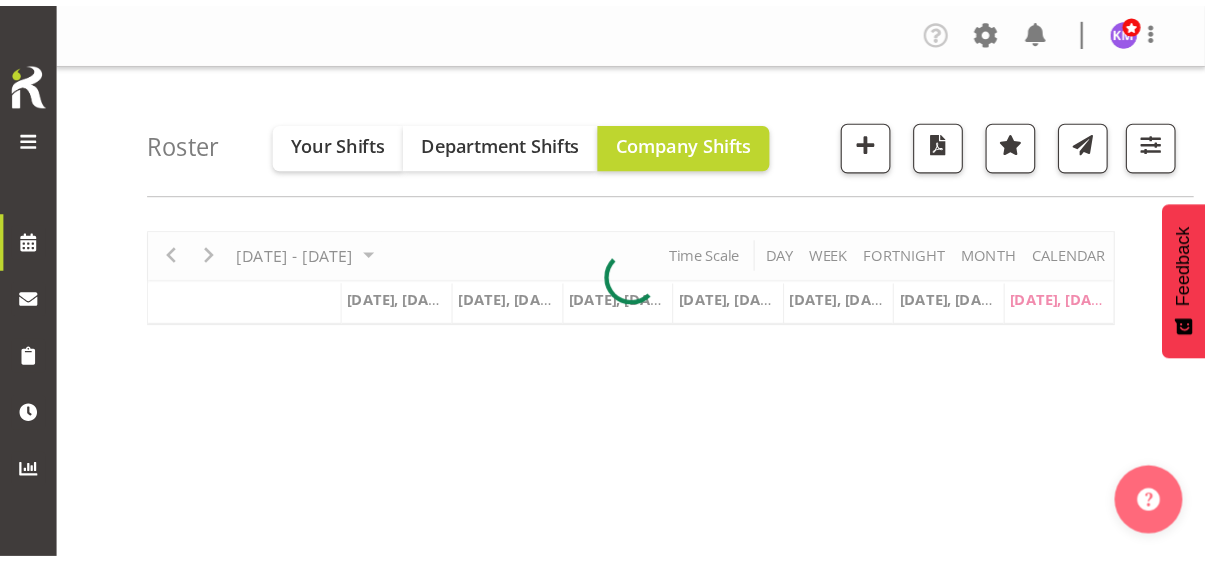 scroll, scrollTop: 0, scrollLeft: 0, axis: both 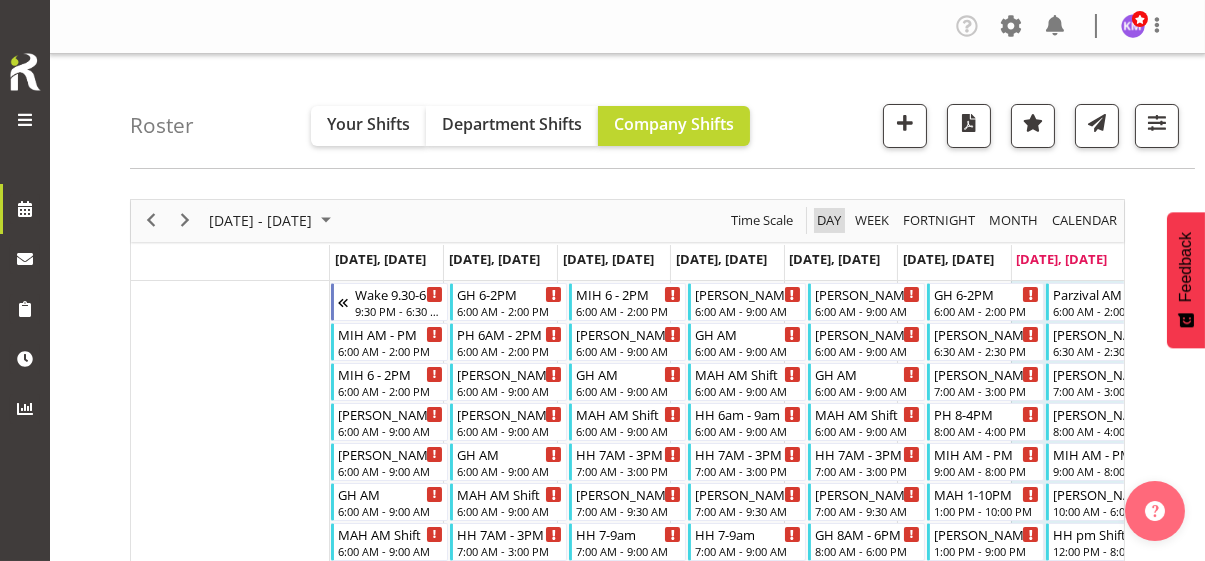 click on "Day" at bounding box center (829, 220) 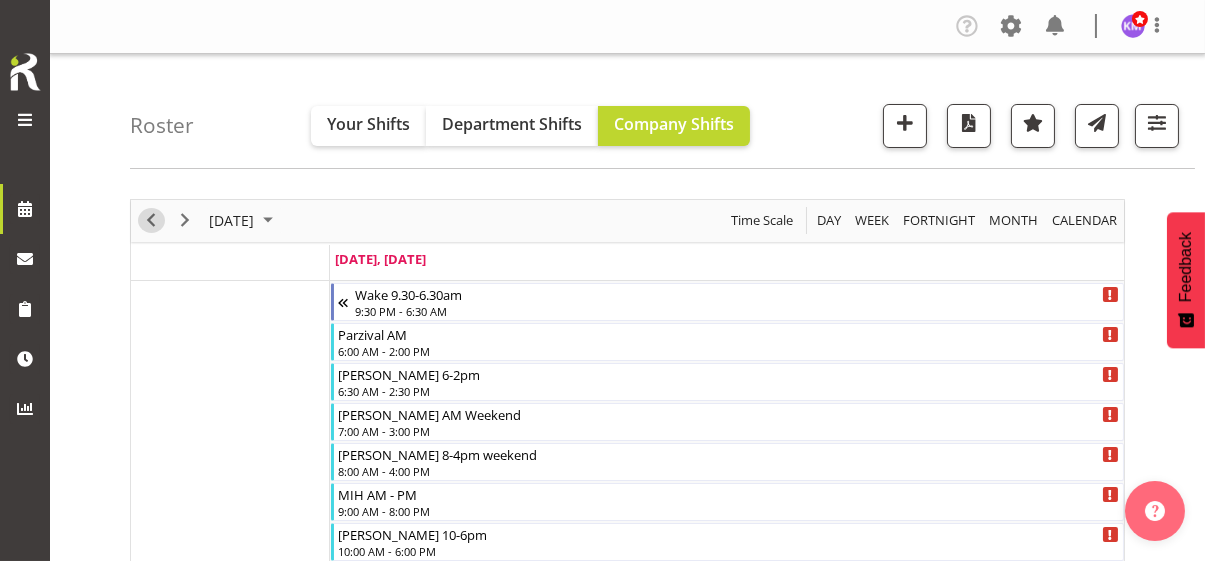 click at bounding box center [151, 220] 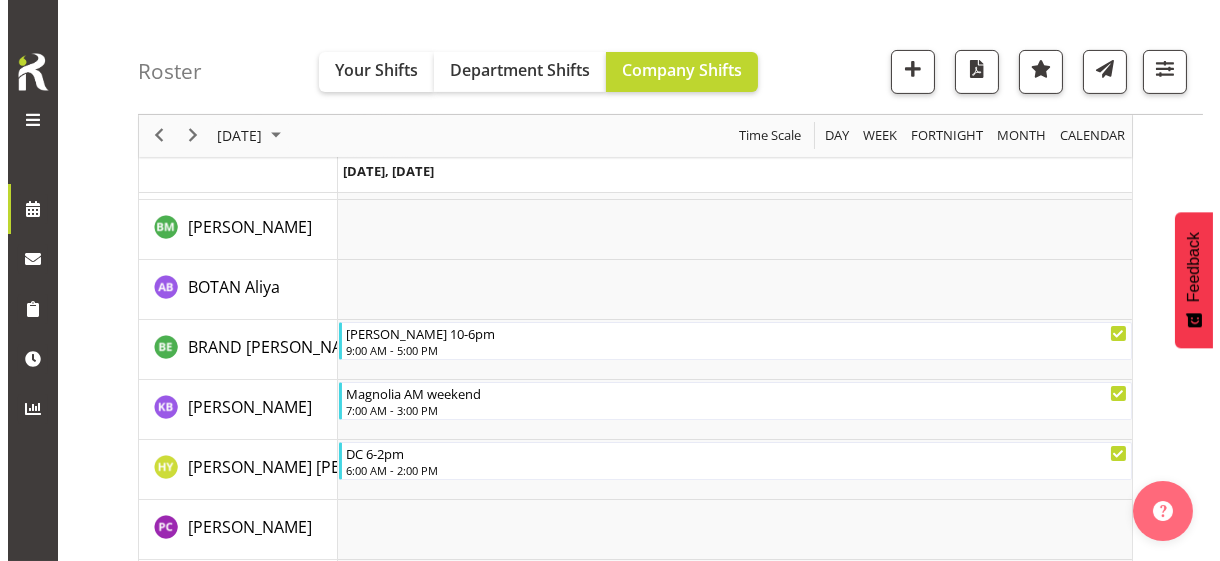 scroll, scrollTop: 800, scrollLeft: 0, axis: vertical 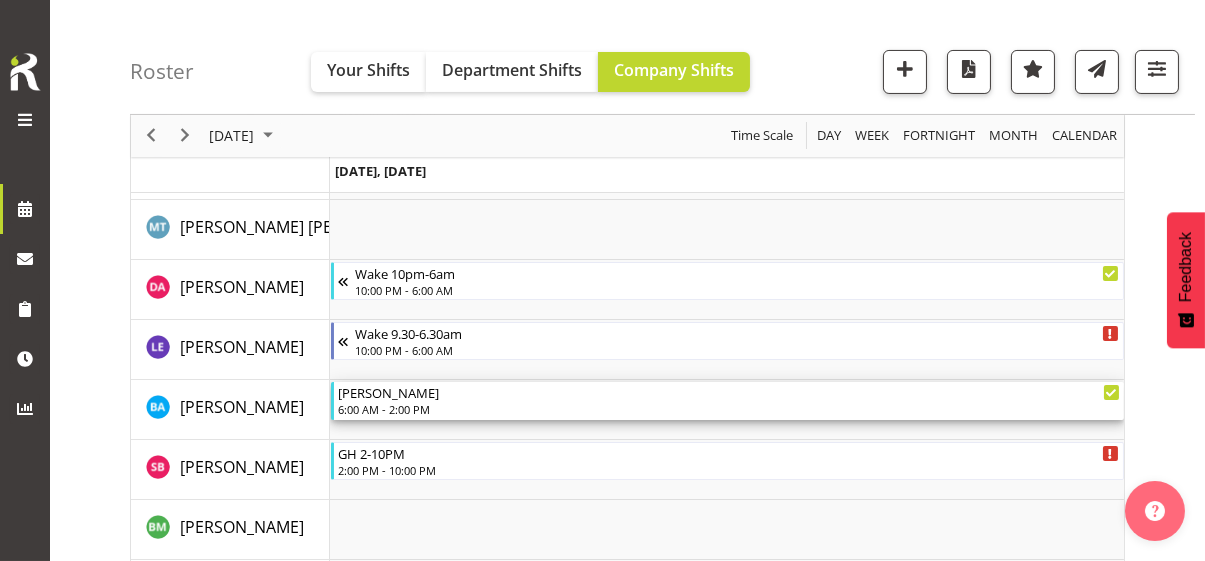 click on "6:00 AM - 2:00 PM" at bounding box center [729, 409] 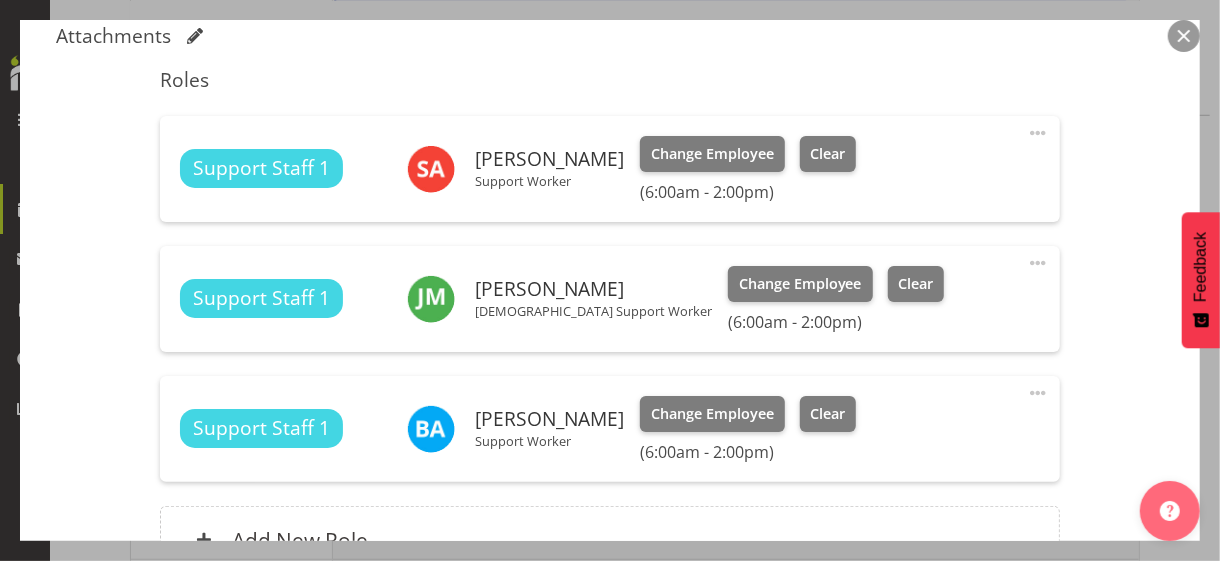 scroll, scrollTop: 700, scrollLeft: 0, axis: vertical 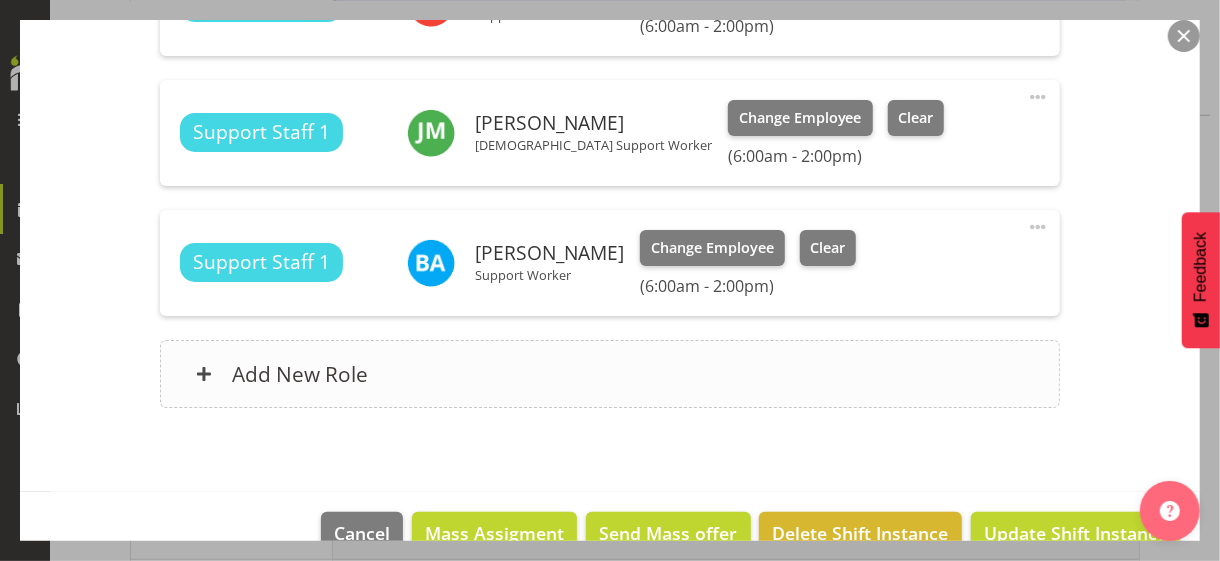 click on "Add New Role" at bounding box center (609, 374) 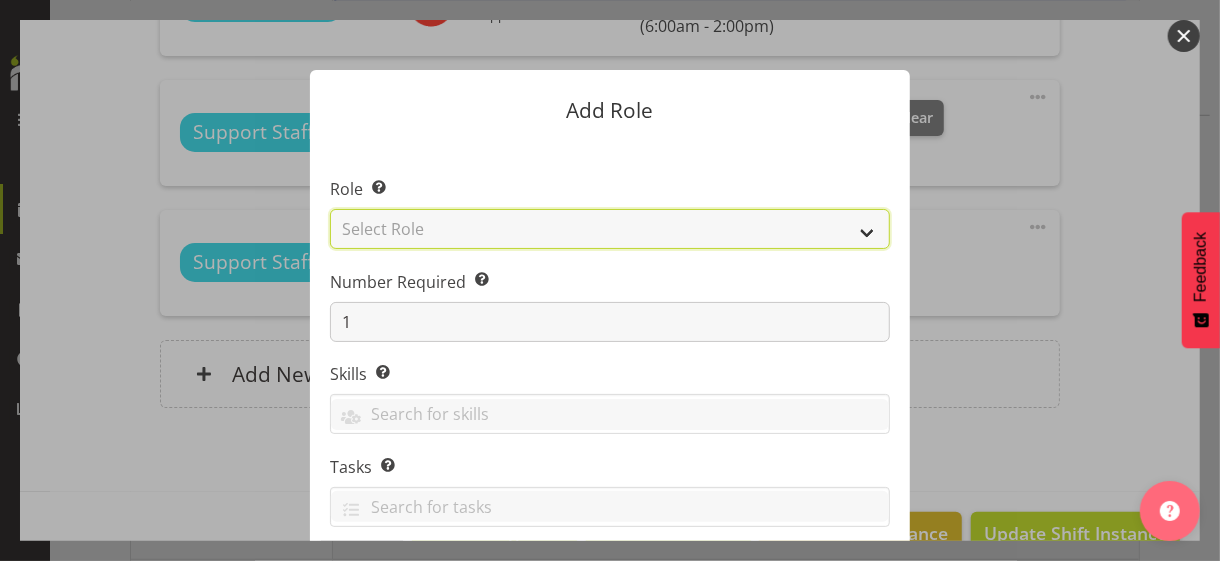 click on "Select Role  CP House Leader Support Staff Wake" at bounding box center [610, 229] 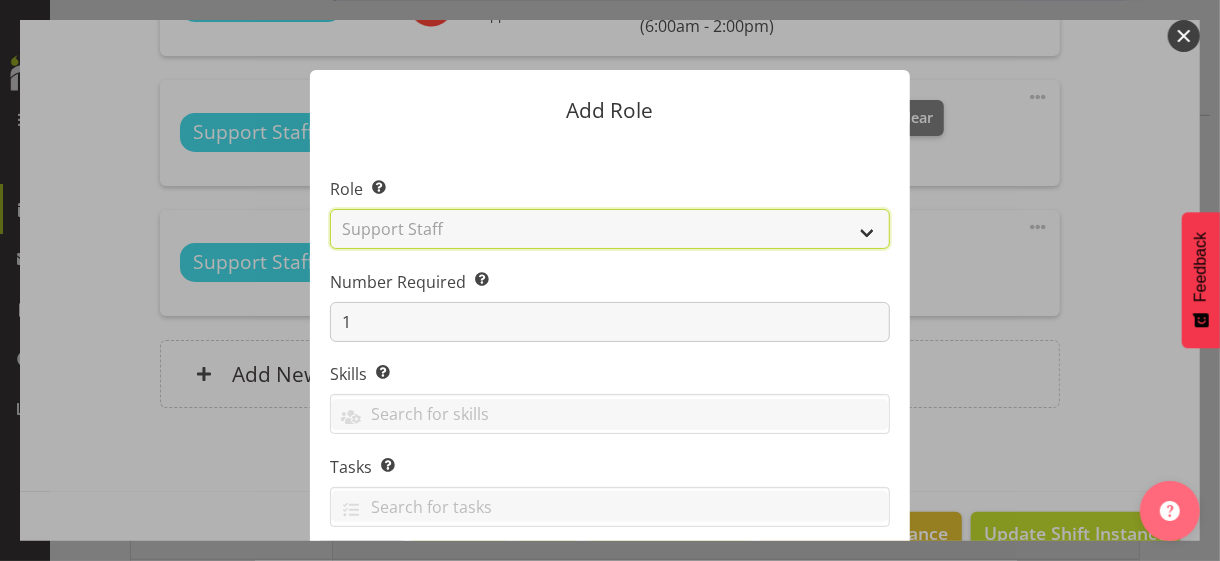 click on "Select Role  CP House Leader Support Staff Wake" at bounding box center (610, 229) 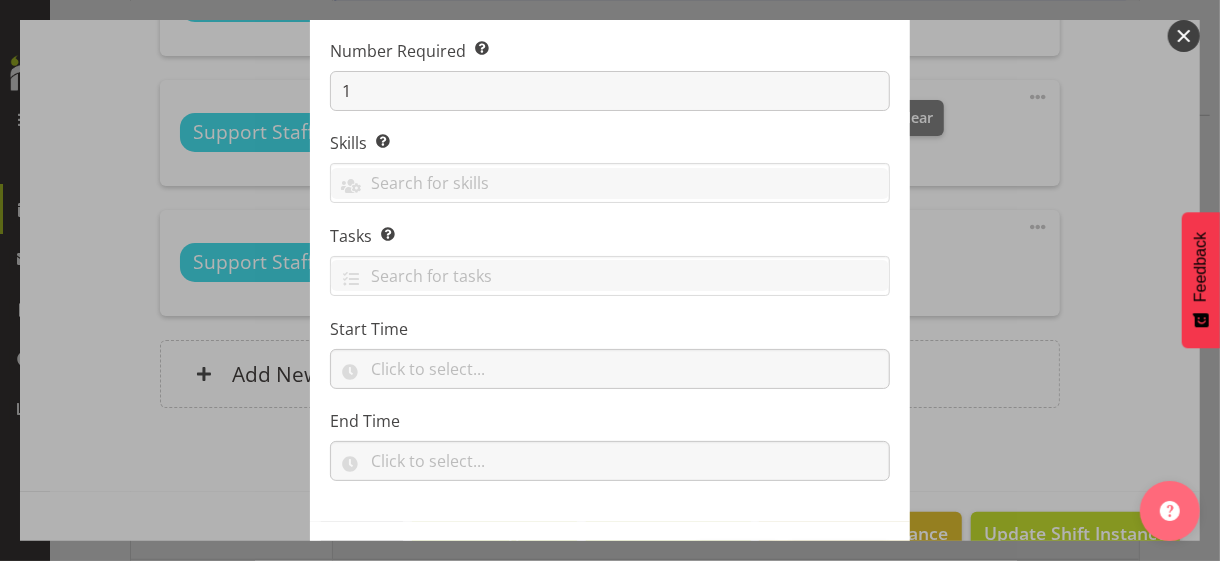 scroll, scrollTop: 304, scrollLeft: 0, axis: vertical 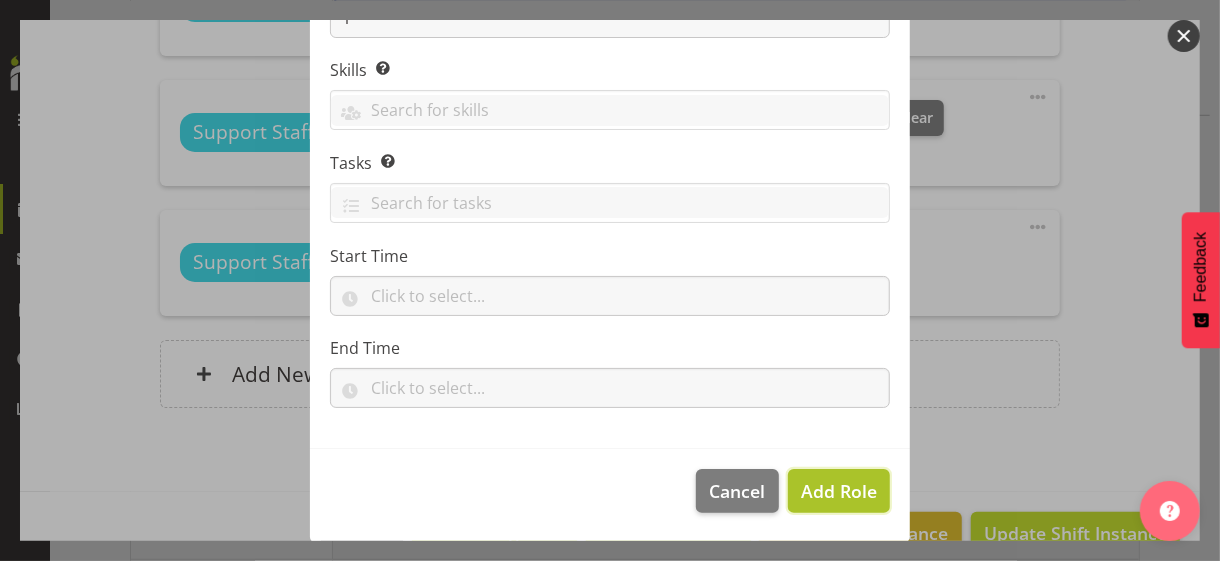 click on "Add Role" at bounding box center (839, 491) 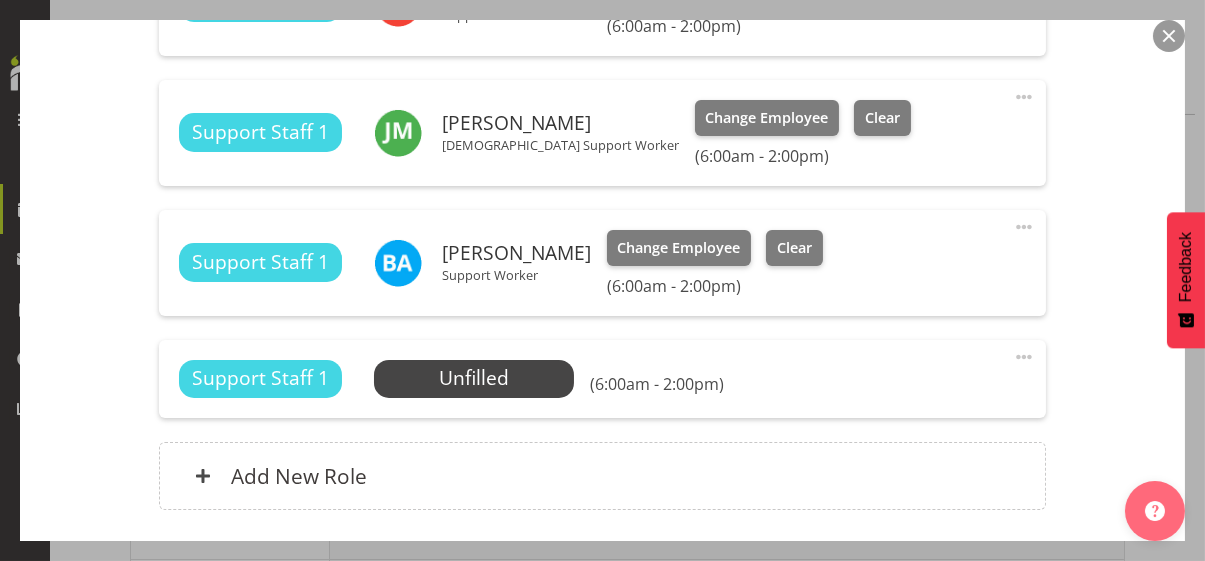 click at bounding box center (1024, 357) 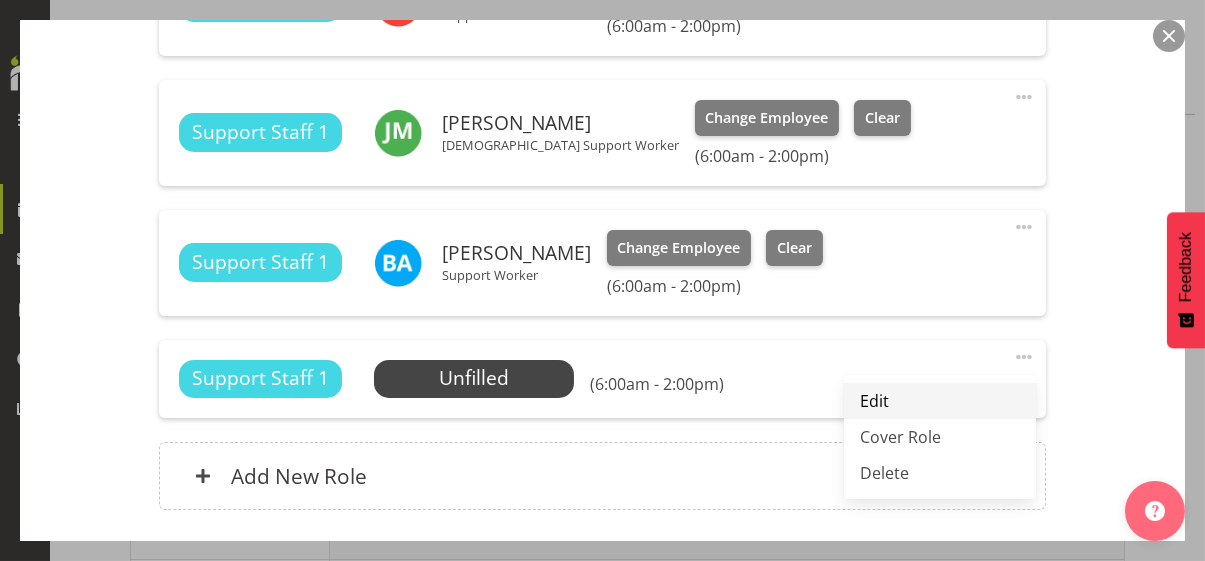 click on "Edit" at bounding box center (940, 401) 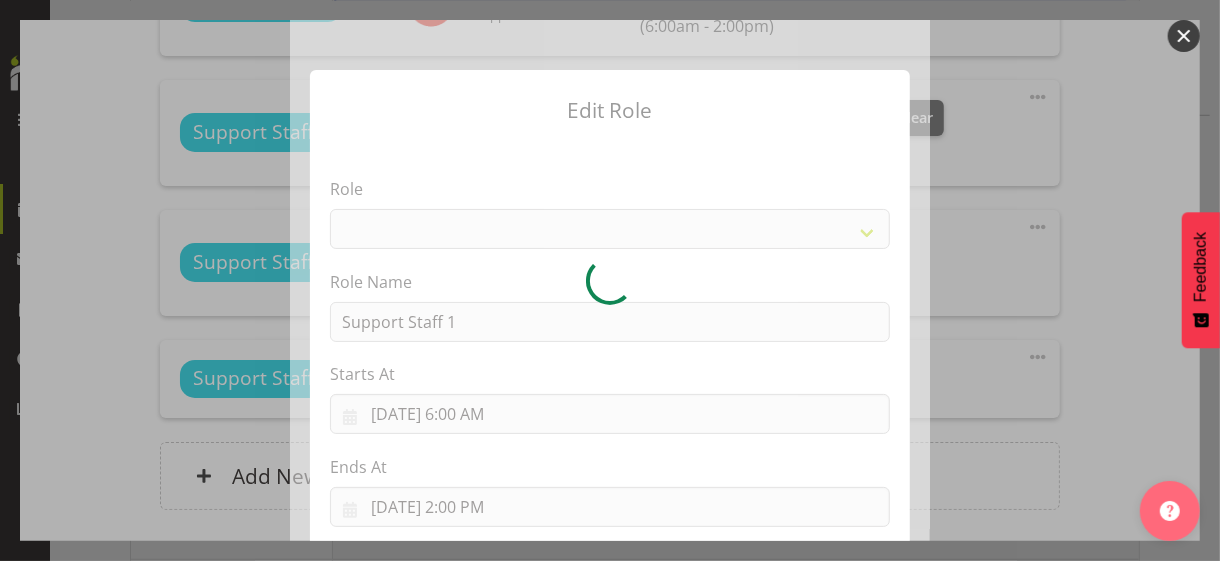 select on "1091" 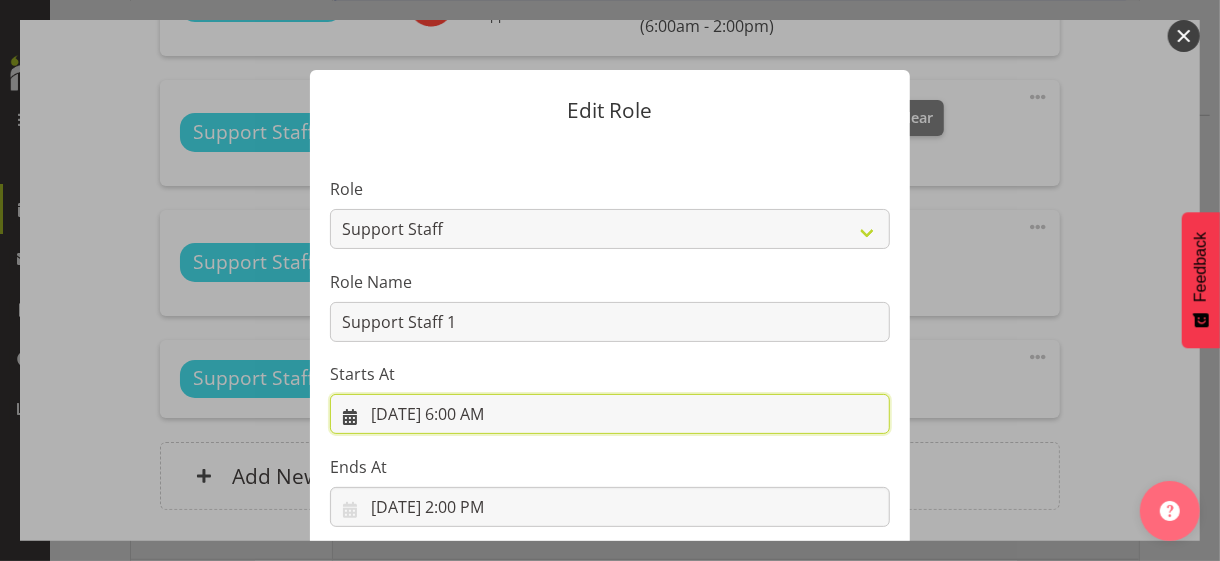 click on "[DATE] 6:00 AM" at bounding box center (610, 414) 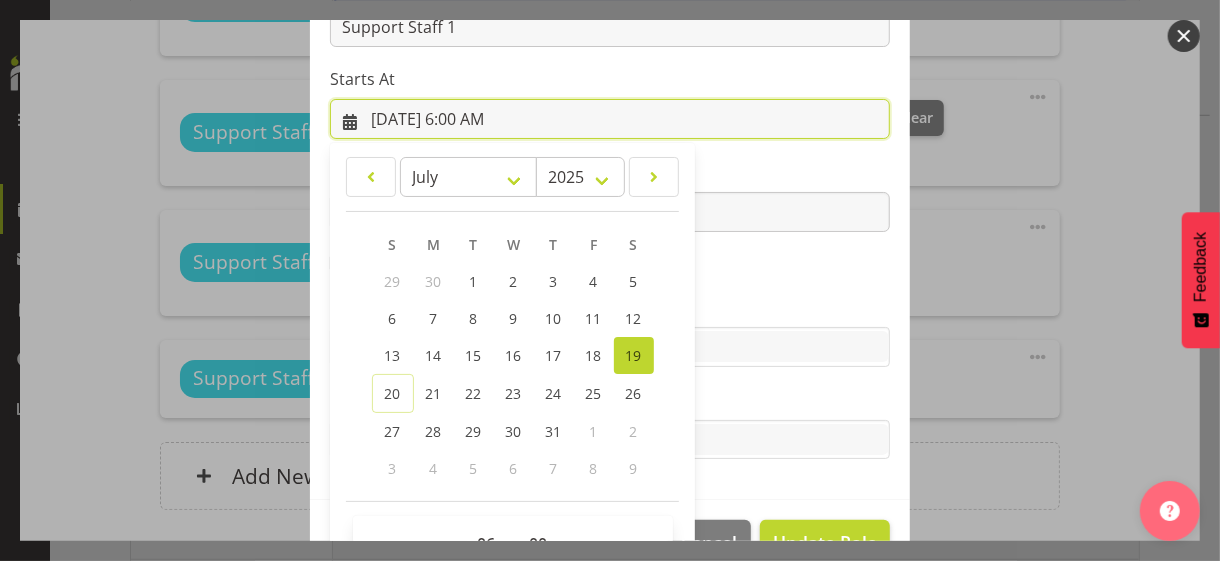 scroll, scrollTop: 347, scrollLeft: 0, axis: vertical 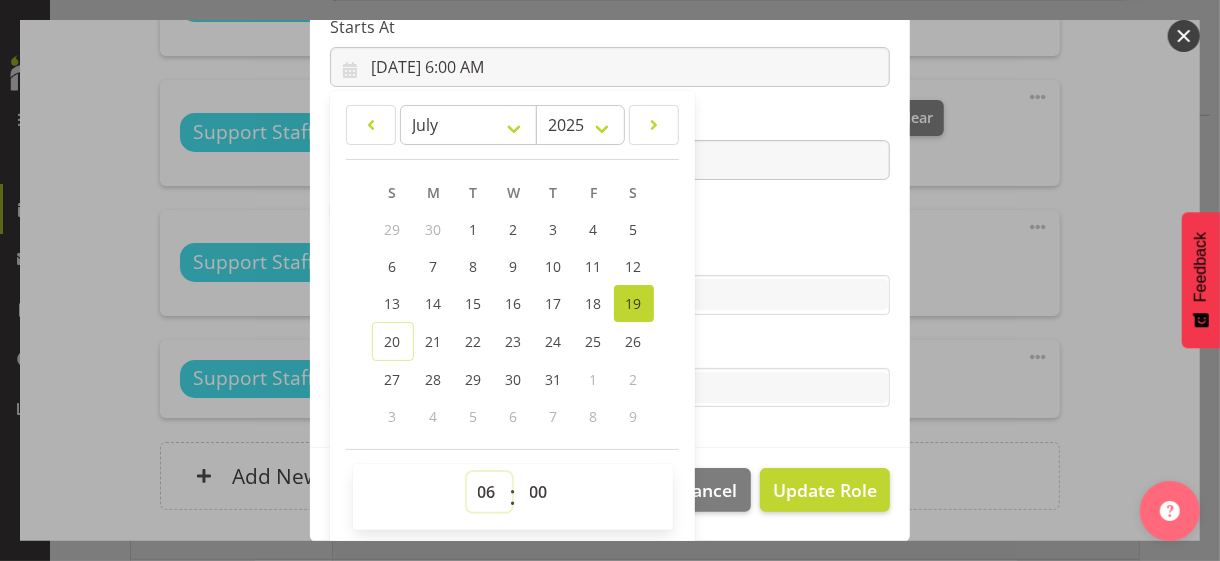 drag, startPoint x: 476, startPoint y: 488, endPoint x: 478, endPoint y: 476, distance: 12.165525 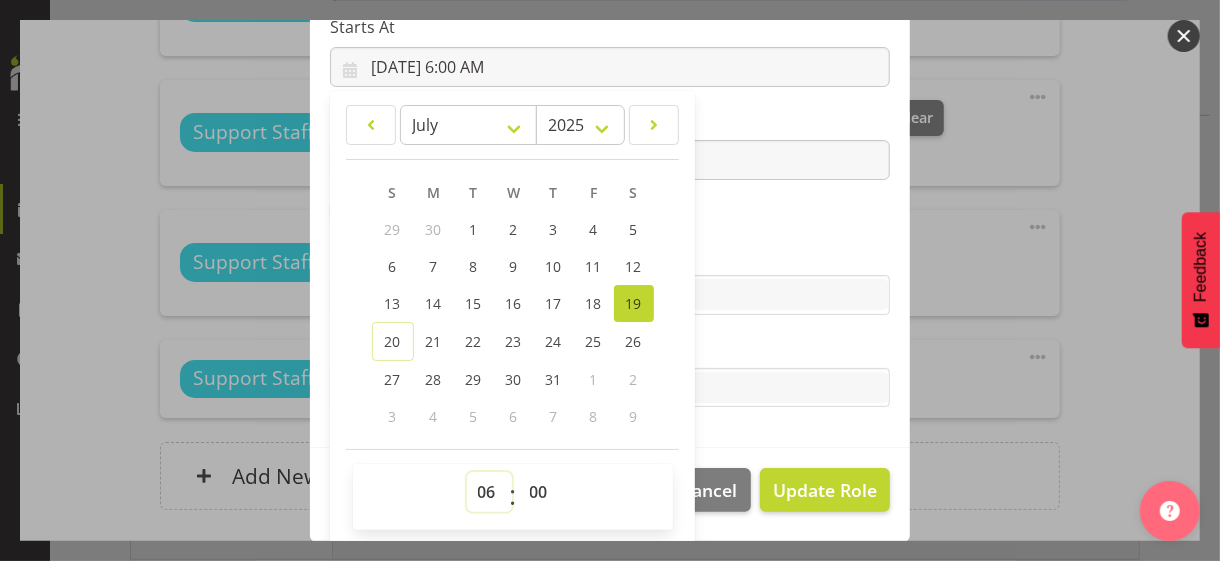 select on "11" 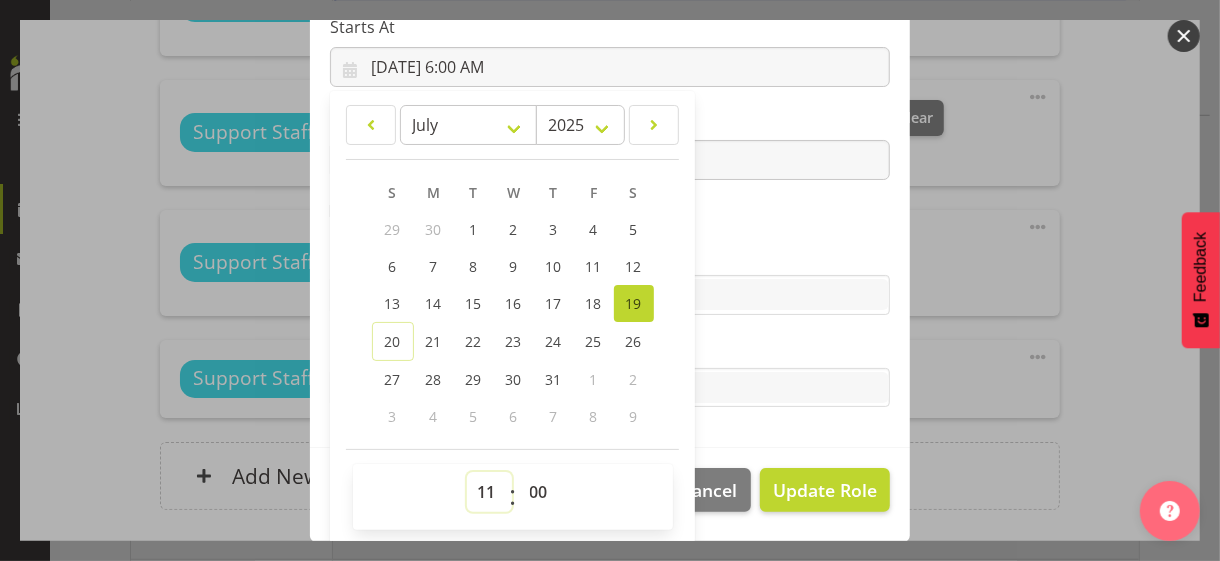 click on "00   01   02   03   04   05   06   07   08   09   10   11   12   13   14   15   16   17   18   19   20   21   22   23" at bounding box center (489, 492) 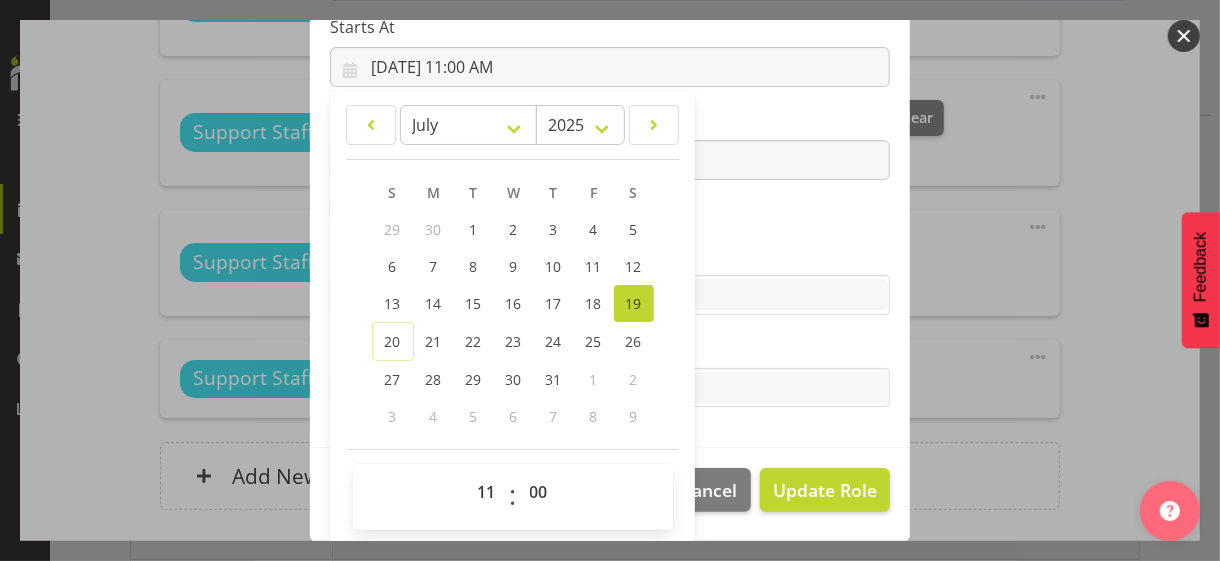 click on "Role CP House Leader Support Staff Wake   Role Name Support Staff 1
Starts At
[DATE] 11:00 AM  January   February   March   April   May   June   July   August   September   October   November   [DATE]   2034   2033   2032   2031   2030   2029   2028   2027   2026   2025   2024   2023   2022   2021   2020   2019   2018   2017   2016   2015   2014   2013   2012   2011   2010   2009   2008   2007   2006   2005   2004   2003   2002   2001   2000   1999   1998   1997   1996   1995   1994   1993   1992   1991   1990   1989   1988   1987   1986   1985   1984   1983   1982   1981   1980   1979   1978   1977   1976   1975   1974   1973   1972   1971   1970   1969   1968   1967   1966   1965   1964   1963   1962   1961   1960   1959   1958   1957   1956   1955   1954   1953   1952   1951   1950   1949   1948   1947   1946   1945   1944   1943   1942   1941   1940   1939   1938   1937   1936   1935   1934   1933   1932   1931   1930   1929   1928   1927   1926   1925  S M T W T F S 29" at bounding box center (610, 121) 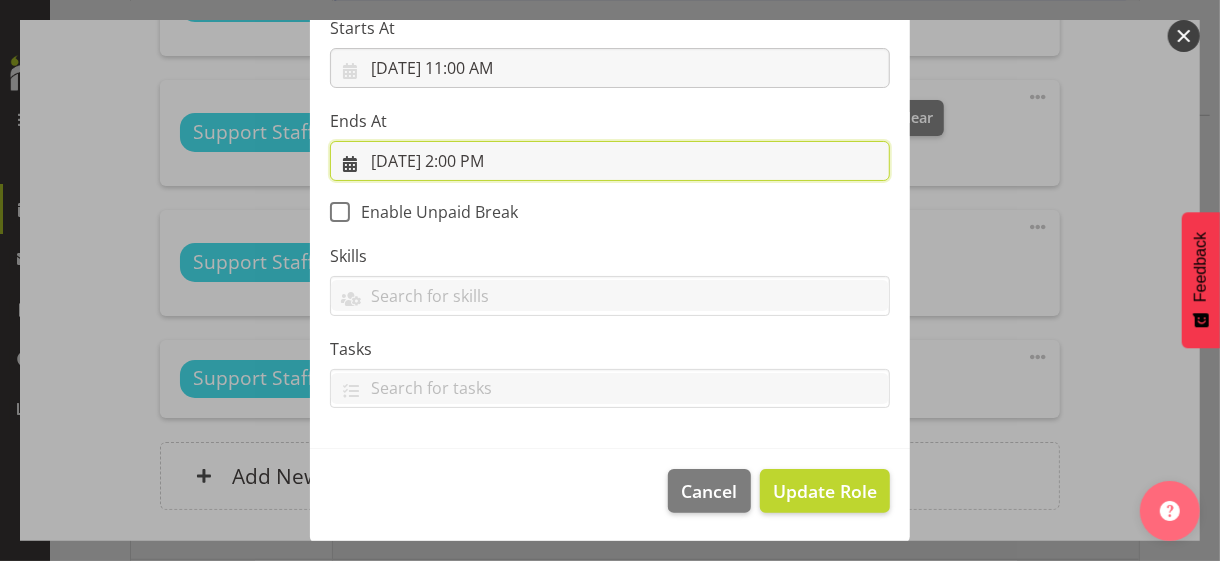 click on "[DATE] 2:00 PM" at bounding box center (610, 161) 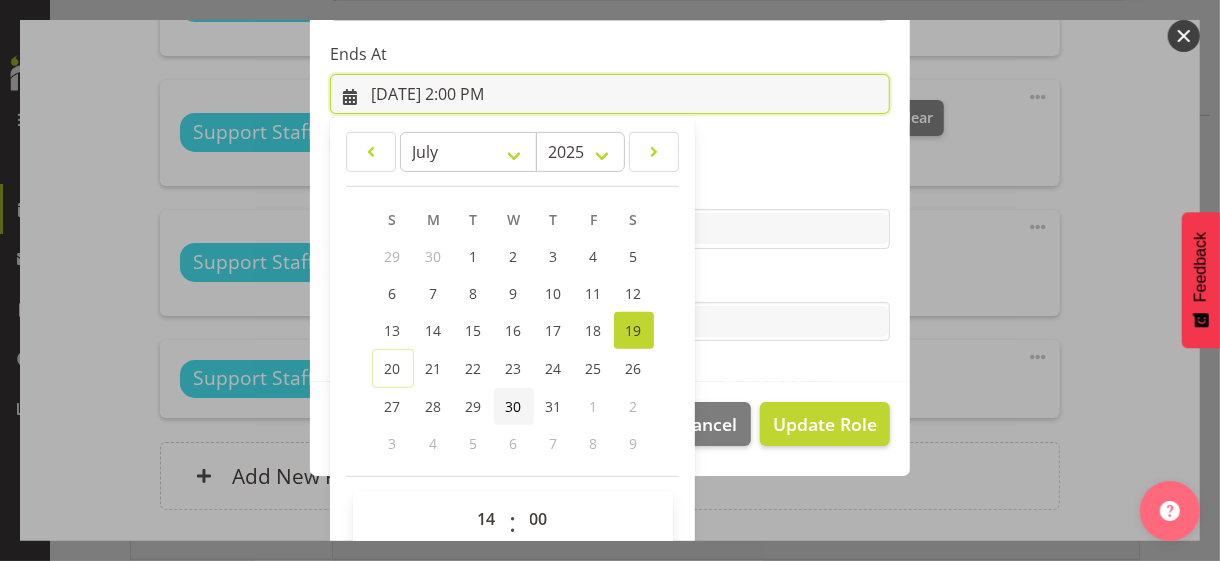 scroll, scrollTop: 441, scrollLeft: 0, axis: vertical 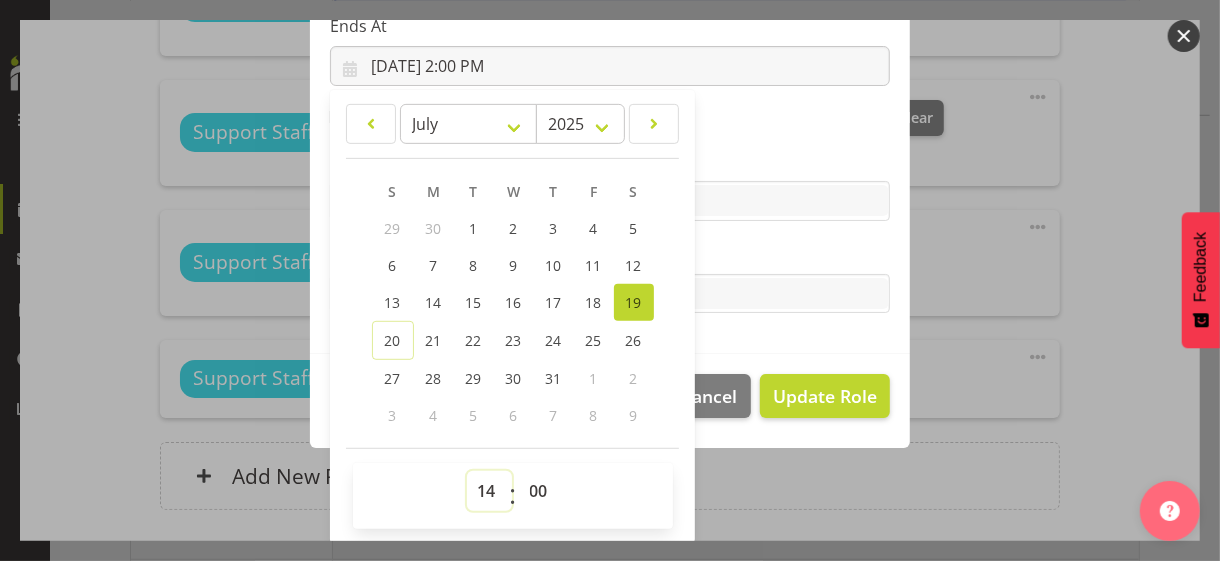 click on "00   01   02   03   04   05   06   07   08   09   10   11   12   13   14   15   16   17   18   19   20   21   22   23" at bounding box center [489, 491] 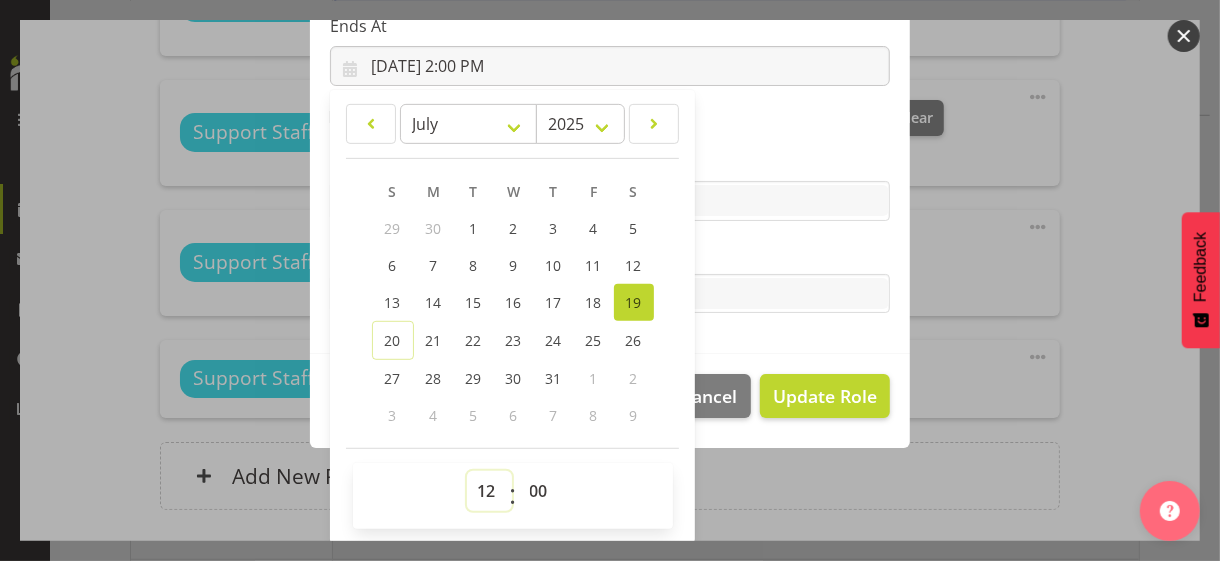 click on "00   01   02   03   04   05   06   07   08   09   10   11   12   13   14   15   16   17   18   19   20   21   22   23" at bounding box center [489, 491] 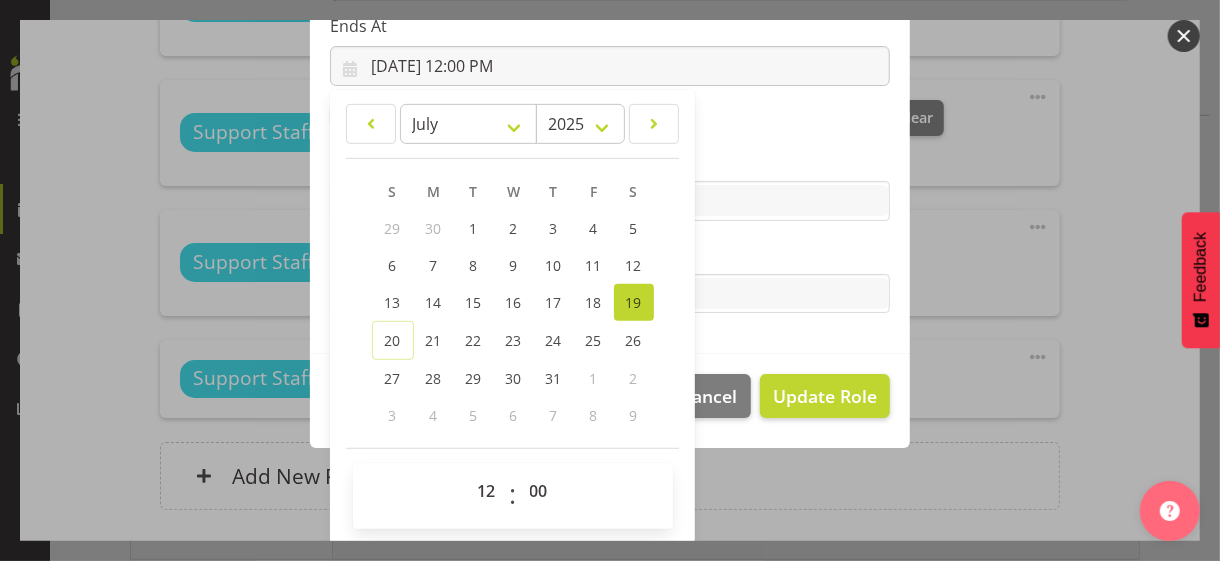 click on "Tasks" at bounding box center (610, 254) 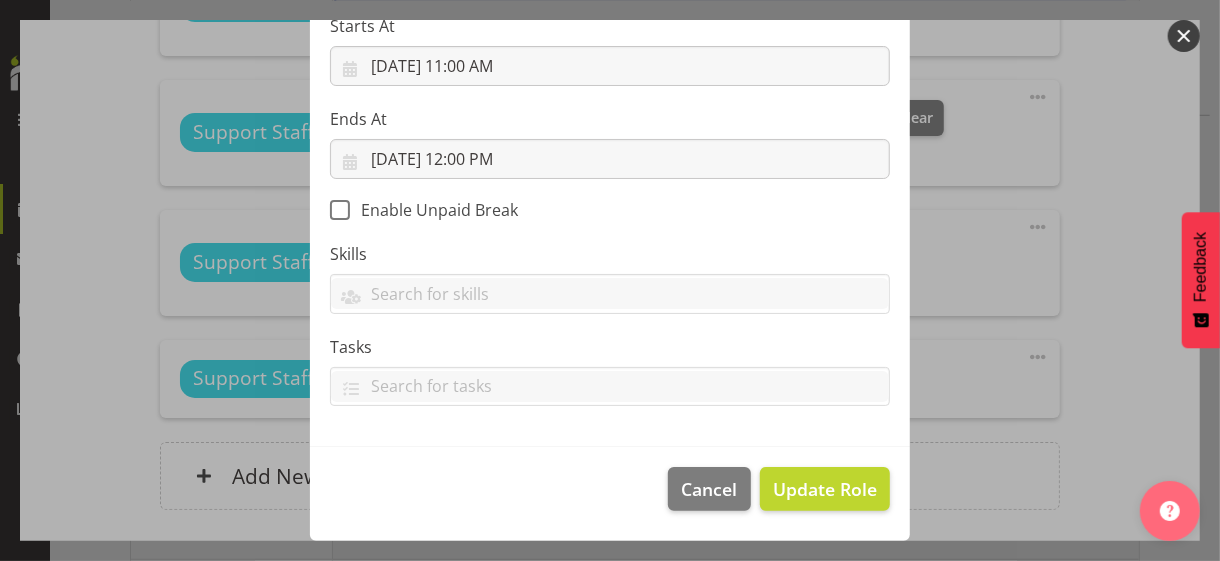 scroll, scrollTop: 346, scrollLeft: 0, axis: vertical 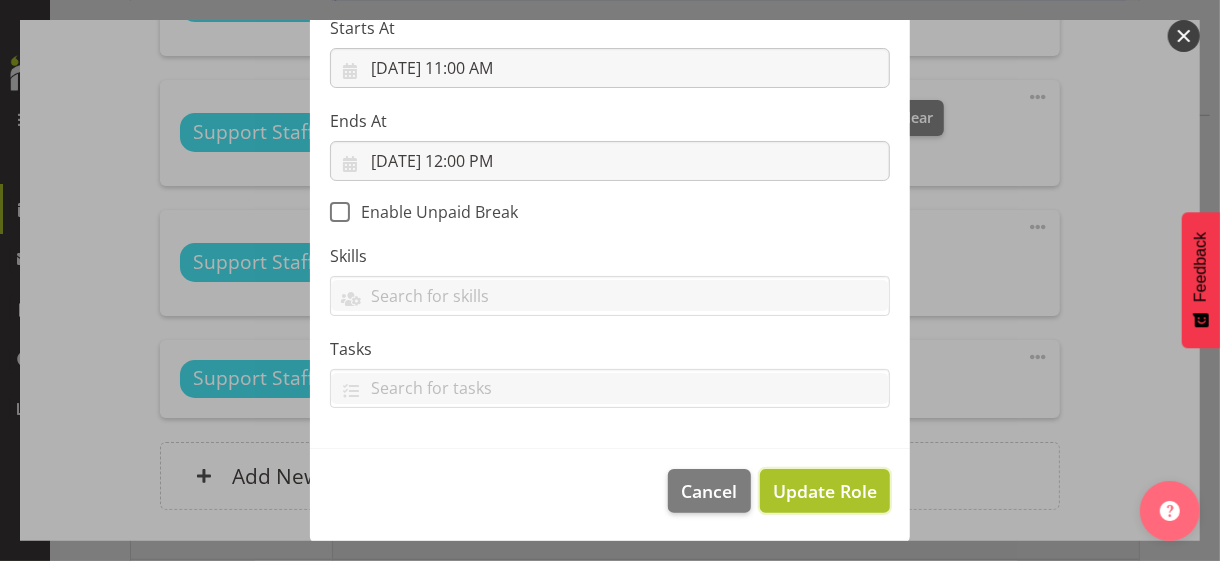 drag, startPoint x: 810, startPoint y: 484, endPoint x: 794, endPoint y: 480, distance: 16.492422 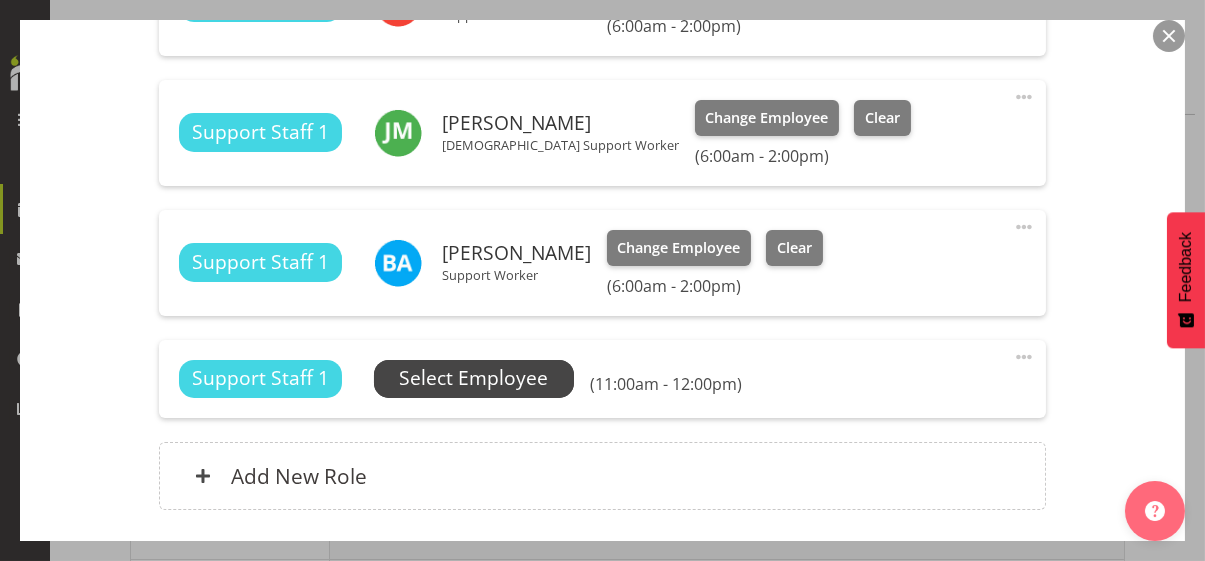 click on "Select Employee" at bounding box center [473, 378] 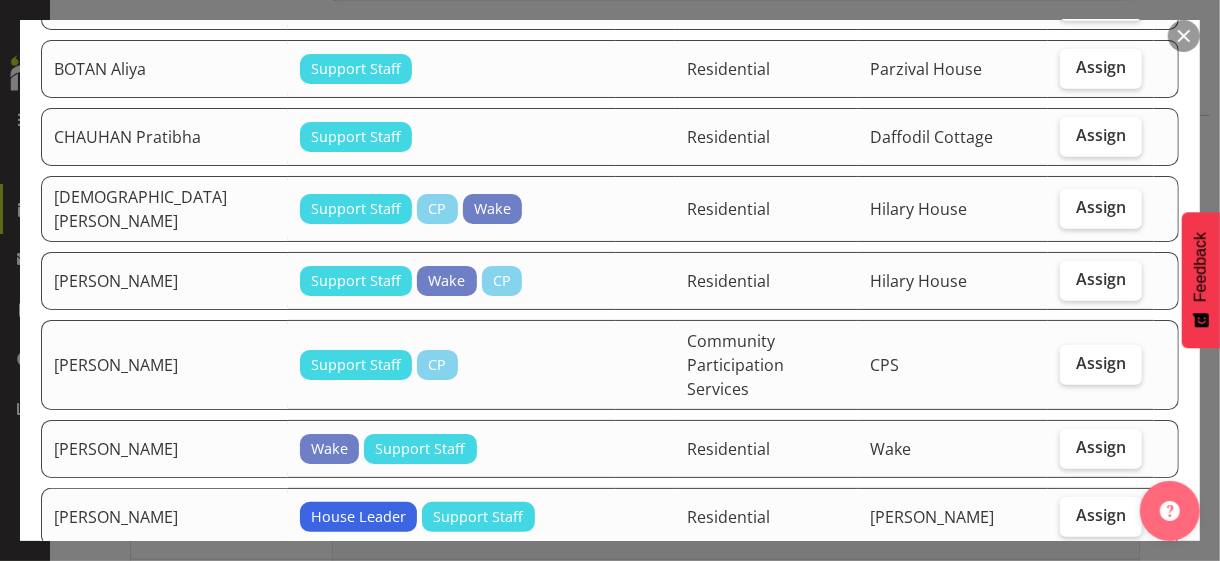 scroll, scrollTop: 900, scrollLeft: 0, axis: vertical 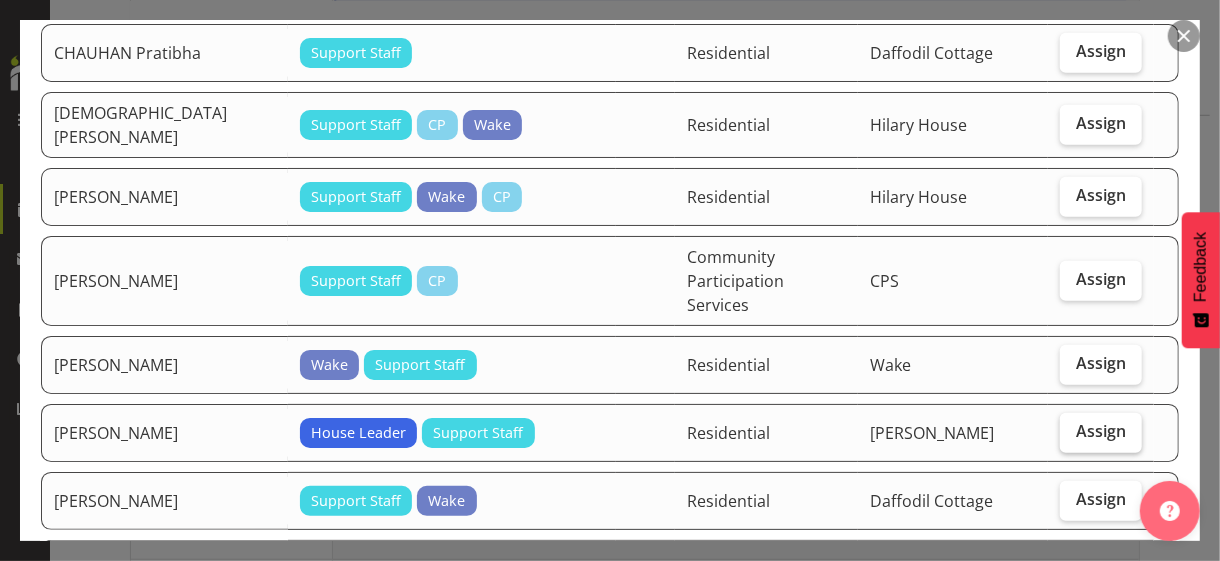 click on "Assign" at bounding box center [1101, 433] 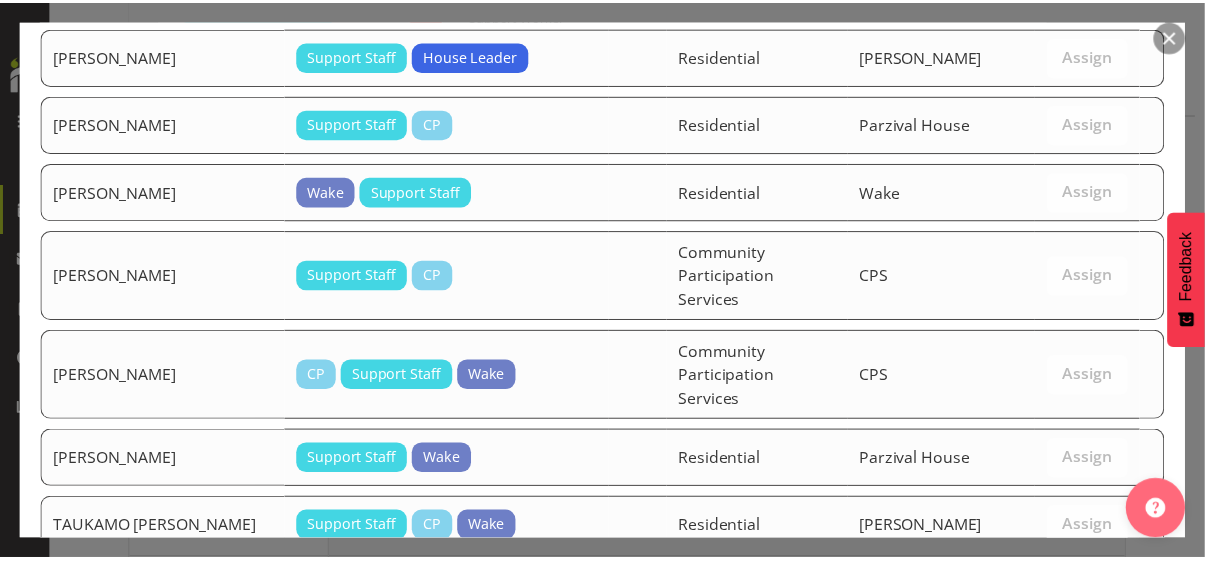 scroll, scrollTop: 3663, scrollLeft: 0, axis: vertical 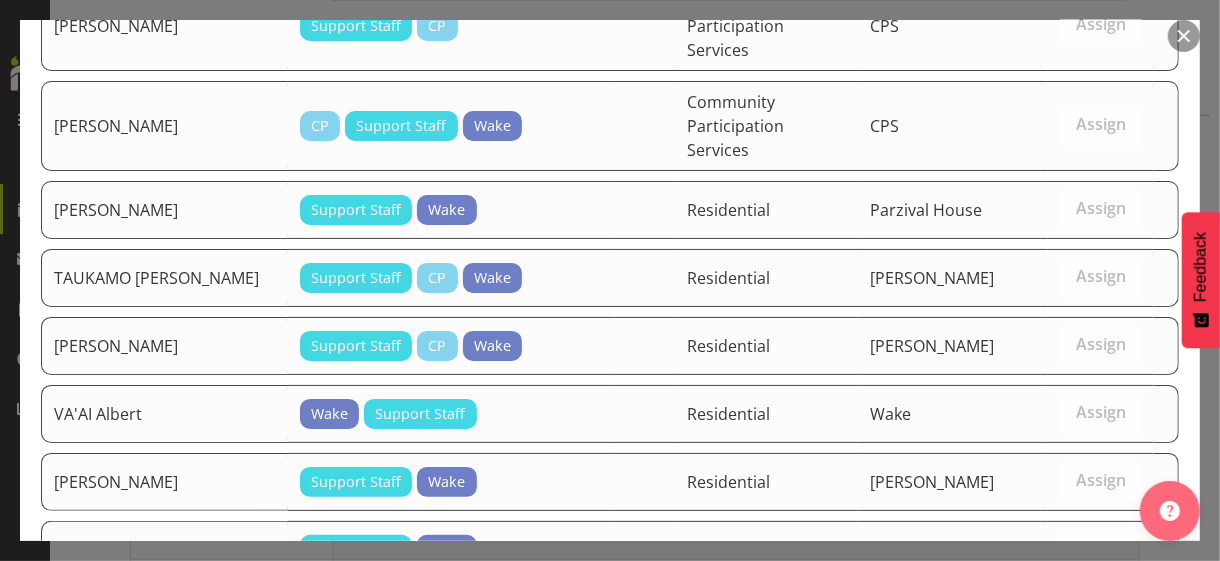 click on "Assign [PERSON_NAME]" at bounding box center (1066, 720) 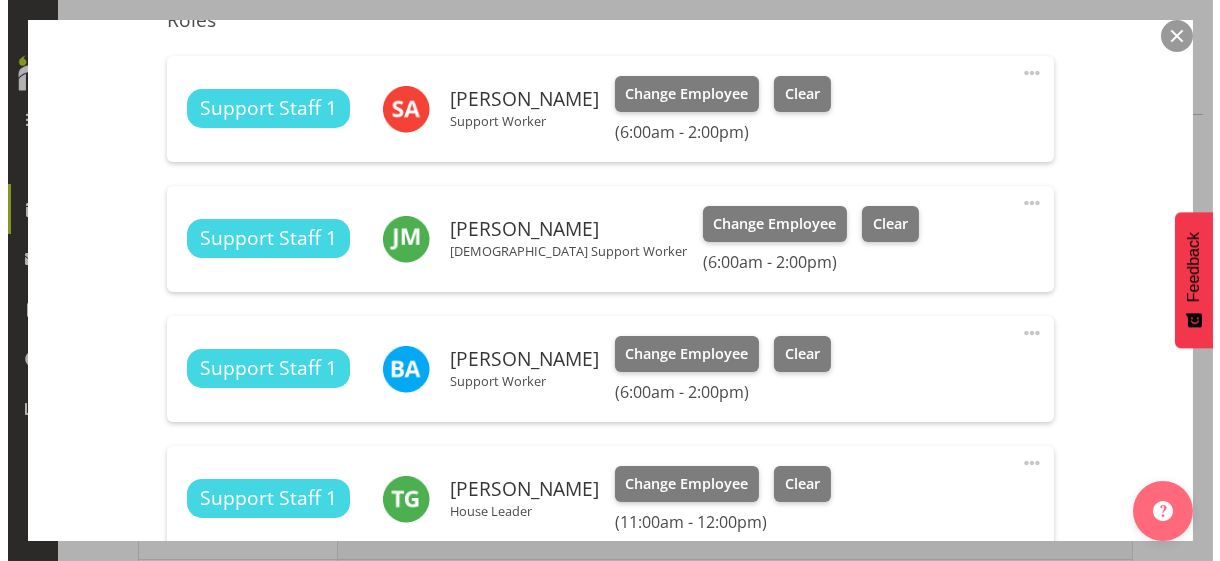 scroll, scrollTop: 572, scrollLeft: 0, axis: vertical 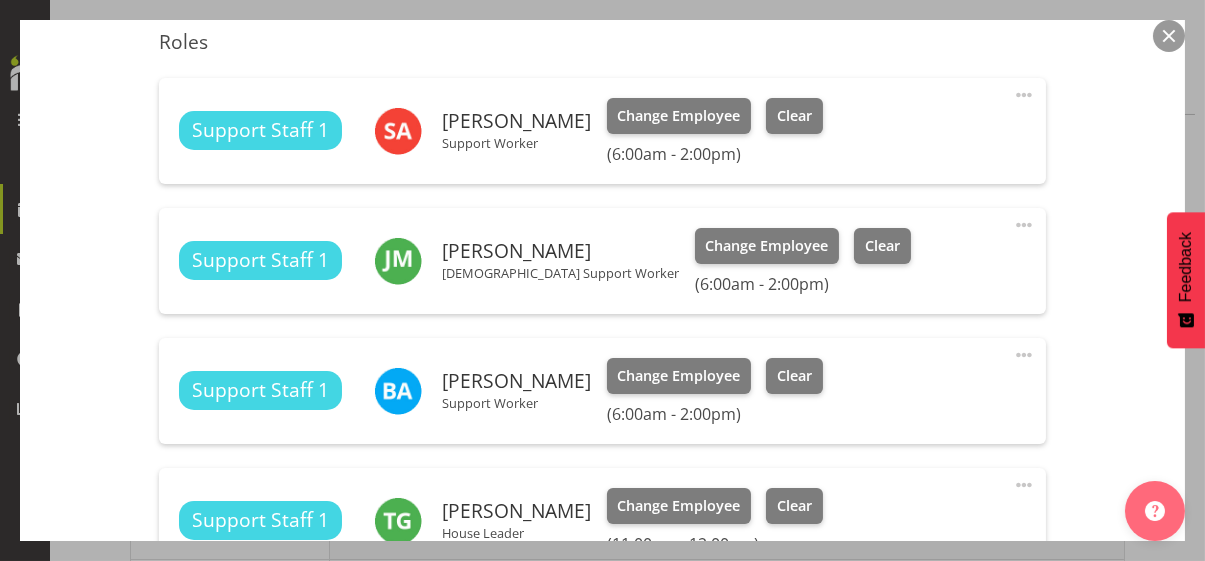 click at bounding box center (1024, 95) 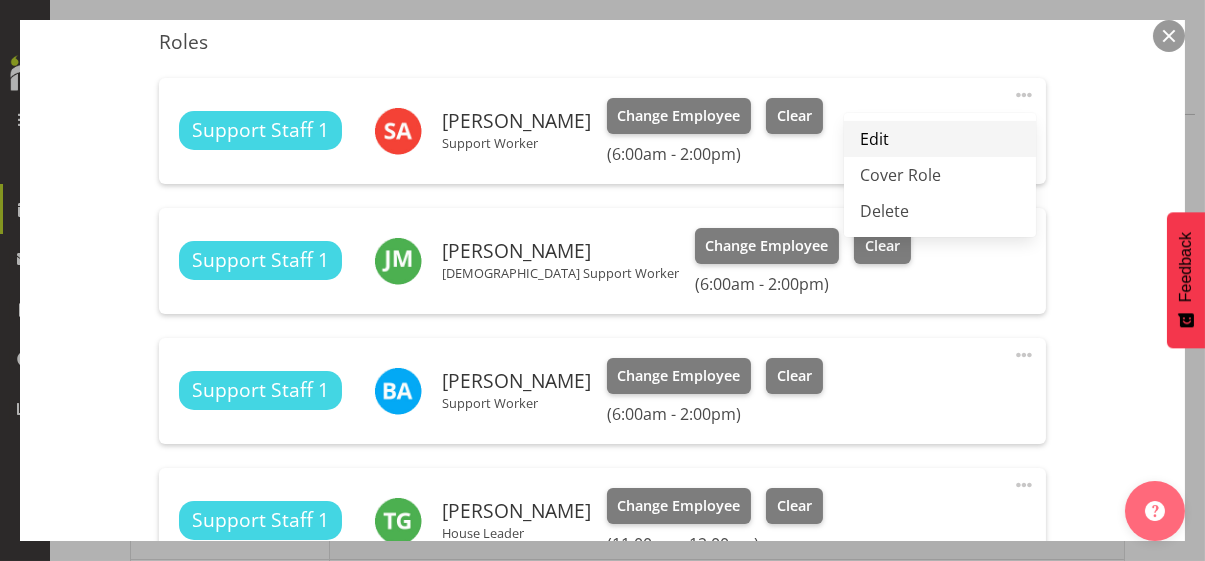 click on "Edit" at bounding box center (940, 139) 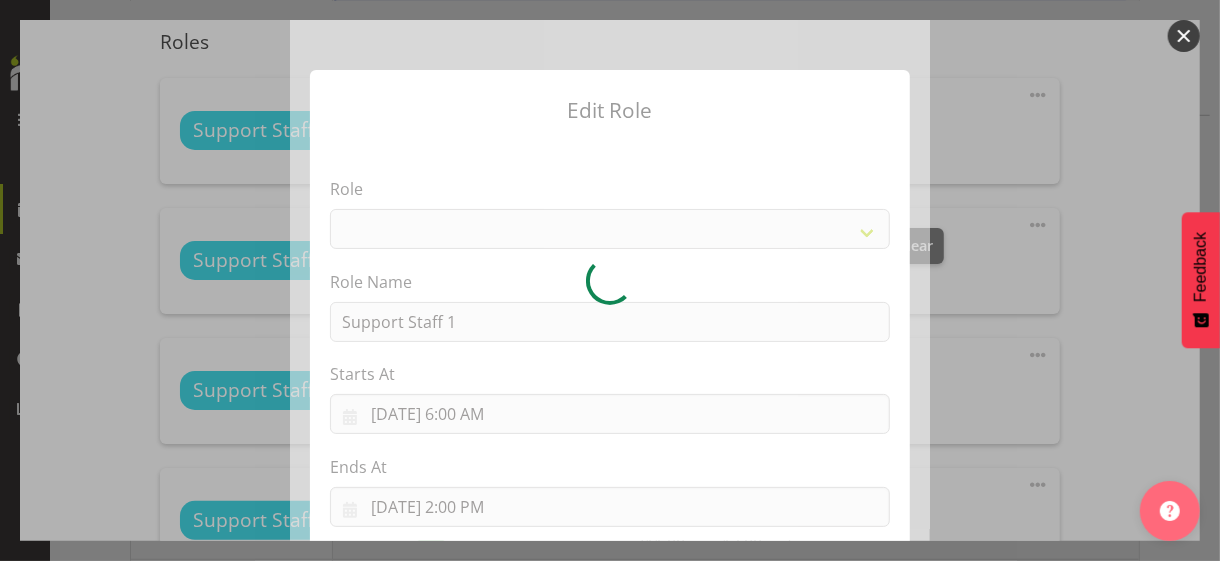 select on "1091" 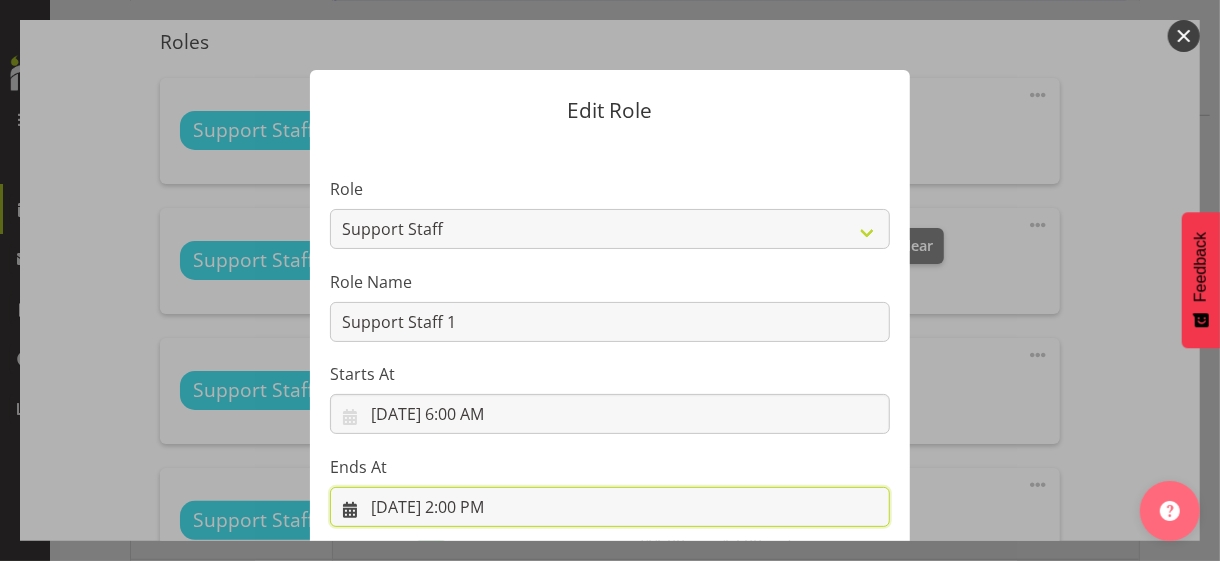 click on "[DATE] 2:00 PM" at bounding box center (610, 507) 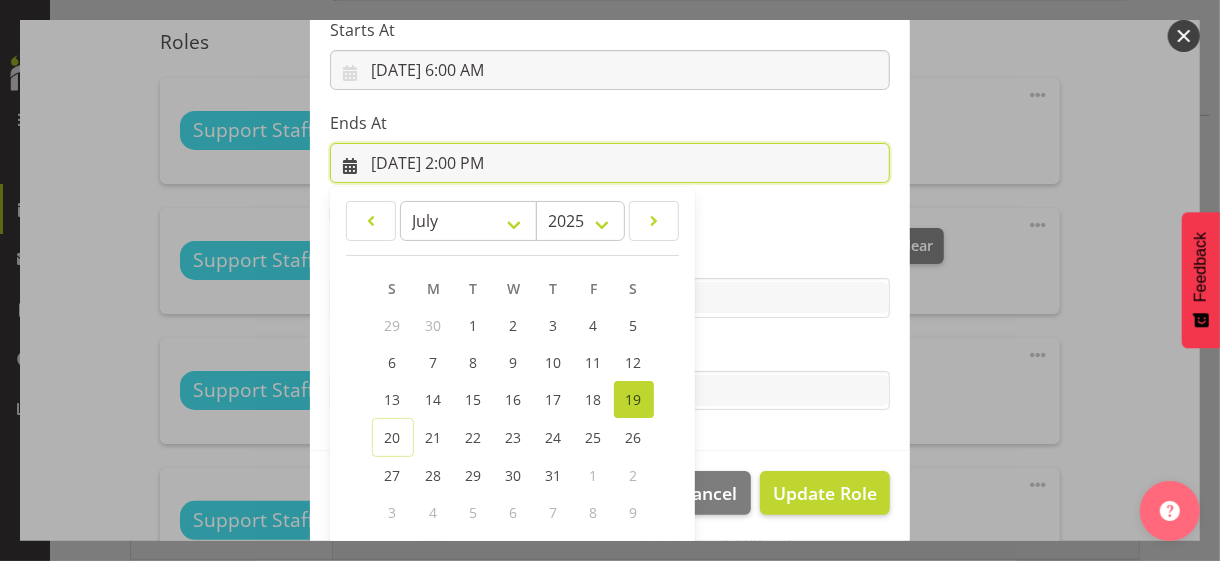 scroll, scrollTop: 441, scrollLeft: 0, axis: vertical 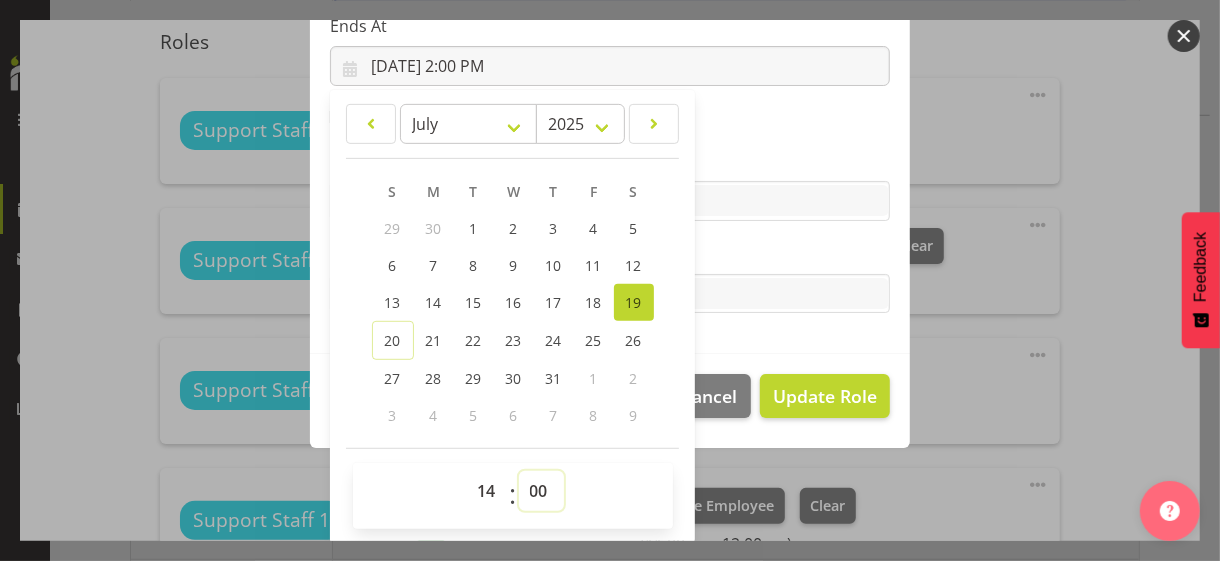drag, startPoint x: 532, startPoint y: 484, endPoint x: 533, endPoint y: 472, distance: 12.0415945 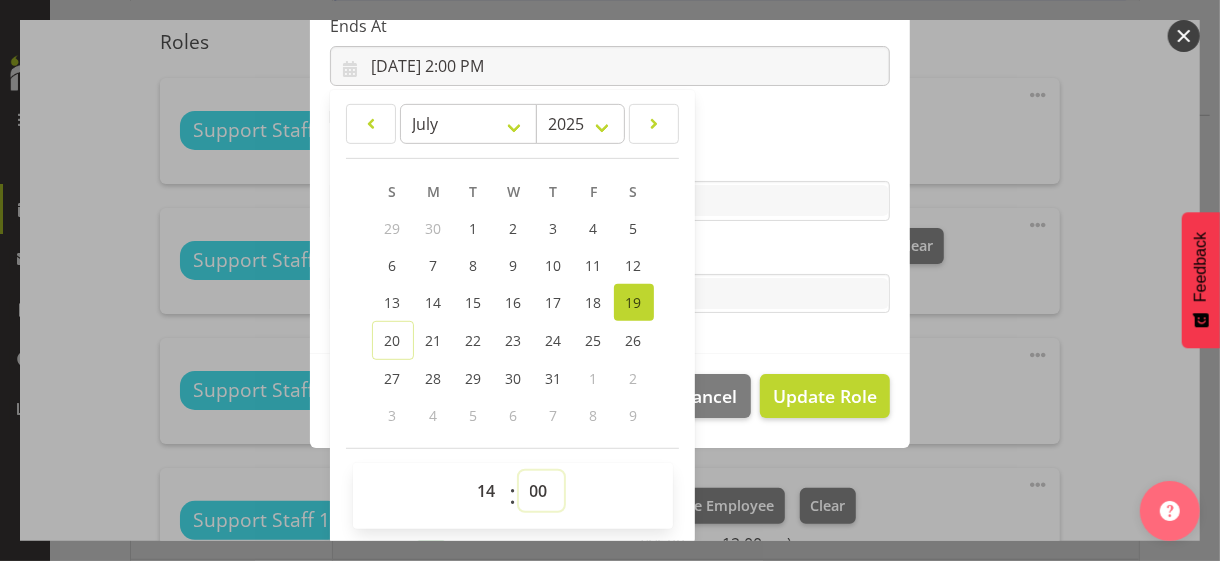 select on "30" 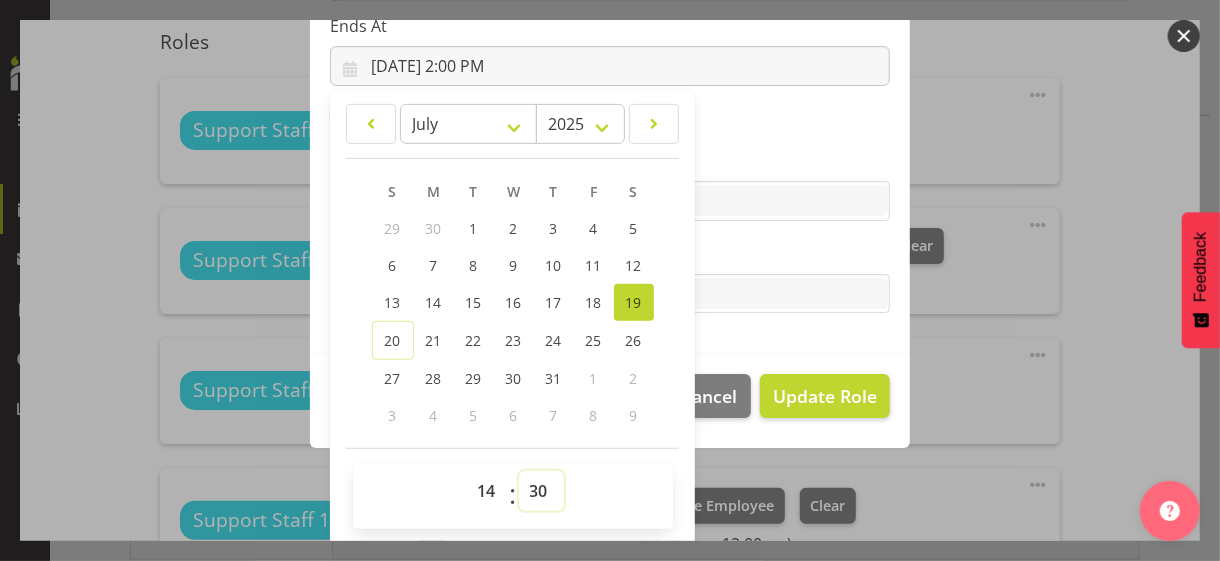 click on "00   01   02   03   04   05   06   07   08   09   10   11   12   13   14   15   16   17   18   19   20   21   22   23   24   25   26   27   28   29   30   31   32   33   34   35   36   37   38   39   40   41   42   43   44   45   46   47   48   49   50   51   52   53   54   55   56   57   58   59" at bounding box center [541, 491] 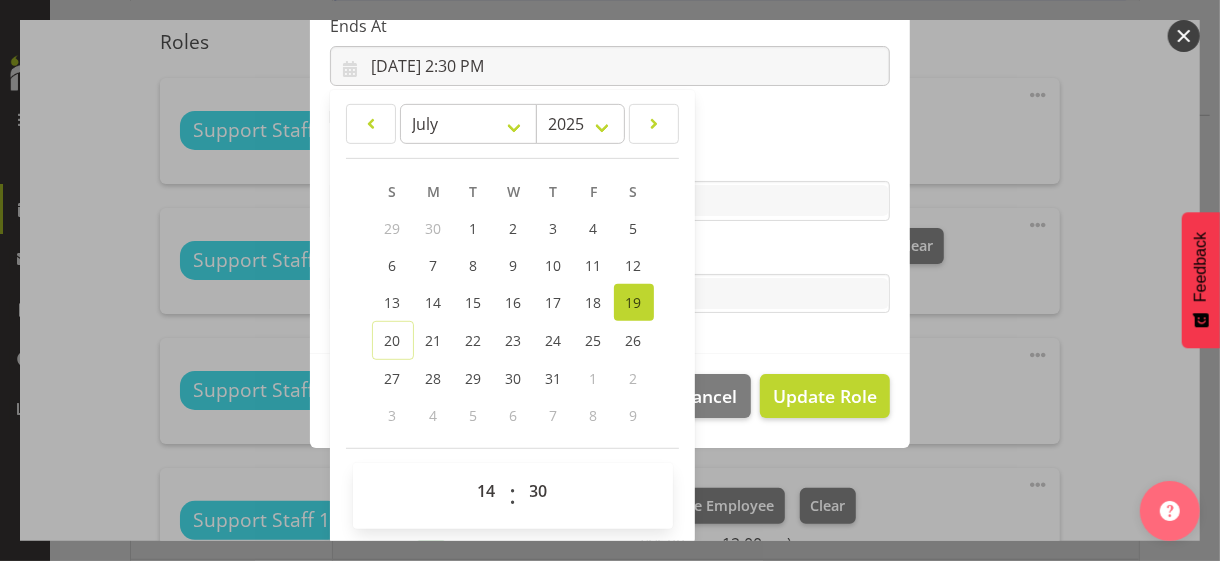 click on "Tasks" at bounding box center [610, 254] 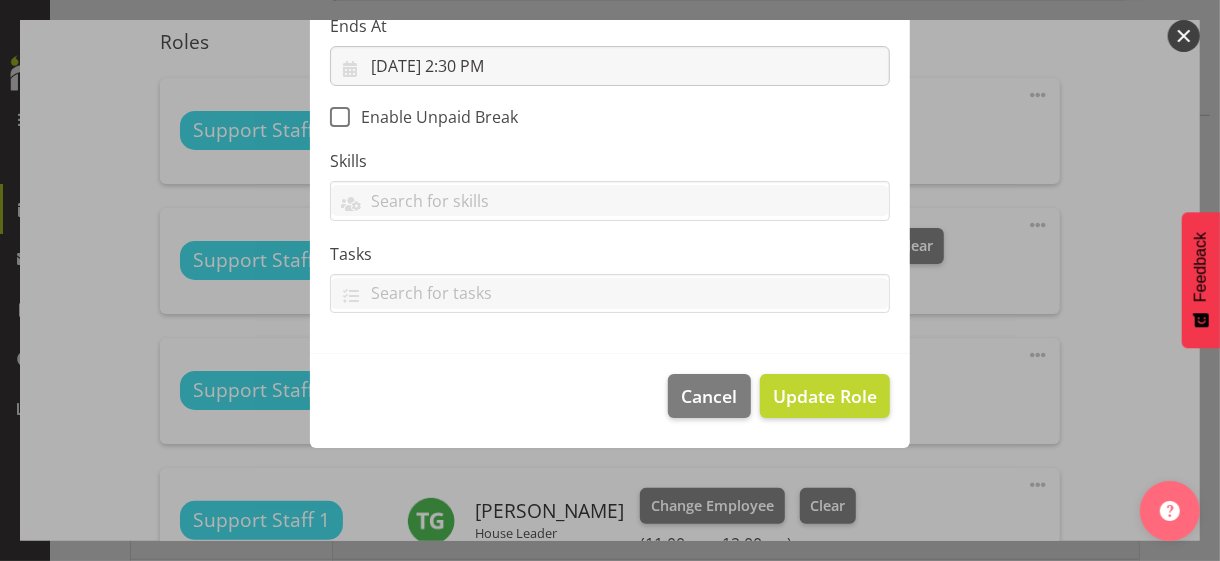 scroll, scrollTop: 346, scrollLeft: 0, axis: vertical 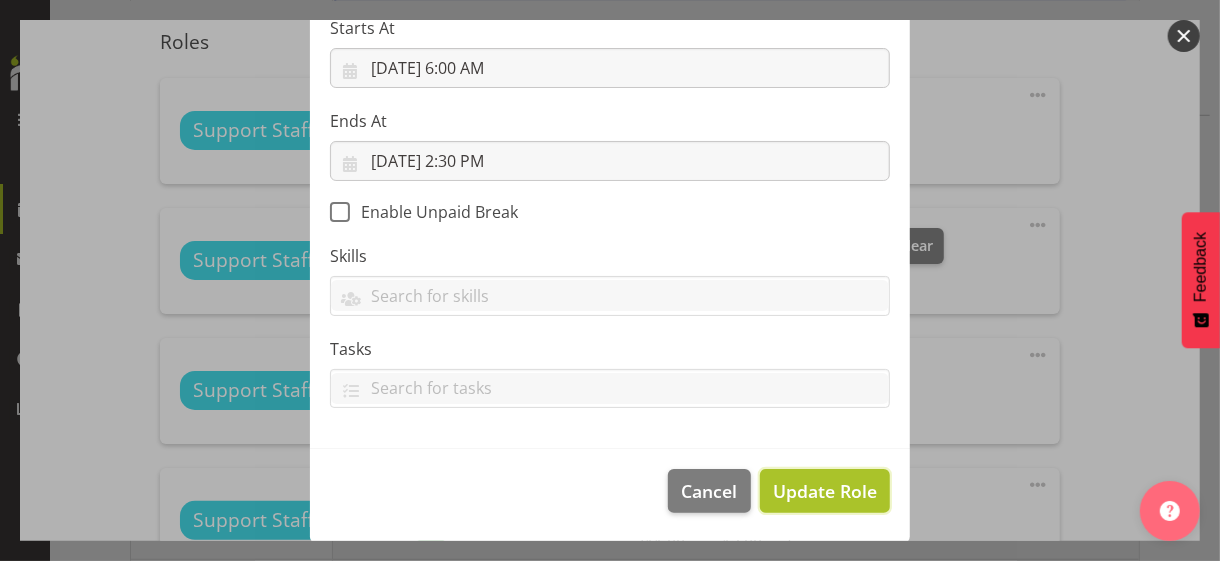 click on "Update Role" at bounding box center (825, 491) 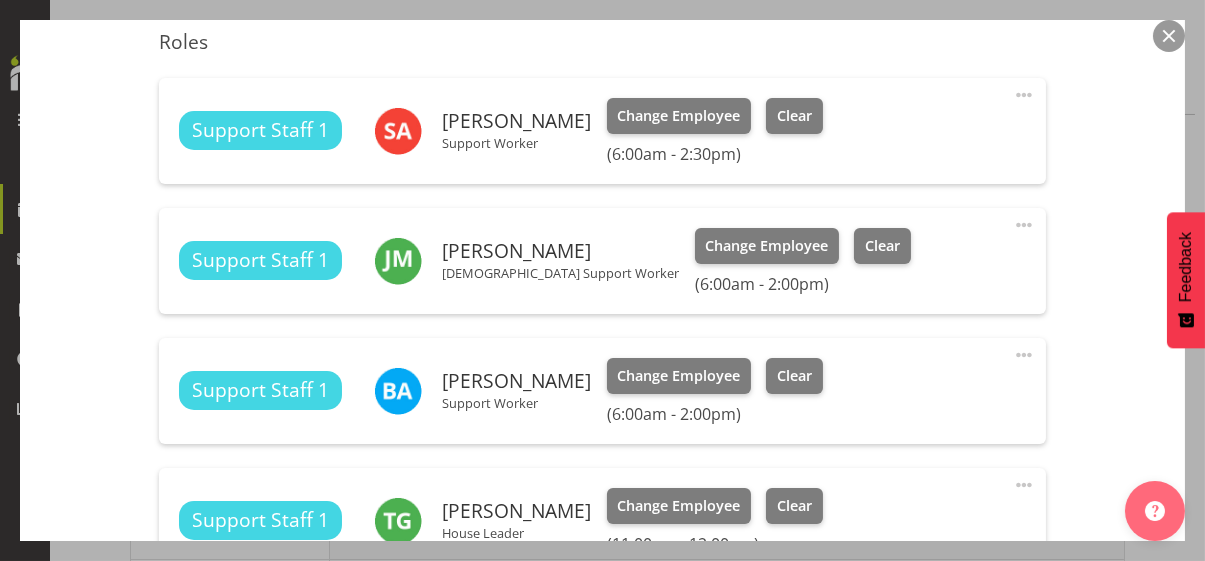 drag, startPoint x: 1008, startPoint y: 350, endPoint x: 998, endPoint y: 352, distance: 10.198039 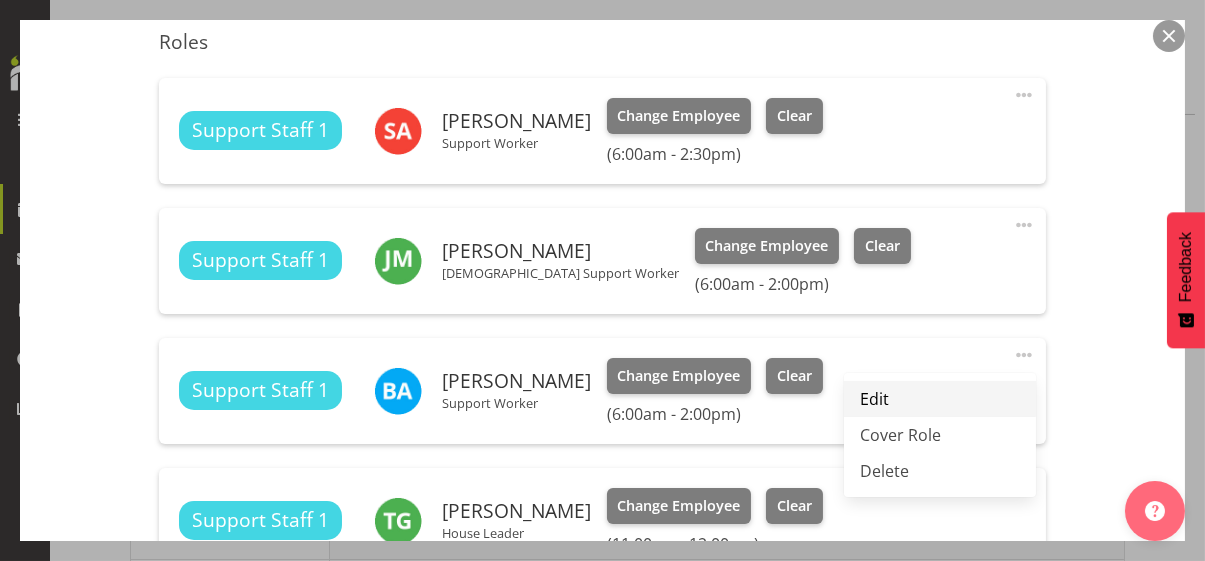 click on "Edit" at bounding box center [940, 399] 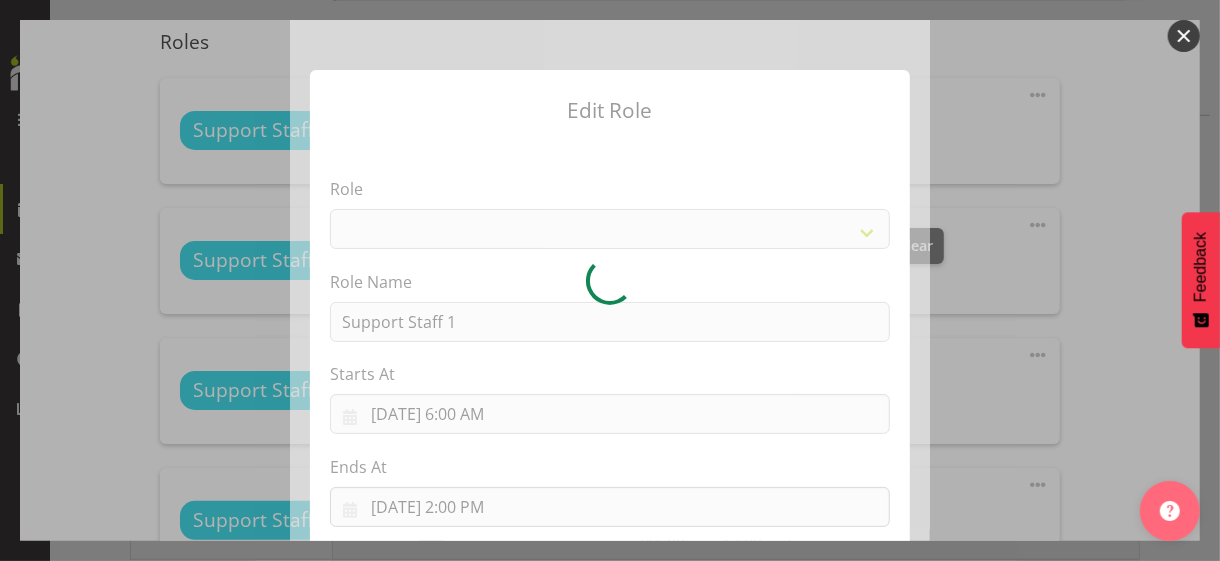 select on "1091" 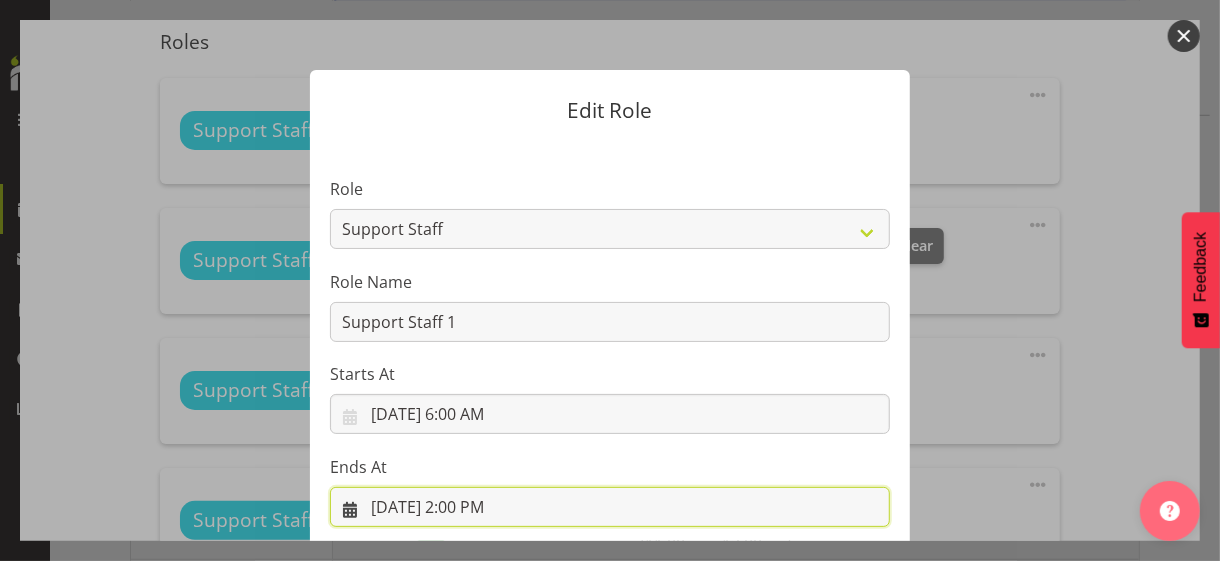 click on "[DATE] 2:00 PM" at bounding box center (610, 507) 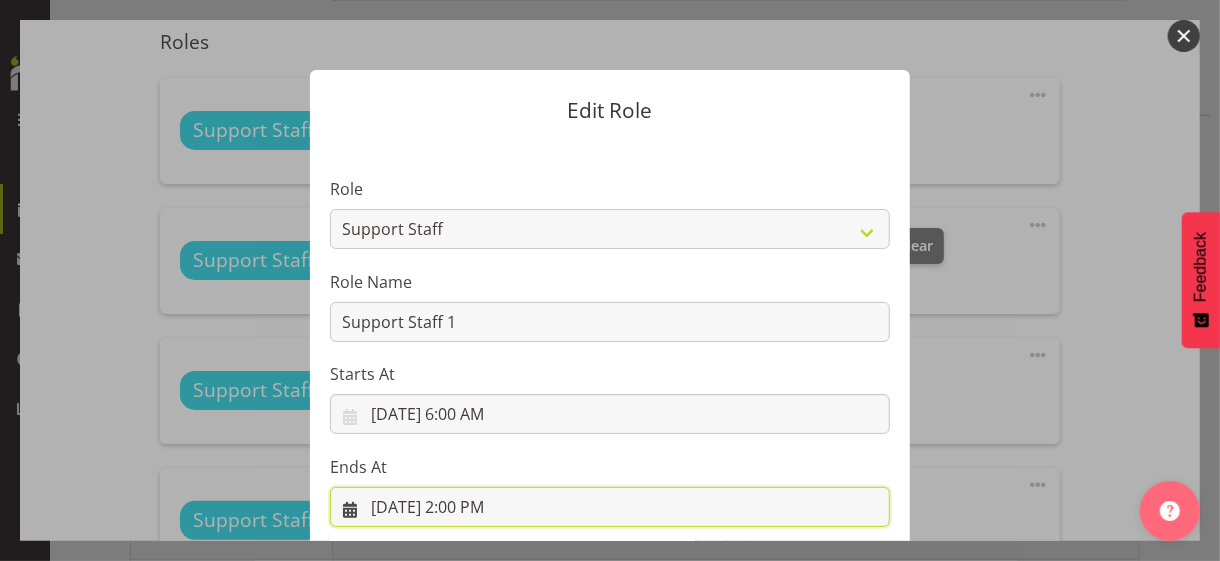 scroll, scrollTop: 441, scrollLeft: 0, axis: vertical 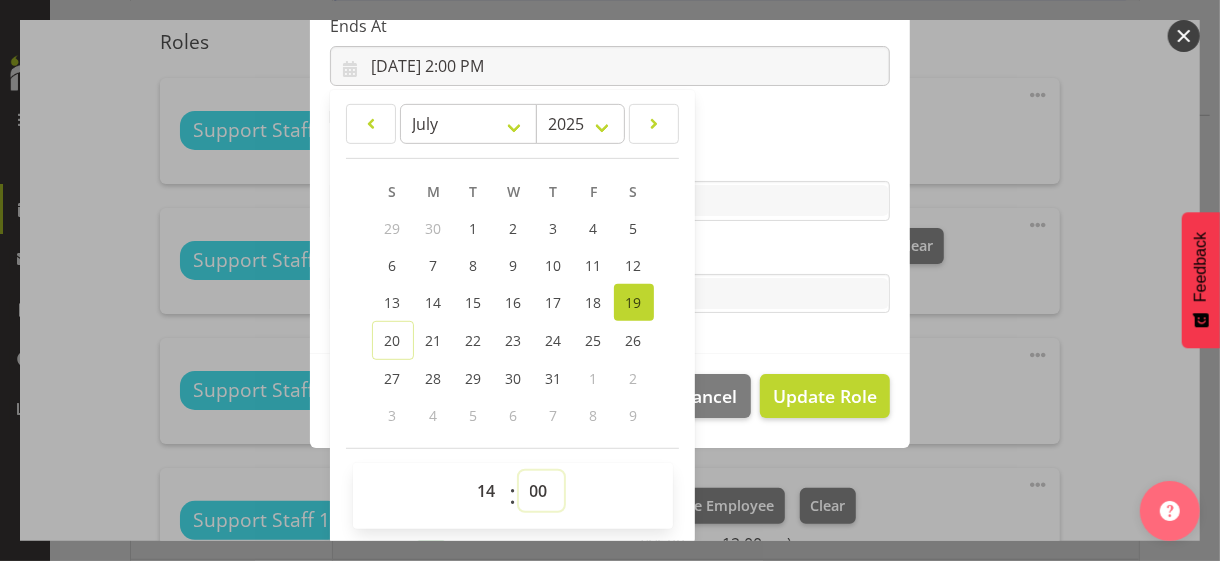 click on "00   01   02   03   04   05   06   07   08   09   10   11   12   13   14   15   16   17   18   19   20   21   22   23   24   25   26   27   28   29   30   31   32   33   34   35   36   37   38   39   40   41   42   43   44   45   46   47   48   49   50   51   52   53   54   55   56   57   58   59" at bounding box center (541, 491) 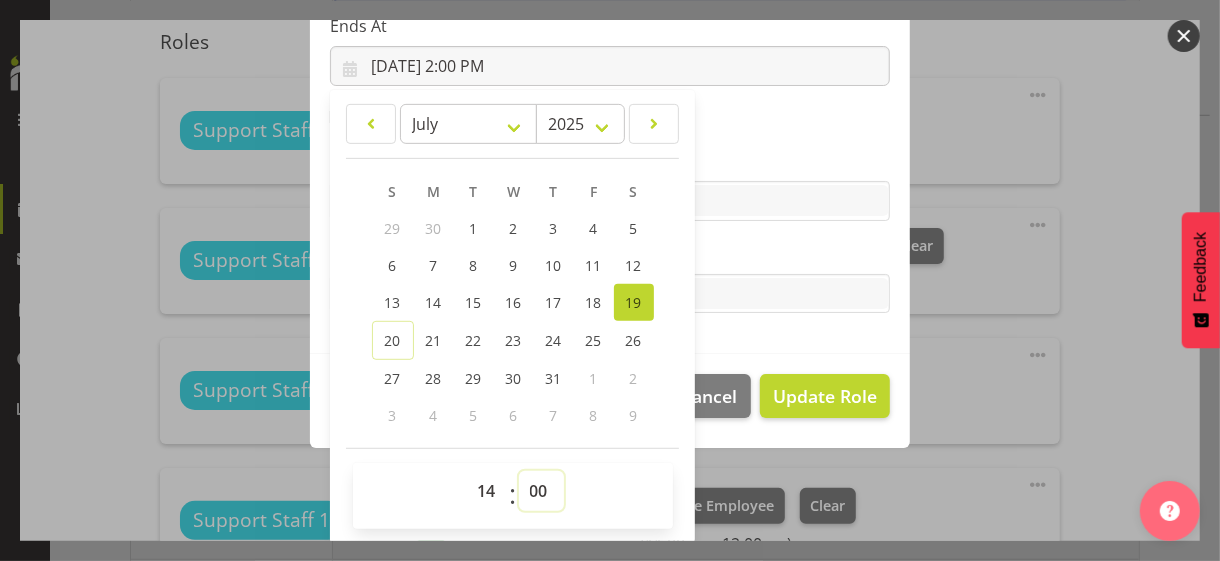 select on "30" 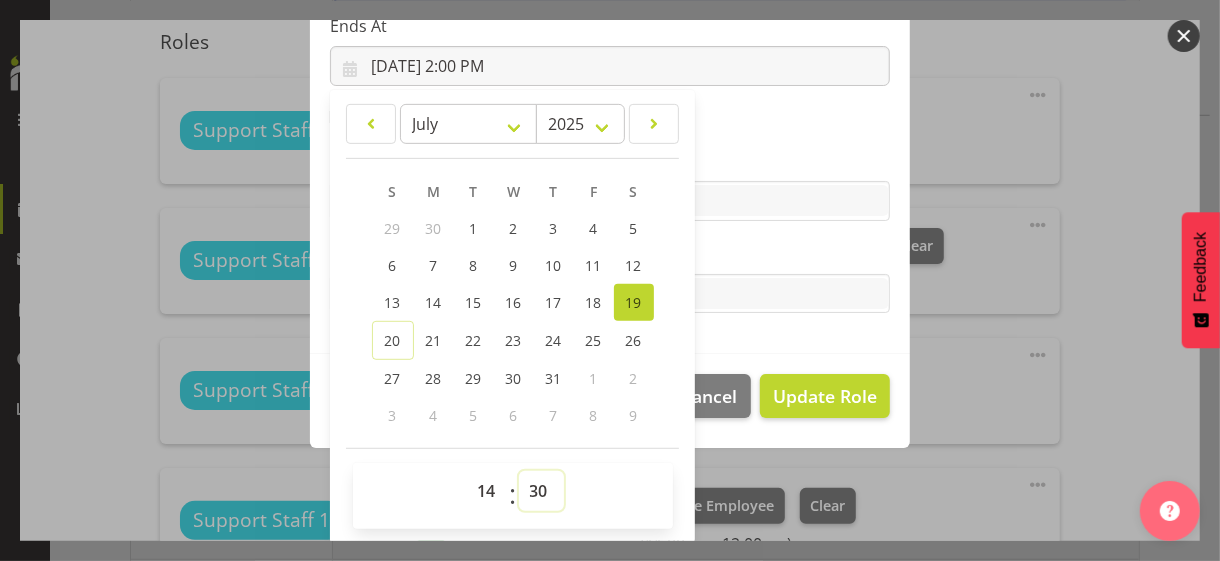 click on "00   01   02   03   04   05   06   07   08   09   10   11   12   13   14   15   16   17   18   19   20   21   22   23   24   25   26   27   28   29   30   31   32   33   34   35   36   37   38   39   40   41   42   43   44   45   46   47   48   49   50   51   52   53   54   55   56   57   58   59" at bounding box center [541, 491] 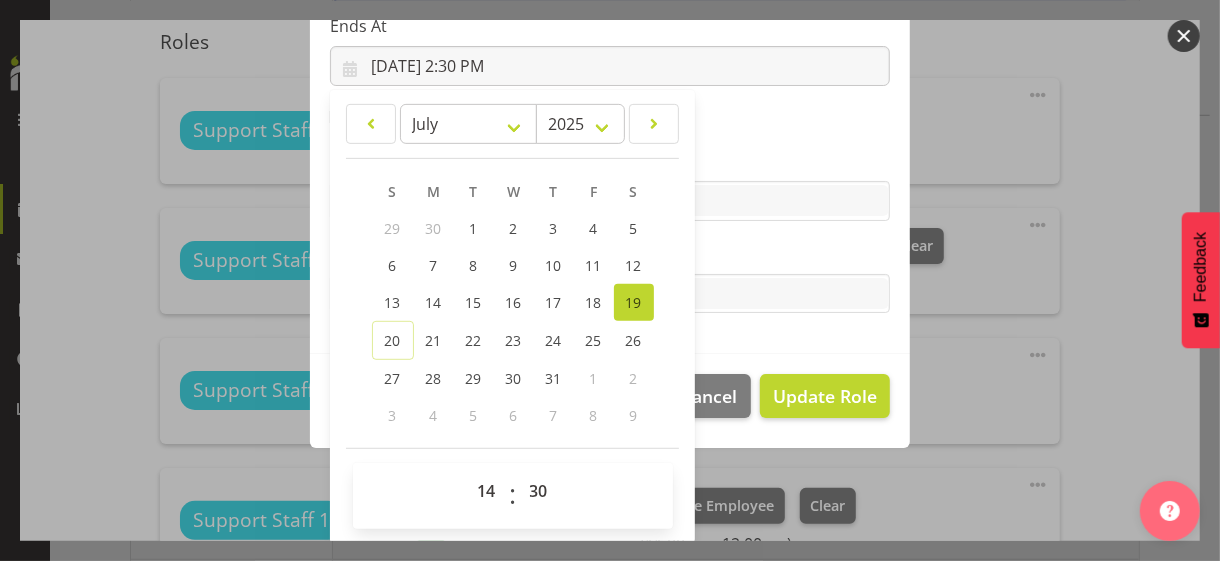 click on "Tasks" at bounding box center [610, 254] 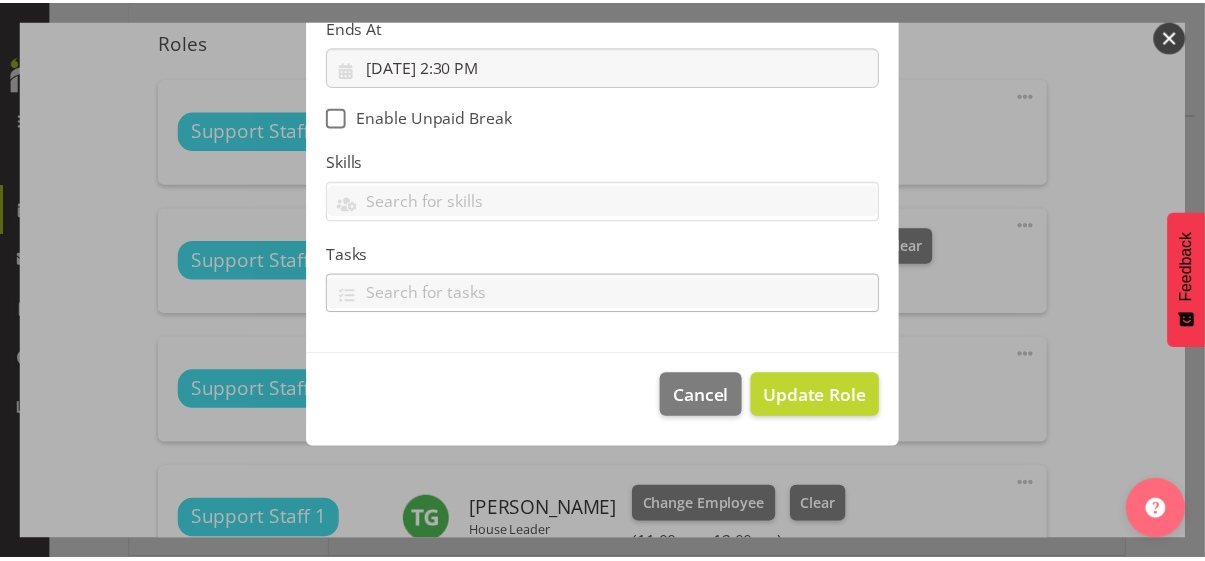 scroll, scrollTop: 346, scrollLeft: 0, axis: vertical 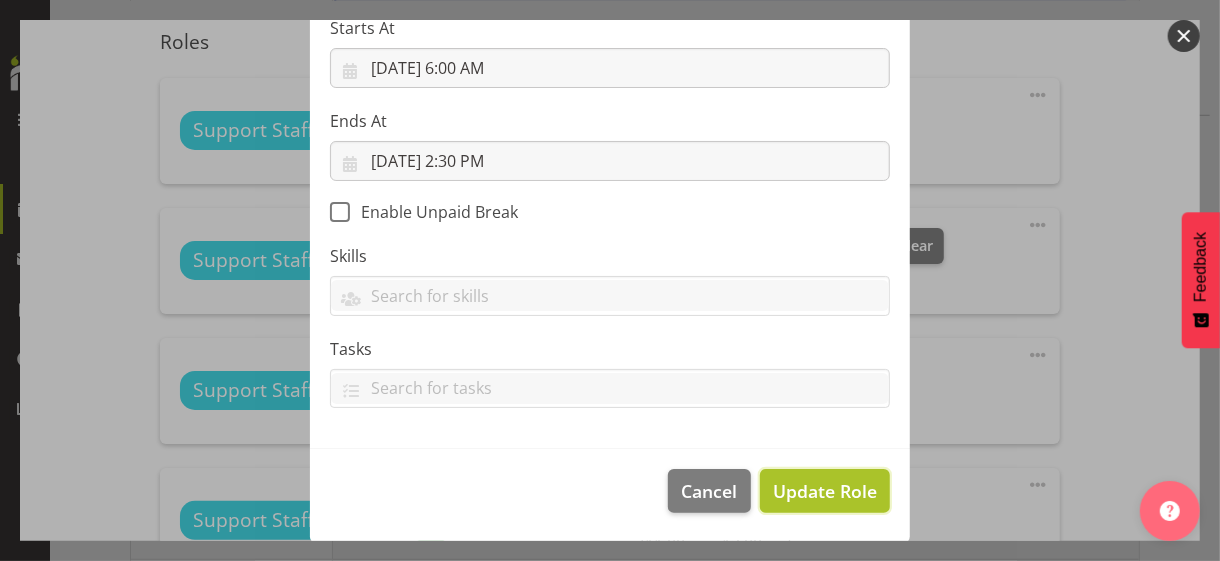 click on "Update Role" at bounding box center (825, 491) 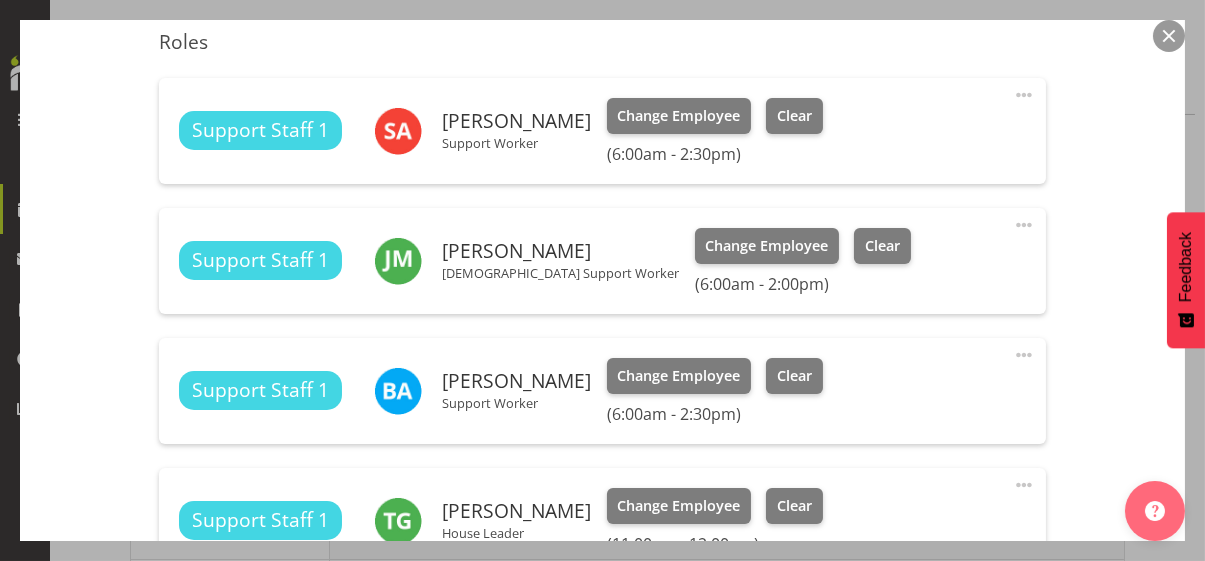 click on "Shift Instance Name [PERSON_NAME] AM   Location [PERSON_NAME] House   Department Residential   Job  Select Job  Create new job
Starts At
[DATE] 6:00 AM  January   February   March   April   May   June   July   August   September   October   November   [DATE]   2034   2033   2032   2031   2030   2029   2028   2027   2026   2025   2024   2023   2022   2021   2020   2019   2018   2017   2016   2015   2014   2013   2012   2011   2010   2009   2008   2007   2006   2005   2004   2003   2002   2001   2000   1999   1998   1997   1996   1995   1994   1993   1992   1991   1990   1989   1988   1987   1986   1985   1984   1983   1982   1981   1980   1979   1978   1977   1976   1975   1974   1973   1972   1971   1970   1969   1968   1967   1966   1965   1964   1963   1962   1961   1960   1959   1958   1957   1956   1955   1954   1953   1952   1951   1950   1949   1948   1947   1946   1945   1944   1943   1942   1941   1940   1939   1938   1937   1936   1935   1934   1933   1932   1931  S M" at bounding box center [602, 168] 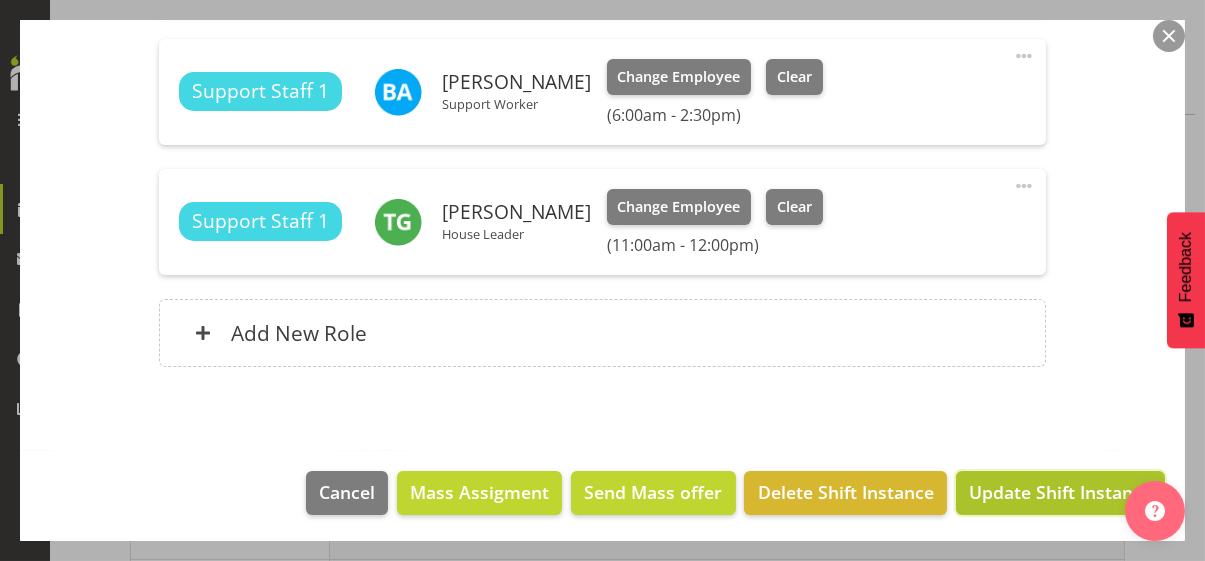 click on "Update Shift Instance" at bounding box center (1060, 492) 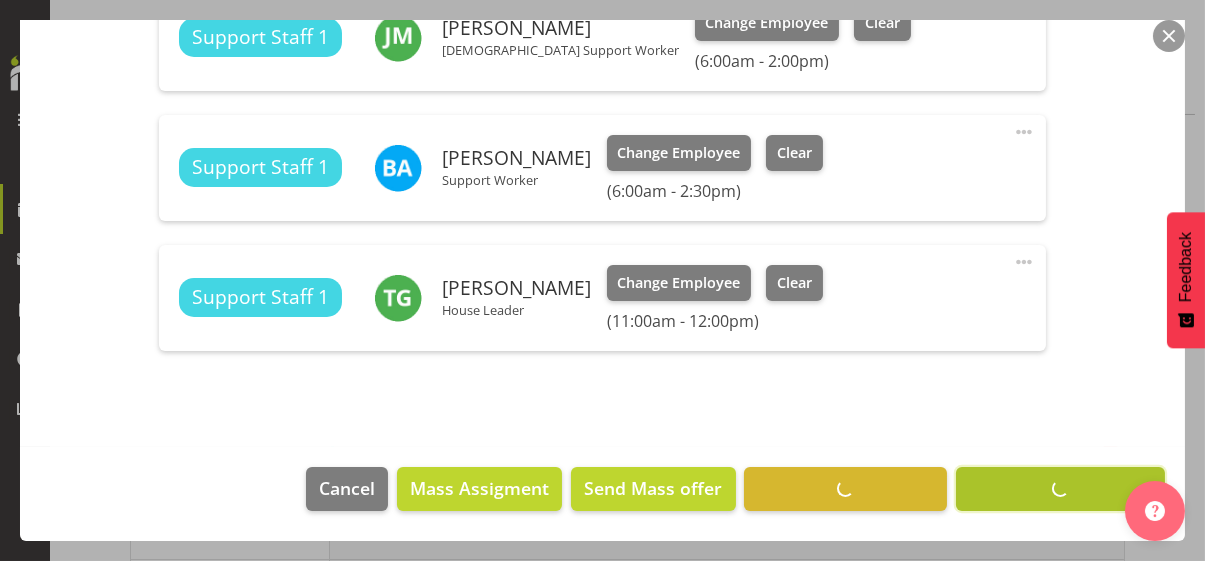 scroll, scrollTop: 792, scrollLeft: 0, axis: vertical 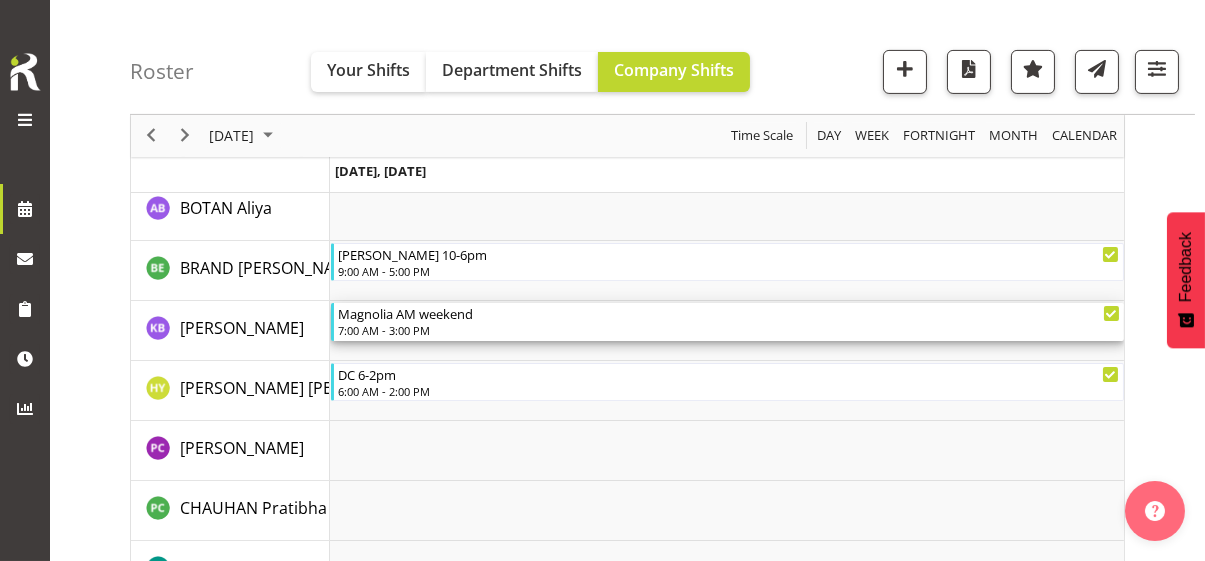 click on "7:00 AM - 3:00 PM" at bounding box center (729, 330) 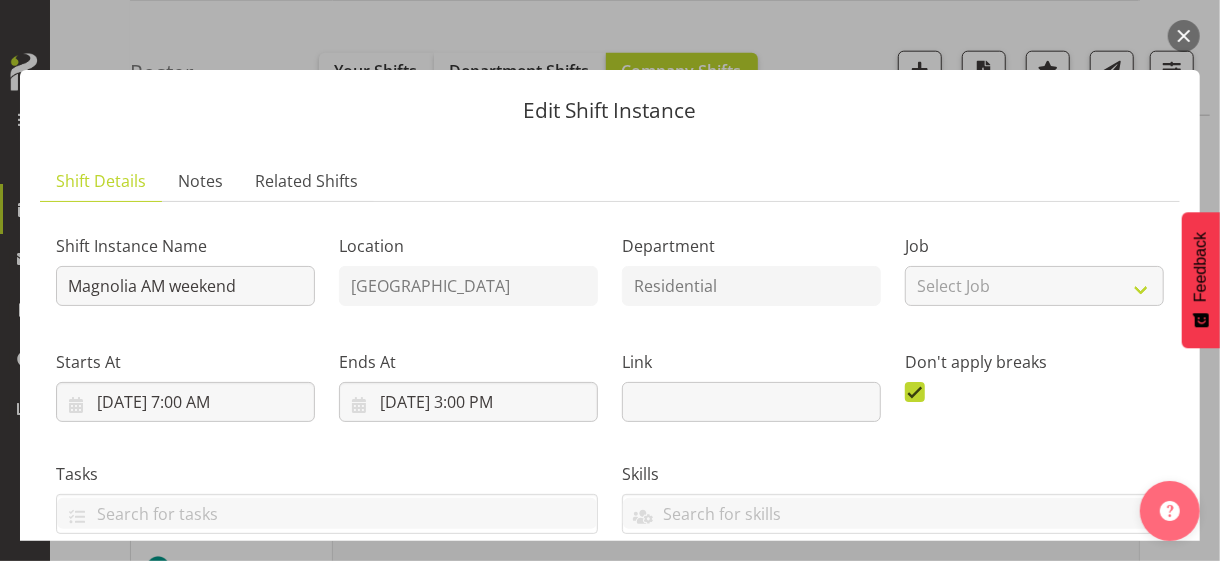 scroll, scrollTop: 481, scrollLeft: 0, axis: vertical 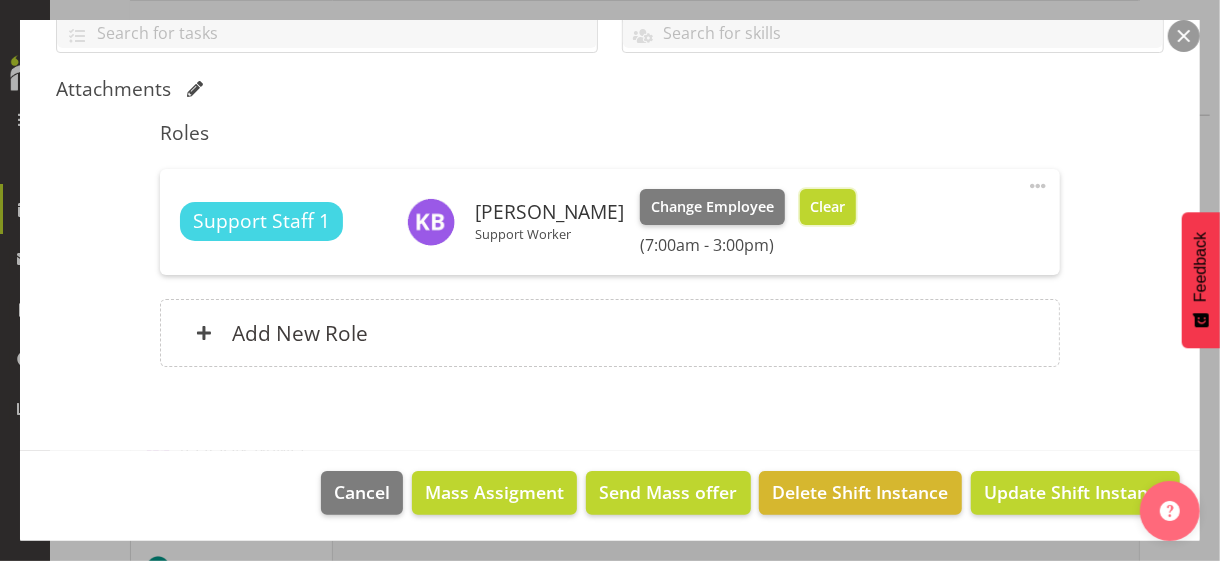 click on "Clear" at bounding box center [827, 207] 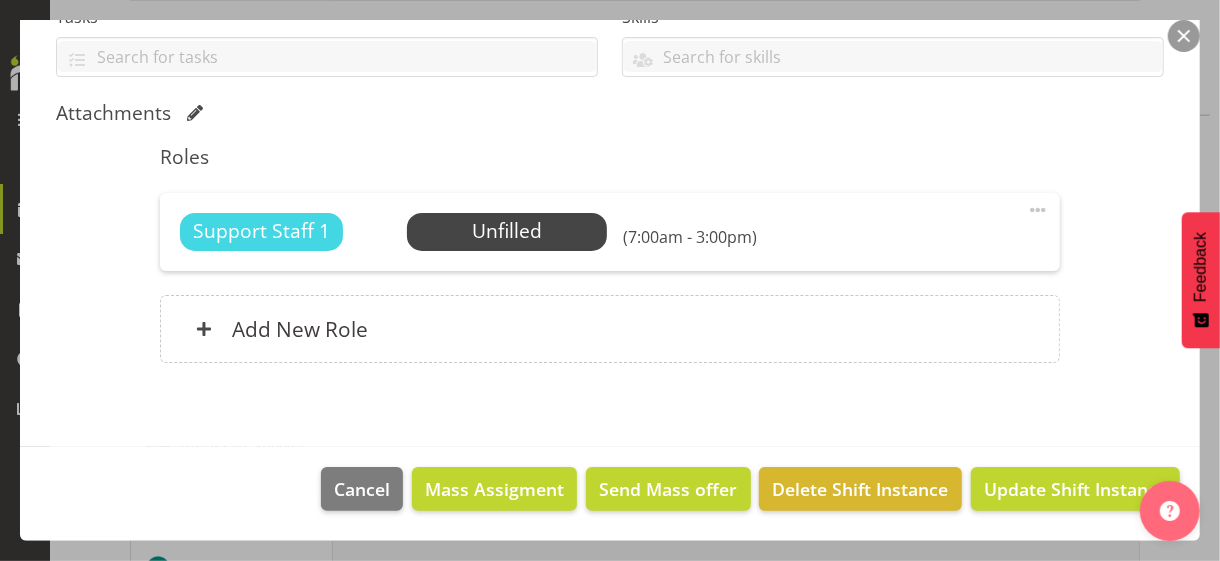 scroll, scrollTop: 454, scrollLeft: 0, axis: vertical 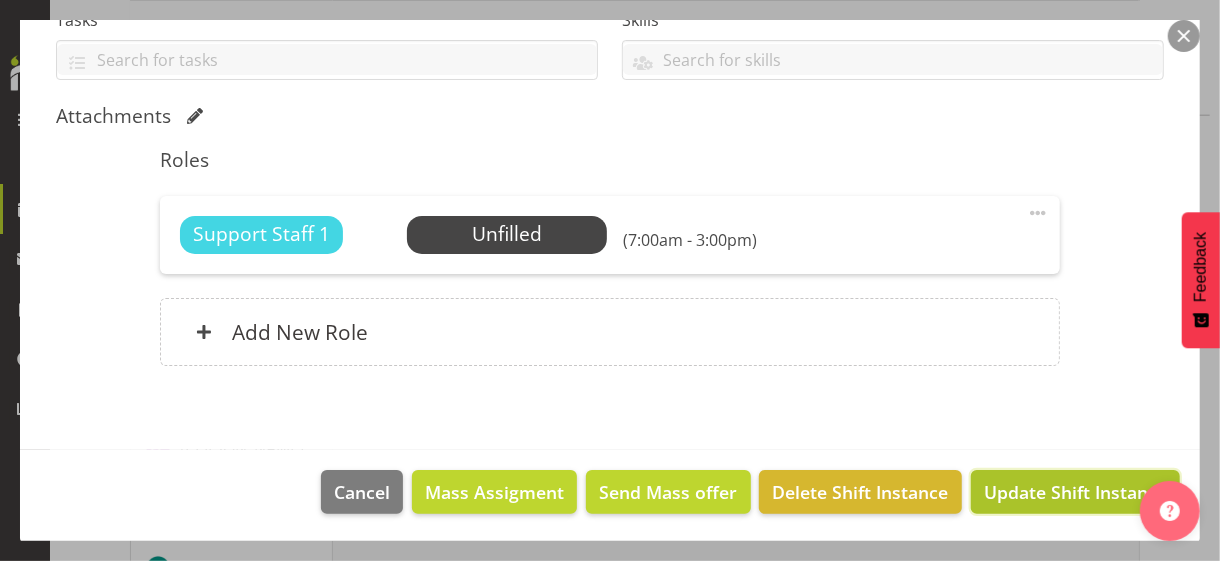 click on "Update Shift Instance" at bounding box center [1075, 492] 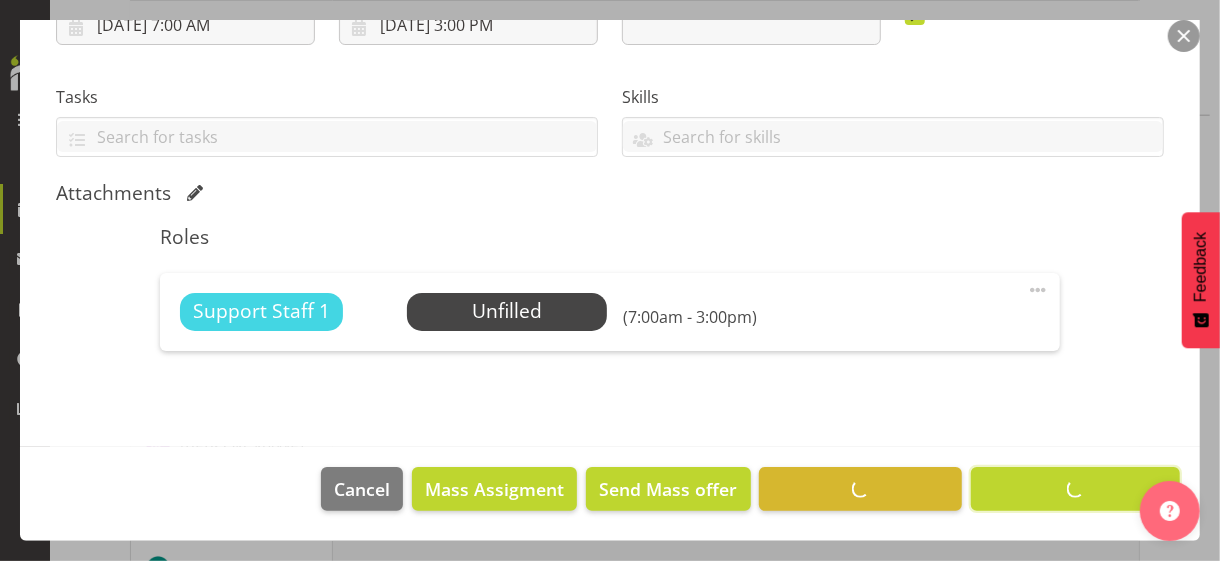 scroll, scrollTop: 375, scrollLeft: 0, axis: vertical 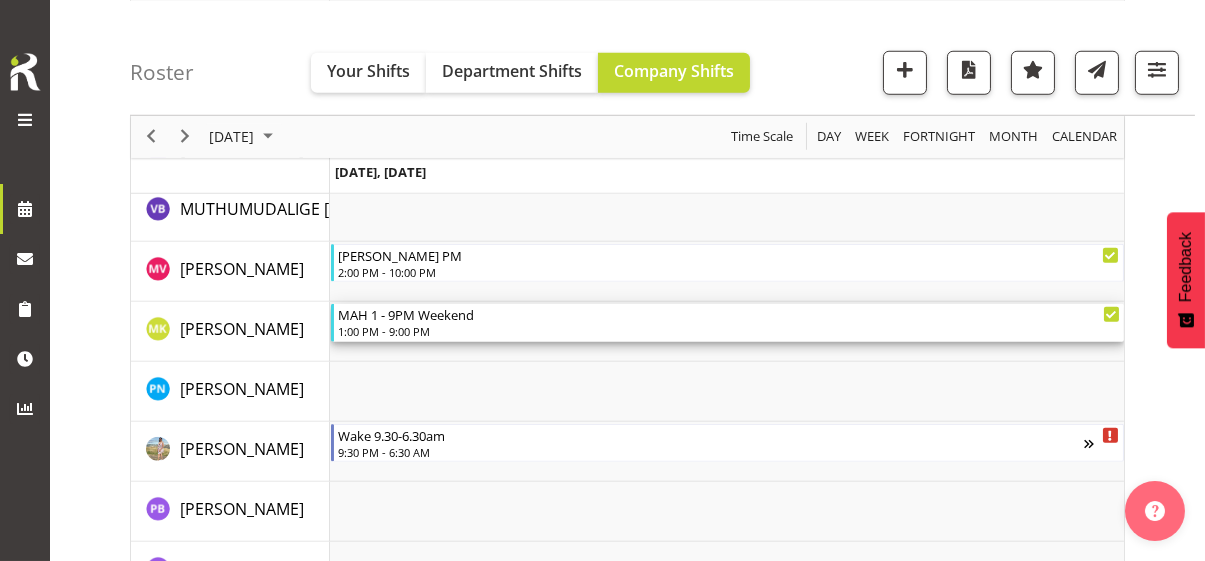 click on "1:00 PM - 9:00 PM" at bounding box center (729, 331) 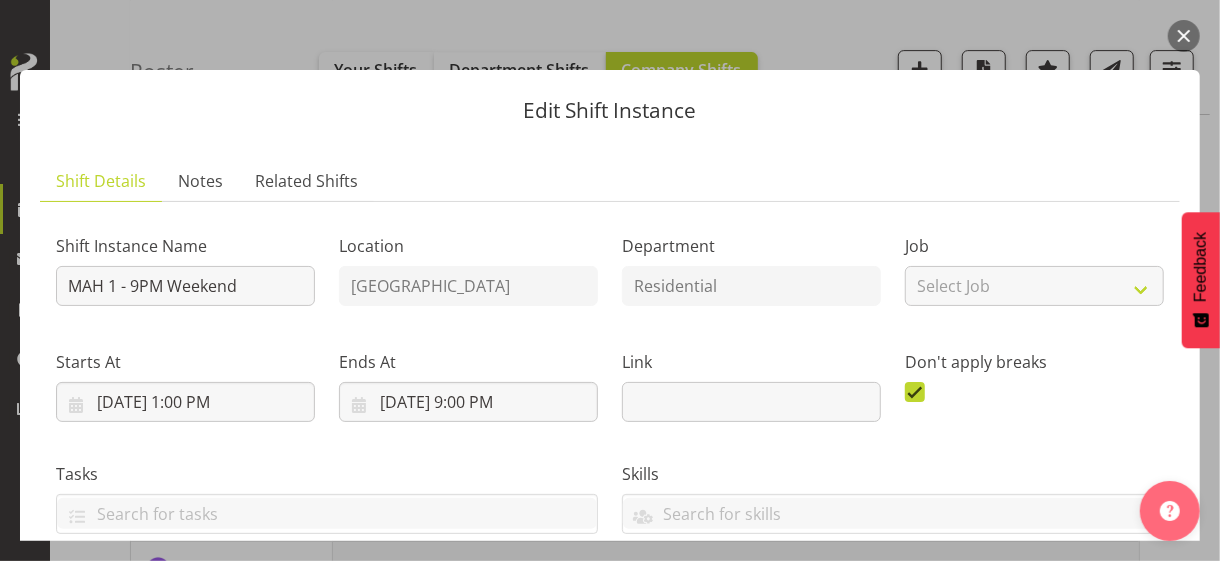 scroll, scrollTop: 400, scrollLeft: 0, axis: vertical 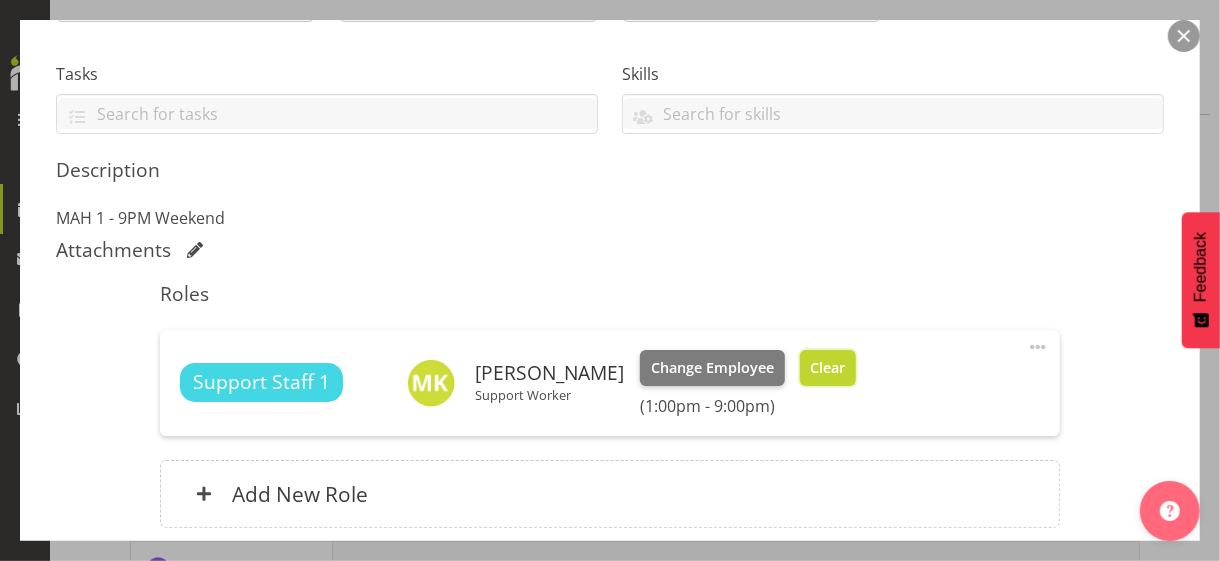 click on "Clear" at bounding box center (828, 368) 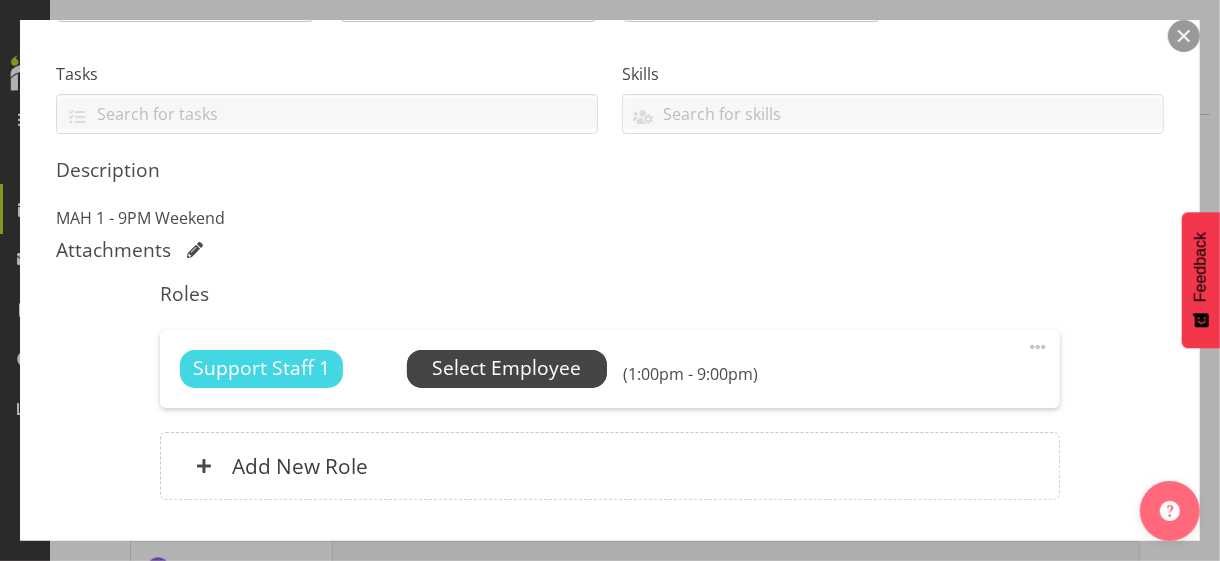 click on "Select Employee" at bounding box center [506, 368] 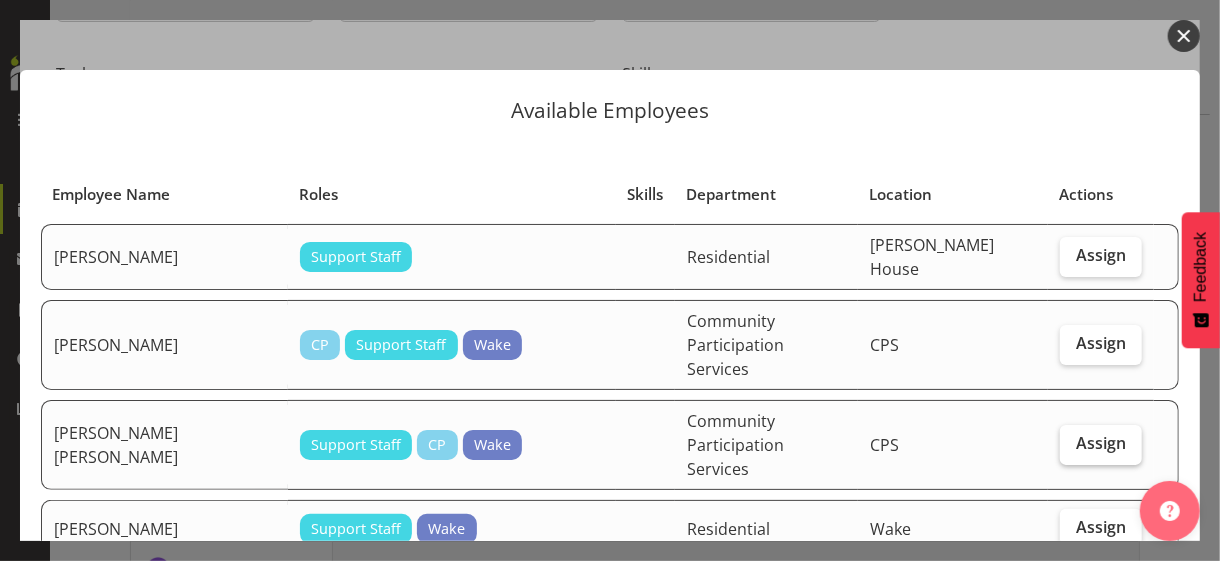 click on "Assign" at bounding box center (1101, 443) 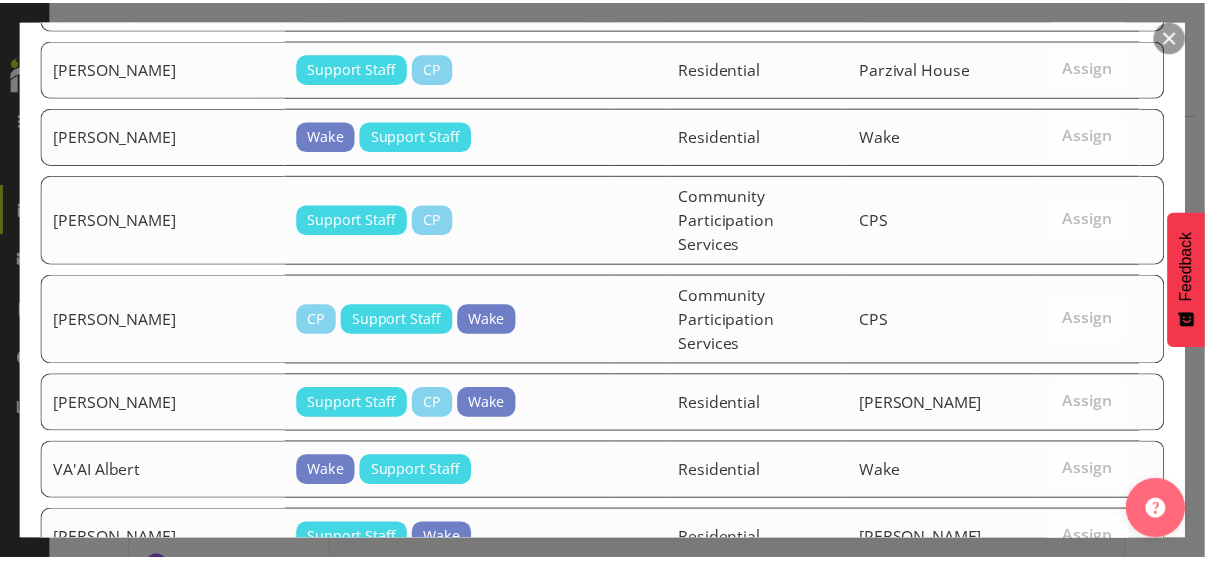 scroll, scrollTop: 2629, scrollLeft: 0, axis: vertical 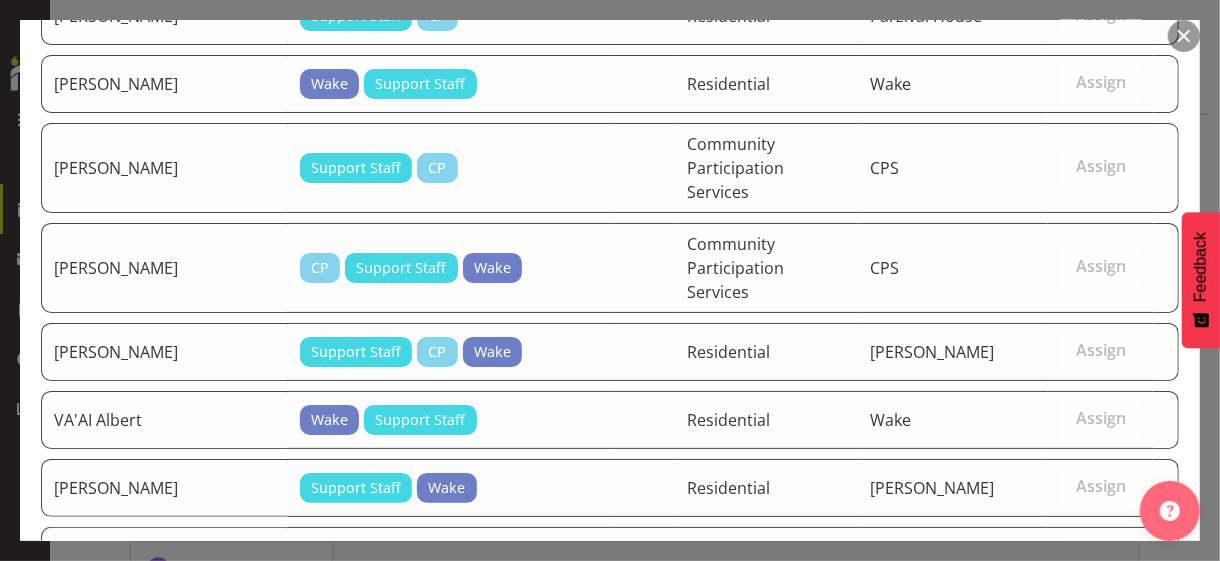 click on "Assign [PERSON_NAME] [PERSON_NAME]" at bounding box center (993, 726) 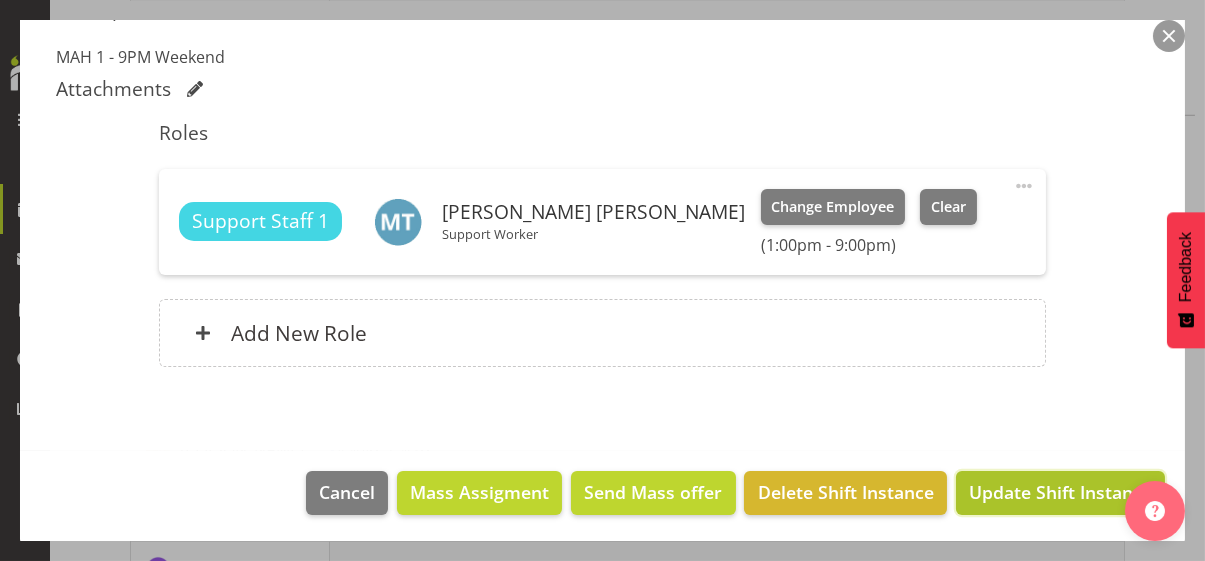 click on "Update Shift Instance" at bounding box center (1060, 492) 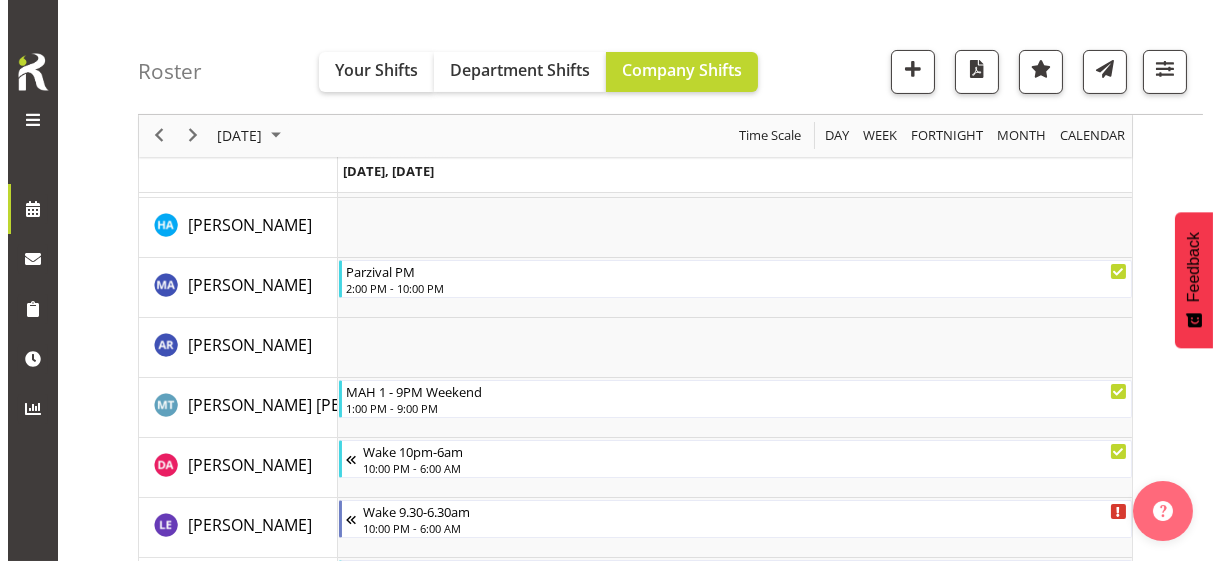 scroll, scrollTop: 618, scrollLeft: 0, axis: vertical 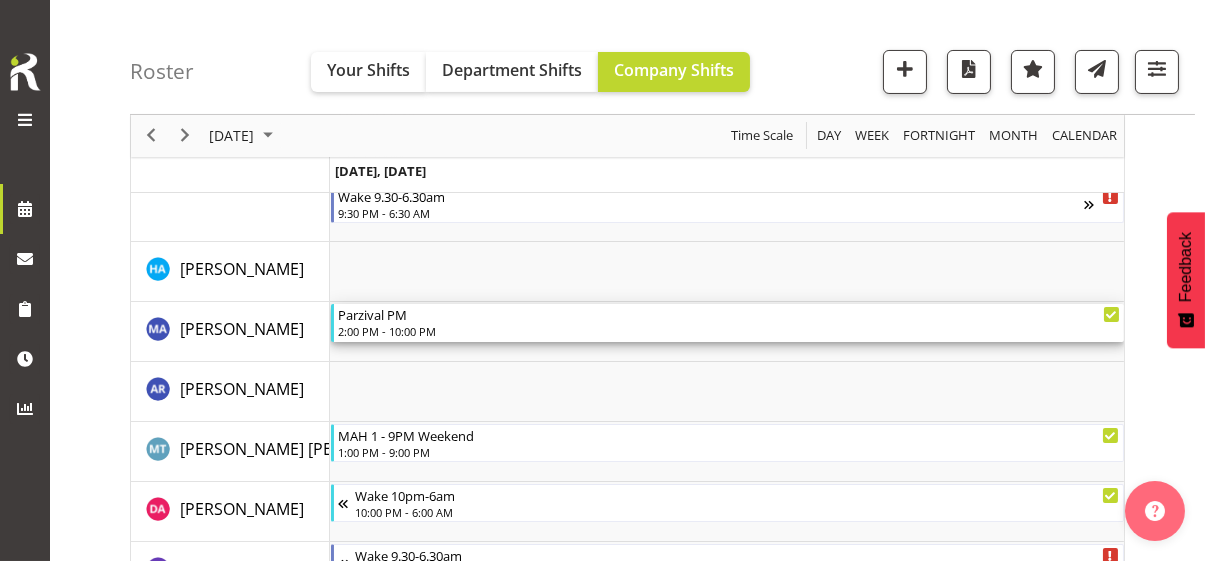 click on "2:00 PM - 10:00 PM" at bounding box center (729, 331) 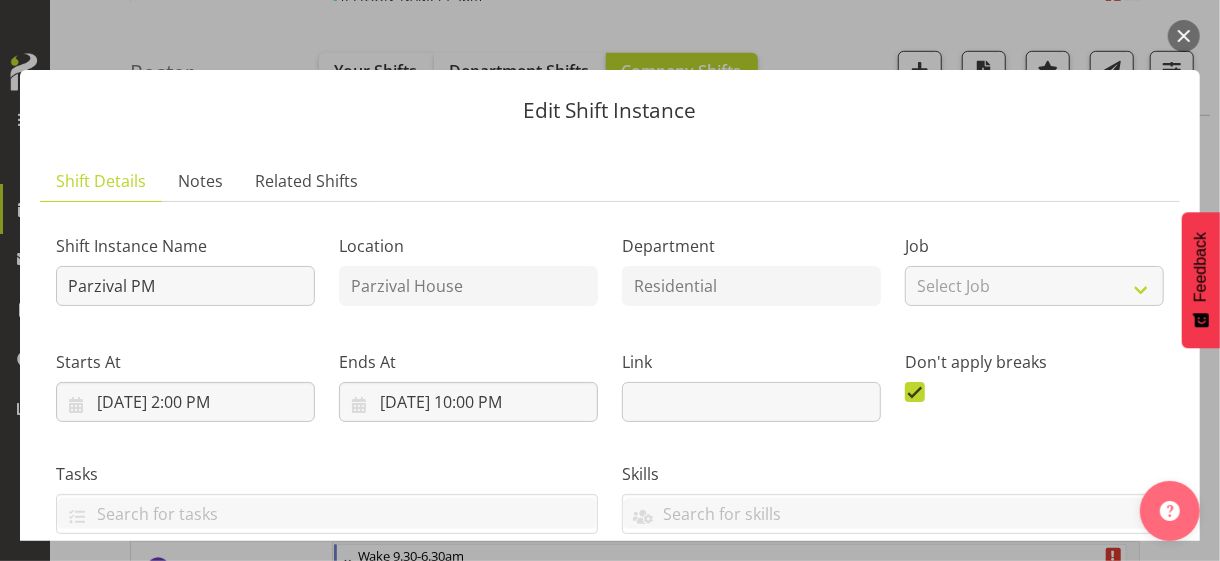 scroll, scrollTop: 500, scrollLeft: 0, axis: vertical 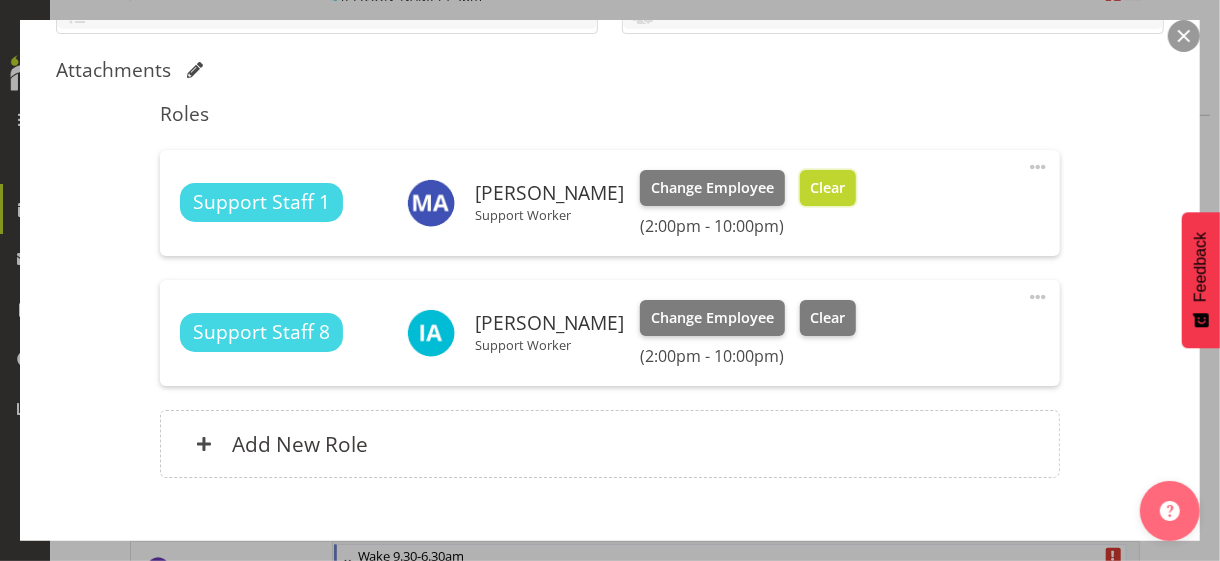 click on "Clear" at bounding box center (827, 188) 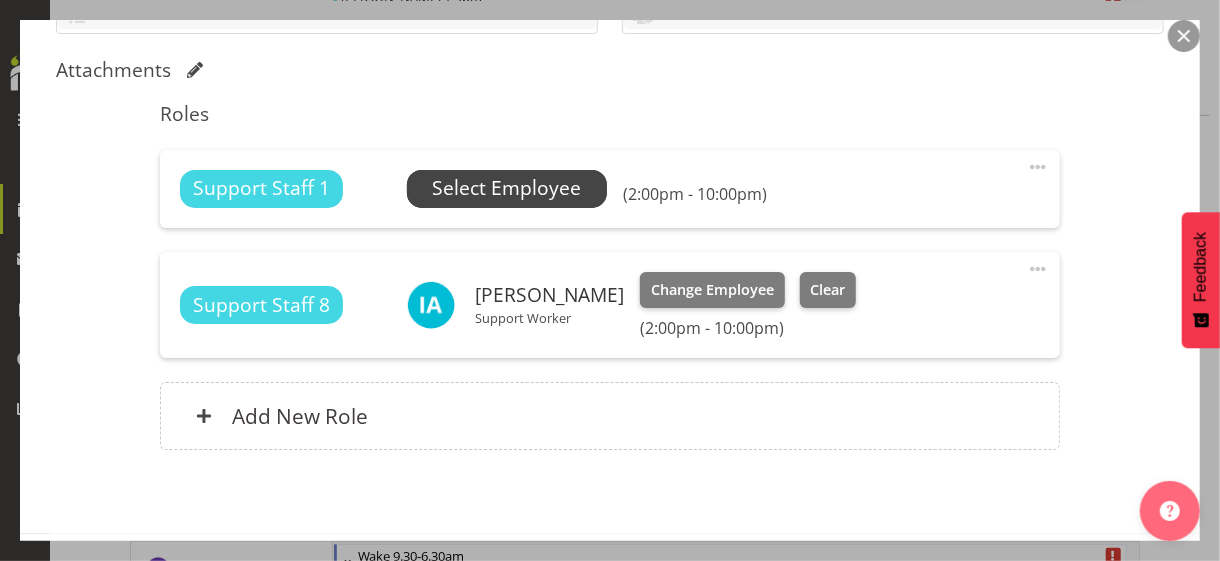 click on "Select Employee" at bounding box center [506, 188] 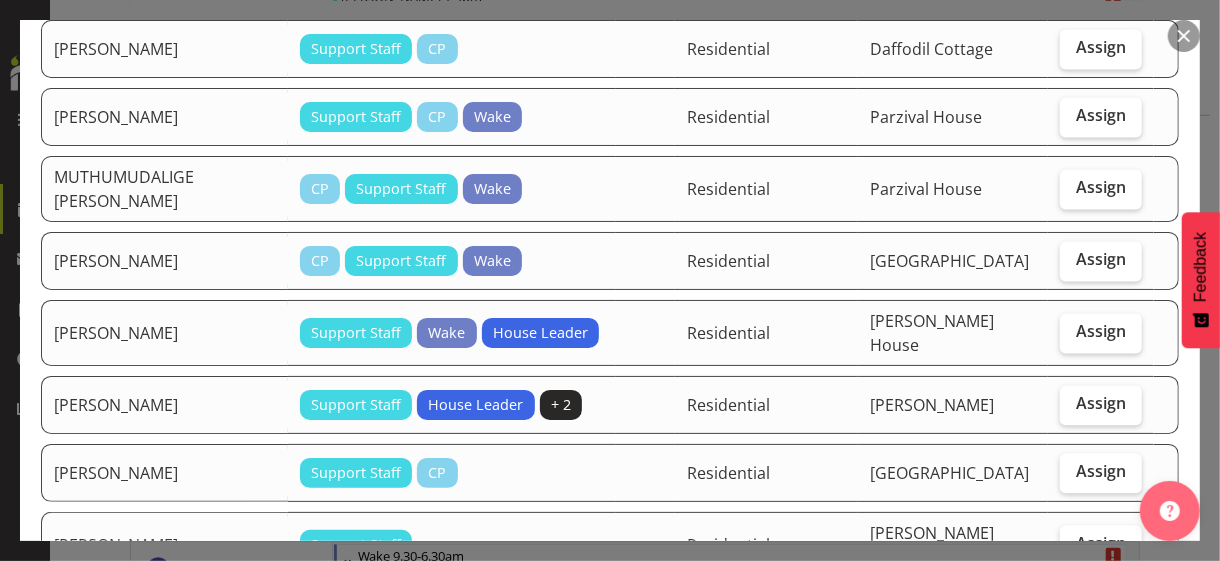 scroll, scrollTop: 2100, scrollLeft: 0, axis: vertical 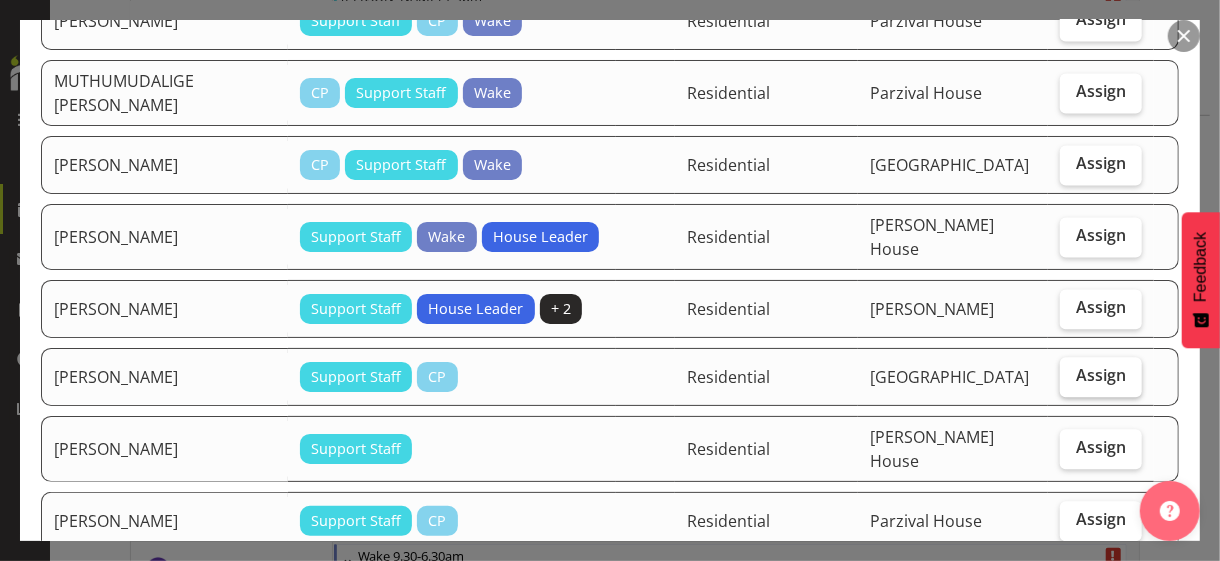 click on "Assign" at bounding box center (1101, 375) 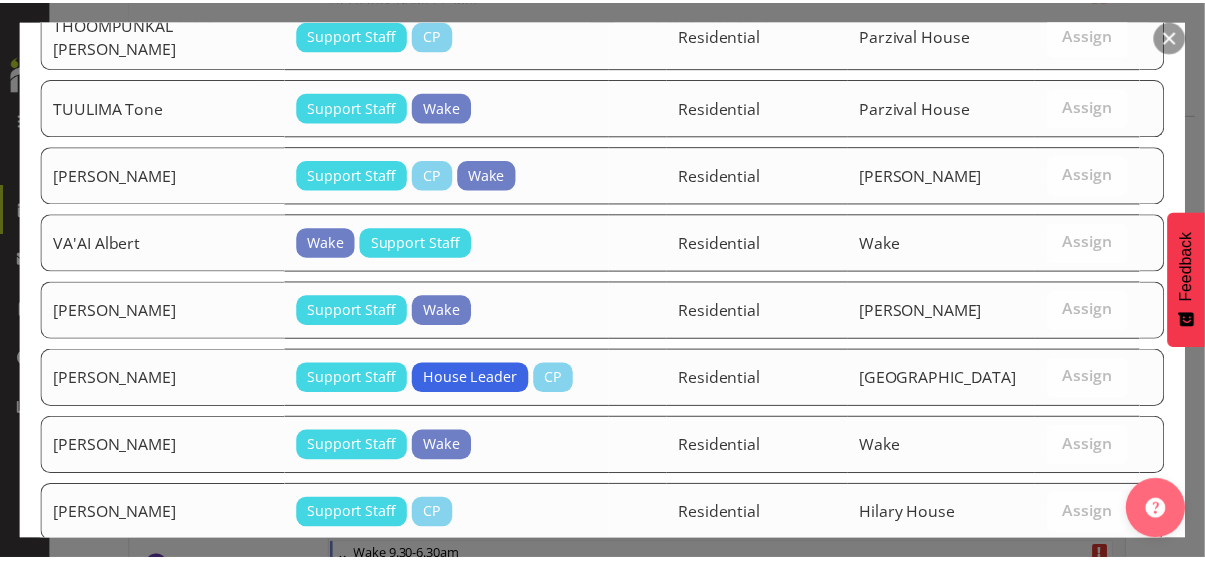 scroll, scrollTop: 3321, scrollLeft: 0, axis: vertical 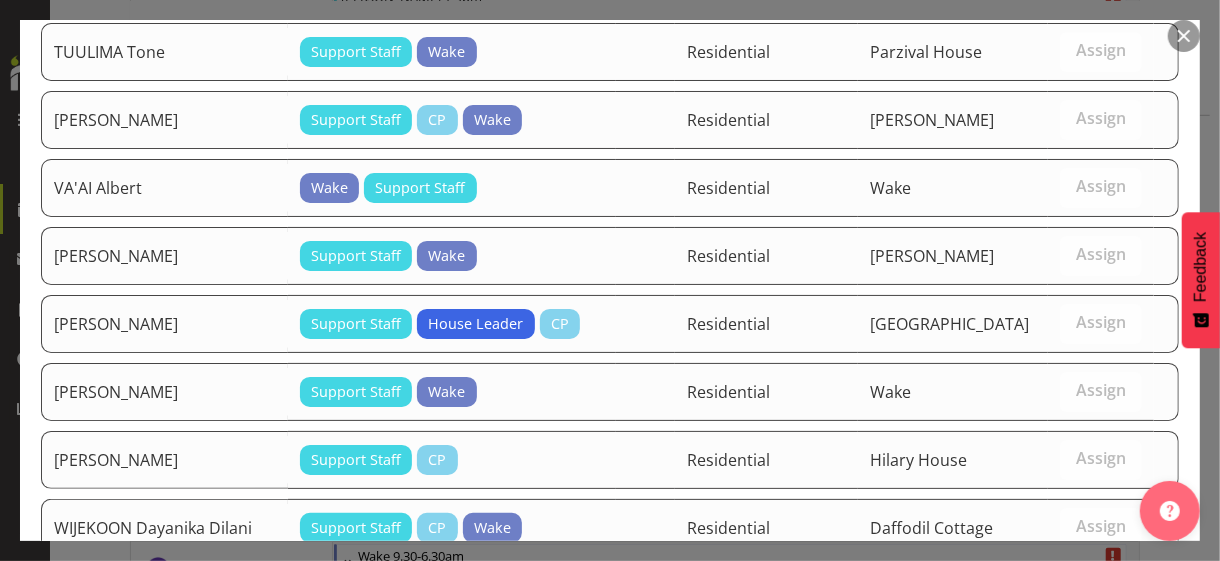 click on "Assign [PERSON_NAME]" at bounding box center [1066, 698] 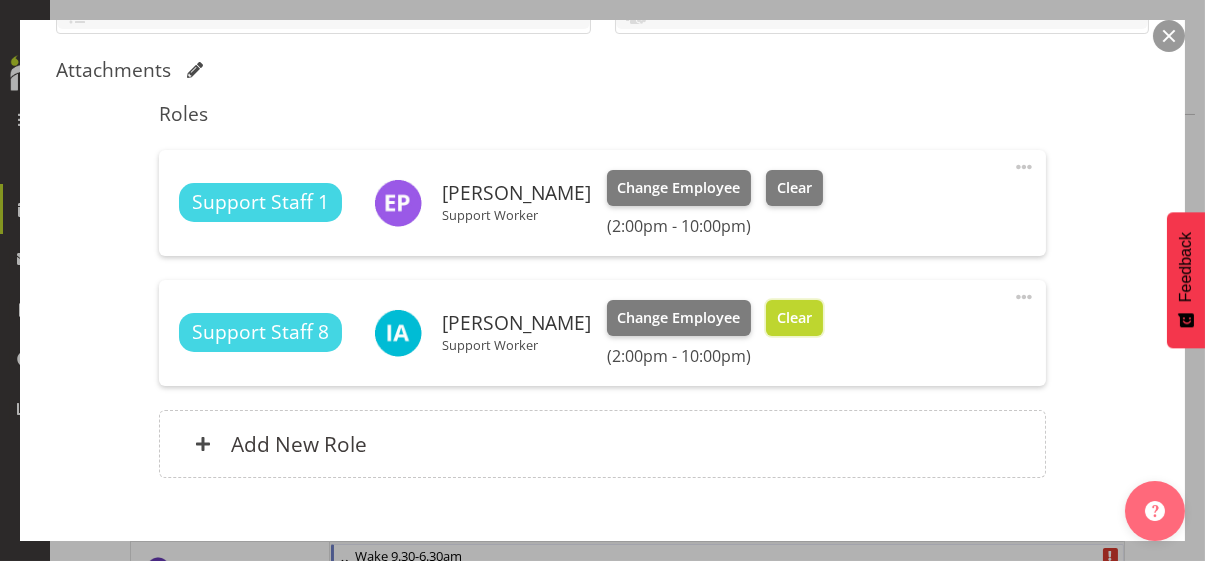 click on "Clear" at bounding box center [794, 318] 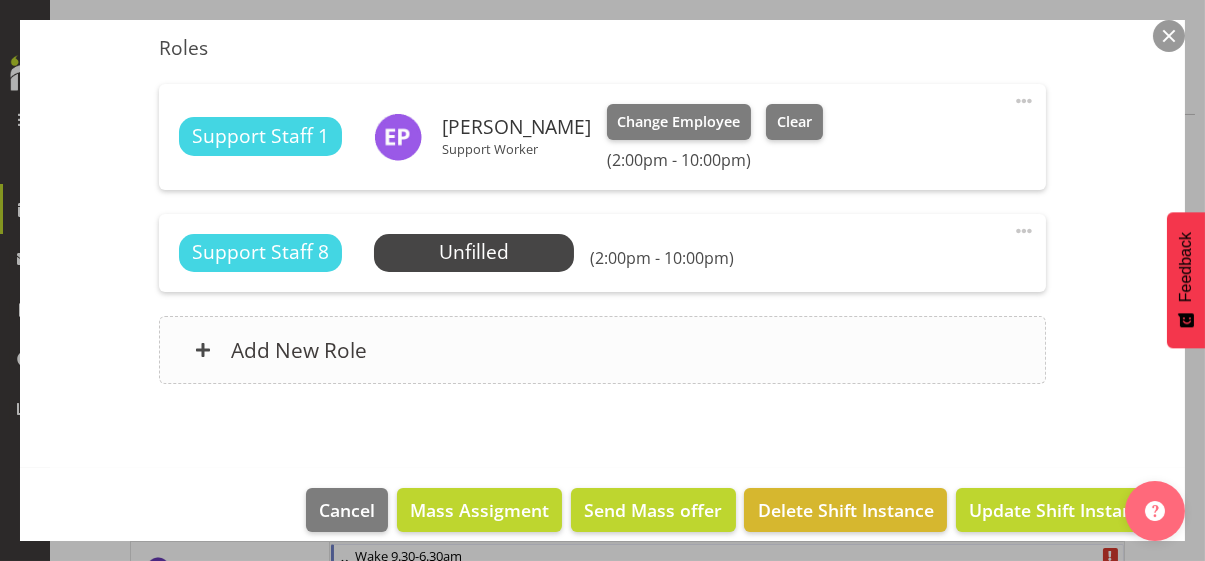 scroll, scrollTop: 584, scrollLeft: 0, axis: vertical 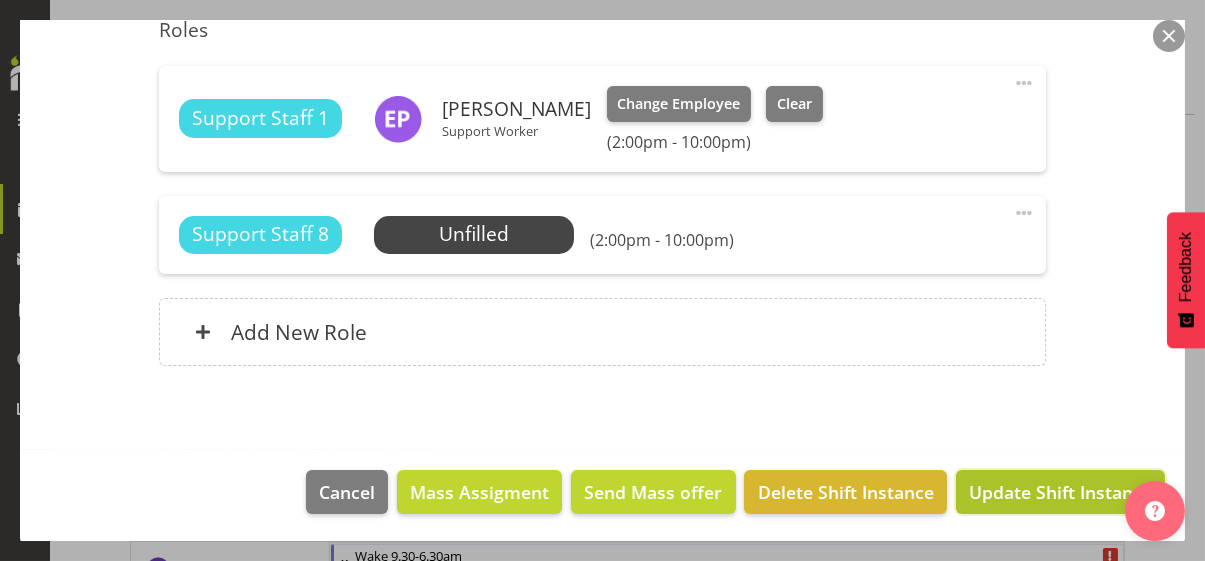 click on "Update Shift Instance" at bounding box center [1060, 492] 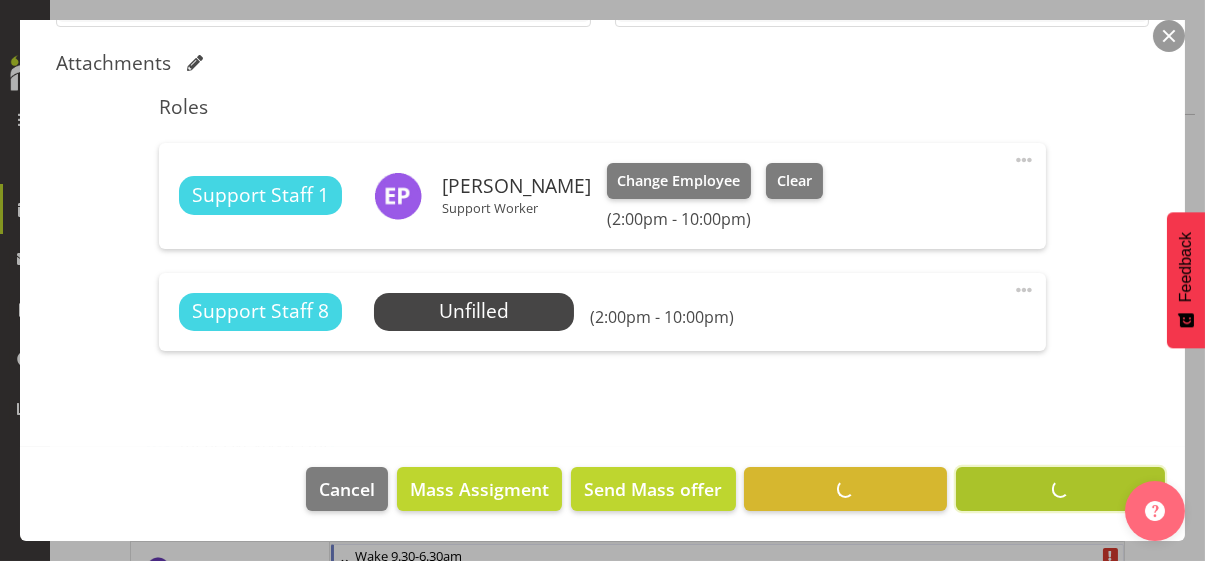 scroll, scrollTop: 505, scrollLeft: 0, axis: vertical 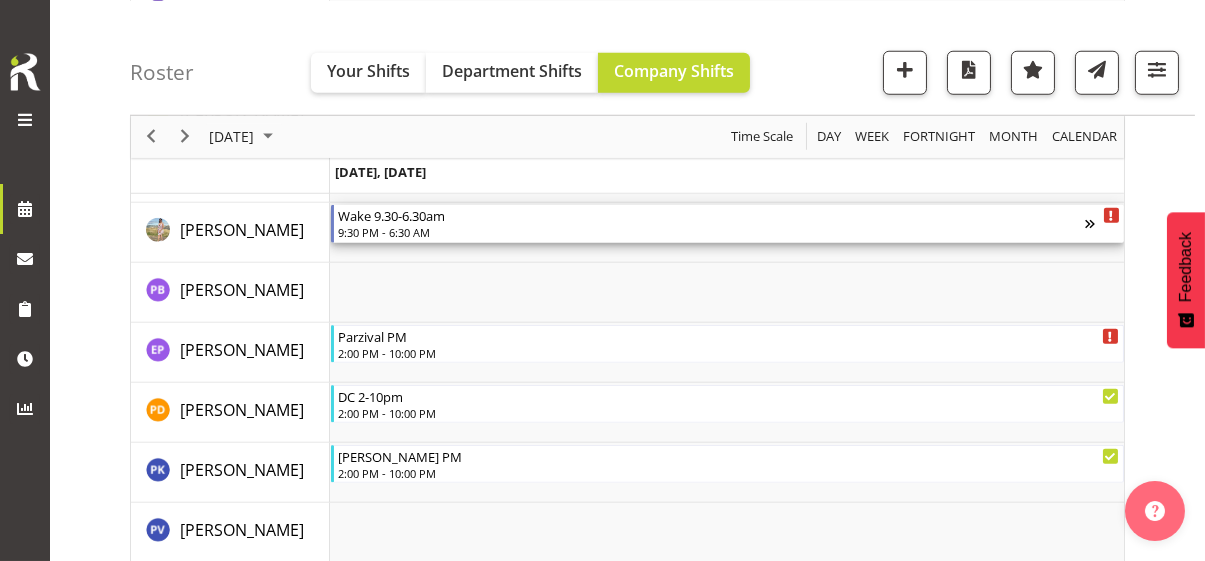 click on "9:30 PM - 6:30 AM" at bounding box center (711, 232) 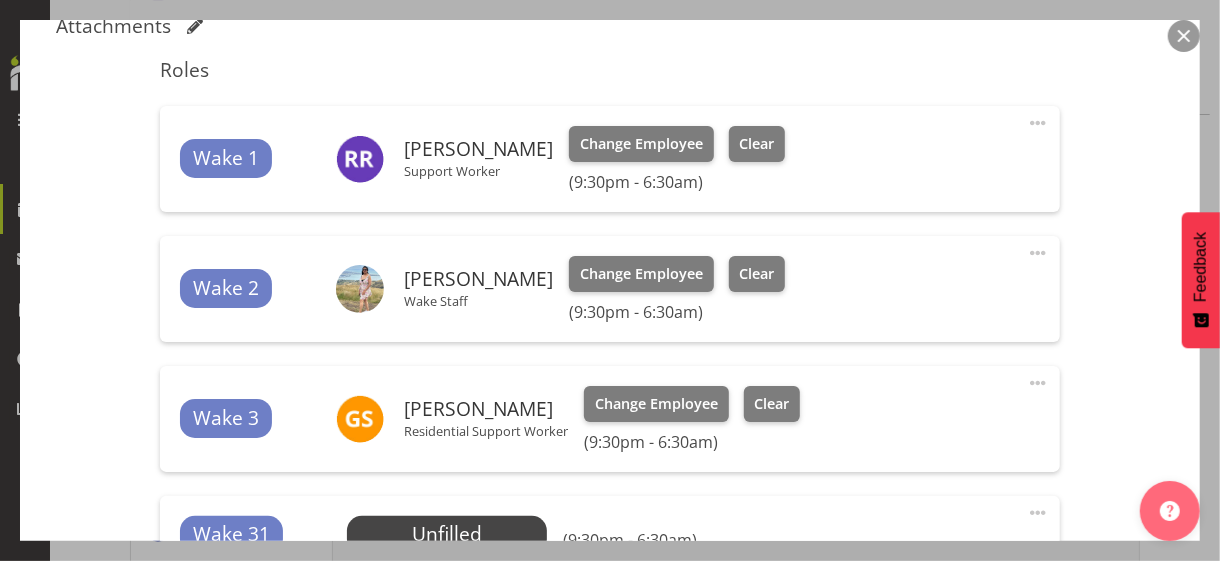 scroll, scrollTop: 600, scrollLeft: 0, axis: vertical 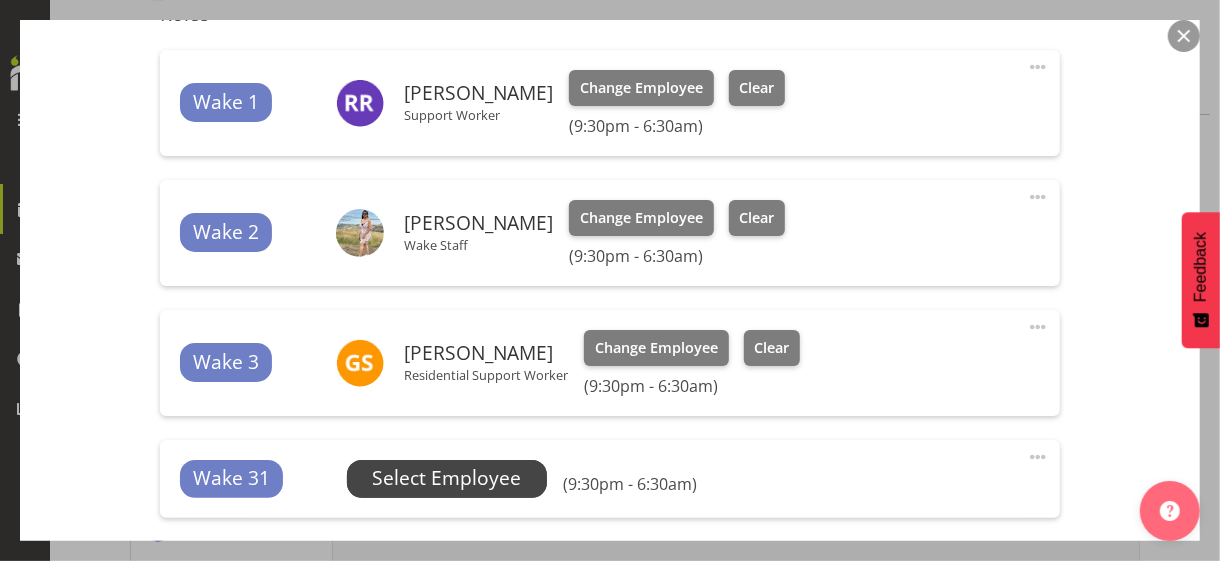 click on "Select Employee" at bounding box center [446, 478] 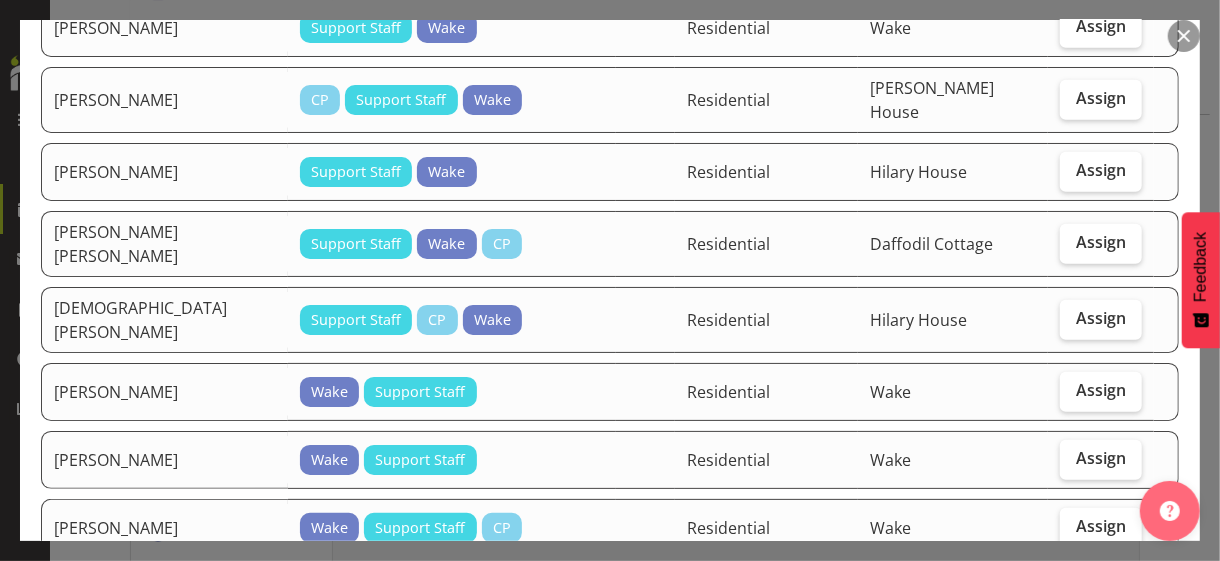 scroll, scrollTop: 500, scrollLeft: 0, axis: vertical 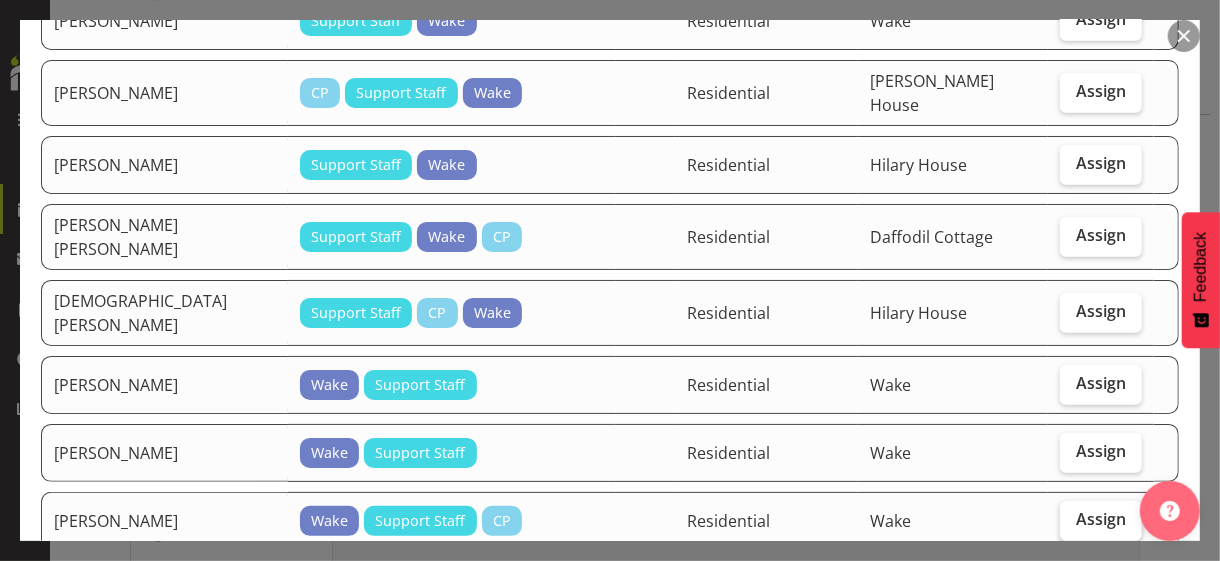 click on "Assign" at bounding box center [1101, 519] 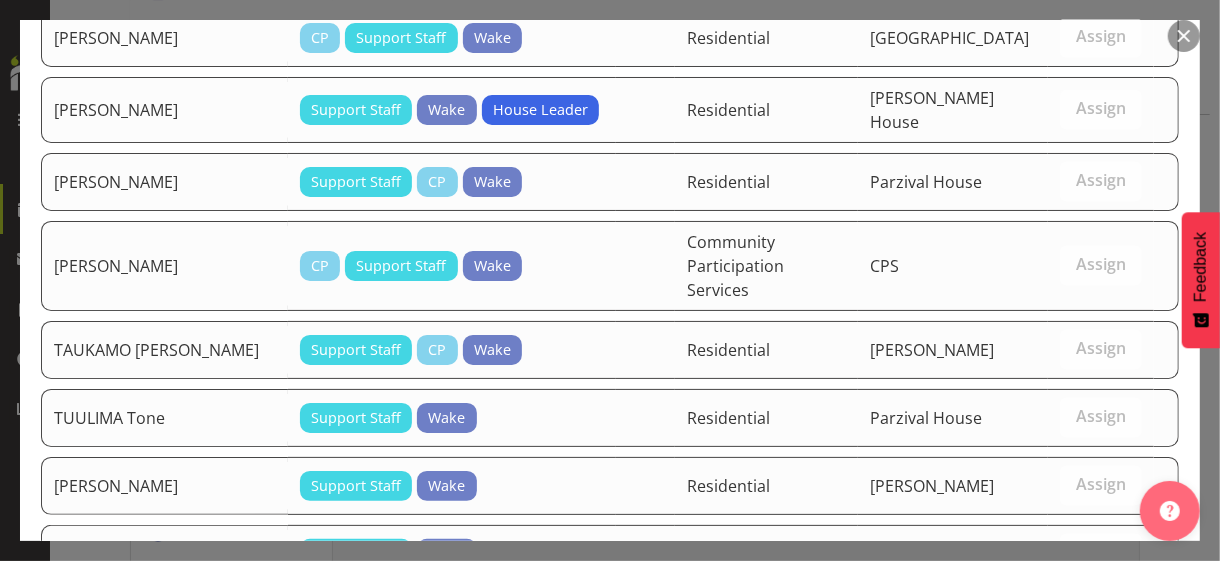 scroll, scrollTop: 1387, scrollLeft: 0, axis: vertical 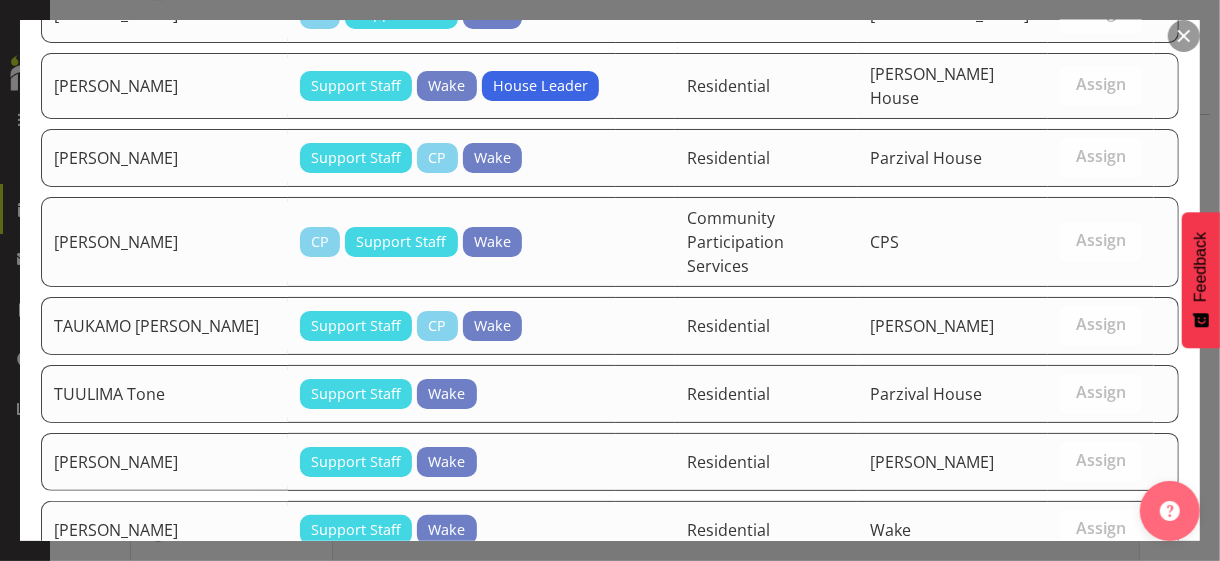 click on "Assign [PERSON_NAME]" at bounding box center (1066, 632) 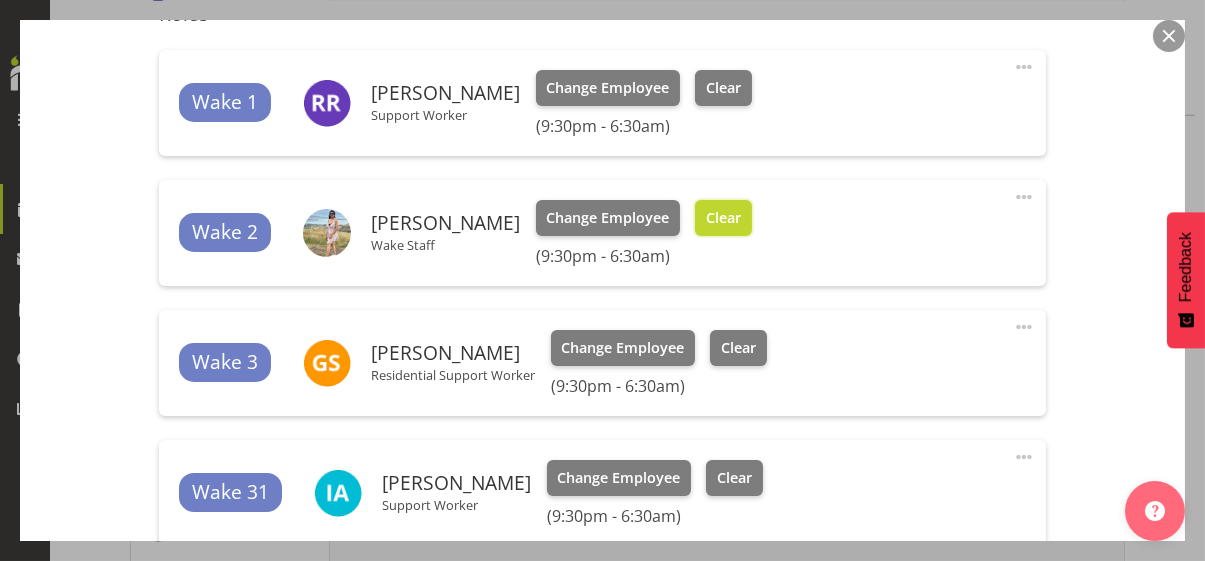 click on "Clear" at bounding box center [723, 218] 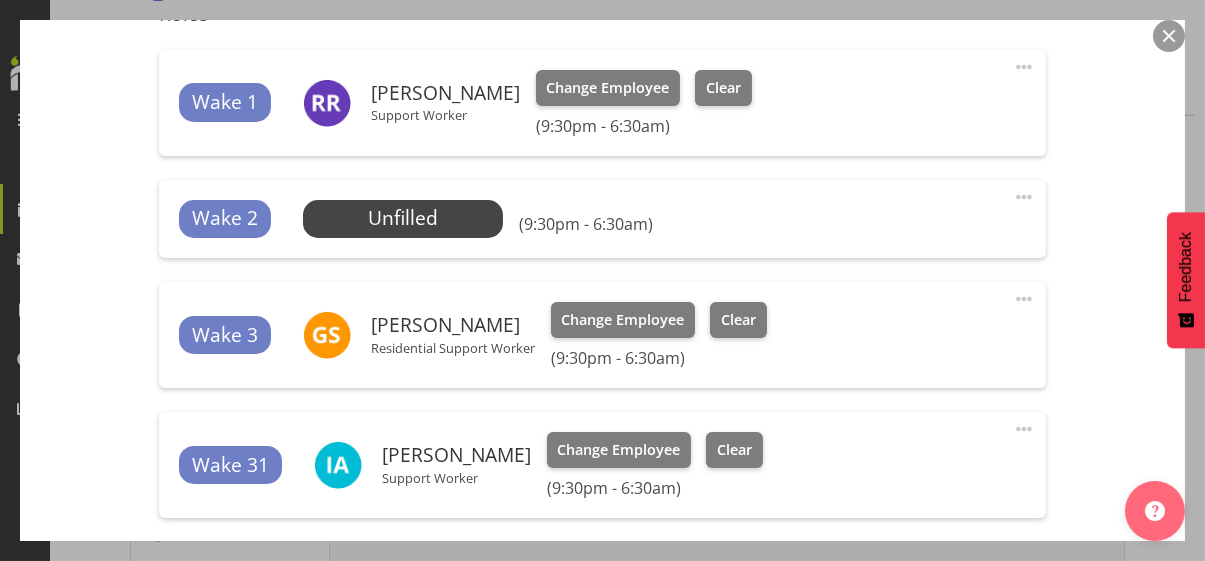 click at bounding box center (1024, 197) 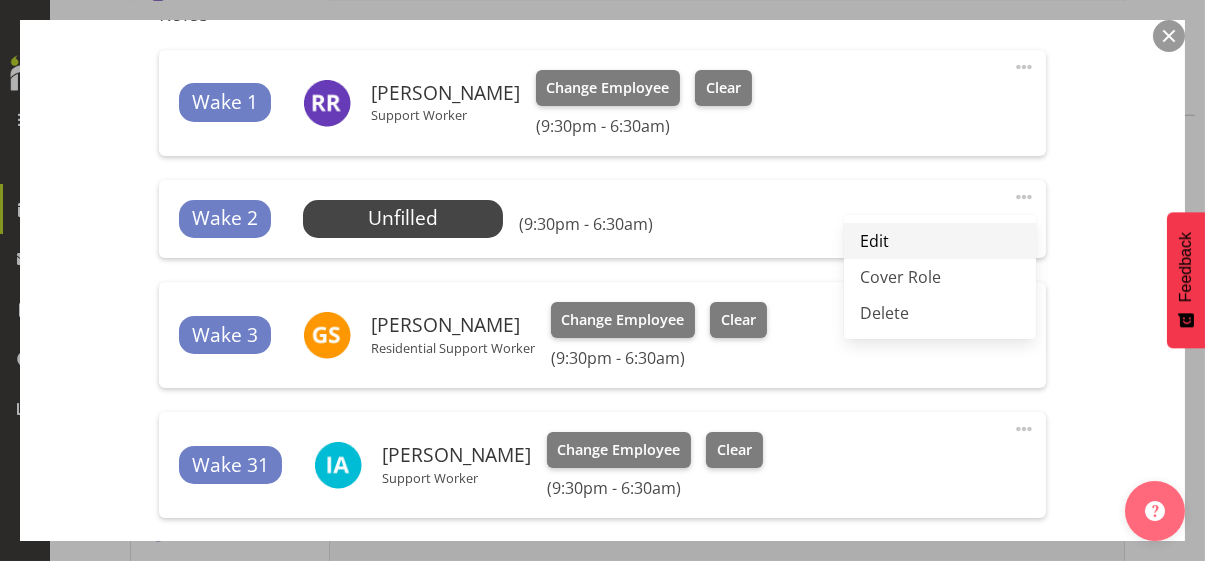 click on "Edit" at bounding box center [940, 241] 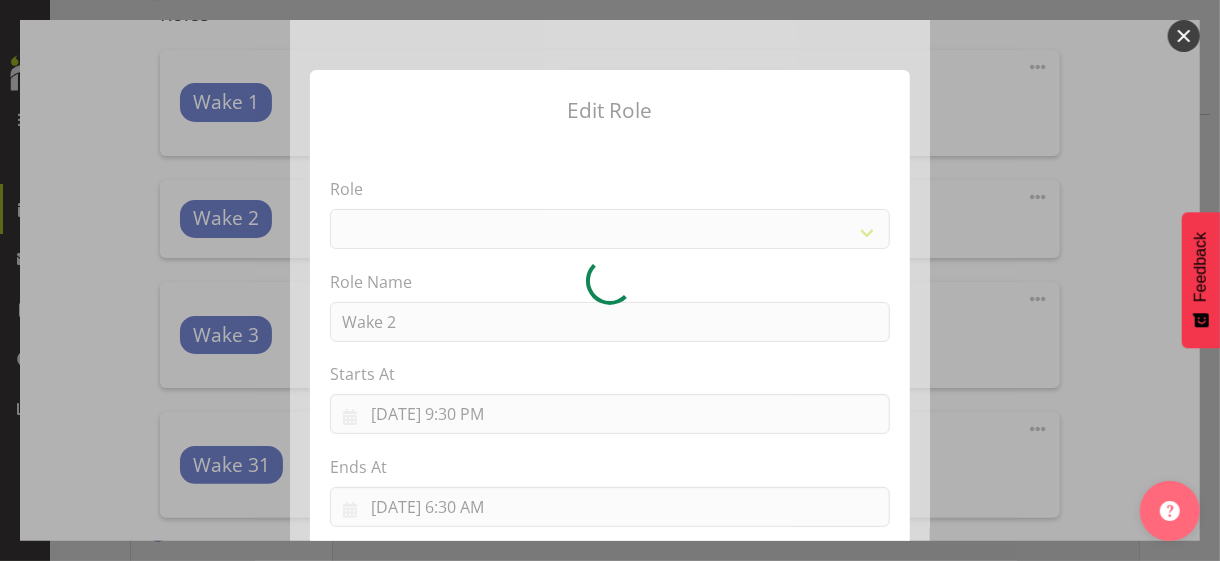 select on "1094" 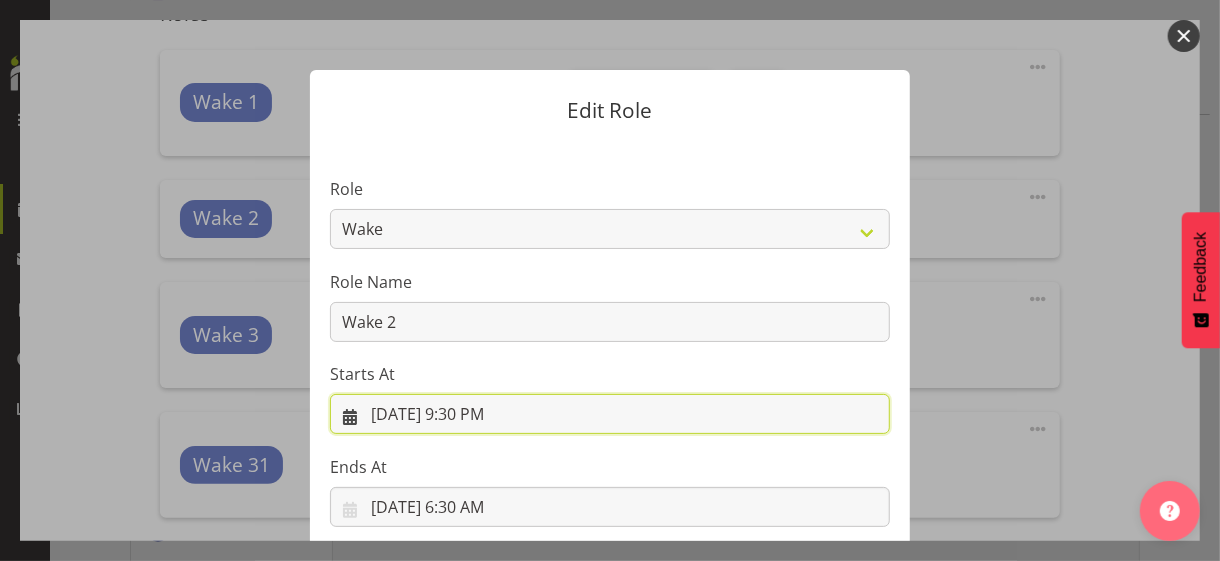 click on "[DATE] 9:30 PM" at bounding box center (610, 414) 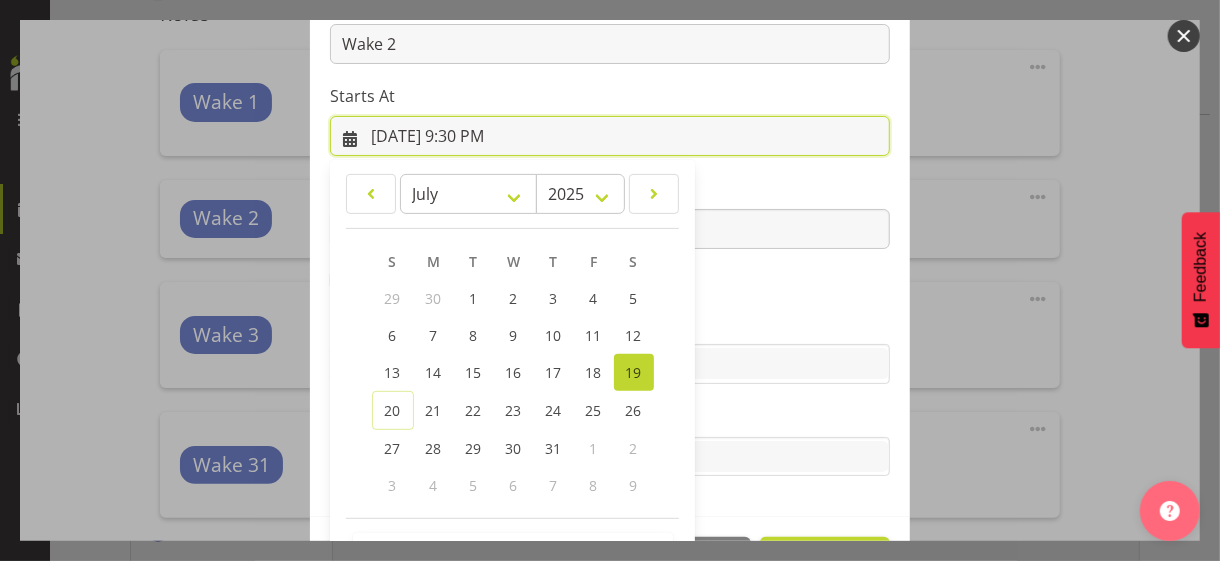 scroll, scrollTop: 347, scrollLeft: 0, axis: vertical 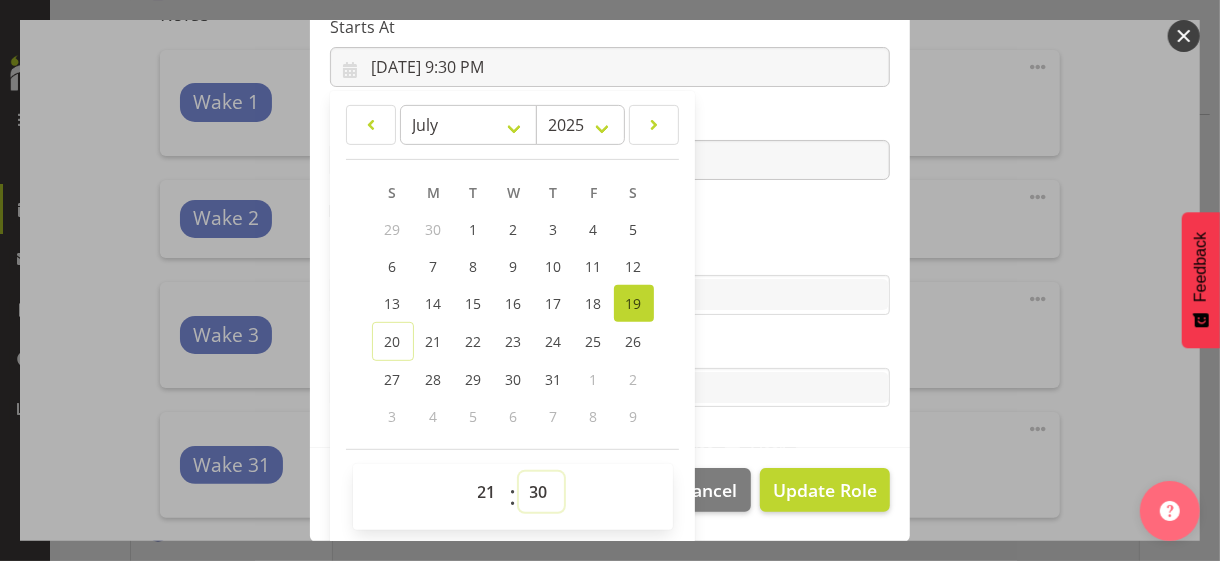 click on "00   01   02   03   04   05   06   07   08   09   10   11   12   13   14   15   16   17   18   19   20   21   22   23   24   25   26   27   28   29   30   31   32   33   34   35   36   37   38   39   40   41   42   43   44   45   46   47   48   49   50   51   52   53   54   55   56   57   58   59" at bounding box center [541, 492] 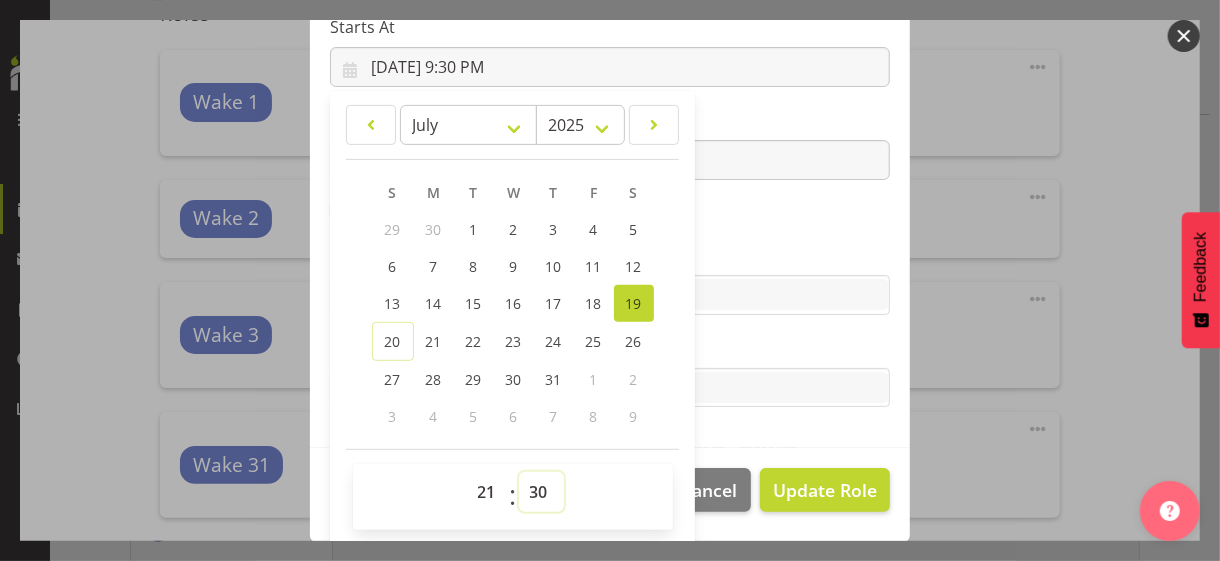 select on "0" 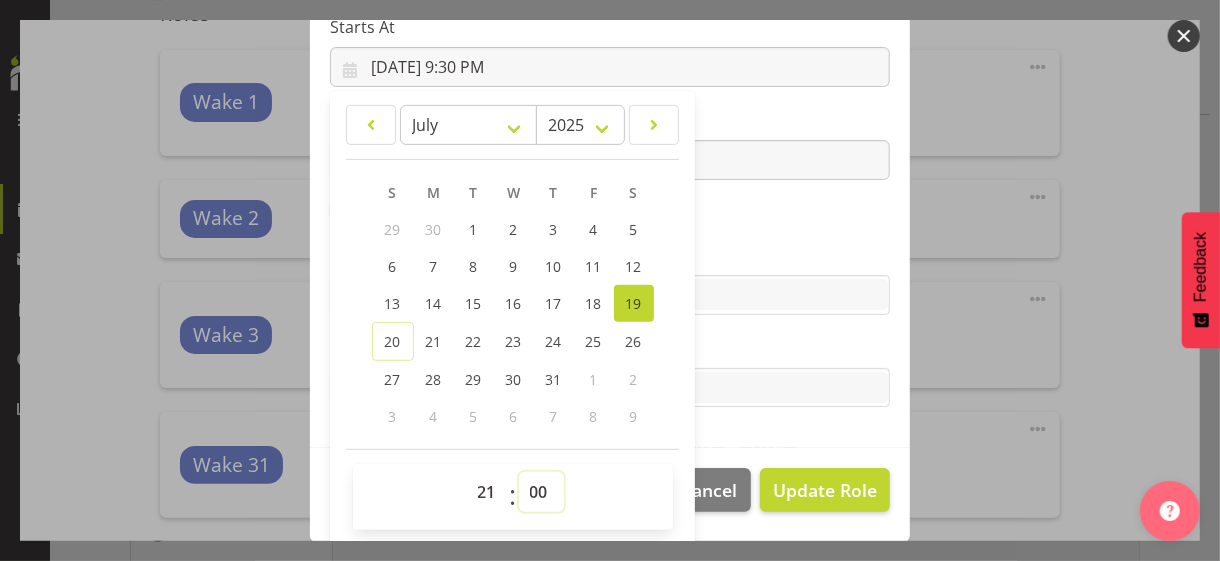 click on "00   01   02   03   04   05   06   07   08   09   10   11   12   13   14   15   16   17   18   19   20   21   22   23   24   25   26   27   28   29   30   31   32   33   34   35   36   37   38   39   40   41   42   43   44   45   46   47   48   49   50   51   52   53   54   55   56   57   58   59" at bounding box center (541, 492) 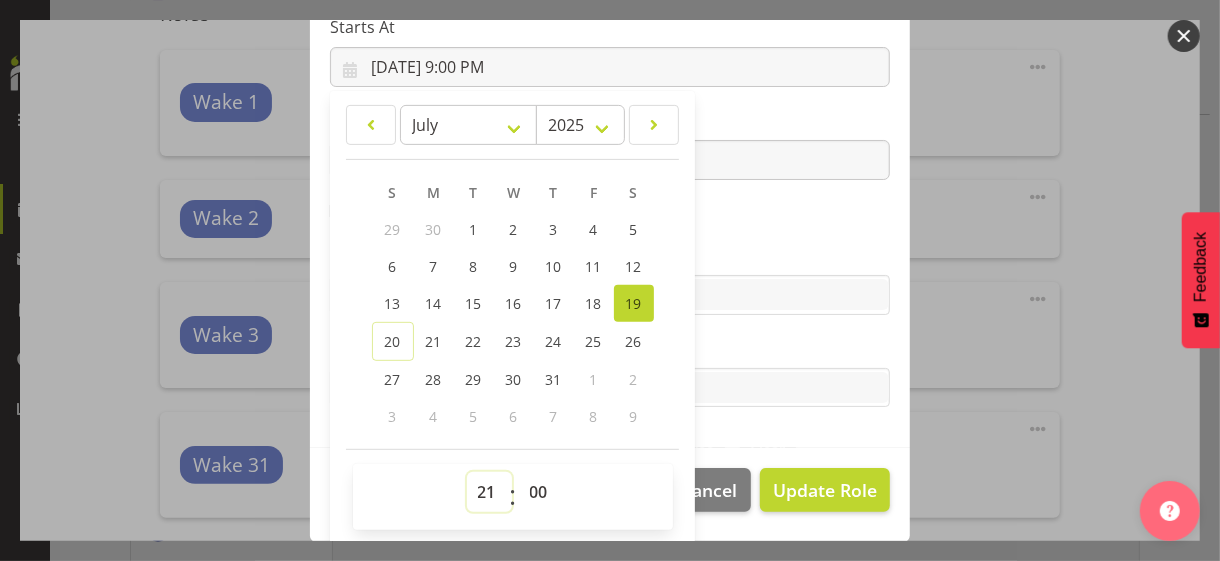 drag, startPoint x: 469, startPoint y: 486, endPoint x: 483, endPoint y: 473, distance: 19.104973 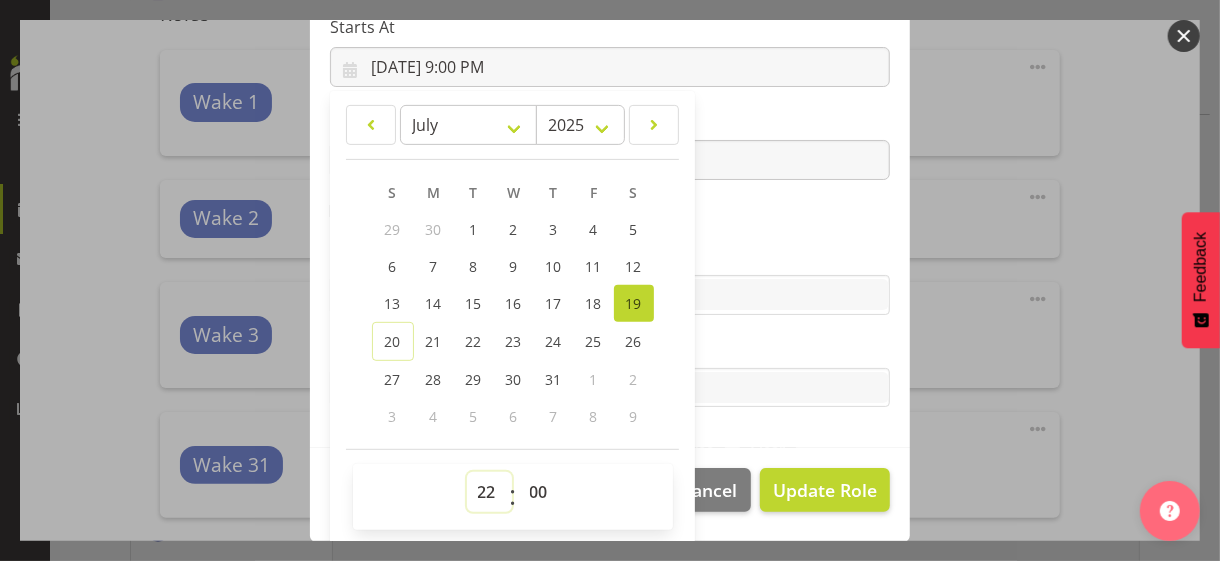 click on "00   01   02   03   04   05   06   07   08   09   10   11   12   13   14   15   16   17   18   19   20   21   22   23" at bounding box center [489, 492] 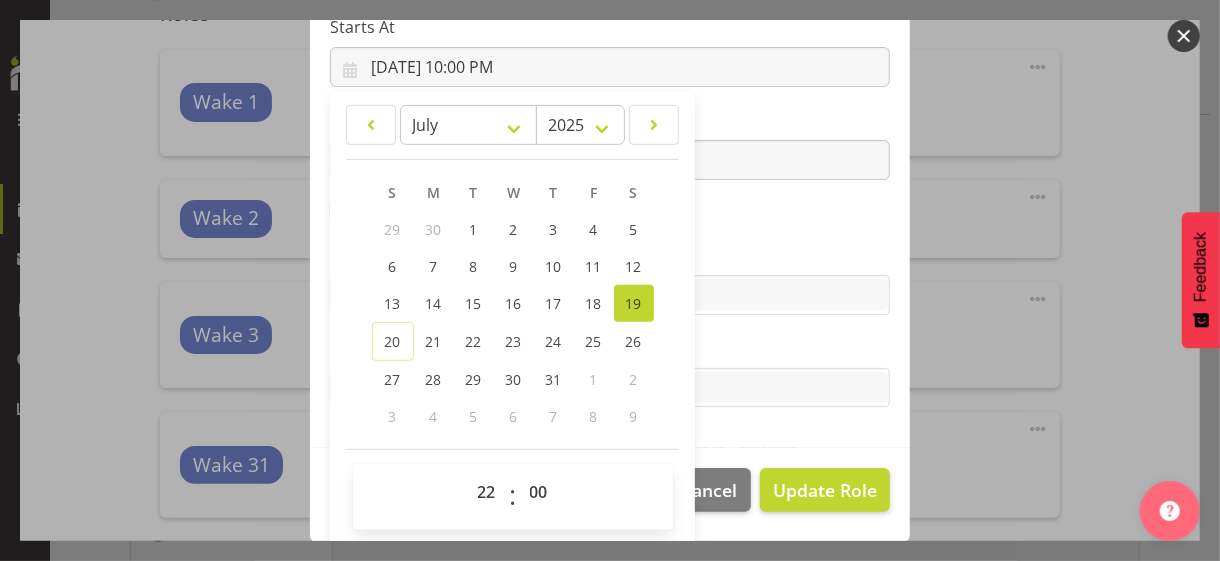 click on "Role CP House Leader Support Staff Wake   Role Name Wake 2
Starts At
[DATE] 10:00 PM  January   February   March   April   May   June   July   August   September   October   November   [DATE]   2034   2033   2032   2031   2030   2029   2028   2027   2026   2025   2024   2023   2022   2021   2020   2019   2018   2017   2016   2015   2014   2013   2012   2011   2010   2009   2008   2007   2006   2005   2004   2003   2002   2001   2000   1999   1998   1997   1996   1995   1994   1993   1992   1991   1990   1989   1988   1987   1986   1985   1984   1983   1982   1981   1980   1979   1978   1977   1976   1975   1974   1973   1972   1971   1970   1969   1968   1967   1966   1965   1964   1963   1962   1961   1960   1959   1958   1957   1956   1955   1954   1953   1952   1951   1950   1949   1948   1947   1946   1945   1944   1943   1942   1941   1940   1939   1938   1937   1936   1935   1934   1933   1932   1931   1930   1929   1928   1927   1926   1925  S M T W T F S 29 30 1 2 3" at bounding box center (610, 121) 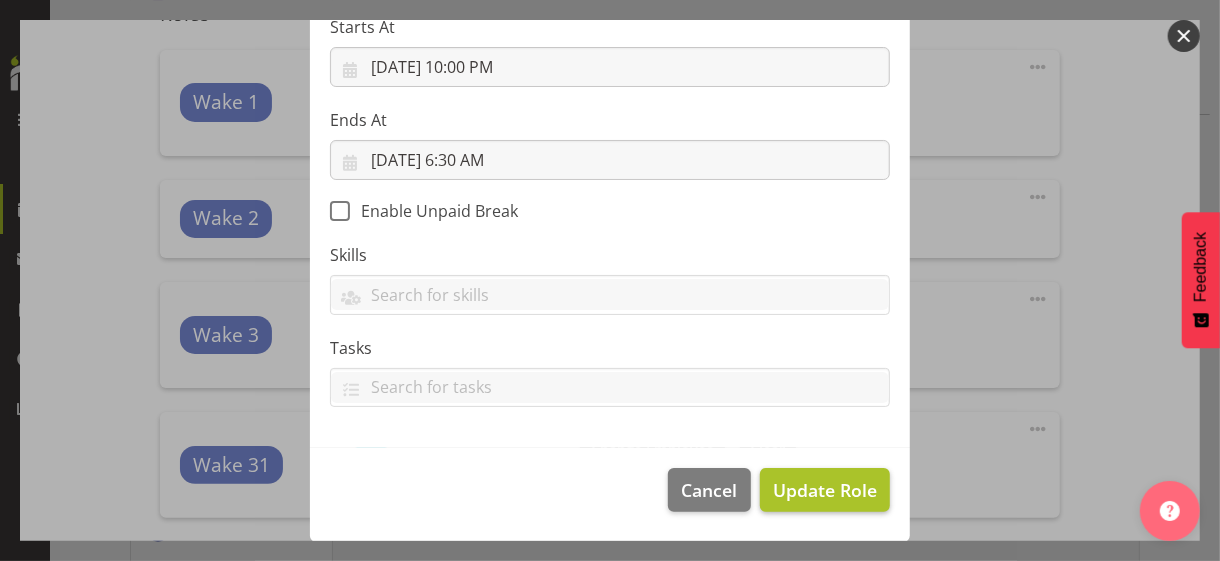 scroll, scrollTop: 346, scrollLeft: 0, axis: vertical 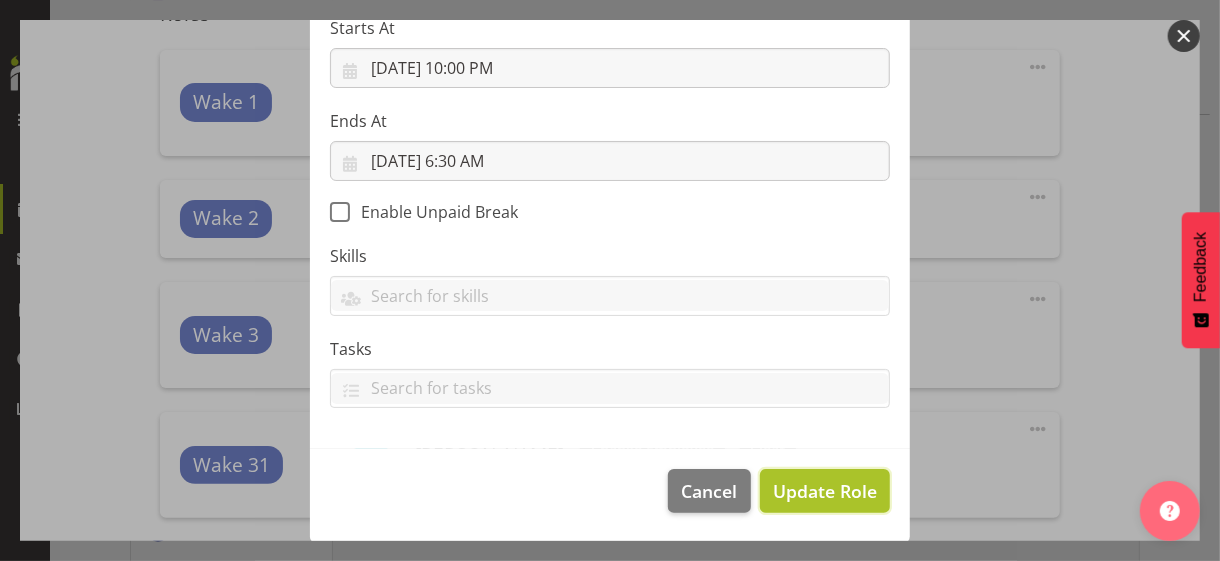 click on "Update Role" at bounding box center [825, 491] 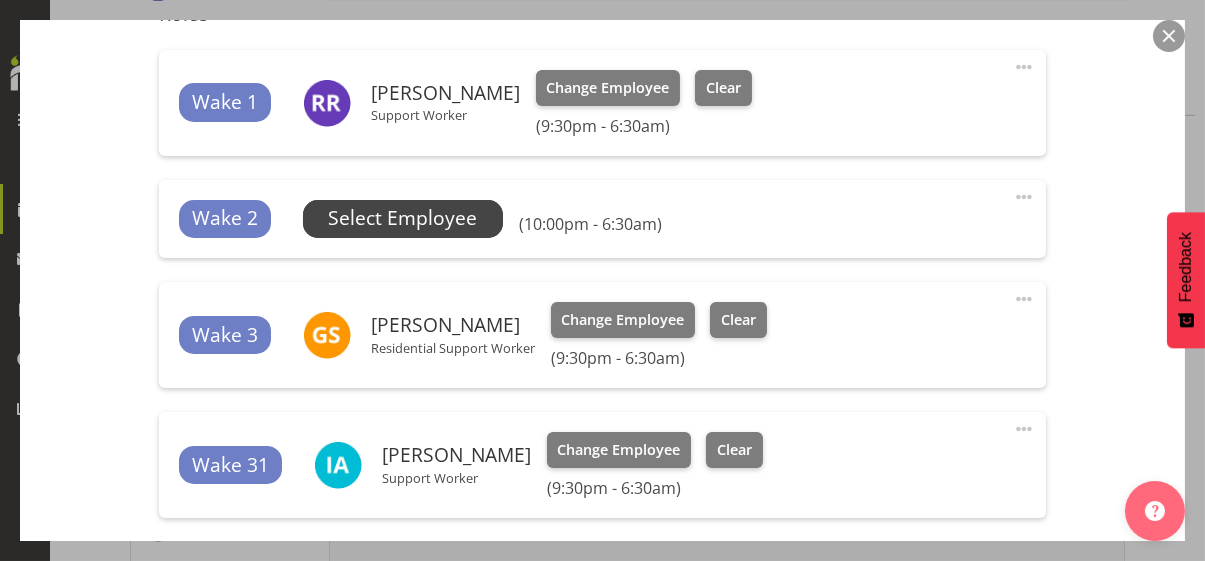 click on "Select Employee" at bounding box center [402, 218] 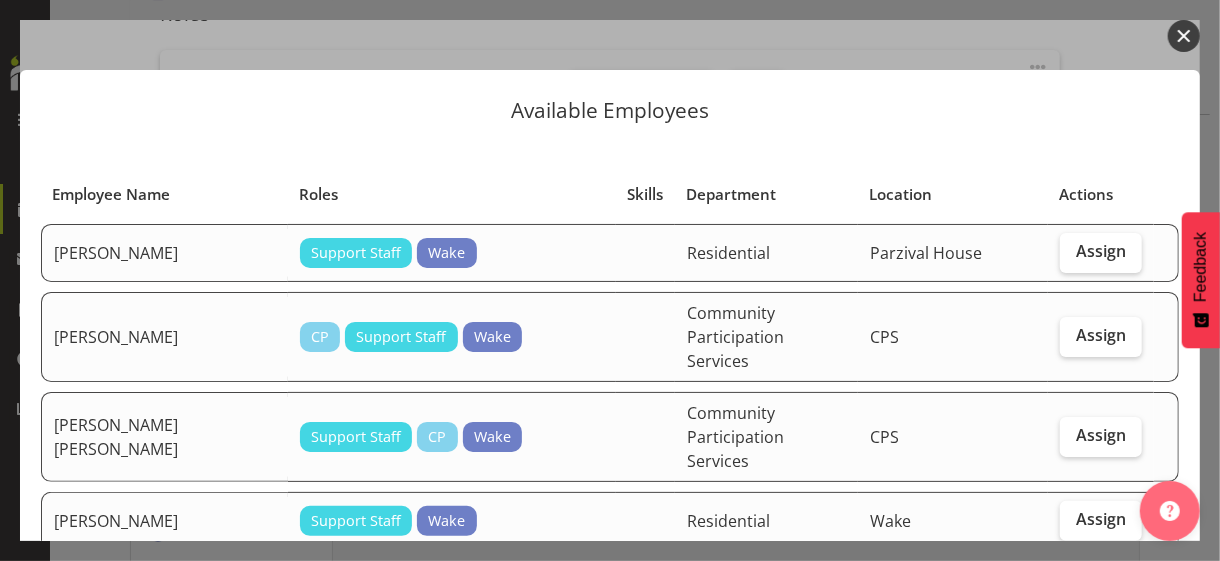 scroll, scrollTop: 700, scrollLeft: 0, axis: vertical 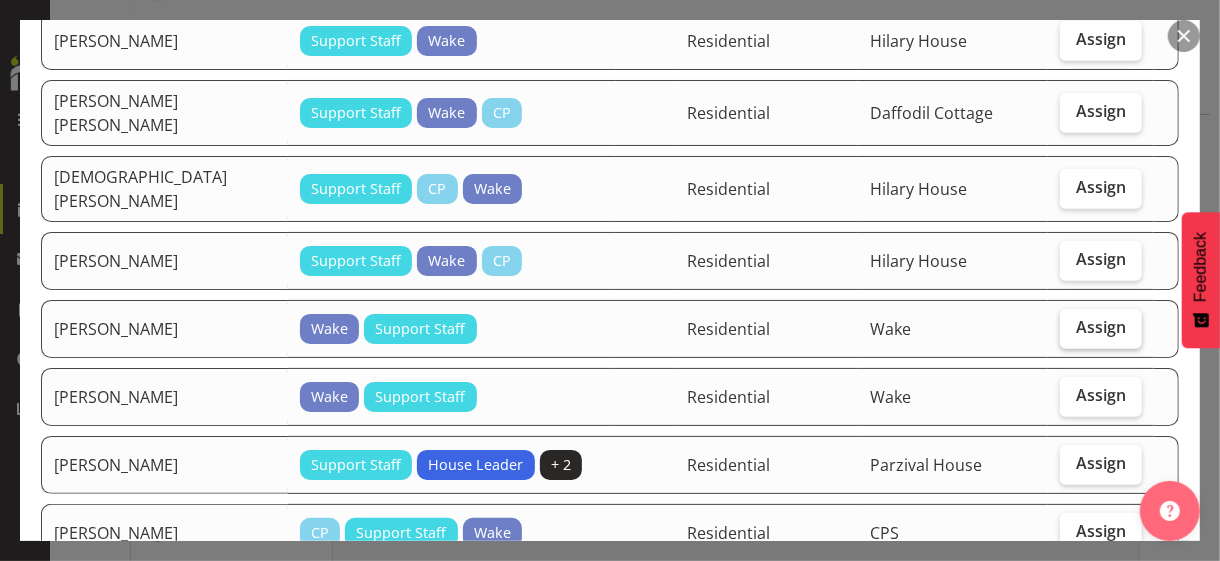 click on "Assign" at bounding box center [1101, 327] 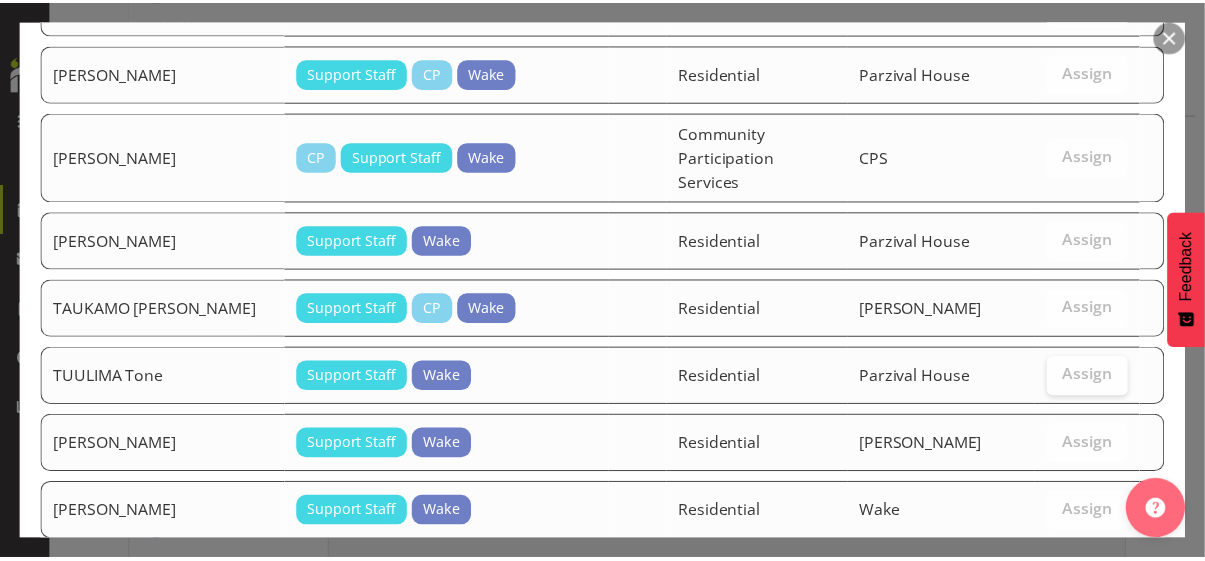 scroll, scrollTop: 1804, scrollLeft: 0, axis: vertical 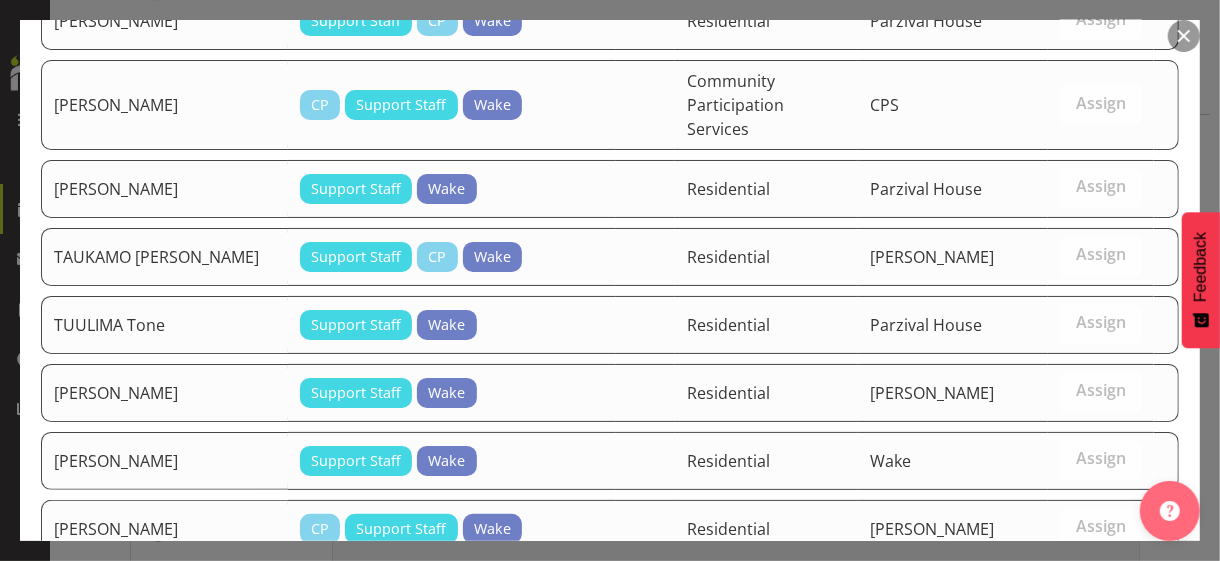 click on "Assign [PERSON_NAME]" at bounding box center (1066, 631) 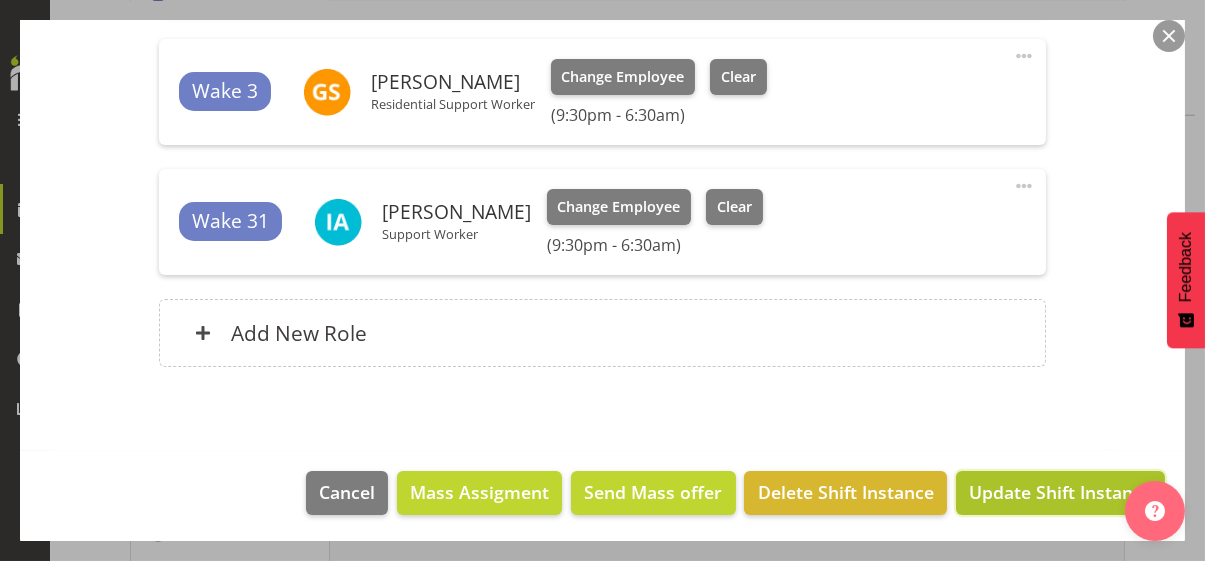 click on "Update Shift Instance" at bounding box center [1060, 492] 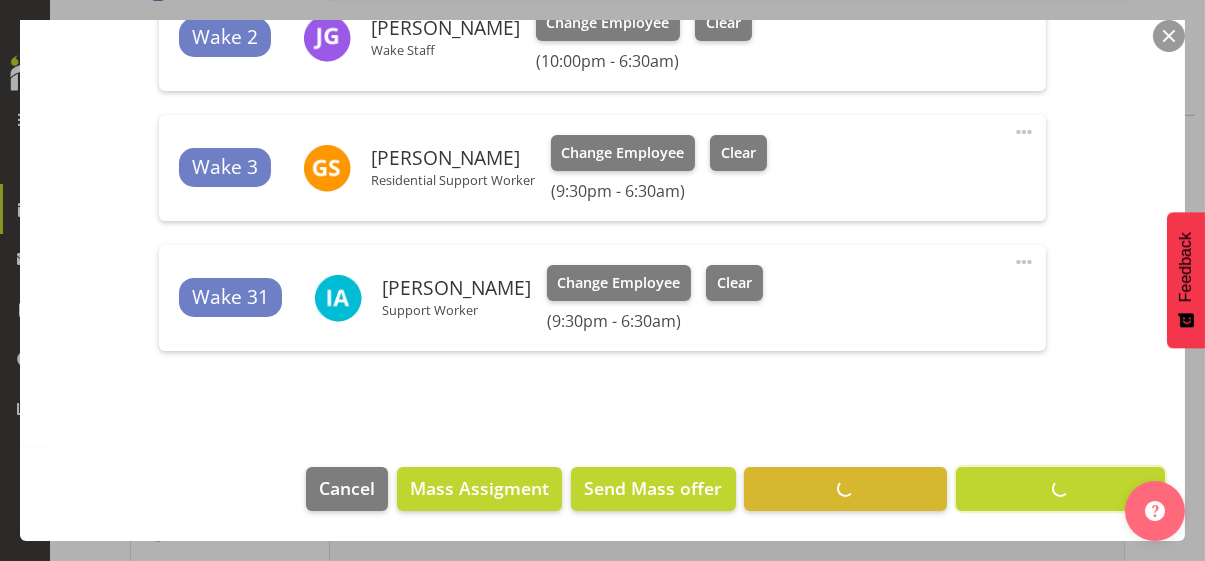 scroll, scrollTop: 792, scrollLeft: 0, axis: vertical 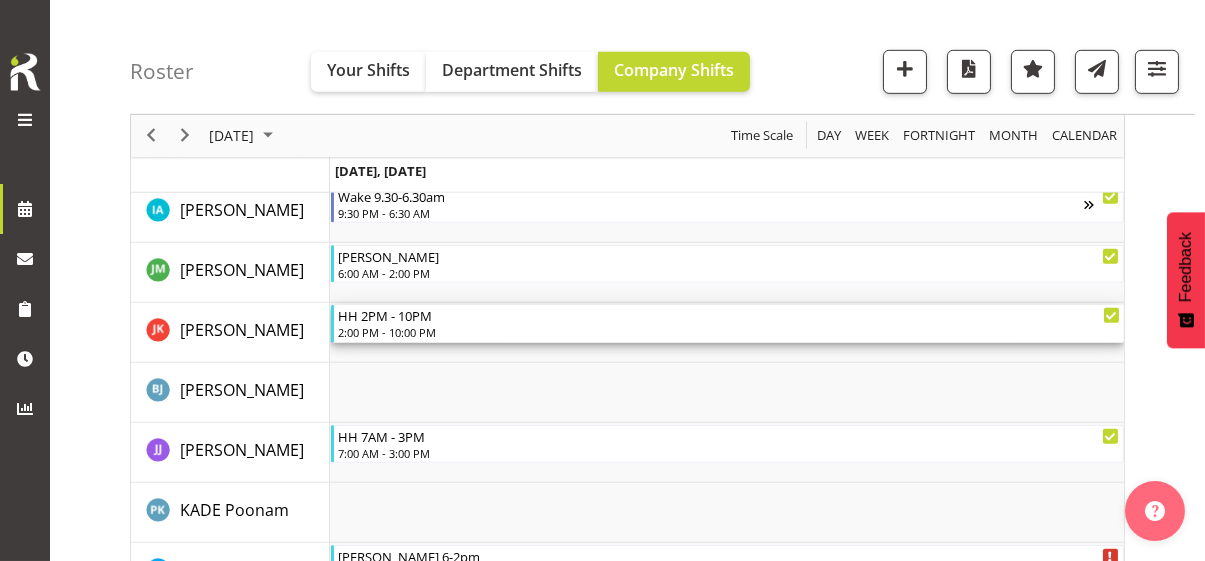 click on "2:00 PM - 10:00 PM" at bounding box center (729, 332) 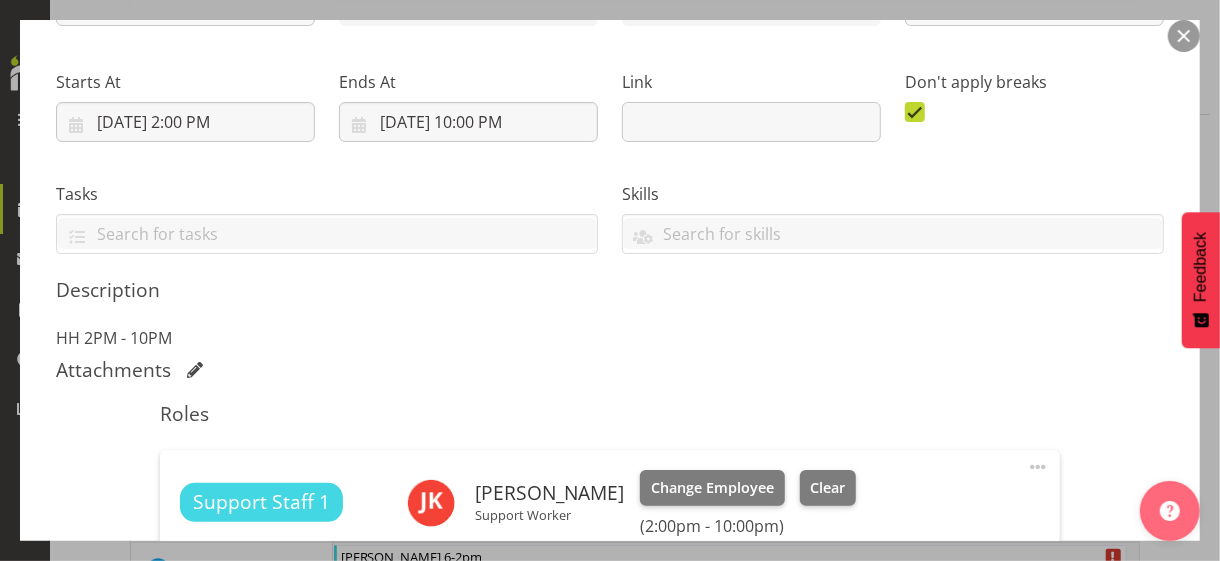 scroll, scrollTop: 400, scrollLeft: 0, axis: vertical 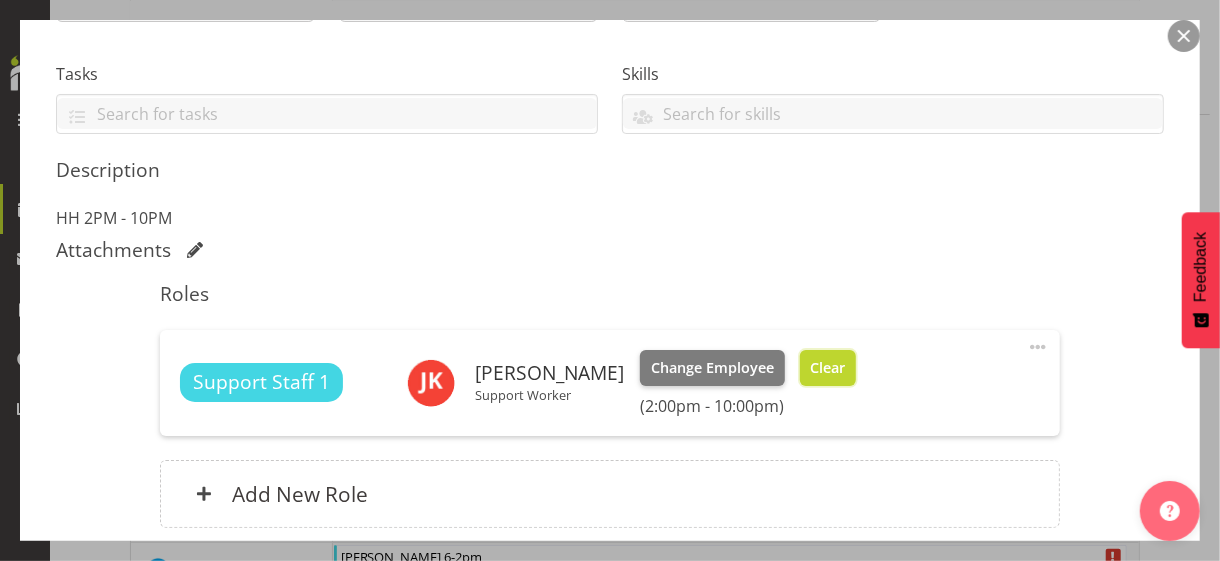 click on "Clear" at bounding box center (827, 368) 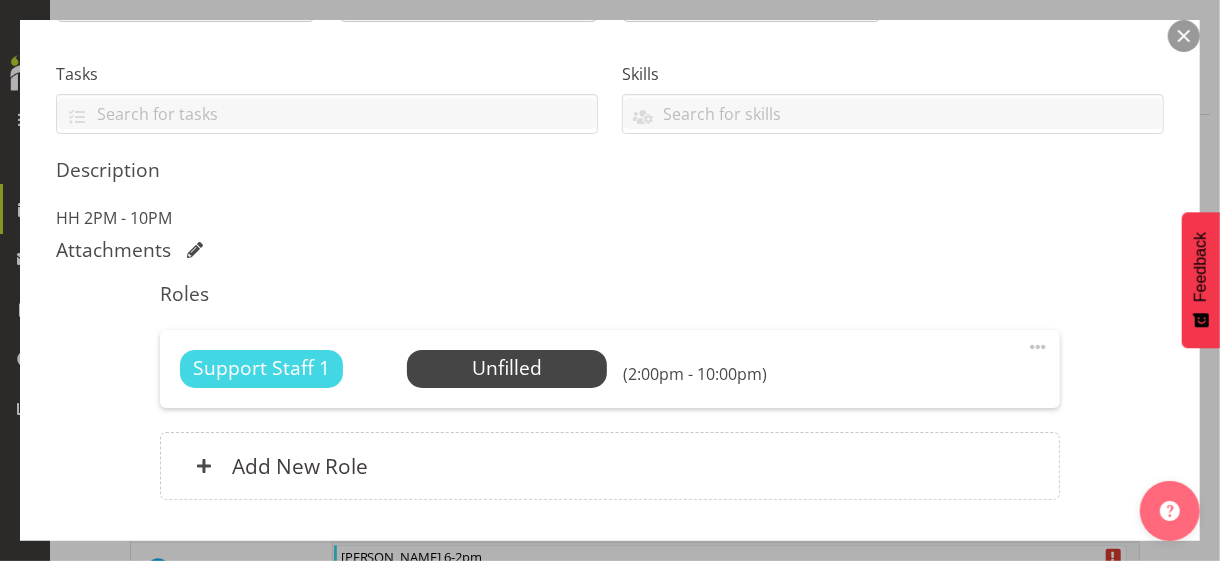 drag, startPoint x: 1031, startPoint y: 342, endPoint x: 947, endPoint y: 367, distance: 87.64131 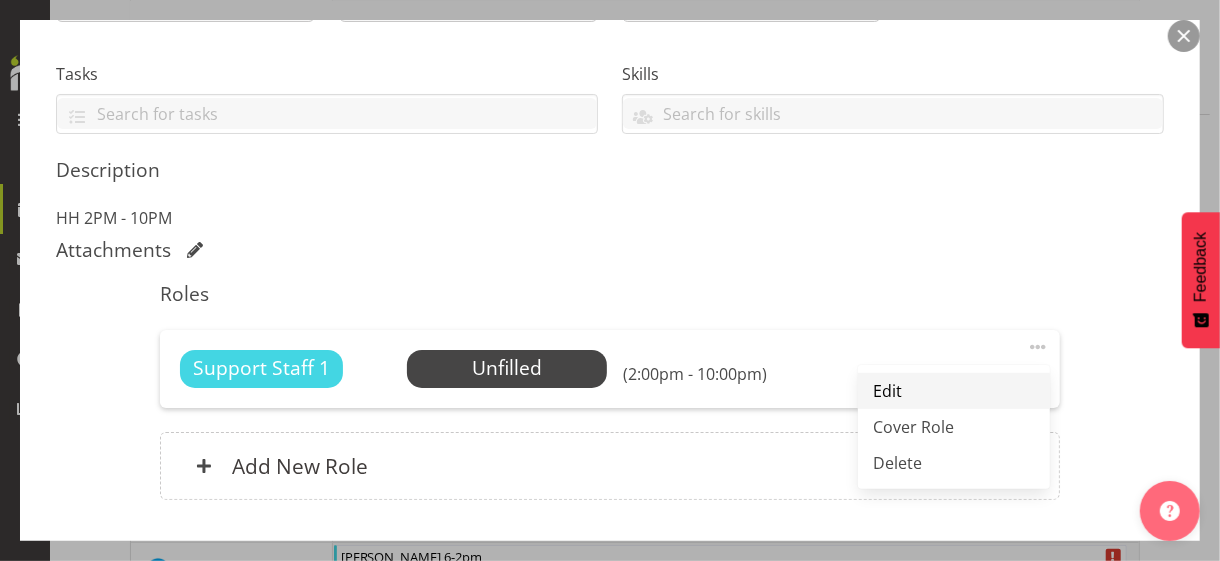 click on "Edit" at bounding box center [954, 391] 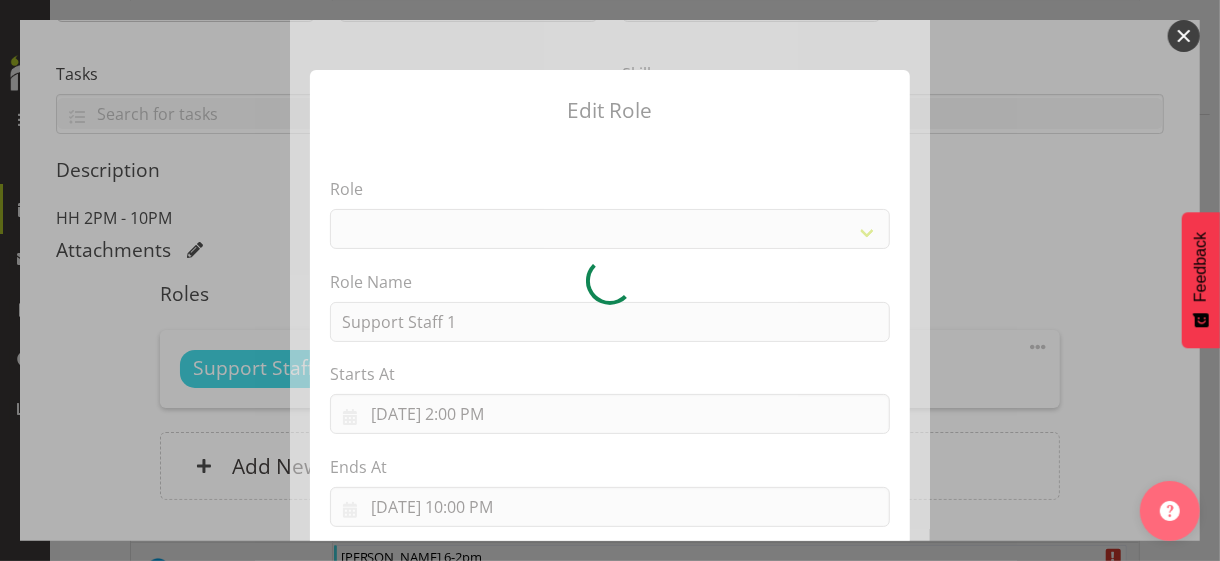 select on "1091" 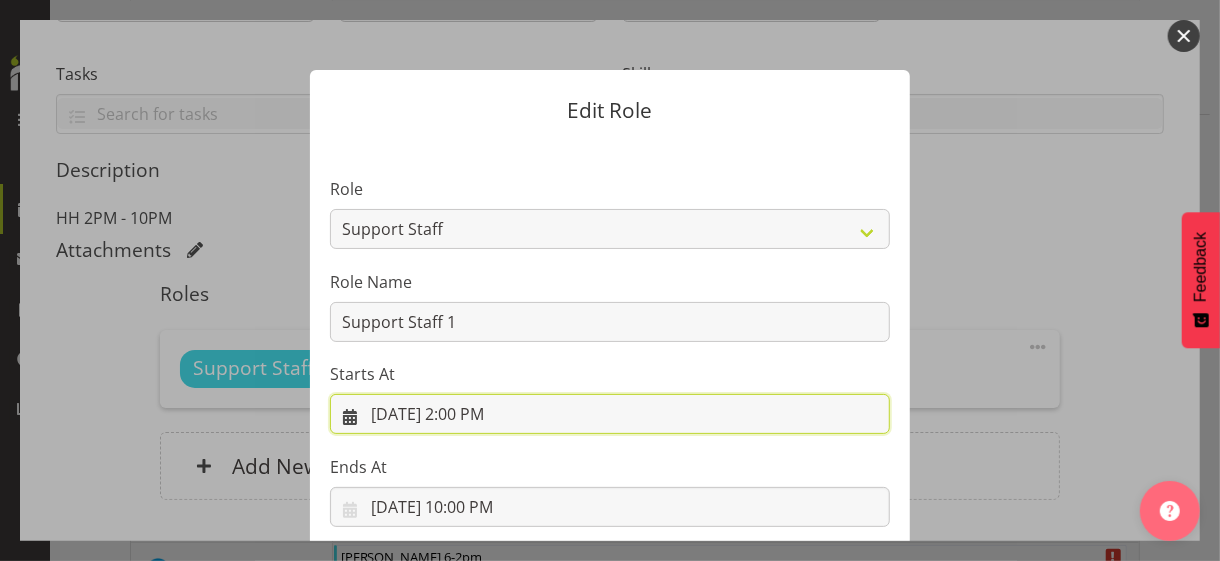 click on "[DATE] 2:00 PM" at bounding box center (610, 414) 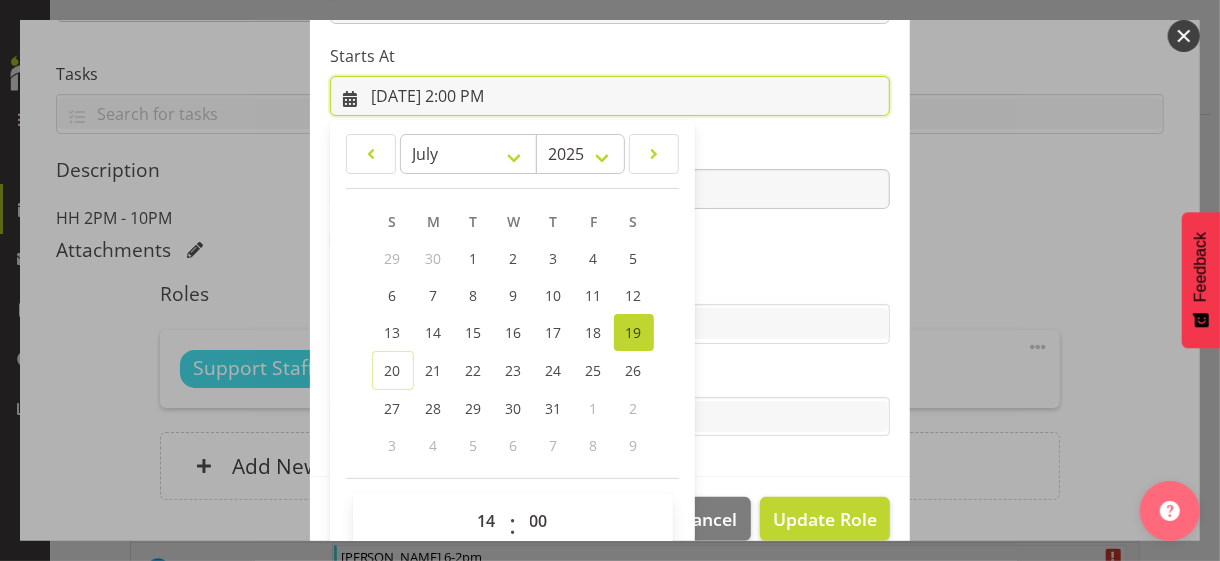 scroll, scrollTop: 347, scrollLeft: 0, axis: vertical 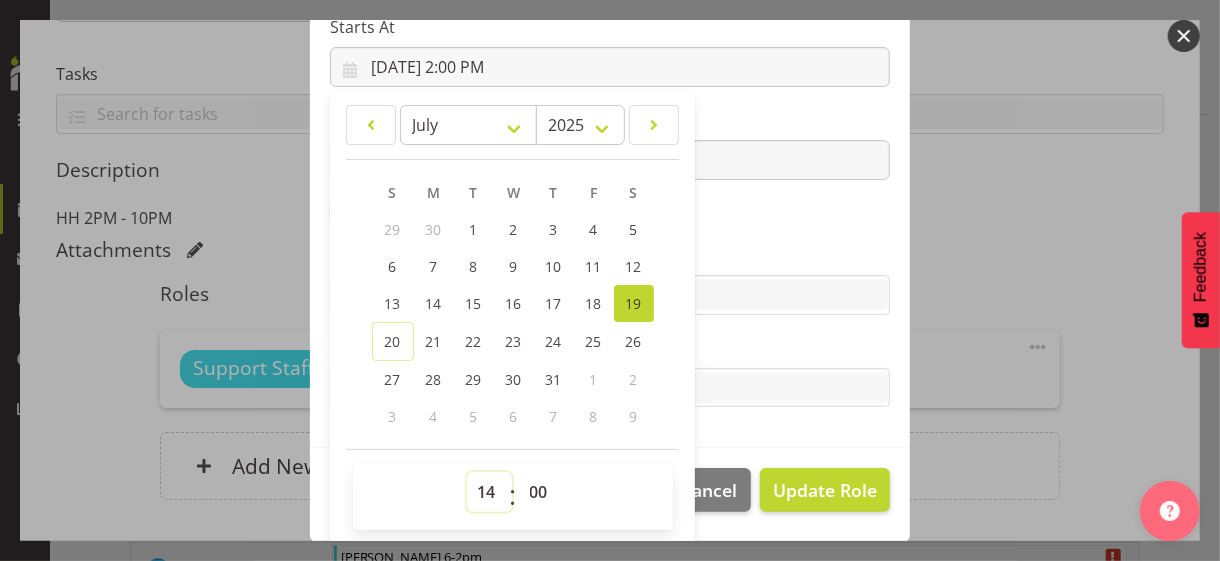 drag, startPoint x: 471, startPoint y: 490, endPoint x: 476, endPoint y: 471, distance: 19.646883 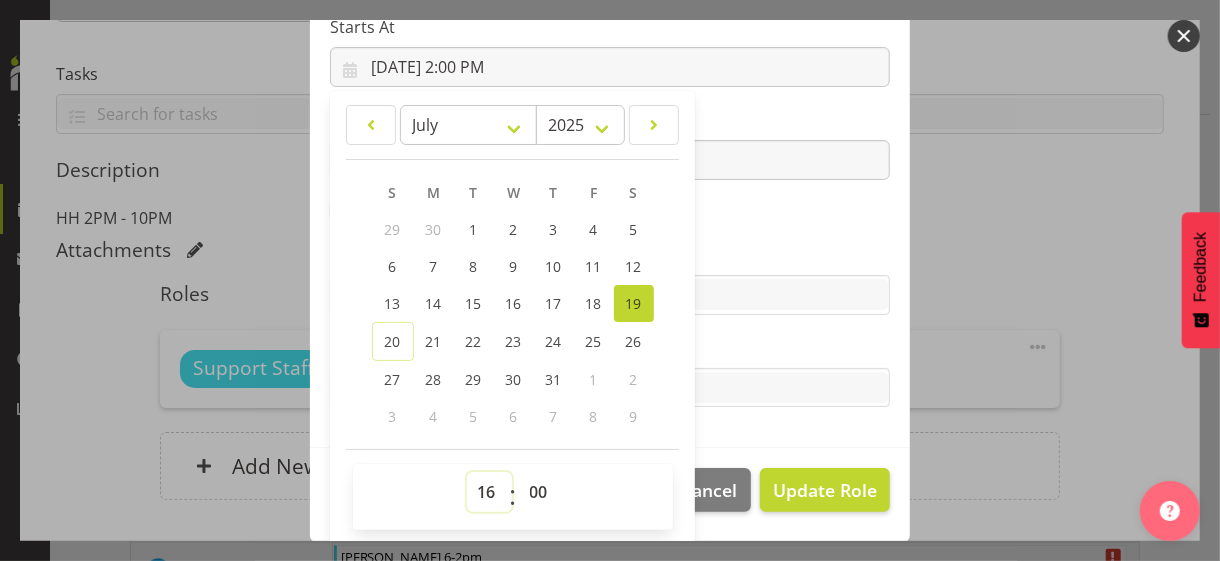 click on "00   01   02   03   04   05   06   07   08   09   10   11   12   13   14   15   16   17   18   19   20   21   22   23" at bounding box center [489, 492] 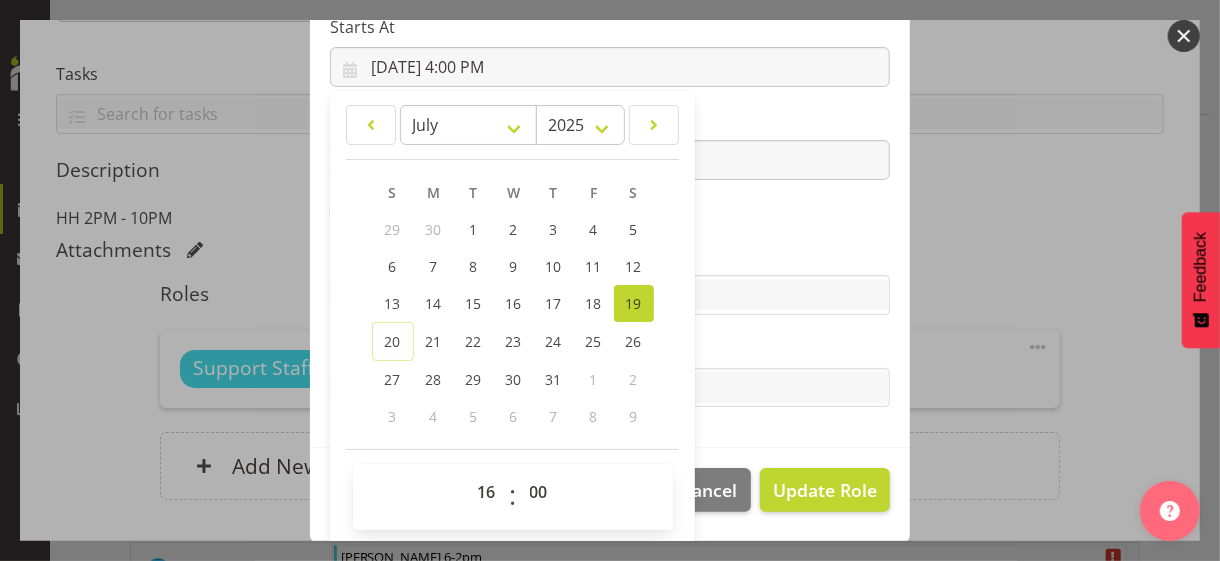 click on "Role CP House Leader Support Staff Wake   Role Name Support Staff 1
Starts At
[DATE] 4:00 PM  January   February   March   April   May   June   July   August   September   October   November   [DATE]   2034   2033   2032   2031   2030   2029   2028   2027   2026   2025   2024   2023   2022   2021   2020   2019   2018   2017   2016   2015   2014   2013   2012   2011   2010   2009   2008   2007   2006   2005   2004   2003   2002   2001   2000   1999   1998   1997   1996   1995   1994   1993   1992   1991   1990   1989   1988   1987   1986   1985   1984   1983   1982   1981   1980   1979   1978   1977   1976   1975   1974   1973   1972   1971   1970   1969   1968   1967   1966   1965   1964   1963   1962   1961   1960   1959   1958   1957   1956   1955   1954   1953   1952   1951   1950   1949   1948   1947   1946   1945   1944   1943   1942   1941   1940   1939   1938   1937   1936   1935   1934   1933   1932   1931   1930   1929   1928   1927   1926   1925  S M T W T F S 29 1" at bounding box center [610, 121] 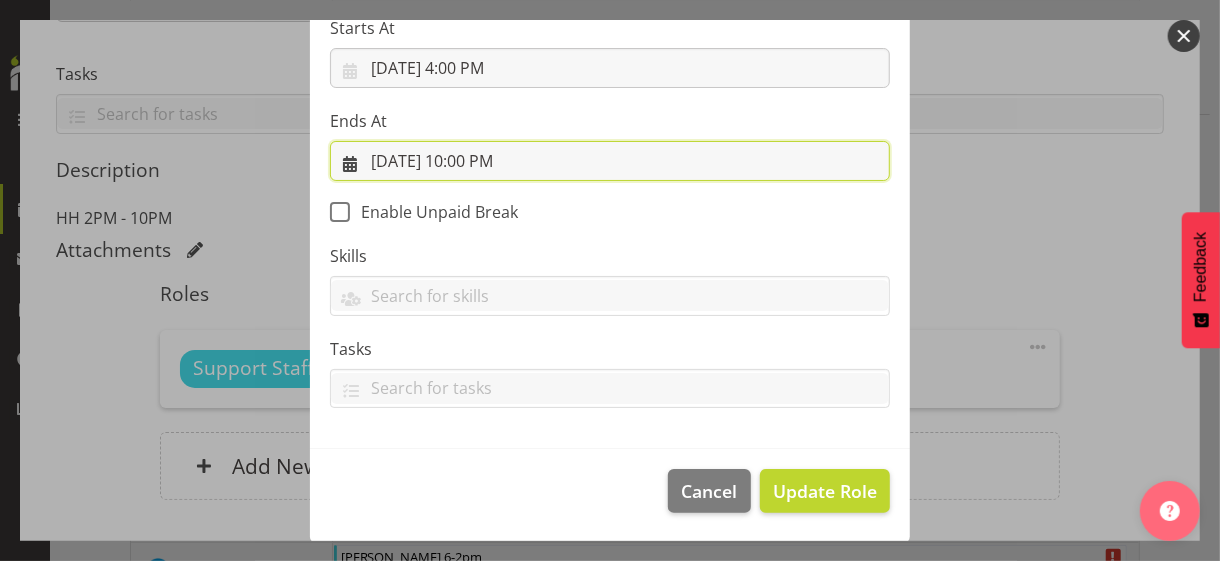 click on "[DATE] 10:00 PM" at bounding box center (610, 161) 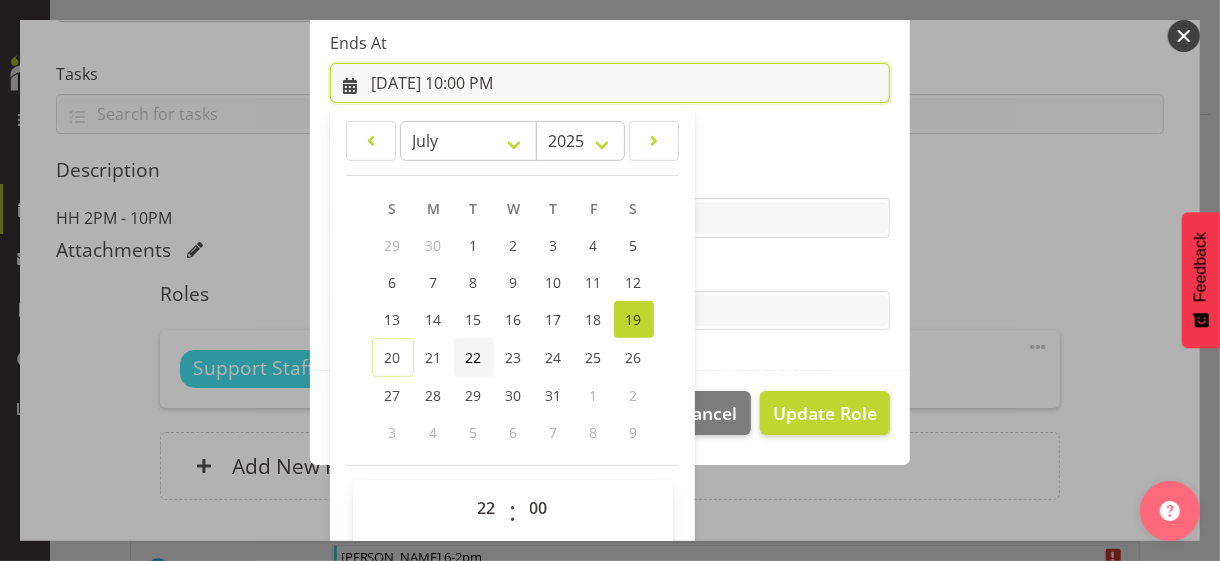 scroll, scrollTop: 441, scrollLeft: 0, axis: vertical 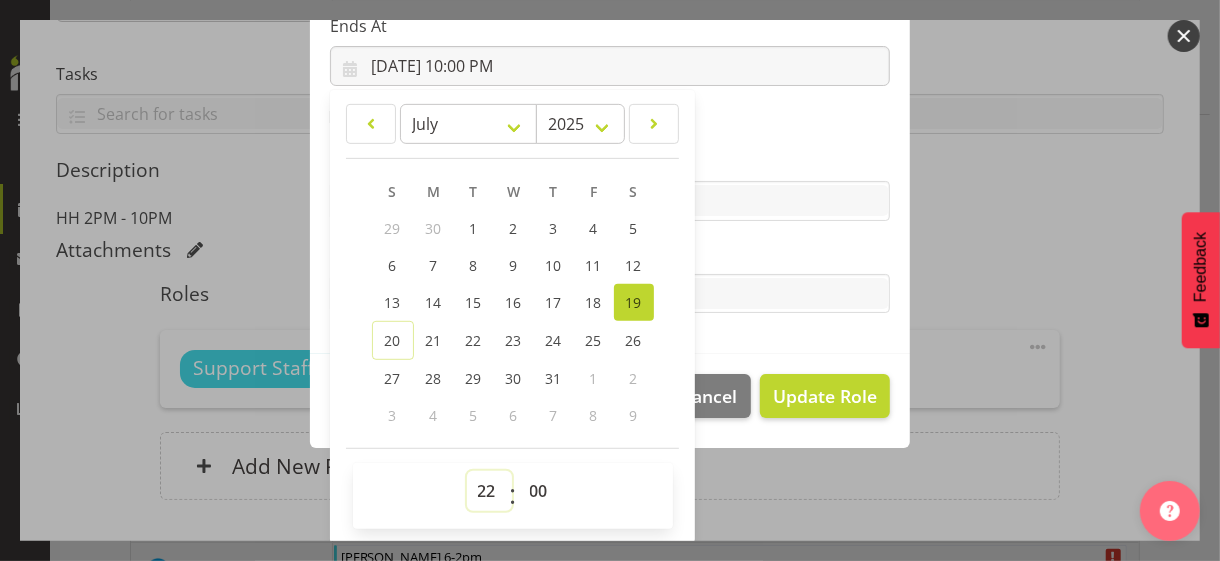 click on "00   01   02   03   04   05   06   07   08   09   10   11   12   13   14   15   16   17   18   19   20   21   22   23" at bounding box center (489, 491) 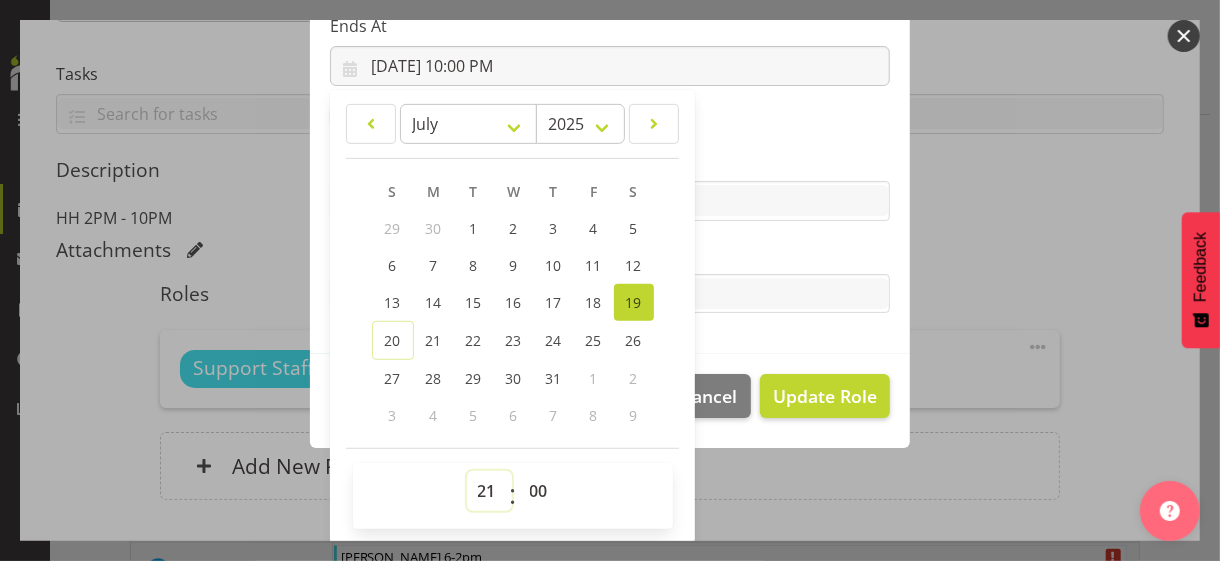 click on "00   01   02   03   04   05   06   07   08   09   10   11   12   13   14   15   16   17   18   19   20   21   22   23" at bounding box center (489, 491) 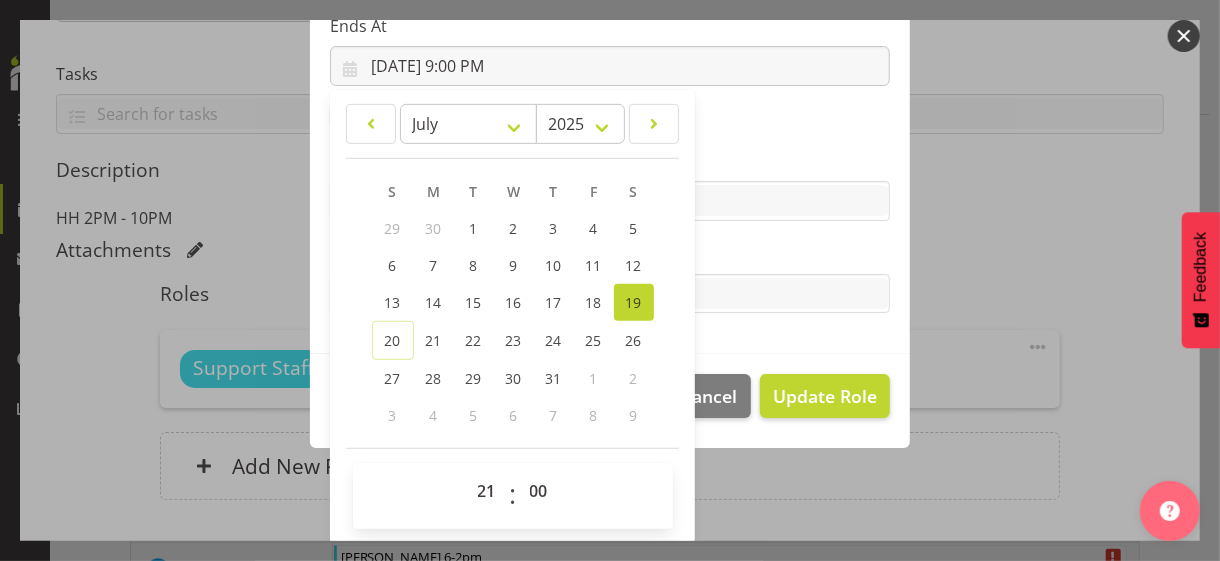 click on "Tasks" at bounding box center [610, 254] 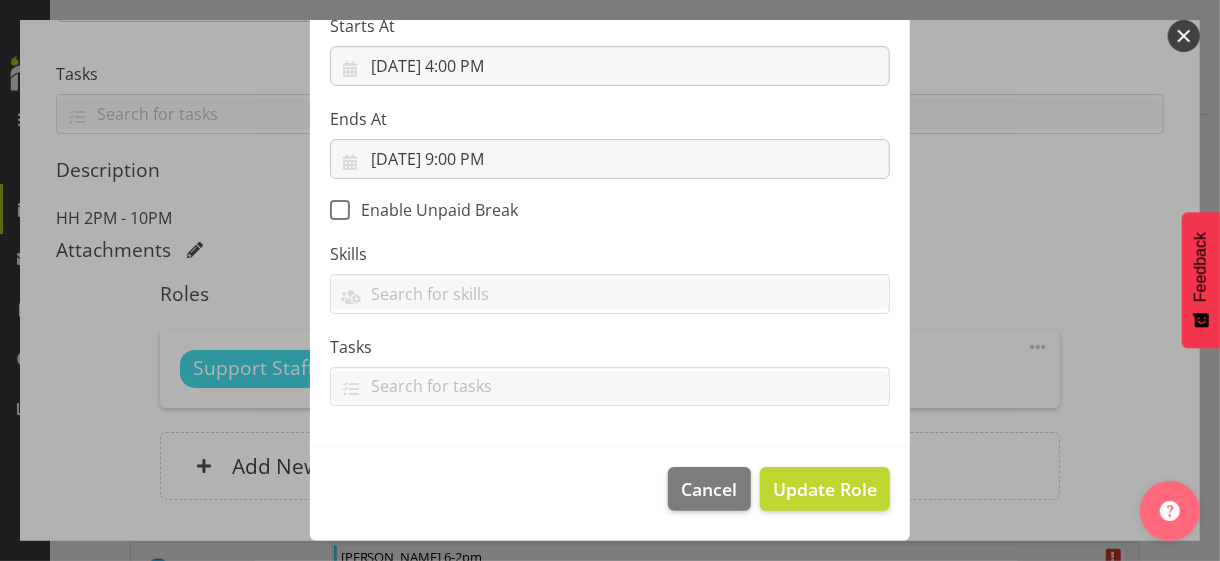 scroll, scrollTop: 346, scrollLeft: 0, axis: vertical 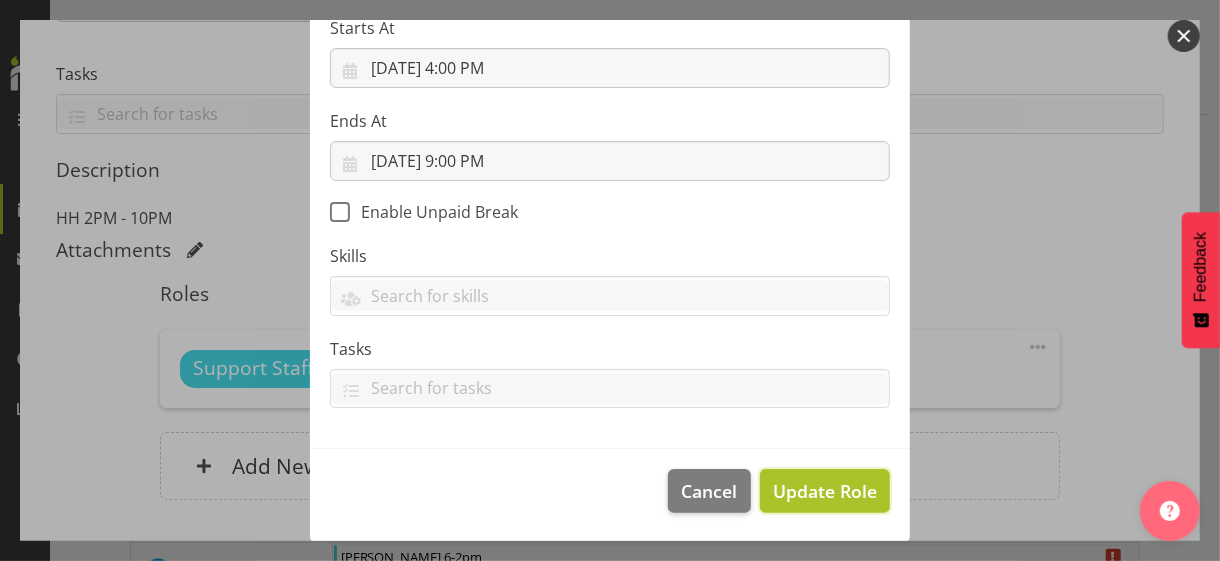 click on "Update Role" at bounding box center (825, 491) 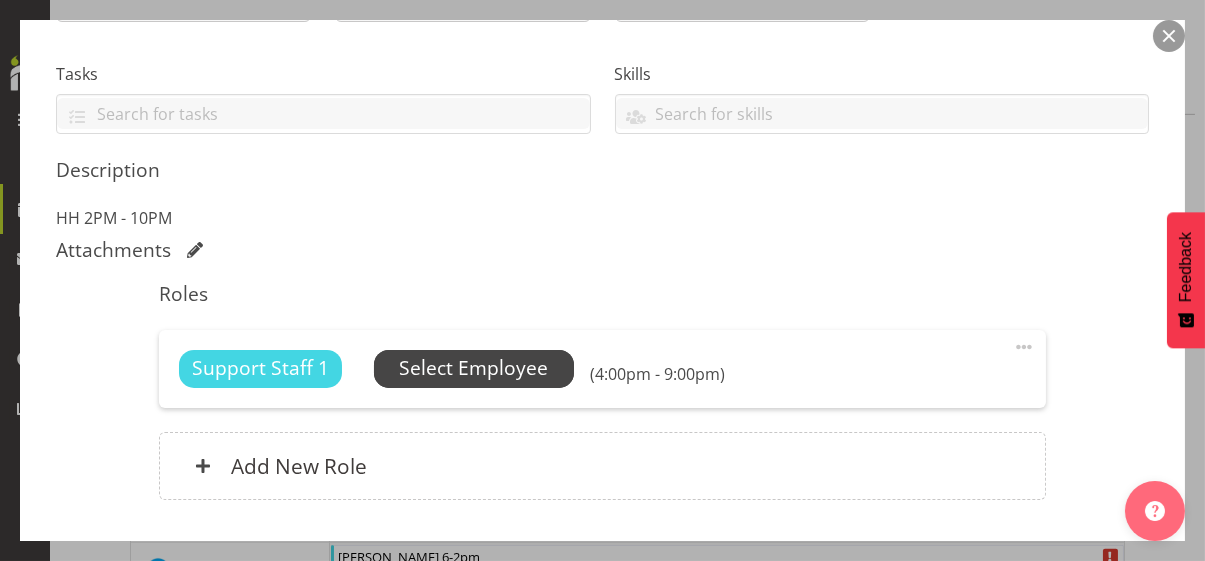 click on "Select Employee" at bounding box center (473, 368) 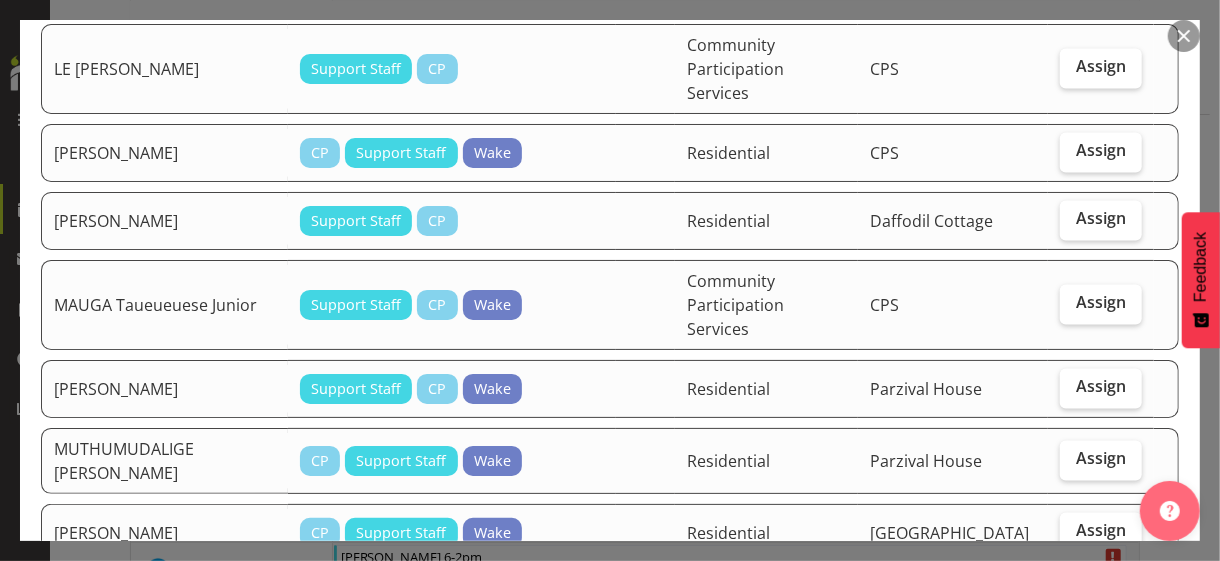scroll, scrollTop: 1900, scrollLeft: 0, axis: vertical 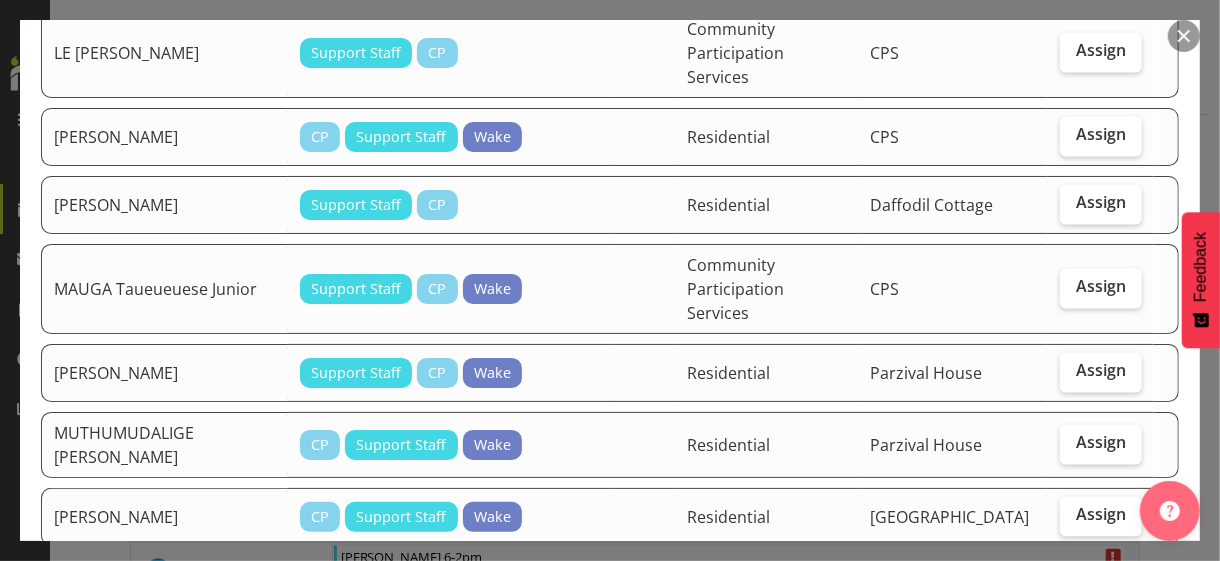 click on "Assign" at bounding box center [1101, 587] 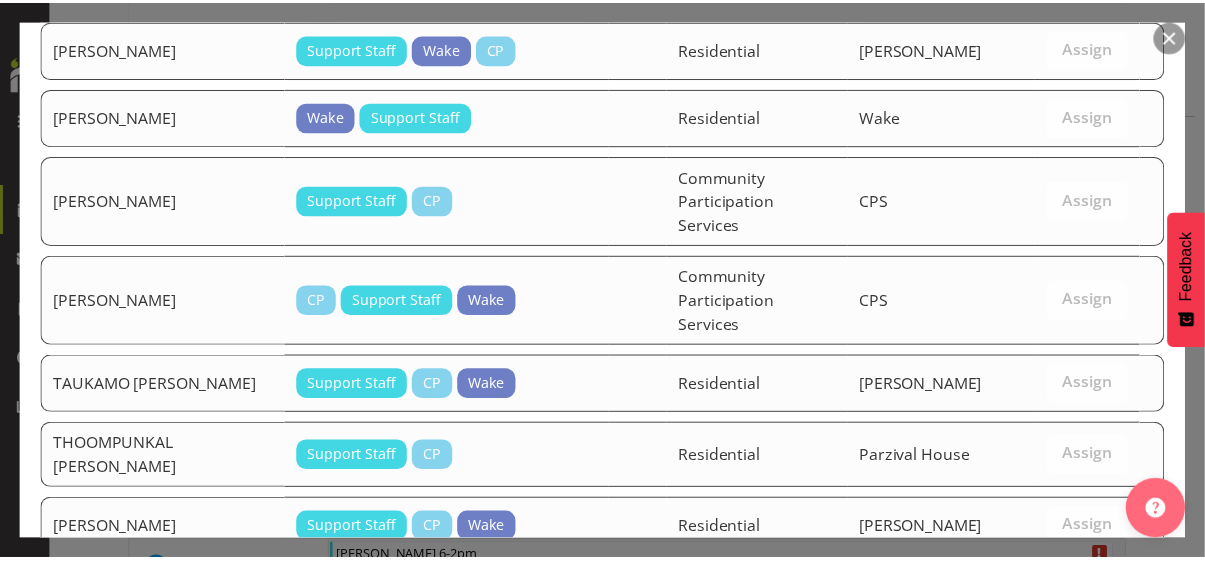 scroll, scrollTop: 3588, scrollLeft: 0, axis: vertical 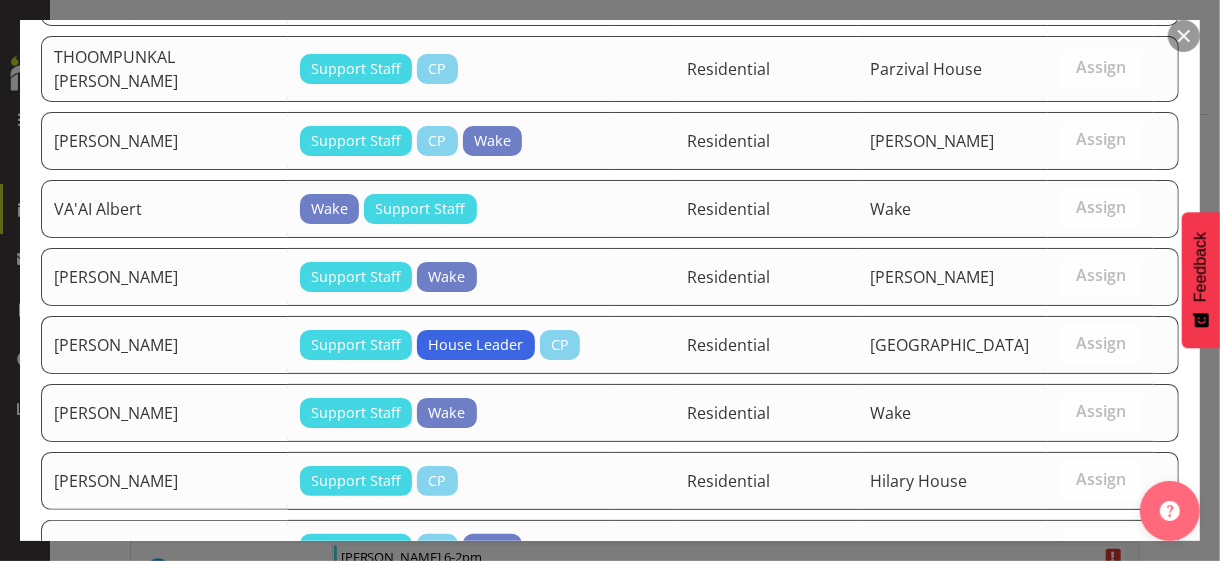 click on "Assign [PERSON_NAME]" at bounding box center [1066, 719] 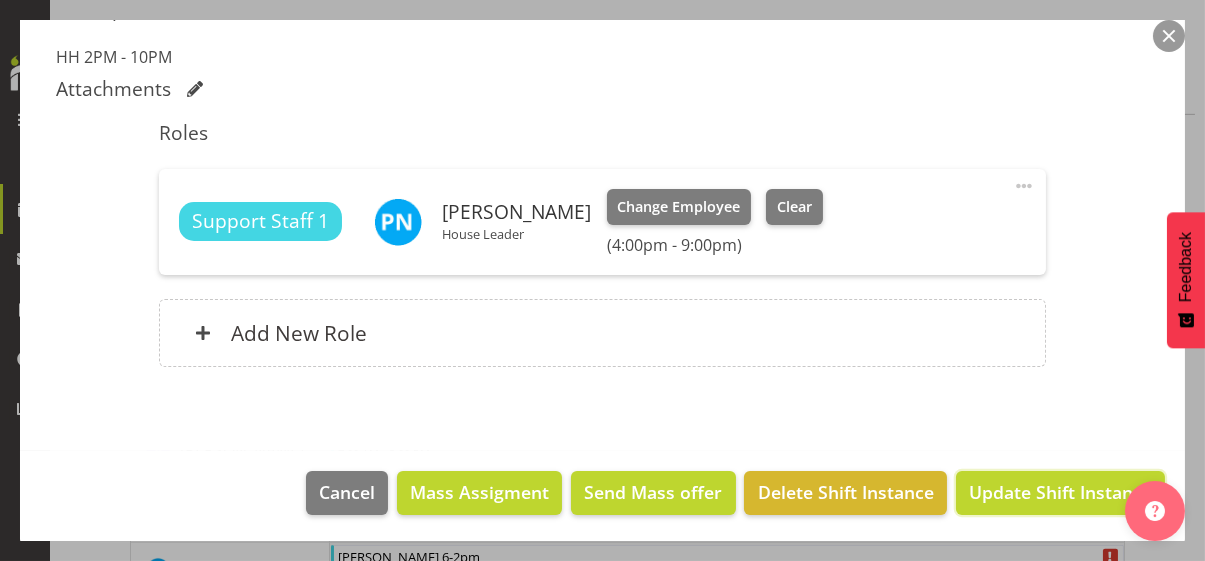 click on "Update Shift Instance" at bounding box center [1060, 492] 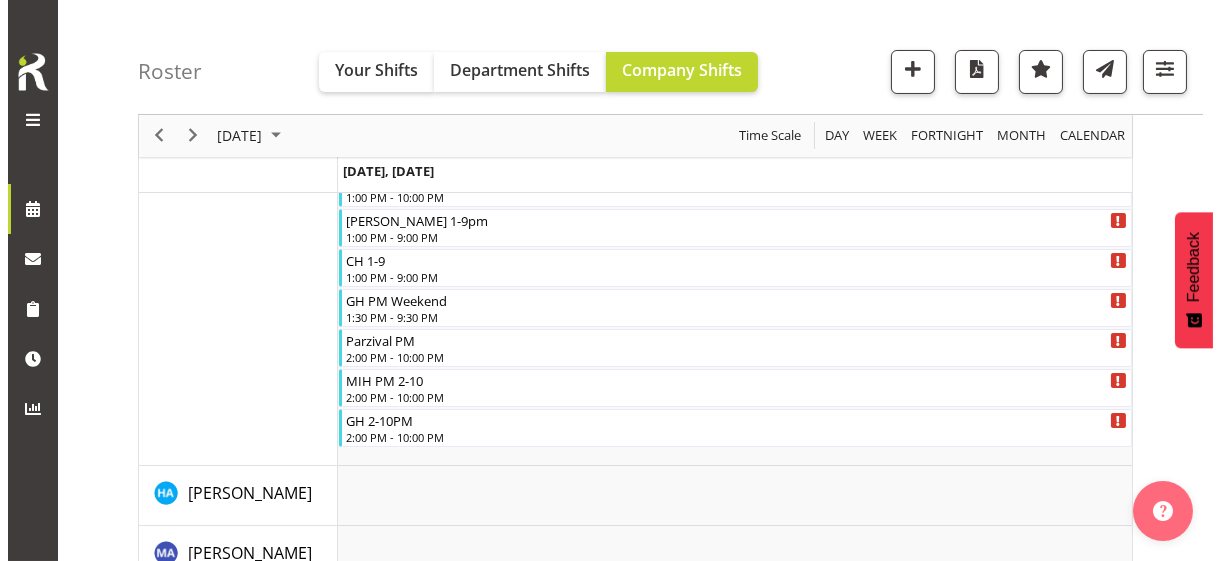 scroll, scrollTop: 276, scrollLeft: 0, axis: vertical 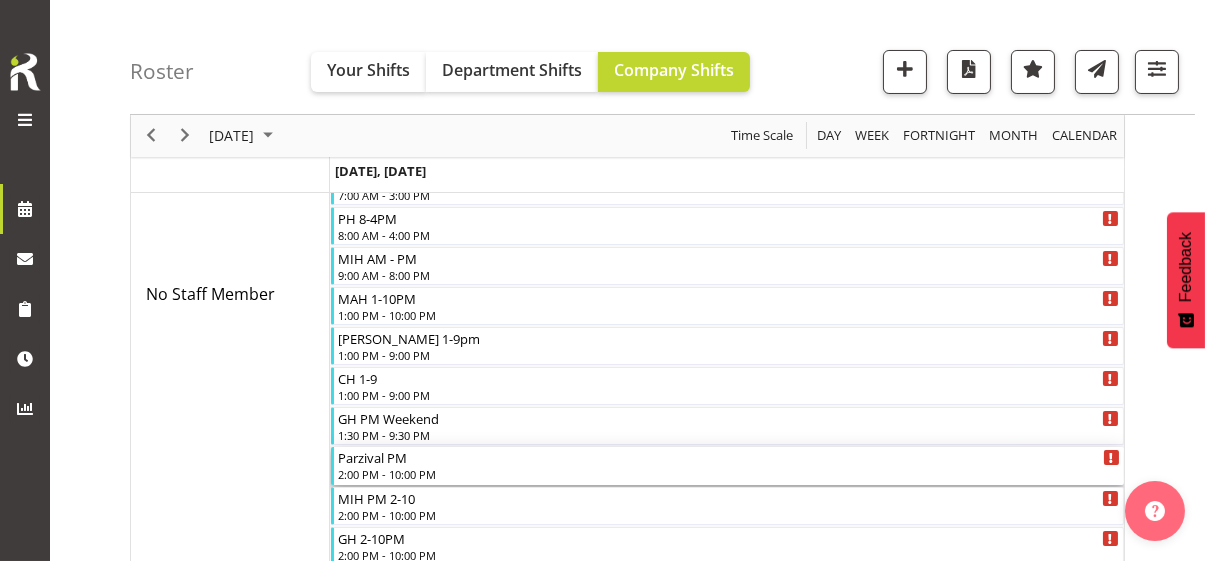 click on "2:00 PM - 10:00 PM" at bounding box center (729, 474) 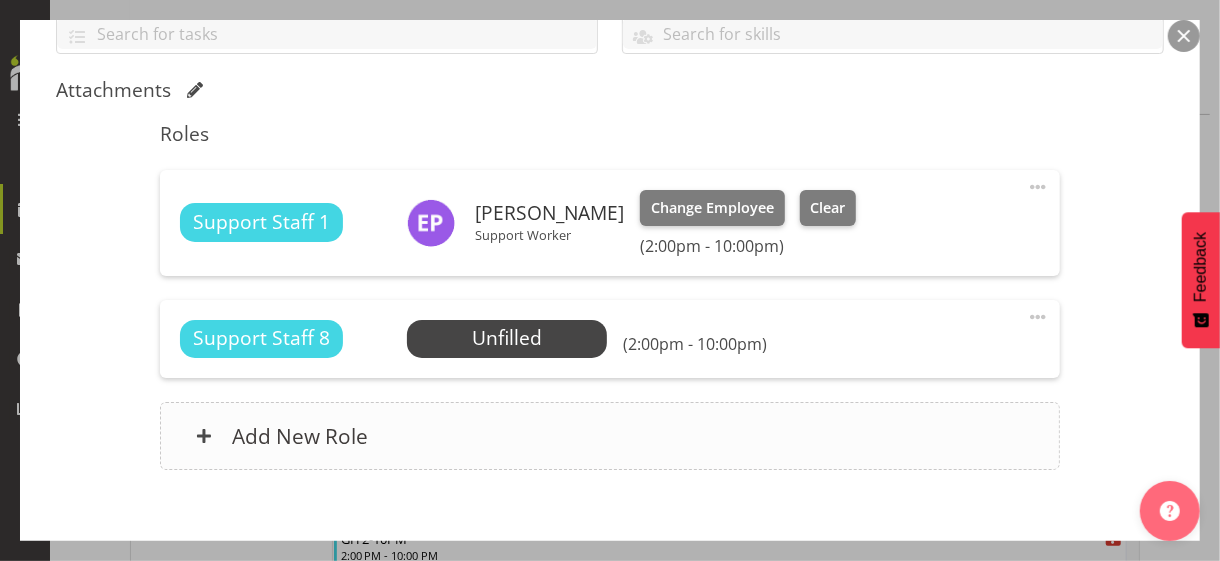 scroll, scrollTop: 500, scrollLeft: 0, axis: vertical 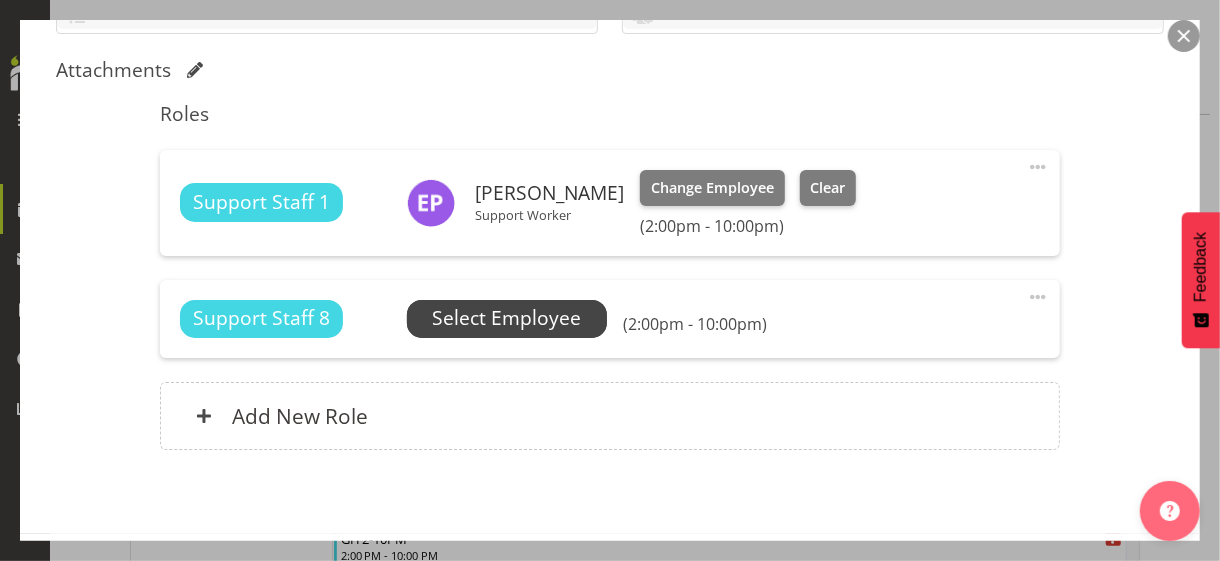 click on "Select Employee" at bounding box center [506, 318] 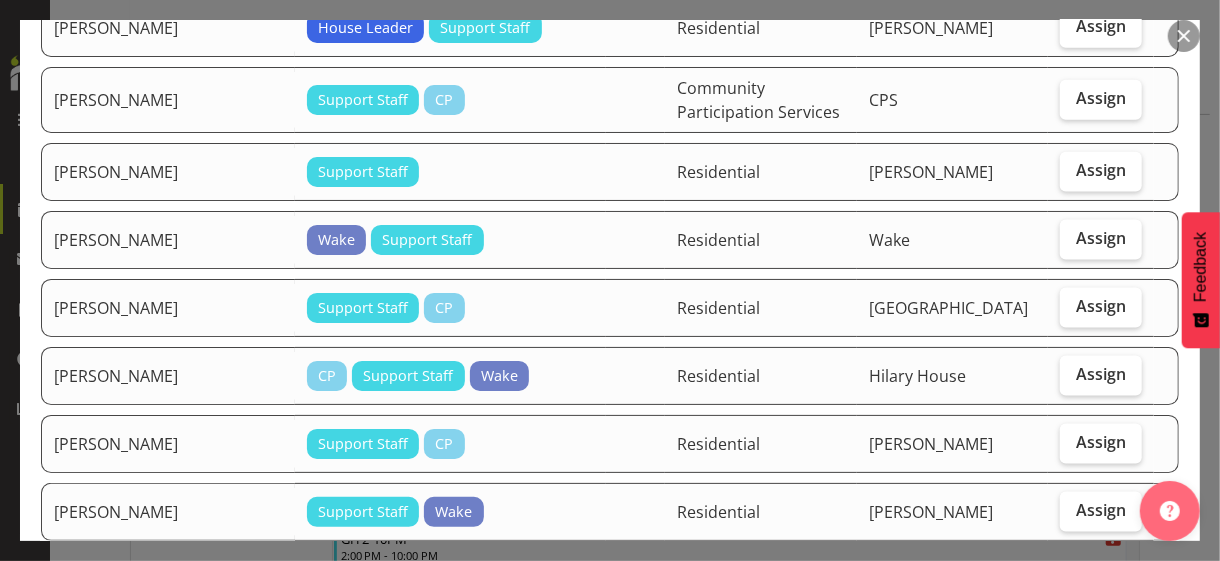 scroll, scrollTop: 1300, scrollLeft: 0, axis: vertical 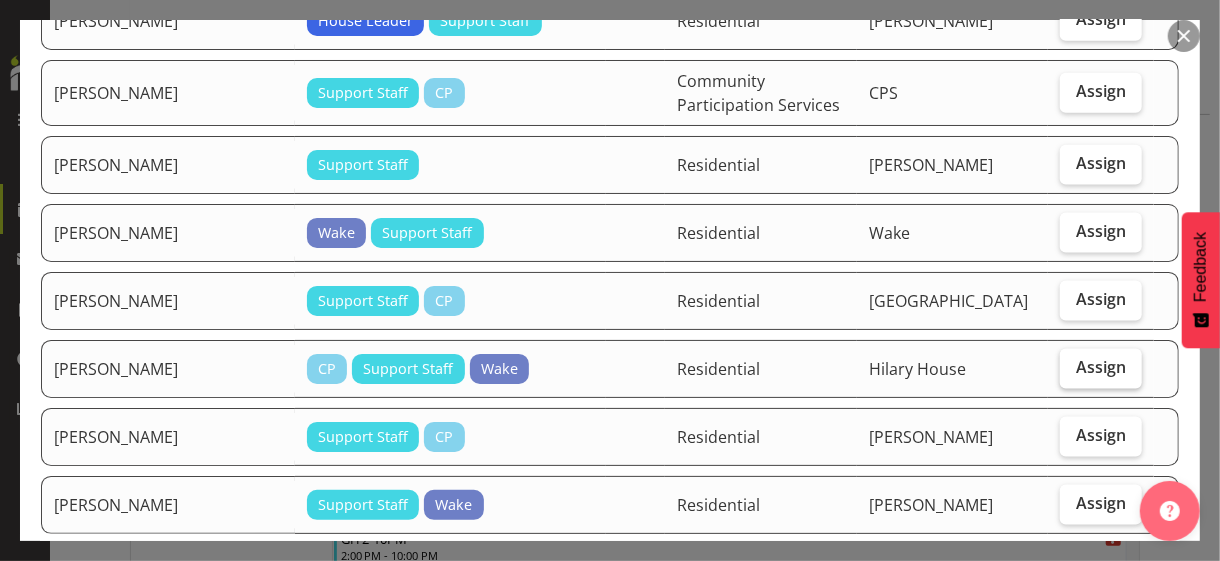 click on "Assign" at bounding box center [1101, 367] 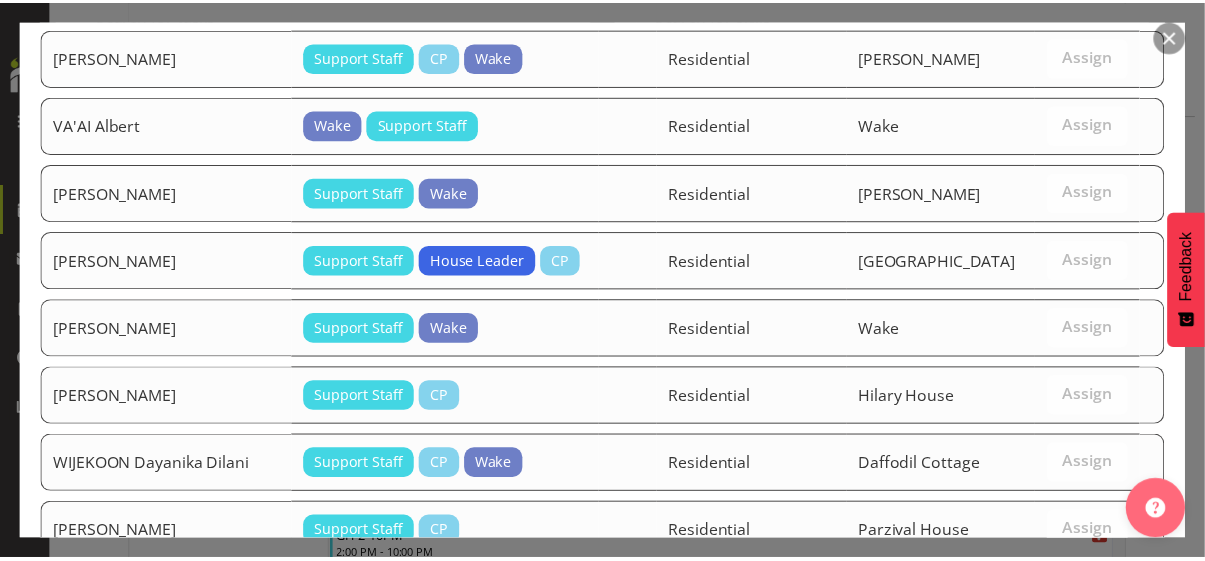 scroll, scrollTop: 3380, scrollLeft: 0, axis: vertical 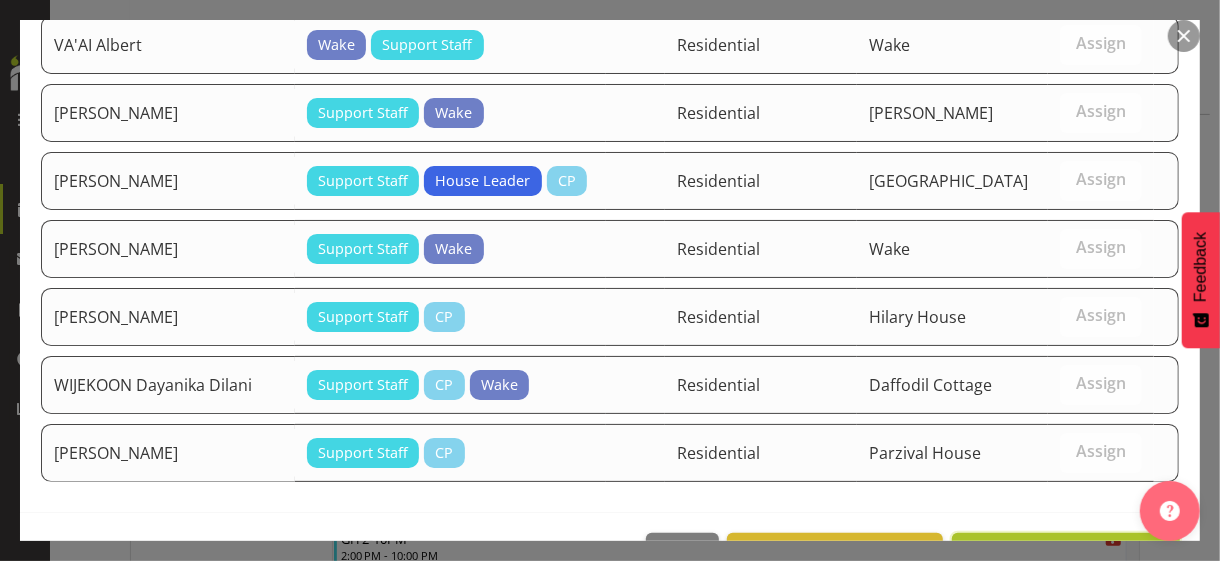 click on "Assign [PERSON_NAME]" at bounding box center [1066, 555] 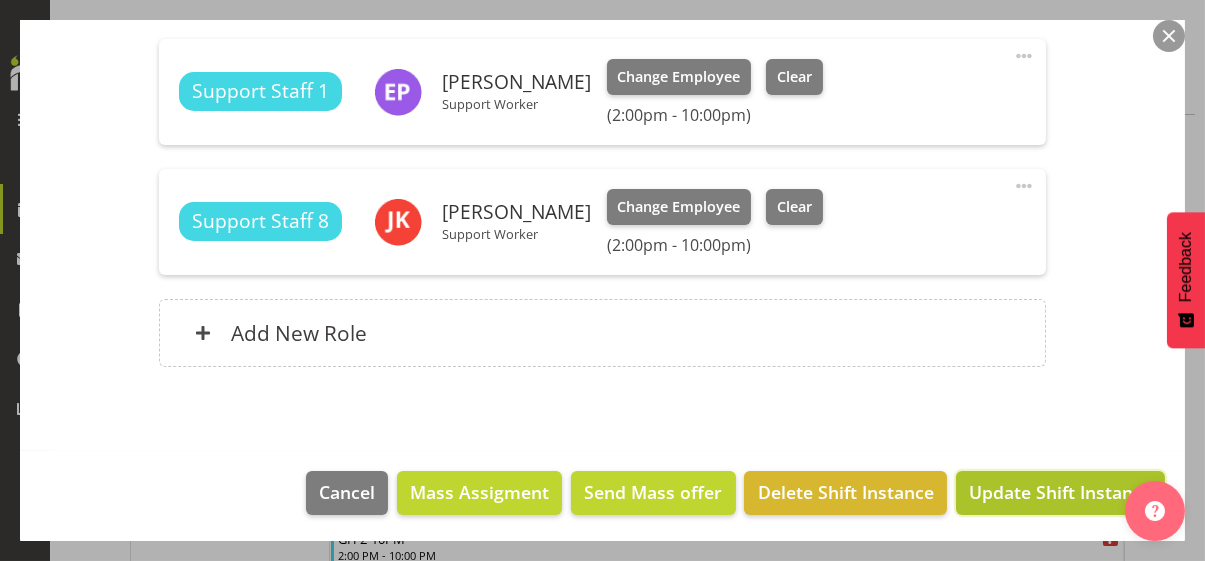 click on "Update Shift Instance" at bounding box center [1060, 492] 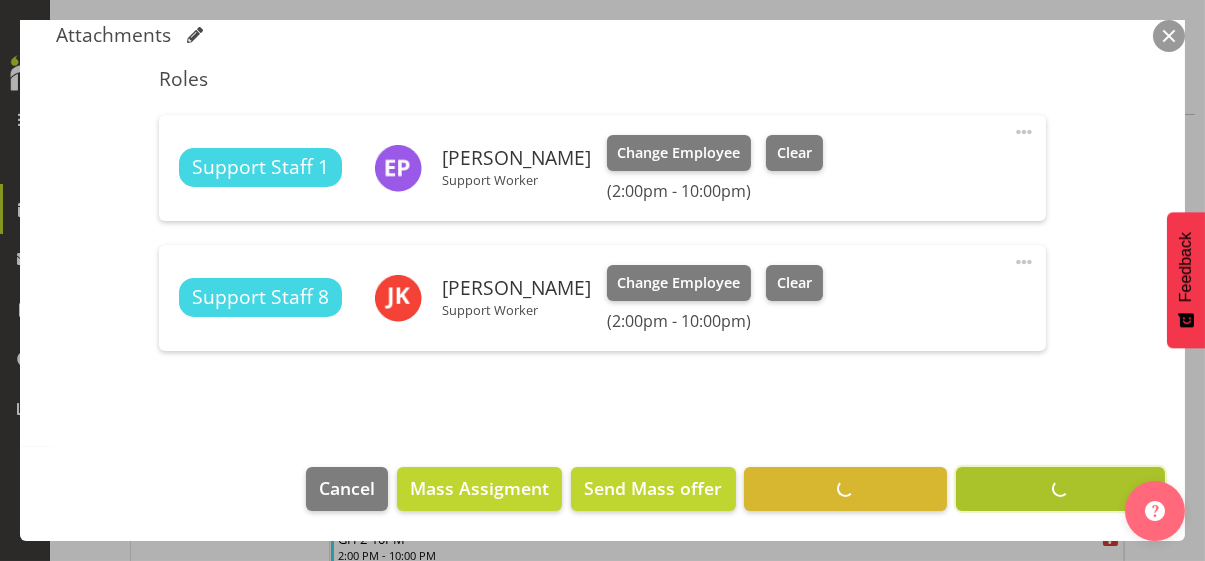 scroll, scrollTop: 532, scrollLeft: 0, axis: vertical 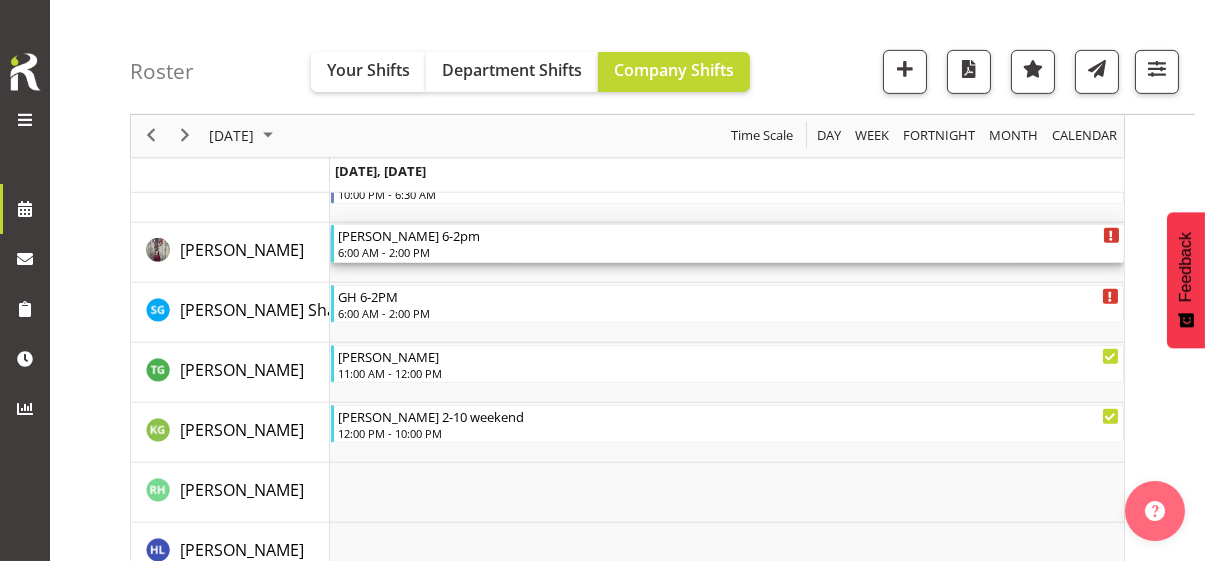 click on "6:00 AM - 2:00 PM" at bounding box center (729, 252) 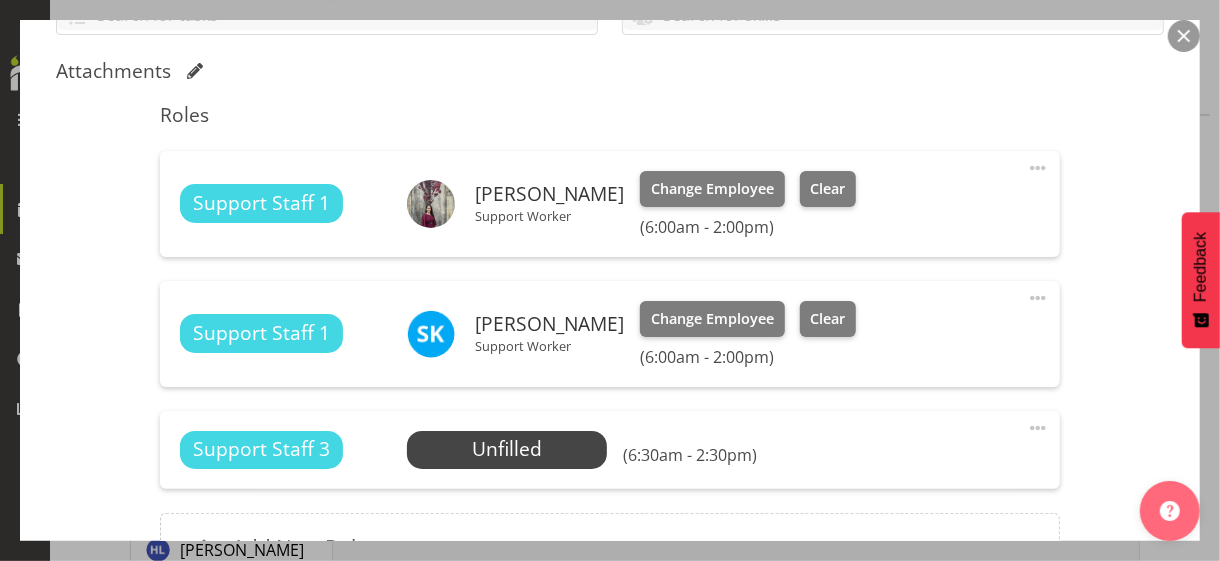 scroll, scrollTop: 500, scrollLeft: 0, axis: vertical 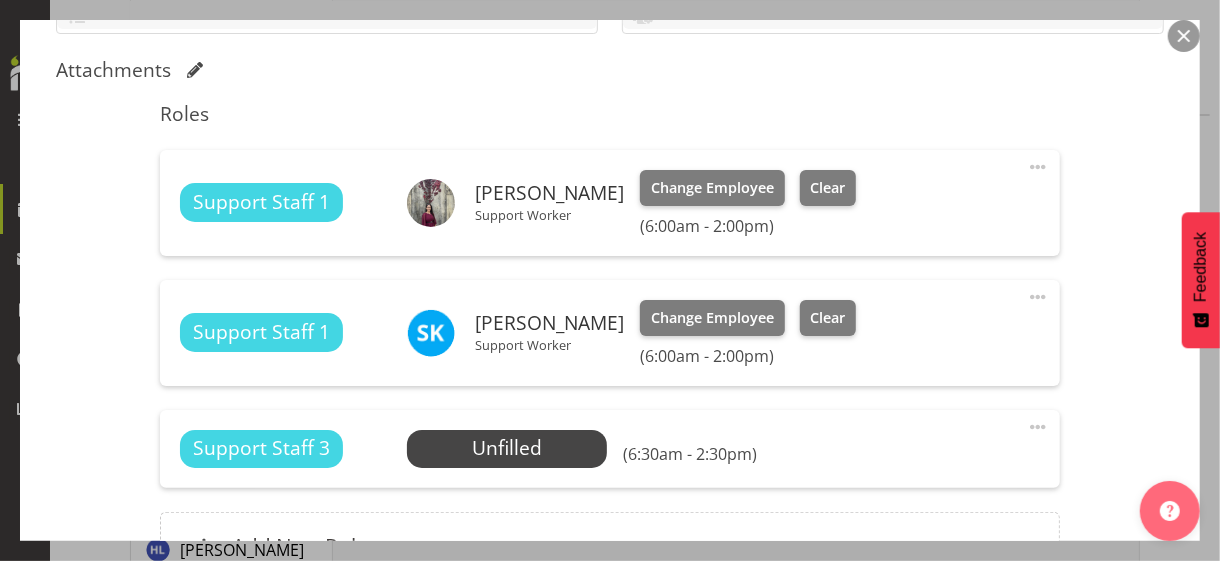 click at bounding box center (1038, 167) 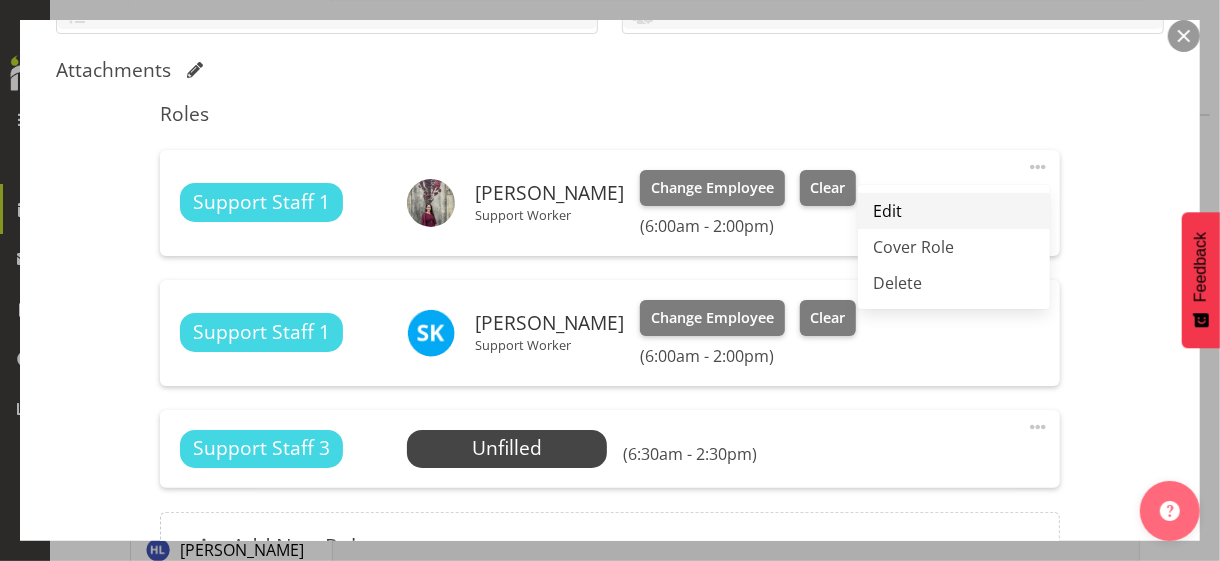 click on "Edit" at bounding box center [954, 211] 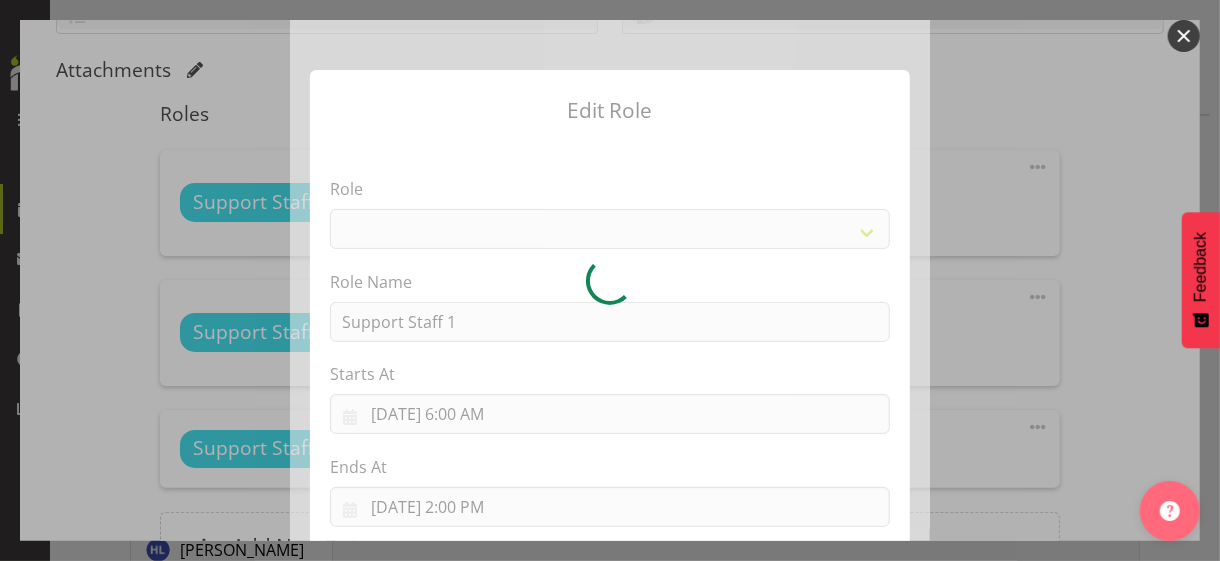 select on "1091" 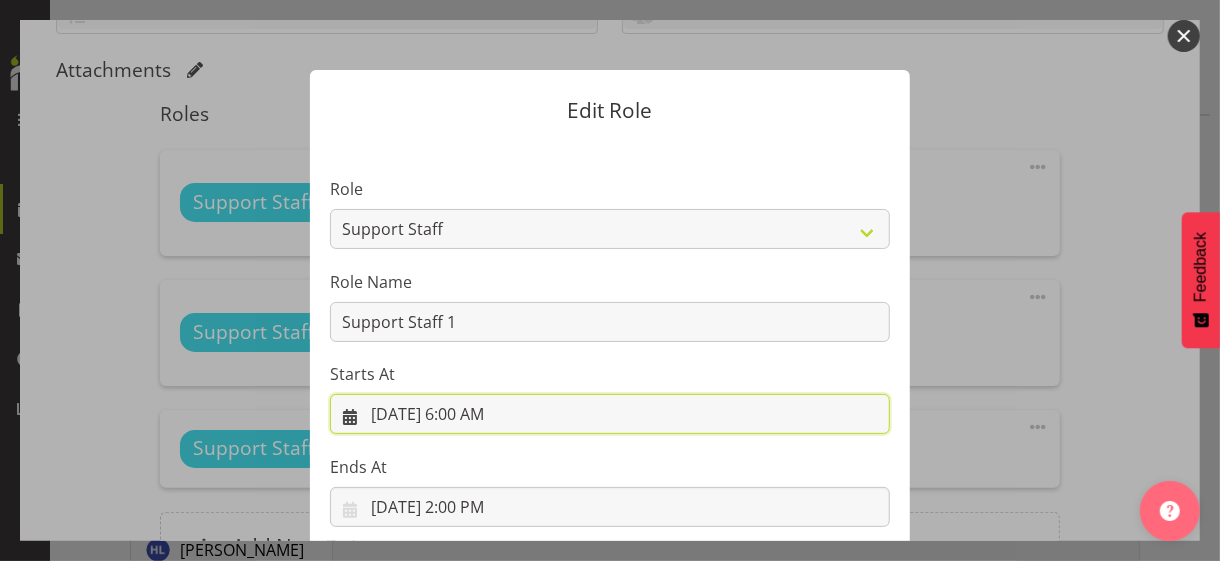 click on "[DATE] 6:00 AM" at bounding box center [610, 414] 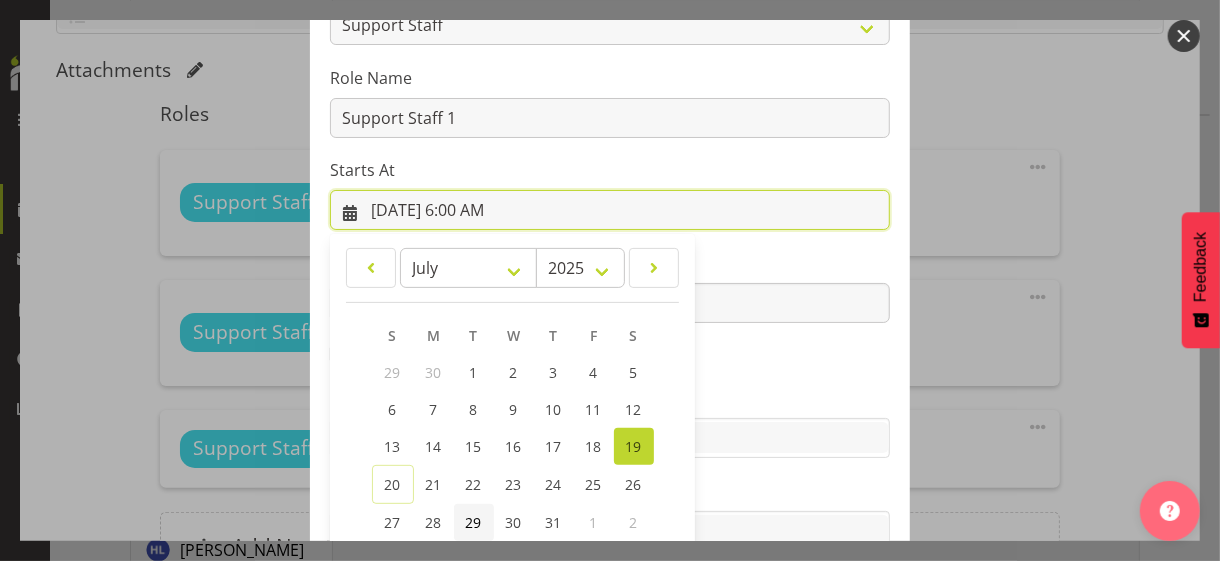 scroll, scrollTop: 347, scrollLeft: 0, axis: vertical 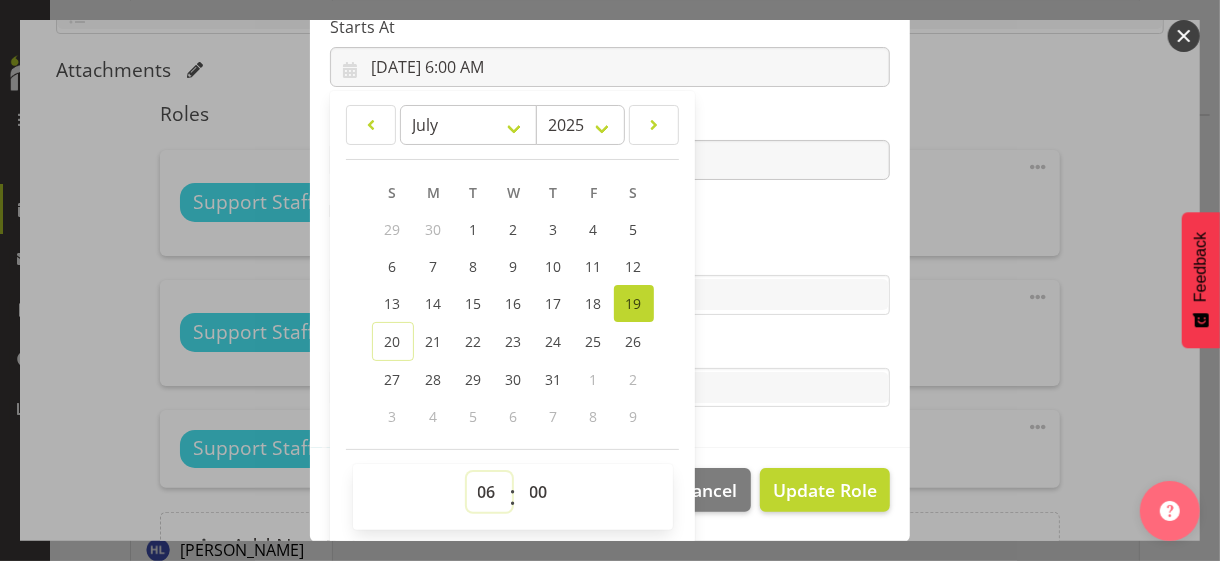 click on "00   01   02   03   04   05   06   07   08   09   10   11   12   13   14   15   16   17   18   19   20   21   22   23" at bounding box center [489, 492] 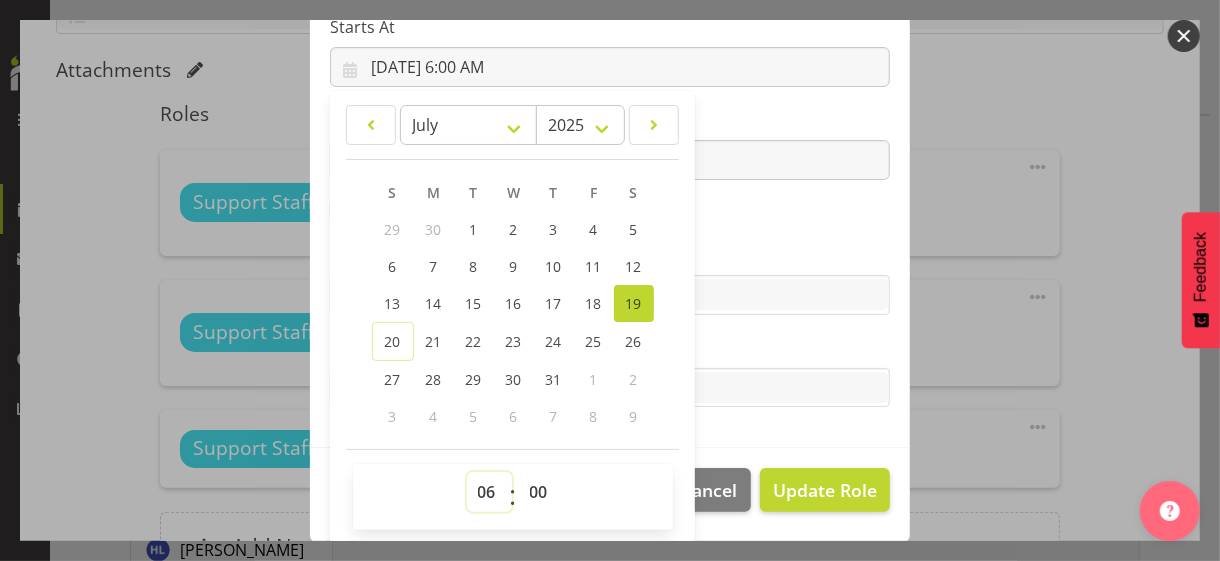select on "7" 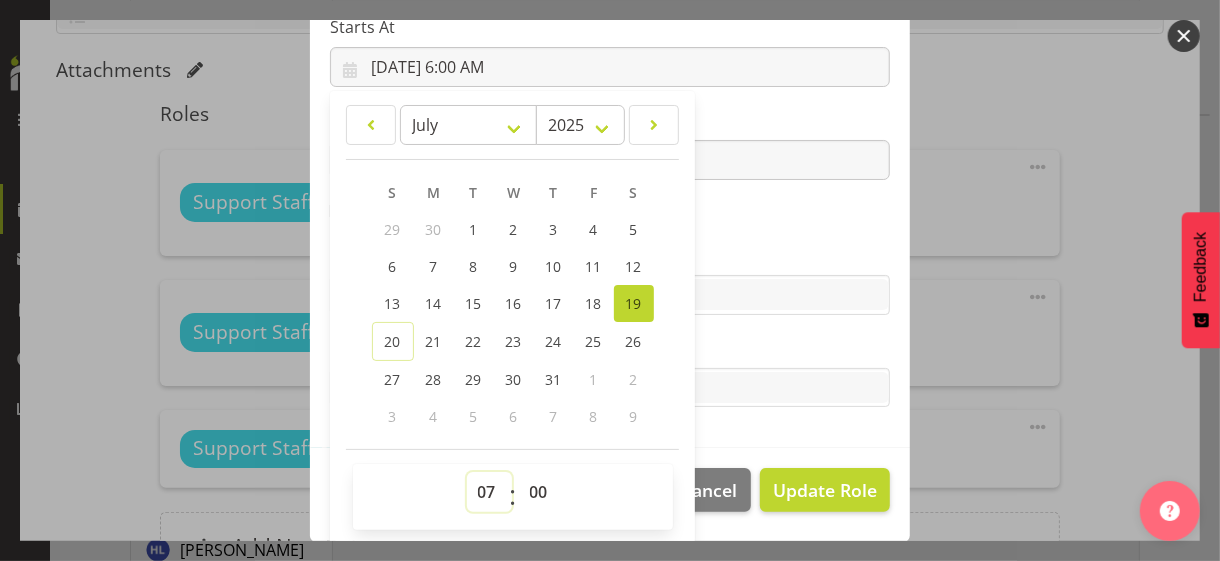click on "00   01   02   03   04   05   06   07   08   09   10   11   12   13   14   15   16   17   18   19   20   21   22   23" at bounding box center [489, 492] 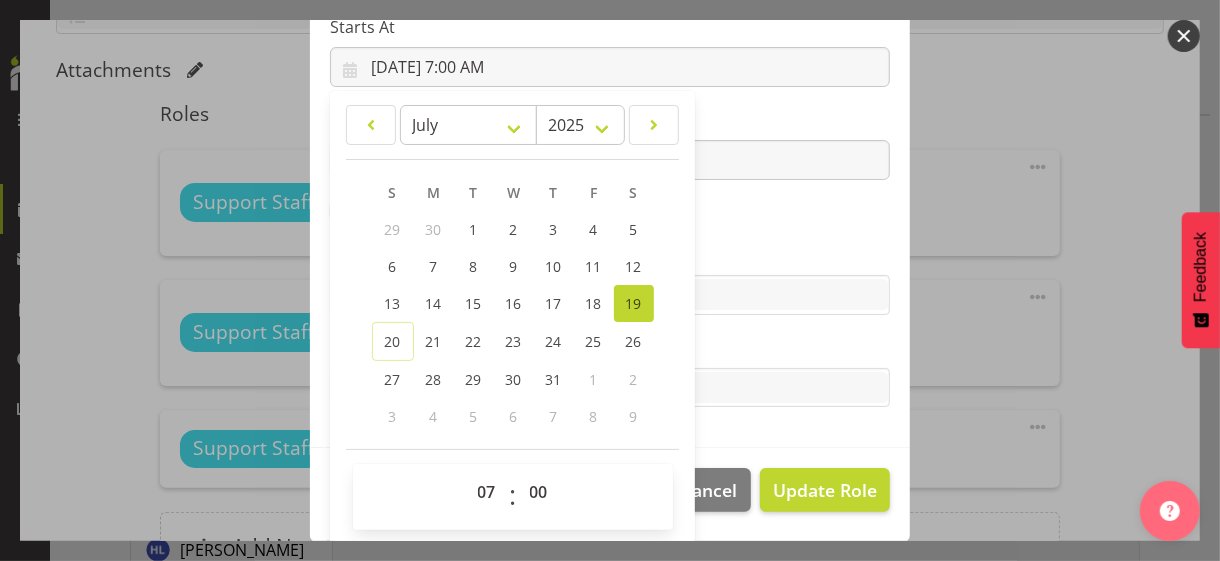 click on "Role CP House Leader Support Staff Wake   Role Name Support Staff 1
Starts At
[DATE] 7:00 AM  January   February   March   April   May   June   July   August   September   October   November   [DATE]   2034   2033   2032   2031   2030   2029   2028   2027   2026   2025   2024   2023   2022   2021   2020   2019   2018   2017   2016   2015   2014   2013   2012   2011   2010   2009   2008   2007   2006   2005   2004   2003   2002   2001   2000   1999   1998   1997   1996   1995   1994   1993   1992   1991   1990   1989   1988   1987   1986   1985   1984   1983   1982   1981   1980   1979   1978   1977   1976   1975   1974   1973   1972   1971   1970   1969   1968   1967   1966   1965   1964   1963   1962   1961   1960   1959   1958   1957   1956   1955   1954   1953   1952   1951   1950   1949   1948   1947   1946   1945   1944   1943   1942   1941   1940   1939   1938   1937   1936   1935   1934   1933   1932   1931   1930   1929   1928   1927   1926   1925  S M T W T F S 29 1" at bounding box center [610, 121] 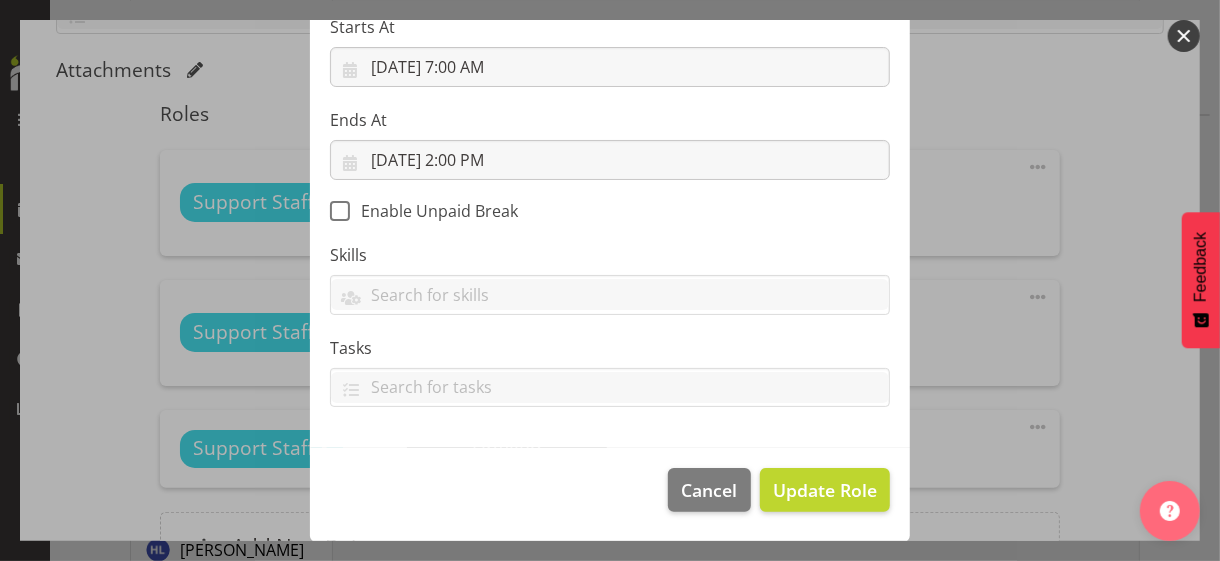 scroll, scrollTop: 346, scrollLeft: 0, axis: vertical 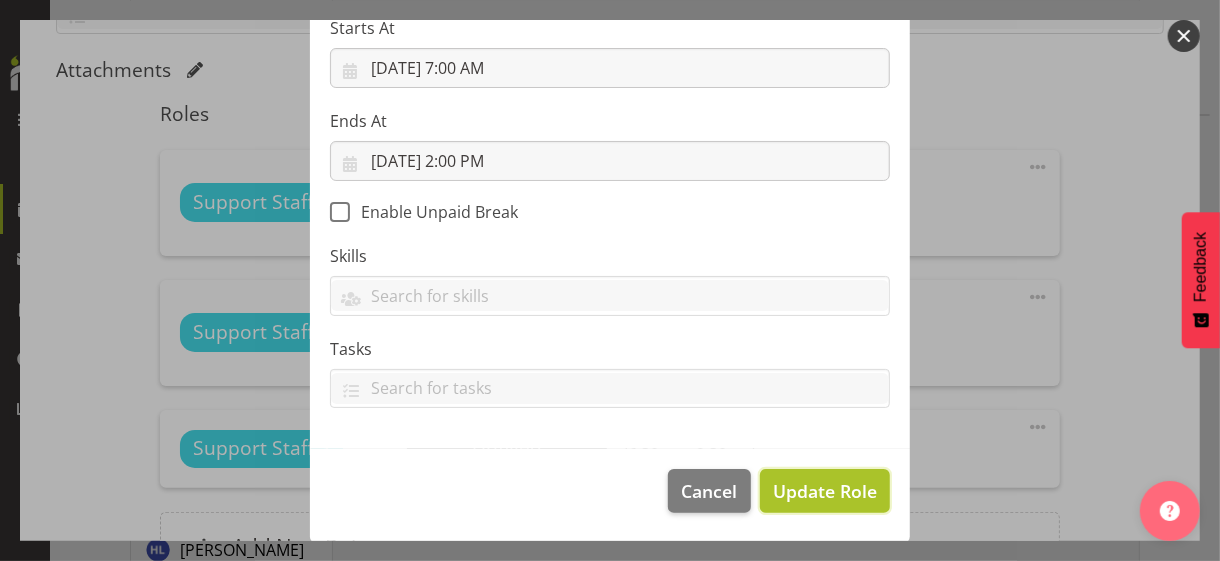 click on "Update Role" at bounding box center (825, 491) 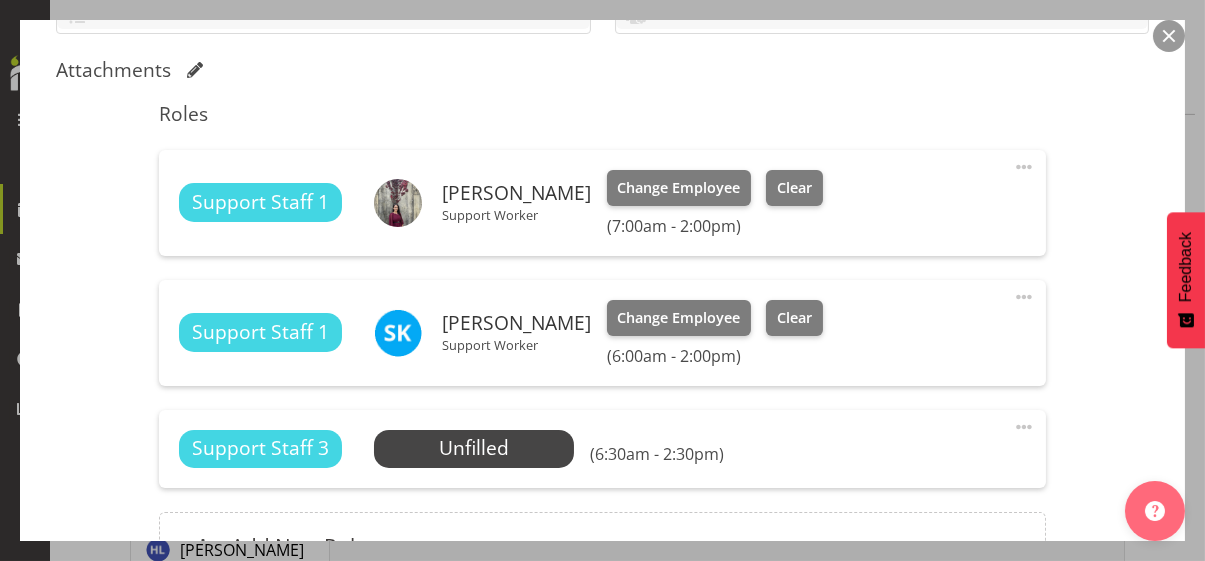 drag, startPoint x: 1012, startPoint y: 291, endPoint x: 977, endPoint y: 300, distance: 36.138622 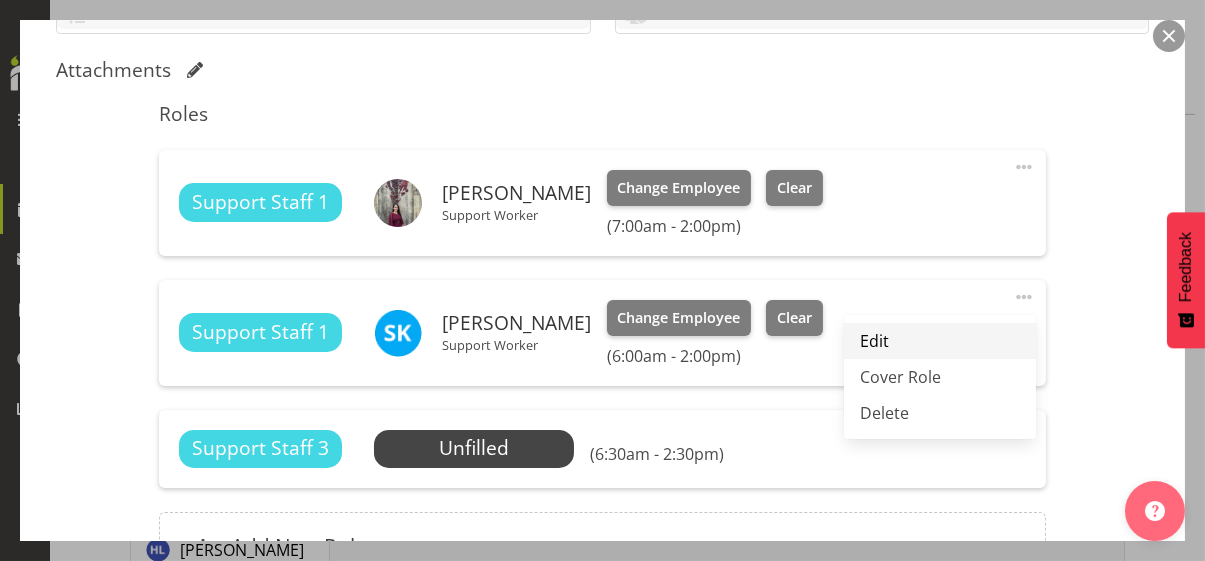 click on "Edit" at bounding box center [940, 341] 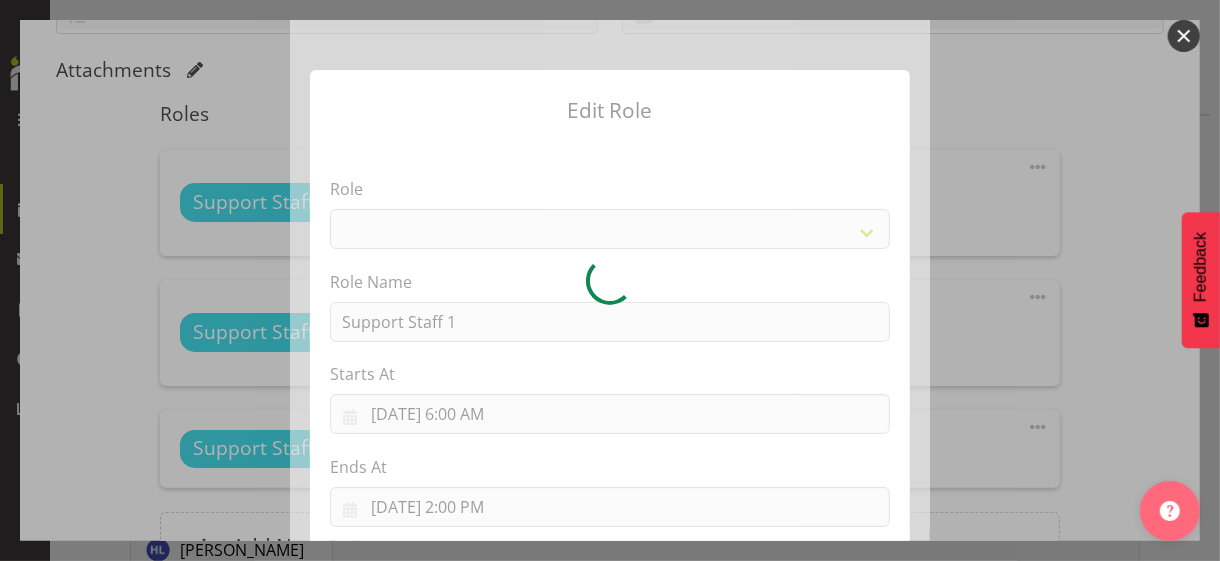 select on "1091" 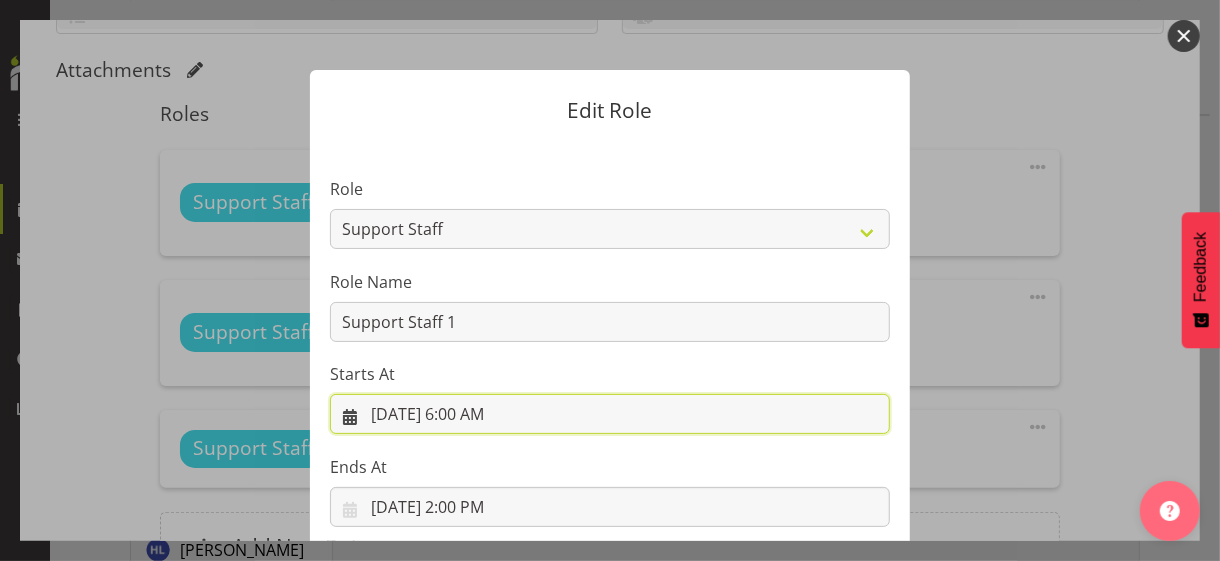 click on "[DATE] 6:00 AM" at bounding box center [610, 414] 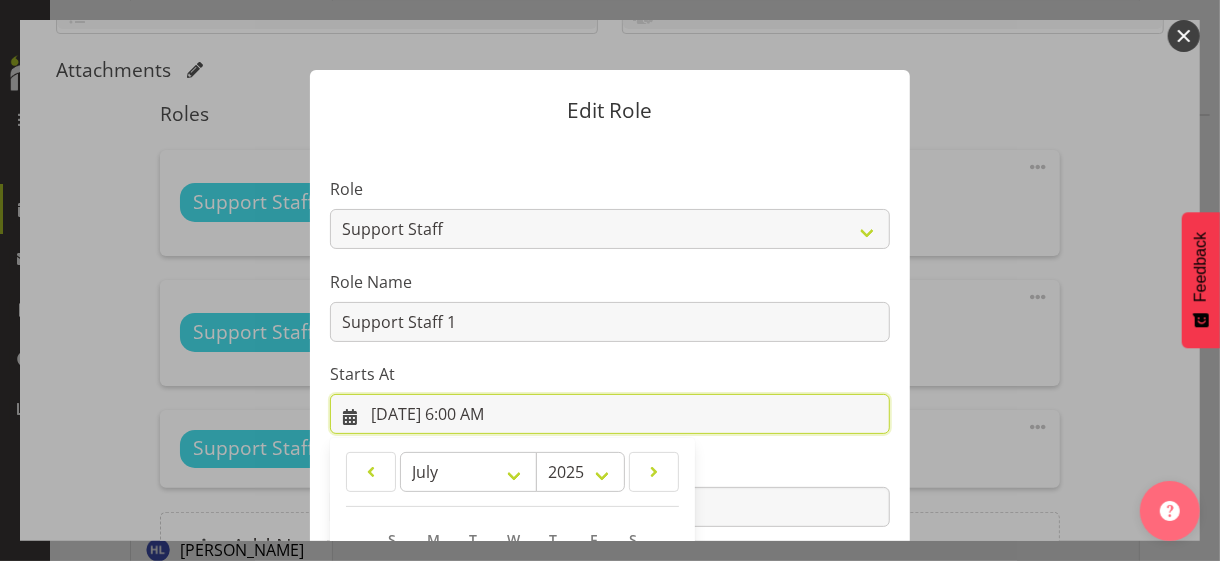 scroll, scrollTop: 347, scrollLeft: 0, axis: vertical 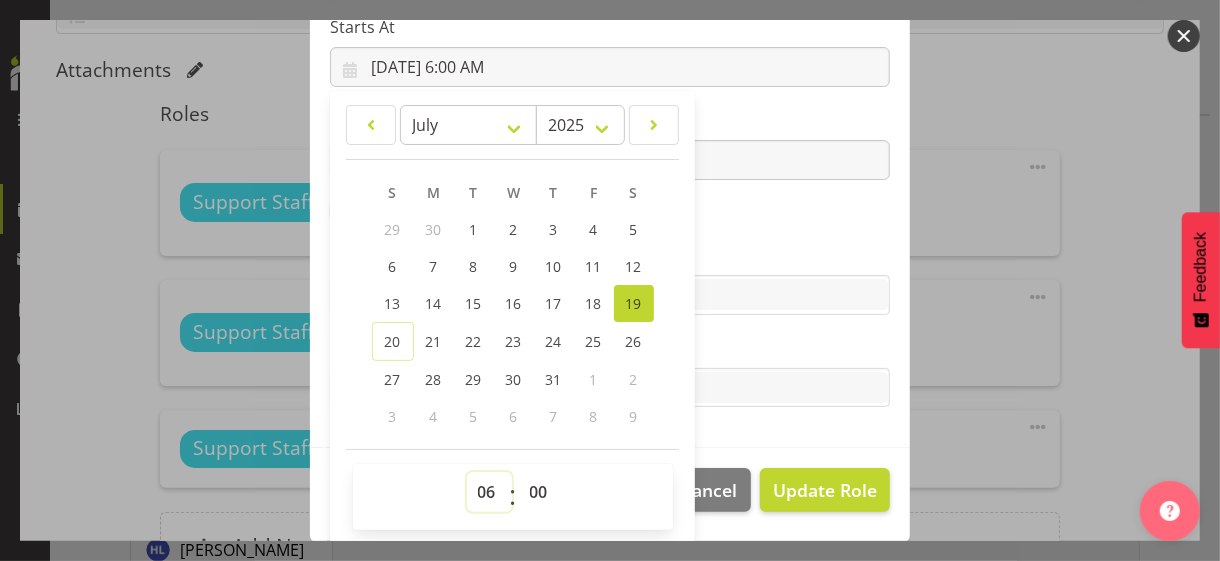 drag, startPoint x: 470, startPoint y: 489, endPoint x: 483, endPoint y: 475, distance: 19.104973 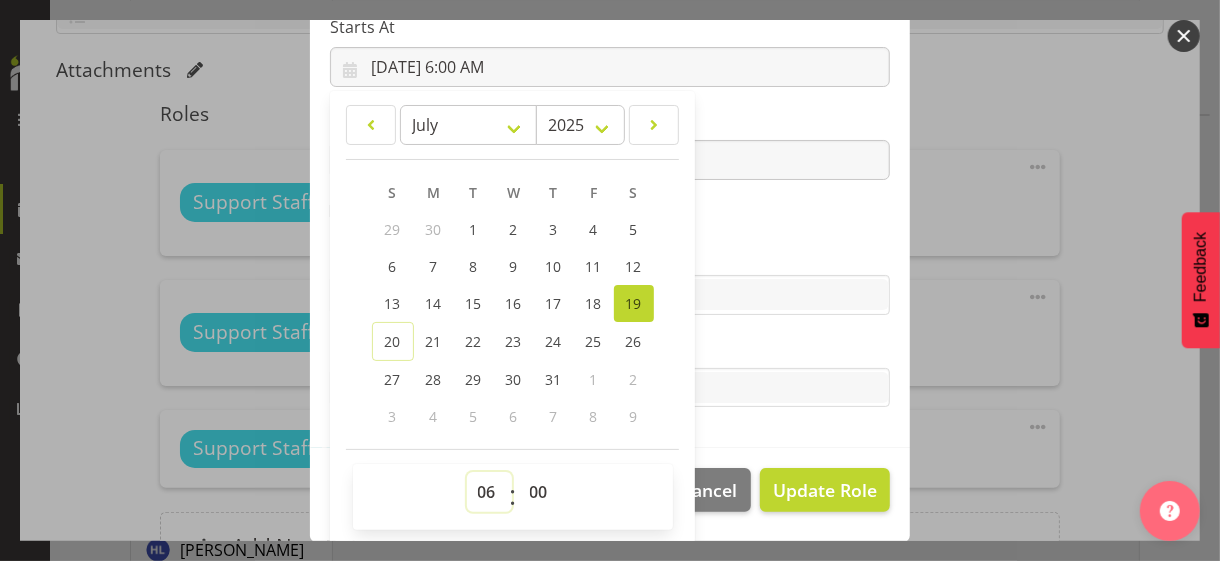 select on "7" 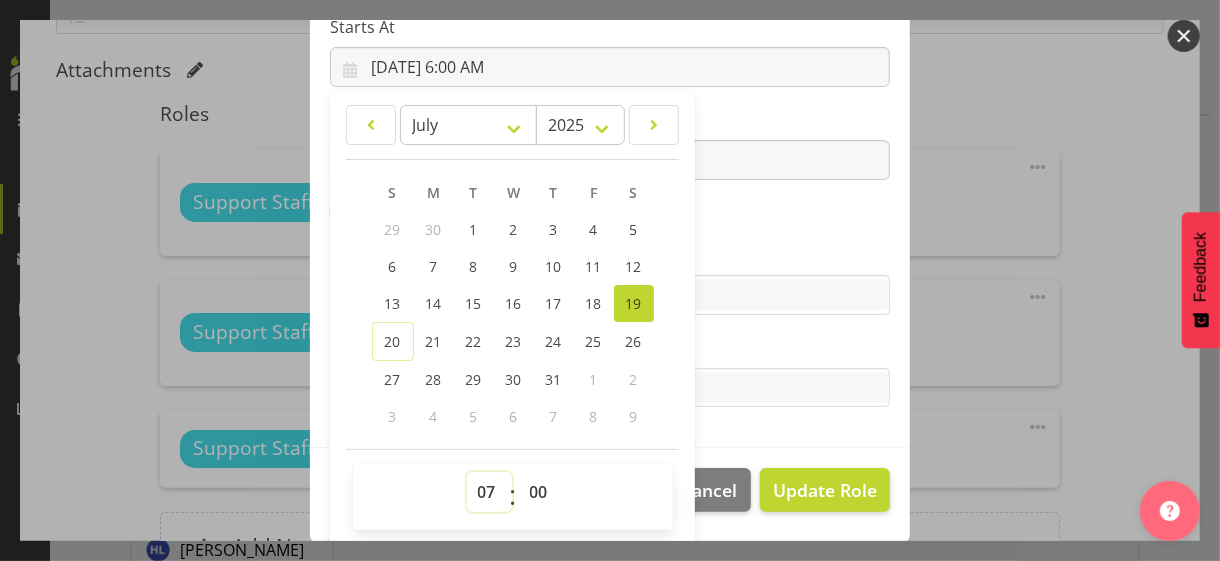 click on "00   01   02   03   04   05   06   07   08   09   10   11   12   13   14   15   16   17   18   19   20   21   22   23" at bounding box center [489, 492] 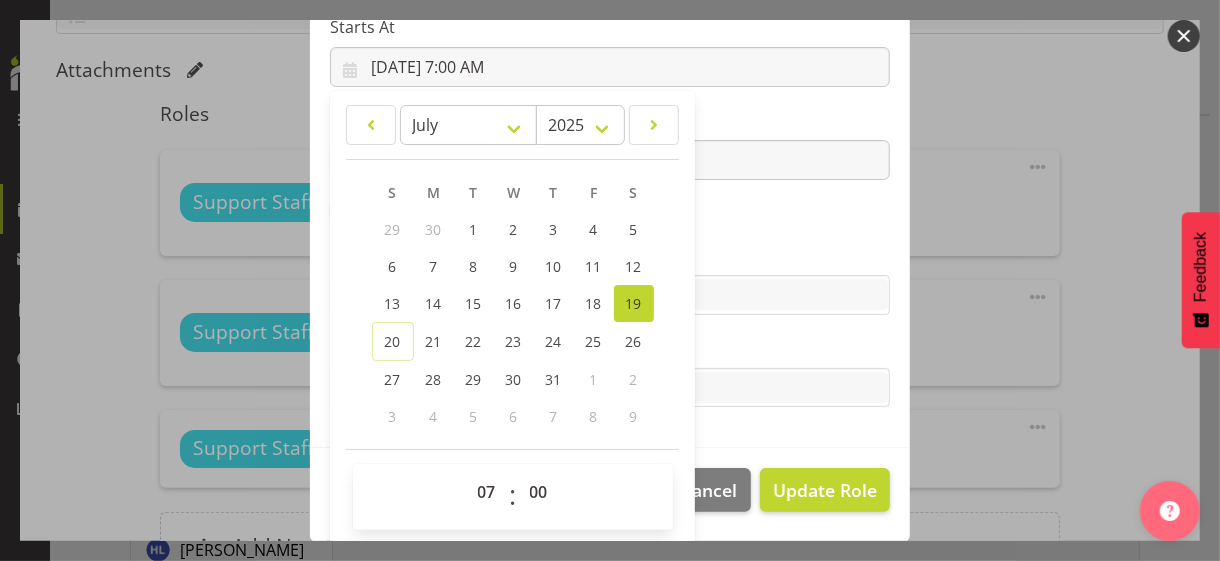click on "Skills" at bounding box center (610, 255) 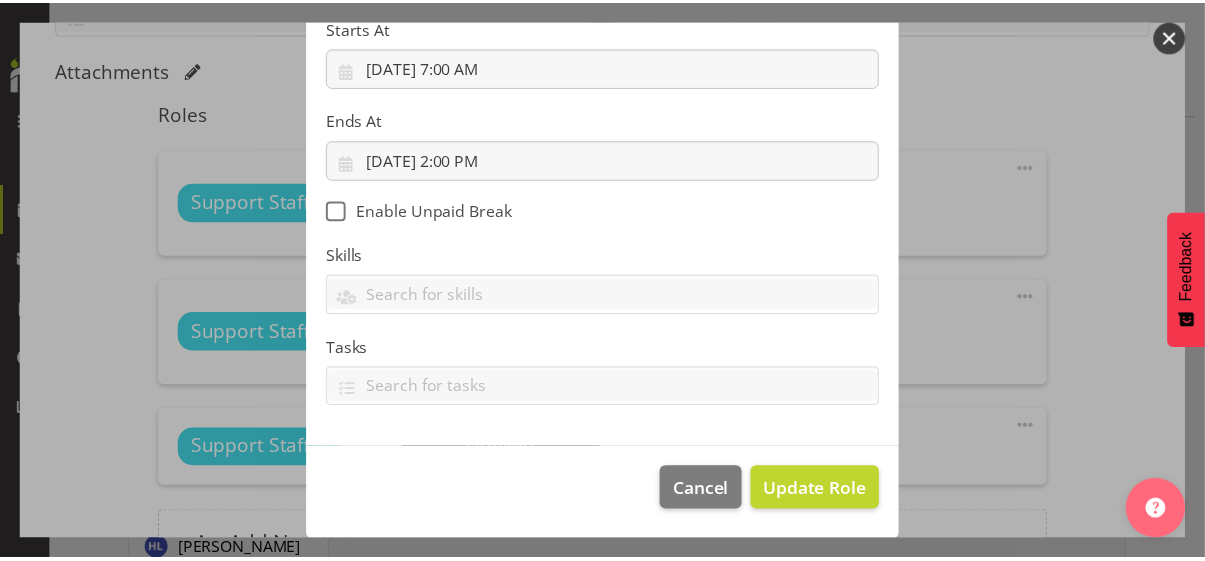 scroll, scrollTop: 346, scrollLeft: 0, axis: vertical 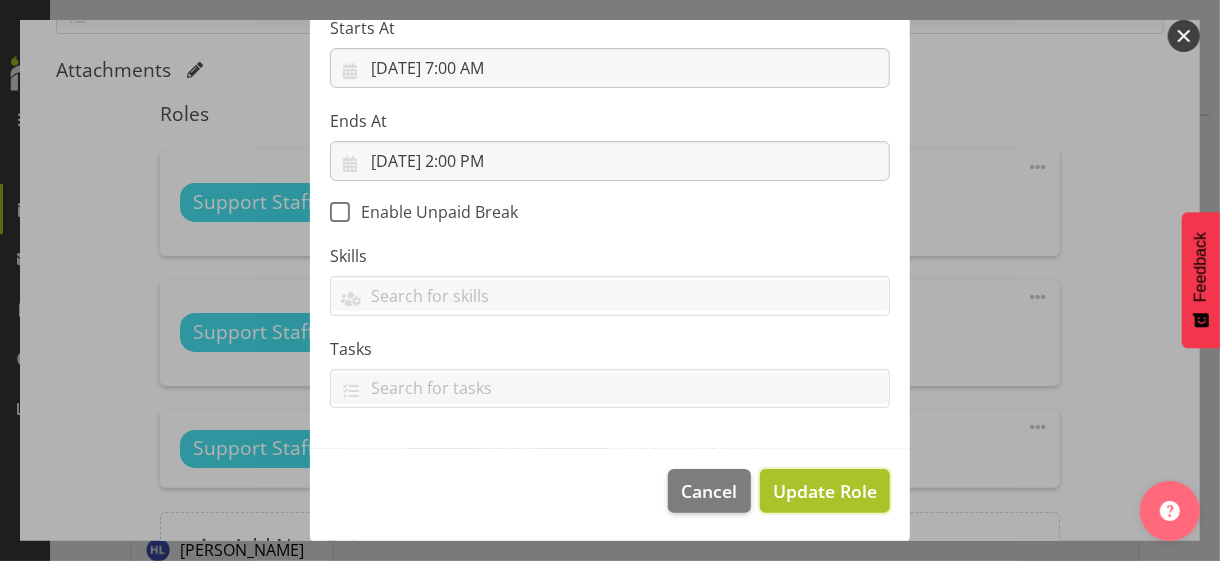 click on "Update Role" at bounding box center (825, 491) 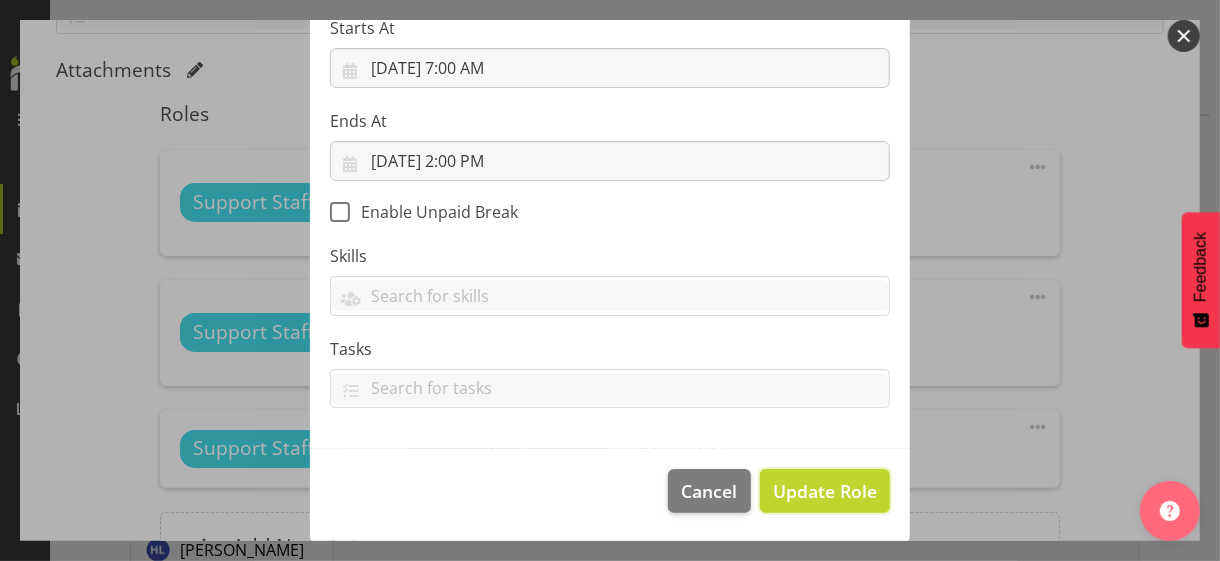 type 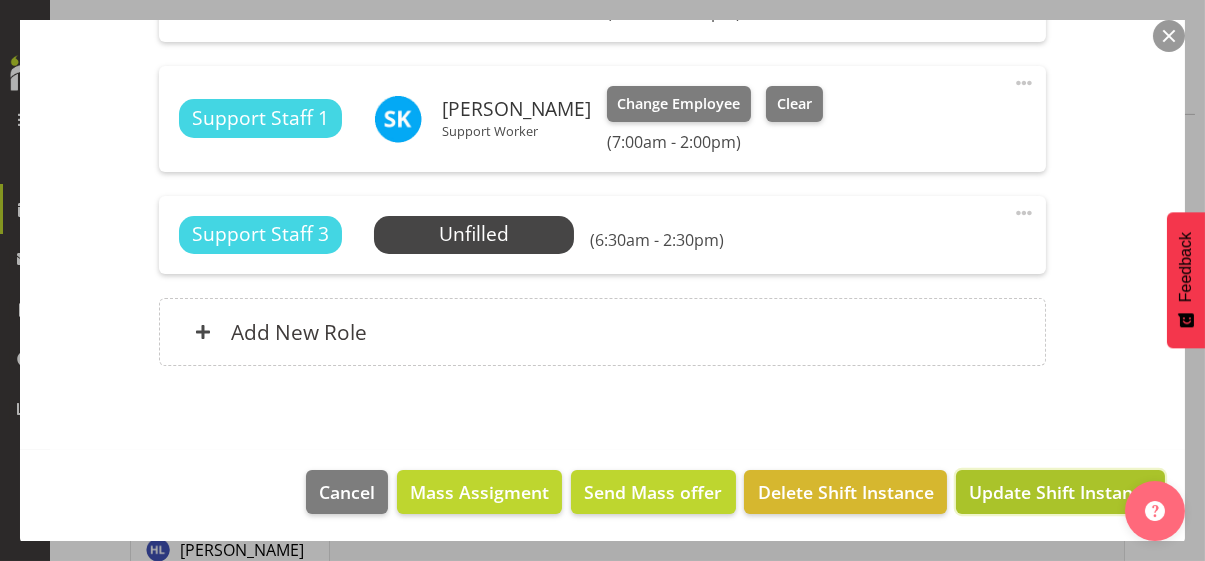click on "Update Shift Instance" at bounding box center (1060, 492) 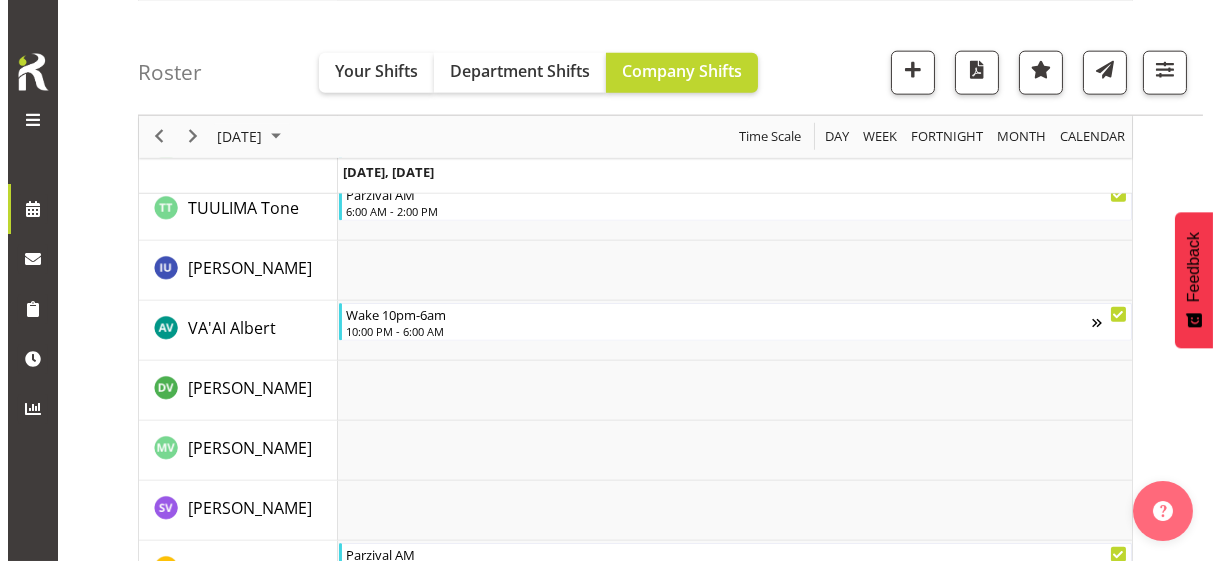 scroll, scrollTop: 5370, scrollLeft: 0, axis: vertical 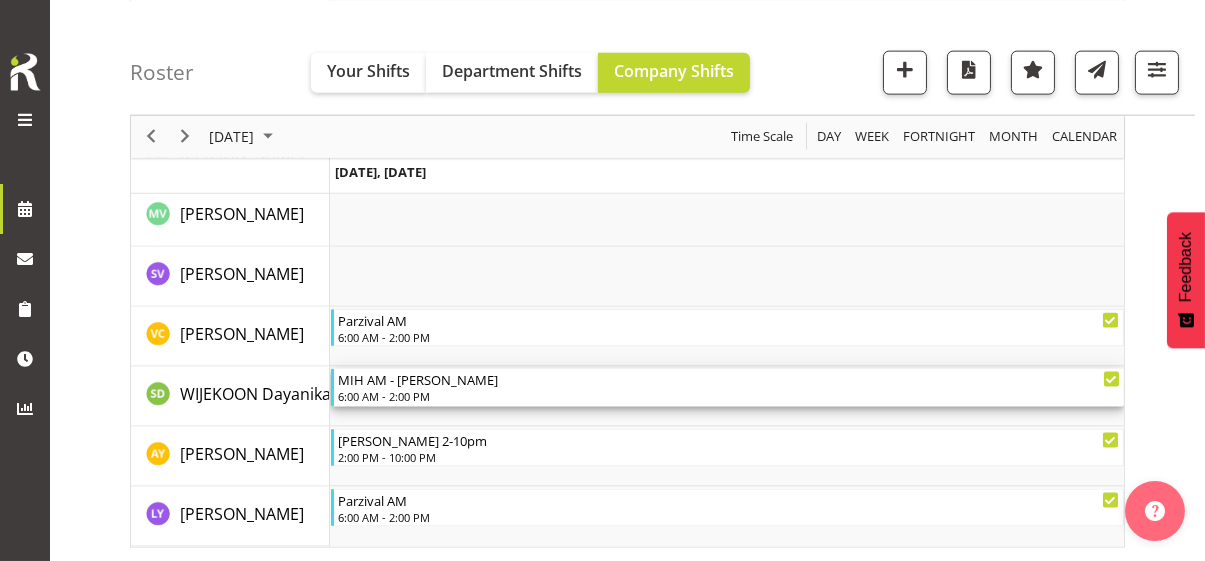 click on "6:00 AM - 2:00 PM" at bounding box center [729, 396] 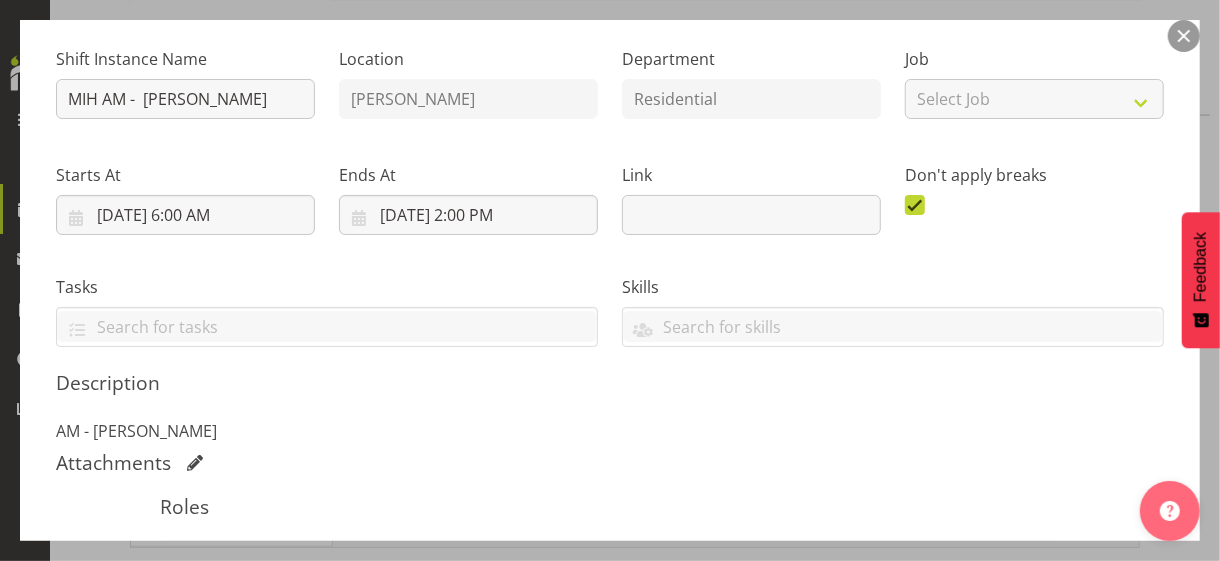 scroll, scrollTop: 500, scrollLeft: 0, axis: vertical 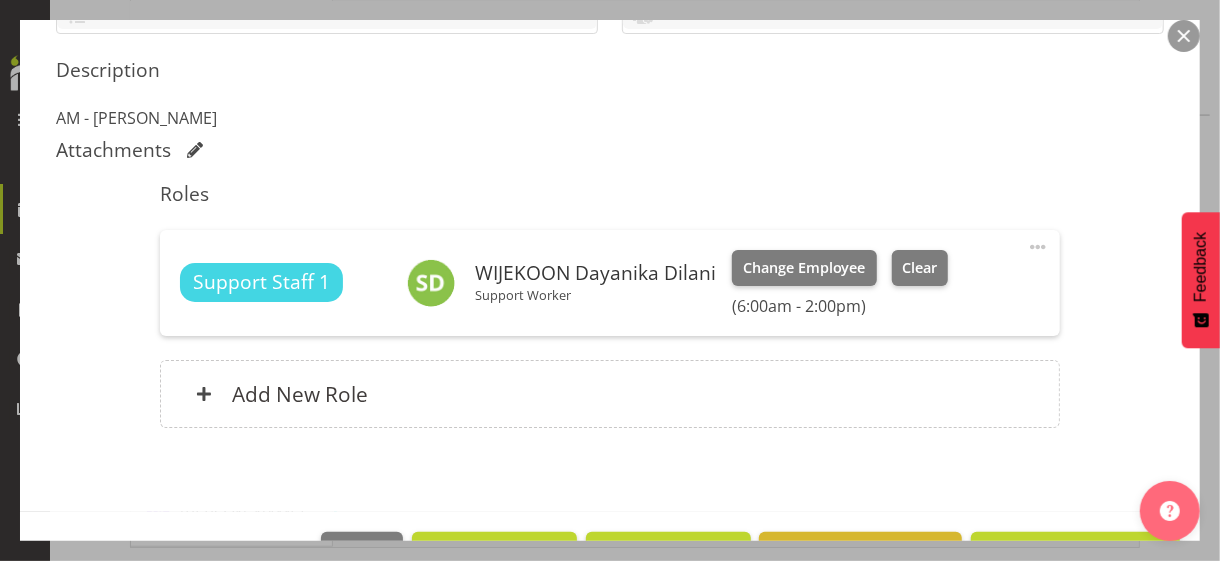 click at bounding box center [1038, 247] 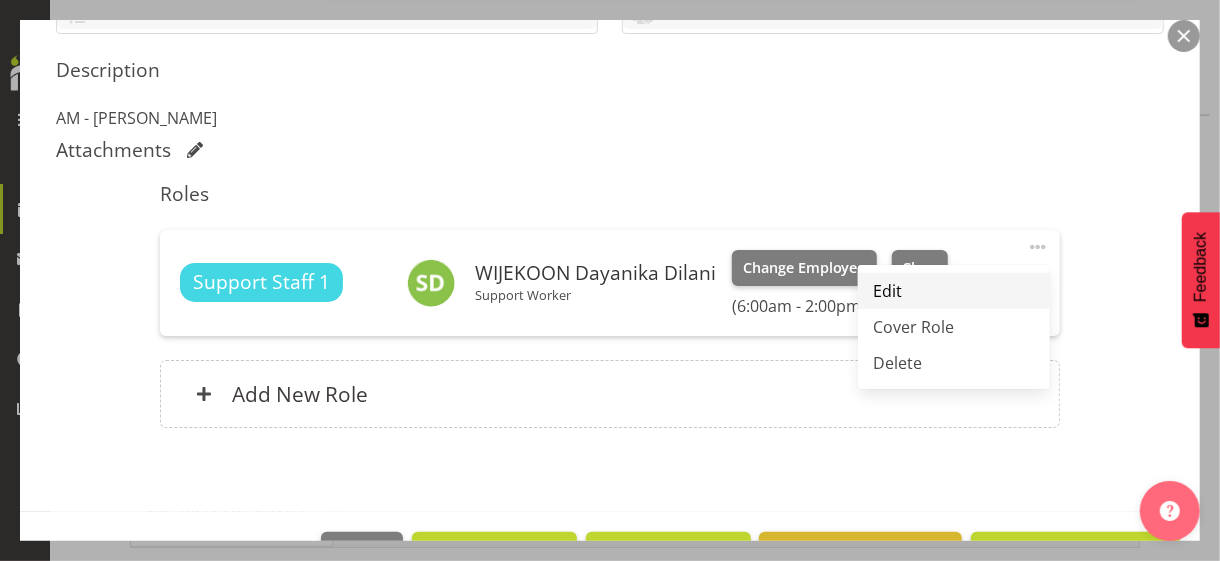 click on "Edit" at bounding box center [954, 291] 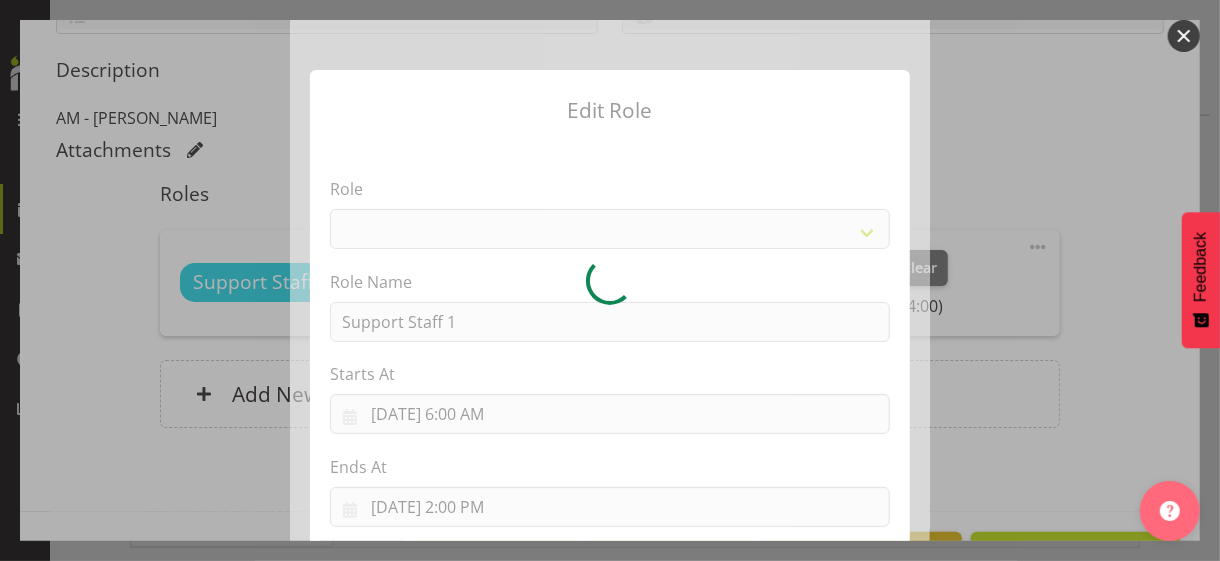 select on "1091" 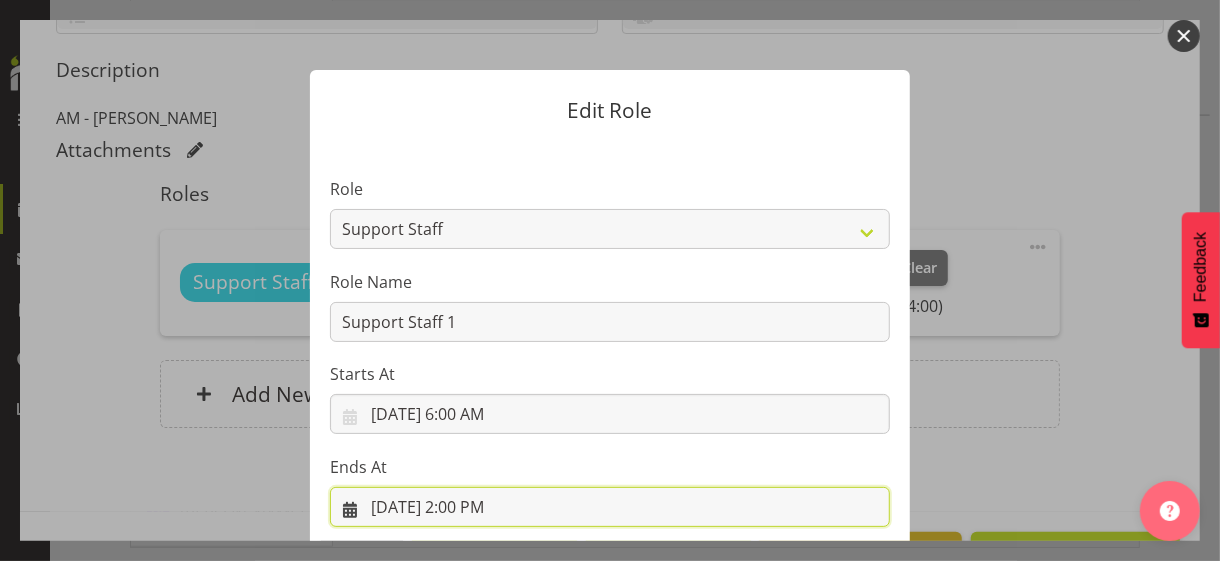 click on "[DATE] 2:00 PM" at bounding box center (610, 507) 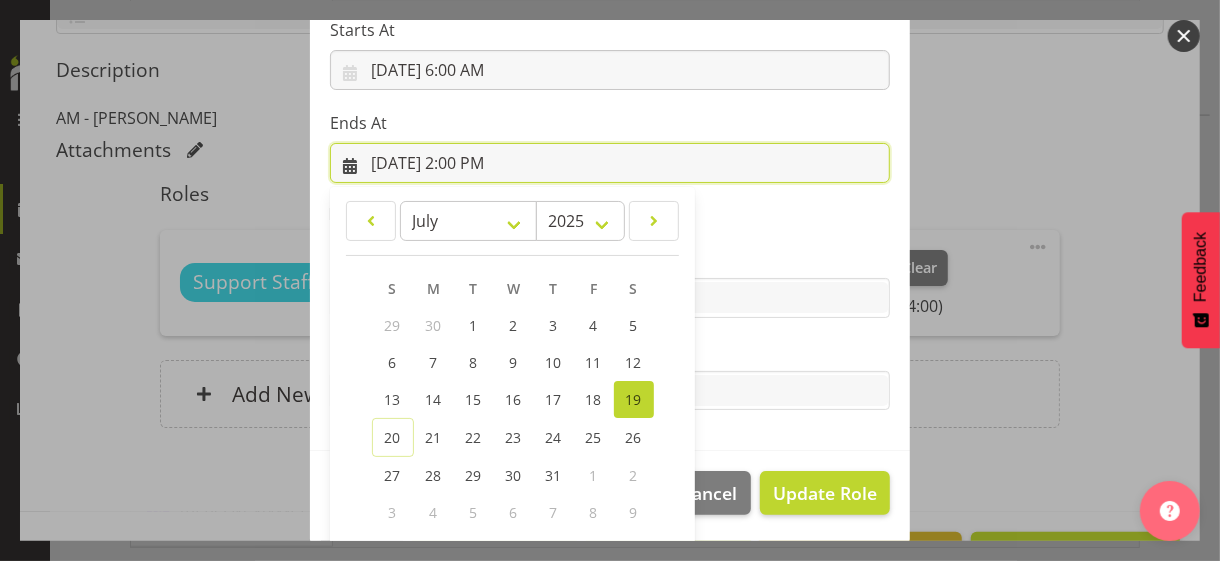 scroll, scrollTop: 441, scrollLeft: 0, axis: vertical 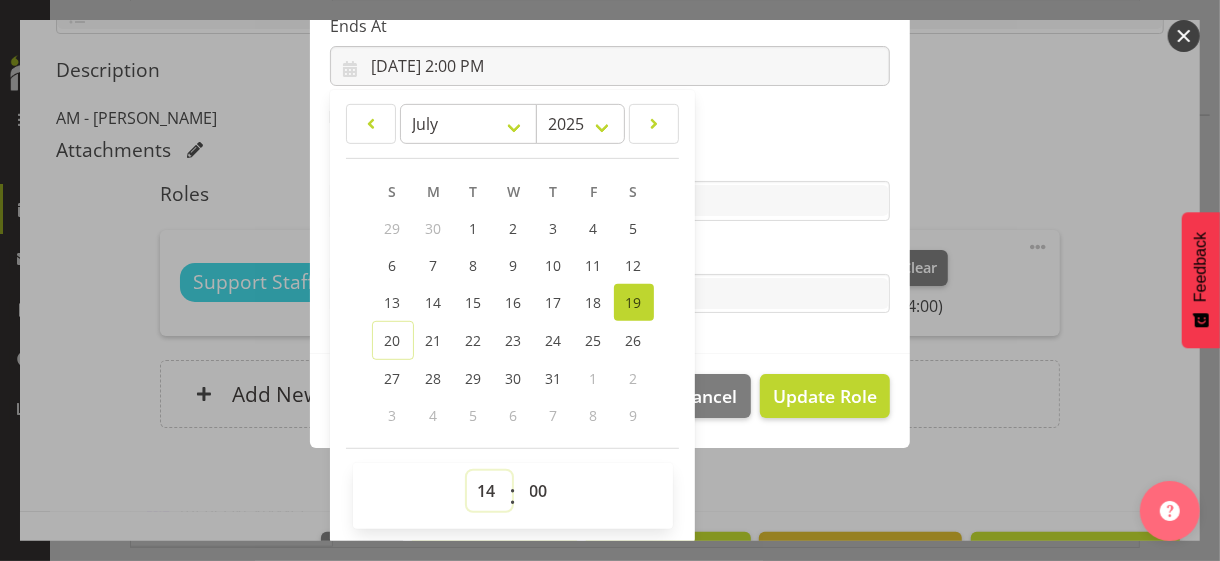 click on "00   01   02   03   04   05   06   07   08   09   10   11   12   13   14   15   16   17   18   19   20   21   22   23" at bounding box center (489, 491) 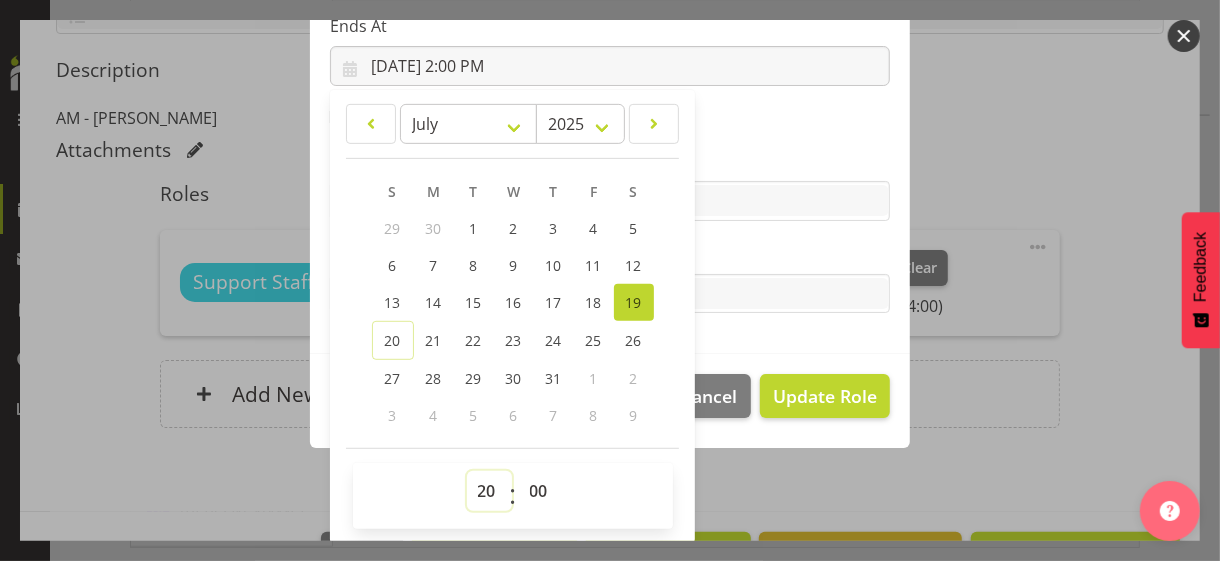 click on "00   01   02   03   04   05   06   07   08   09   10   11   12   13   14   15   16   17   18   19   20   21   22   23" at bounding box center [489, 491] 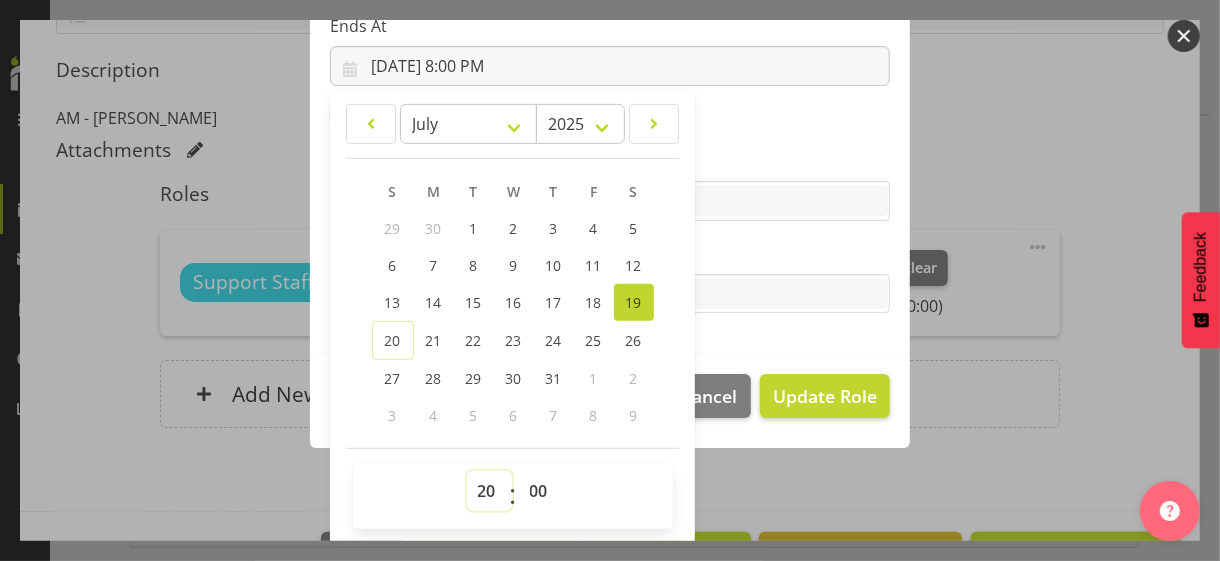 drag, startPoint x: 466, startPoint y: 478, endPoint x: 479, endPoint y: 471, distance: 14.764823 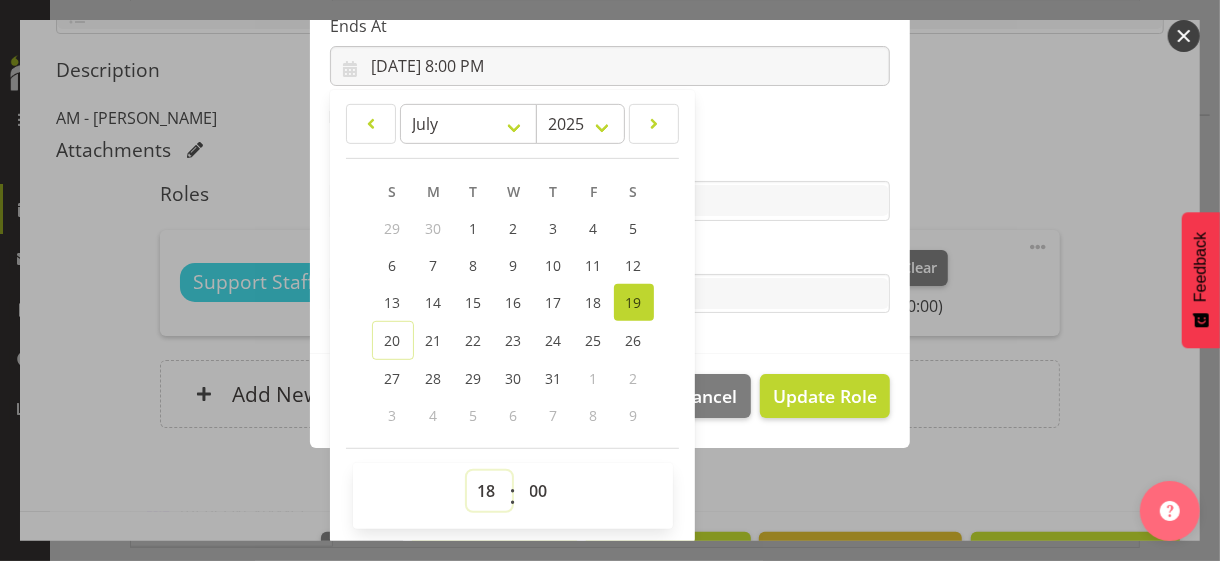 click on "00   01   02   03   04   05   06   07   08   09   10   11   12   13   14   15   16   17   18   19   20   21   22   23" at bounding box center (489, 491) 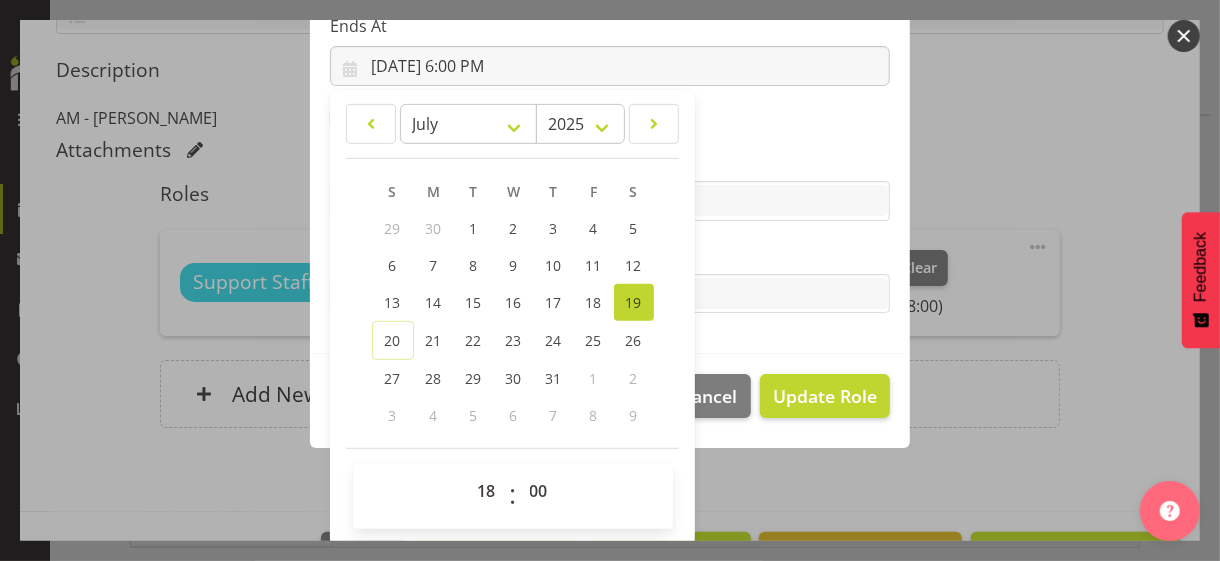 click on "Tasks" at bounding box center (610, 254) 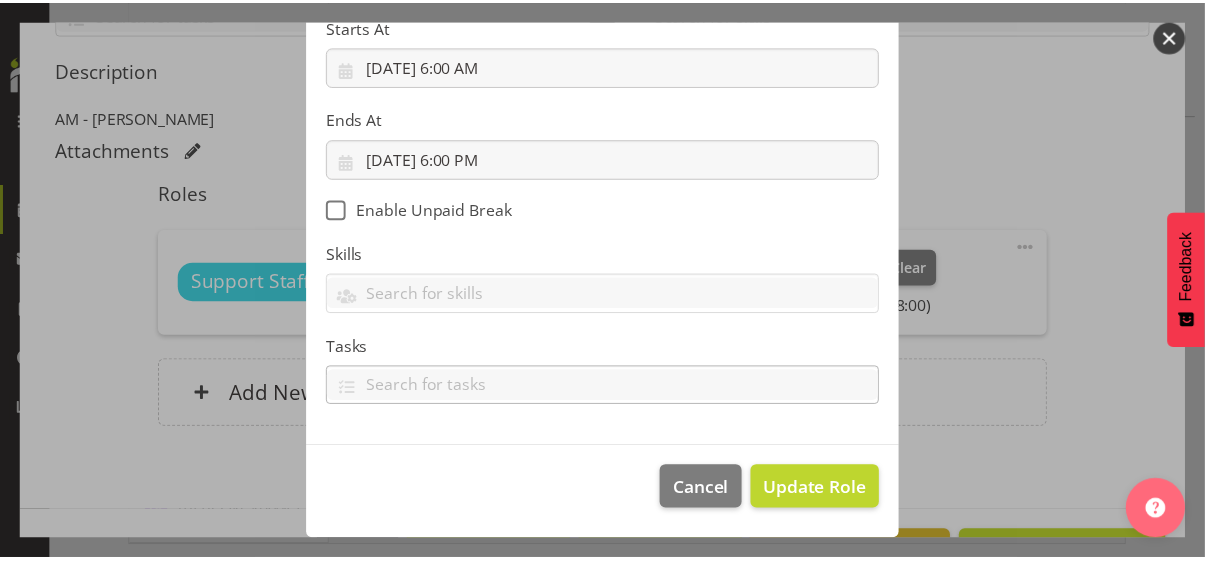 scroll, scrollTop: 346, scrollLeft: 0, axis: vertical 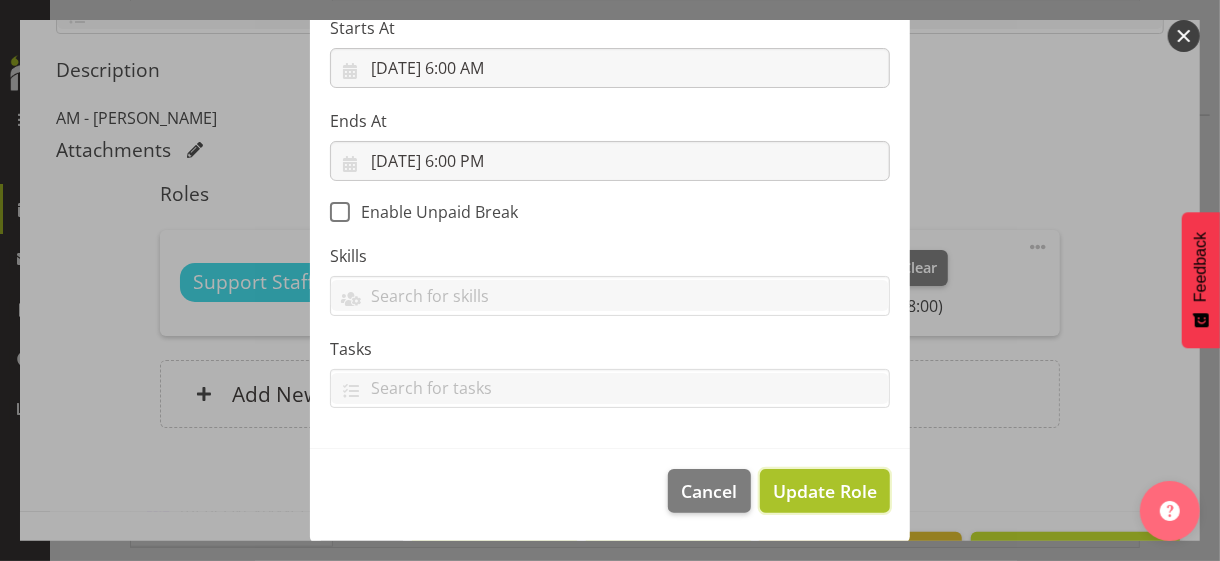 click on "Update Role" at bounding box center [825, 491] 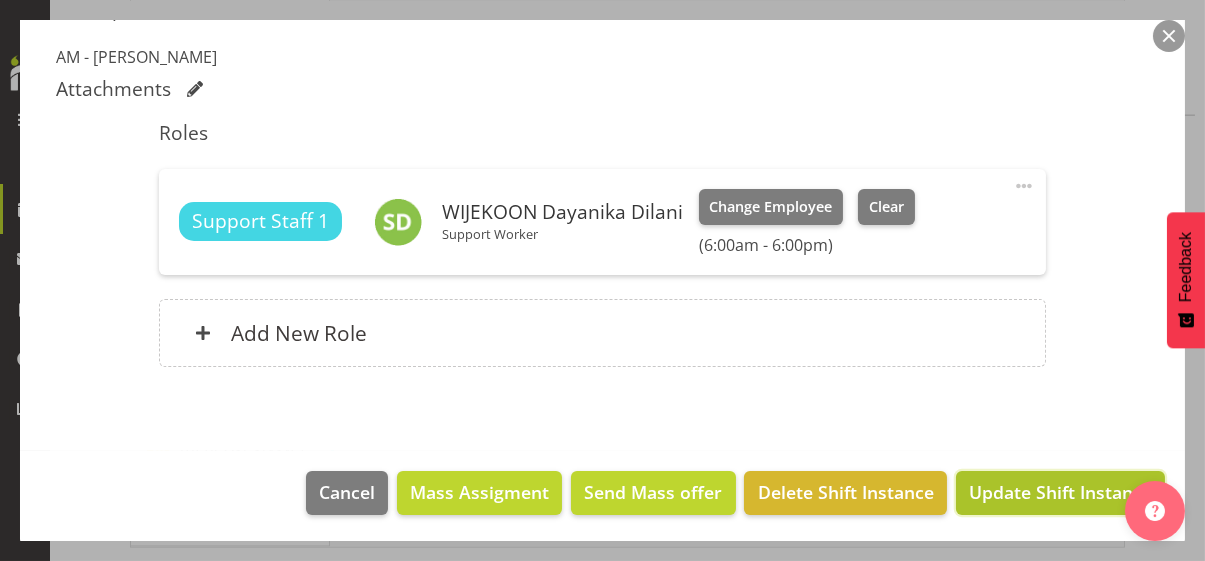 click on "Update Shift Instance" at bounding box center (1060, 492) 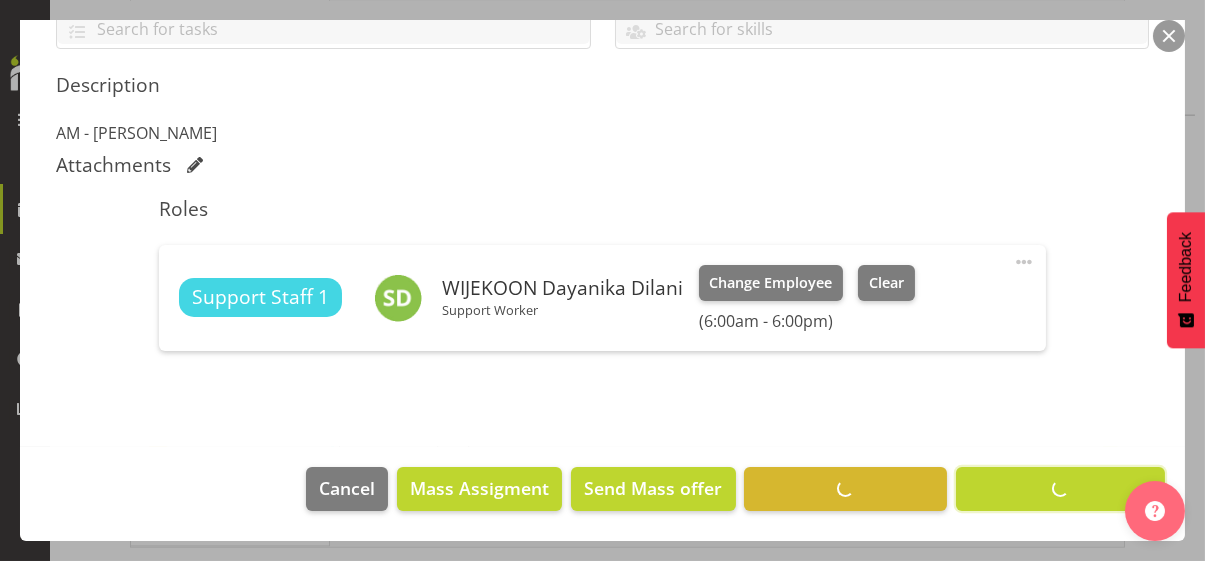scroll, scrollTop: 482, scrollLeft: 0, axis: vertical 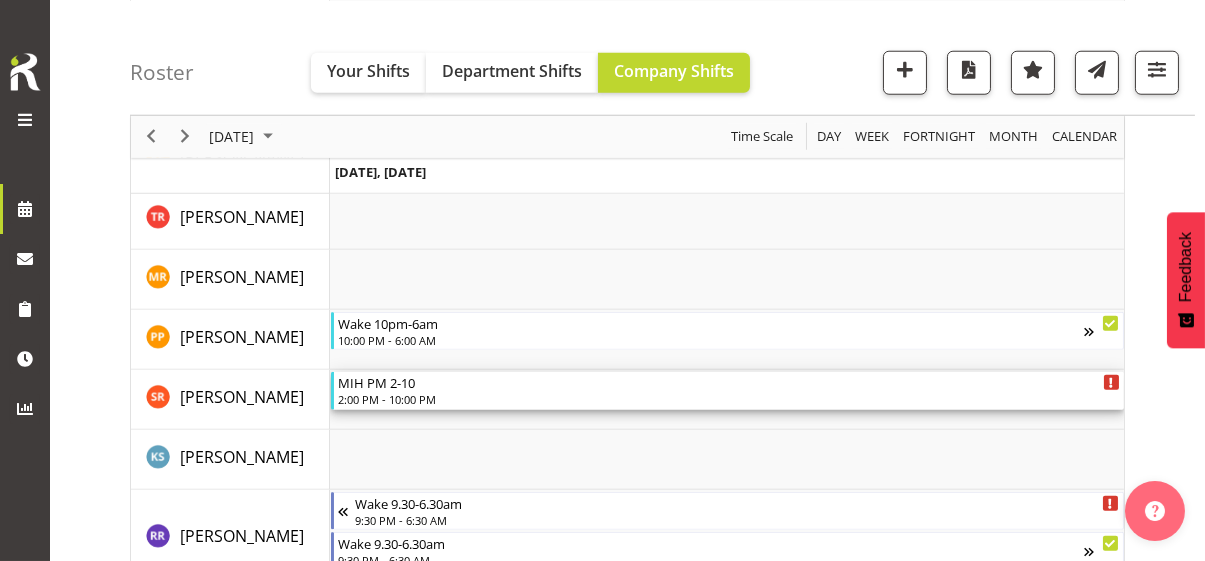 click on "2:00 PM - 10:00 PM" at bounding box center (729, 399) 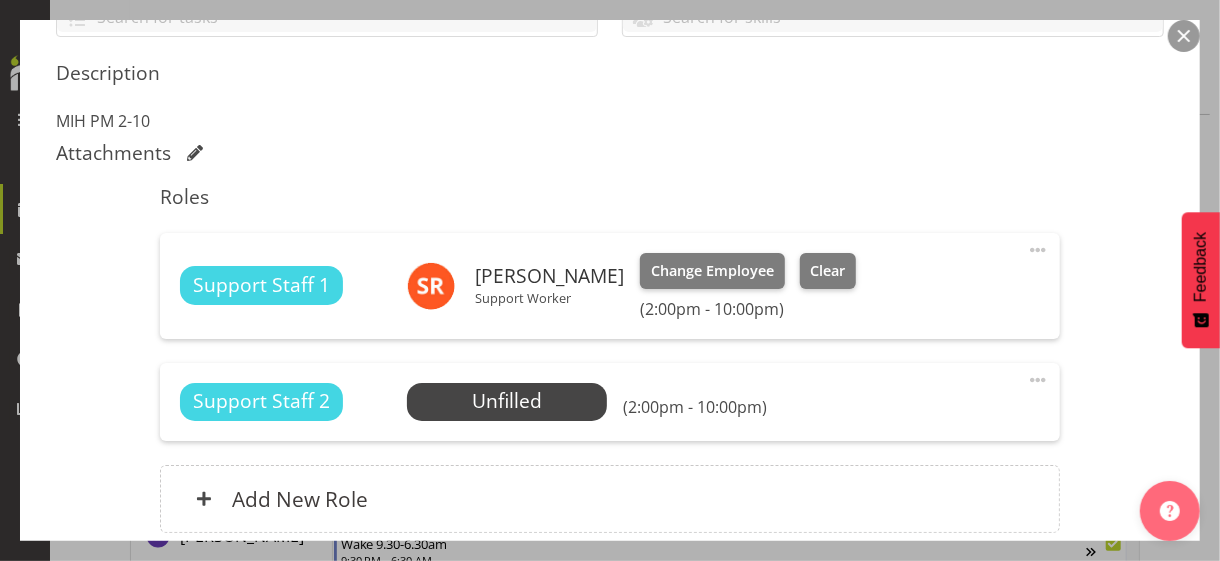 scroll, scrollTop: 500, scrollLeft: 0, axis: vertical 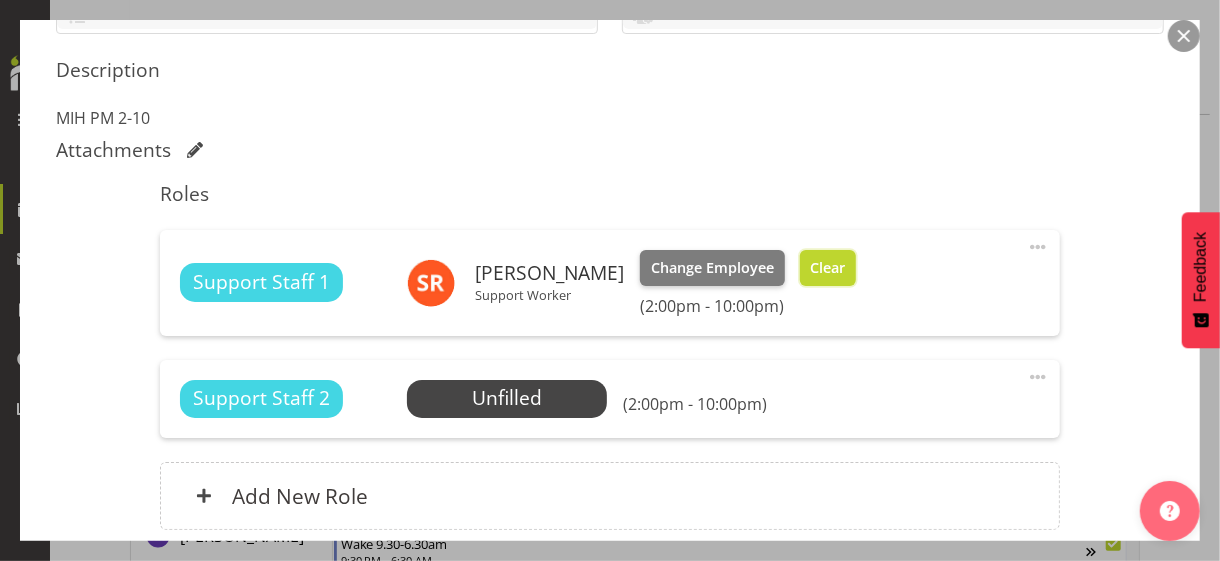 click on "Clear" at bounding box center [827, 268] 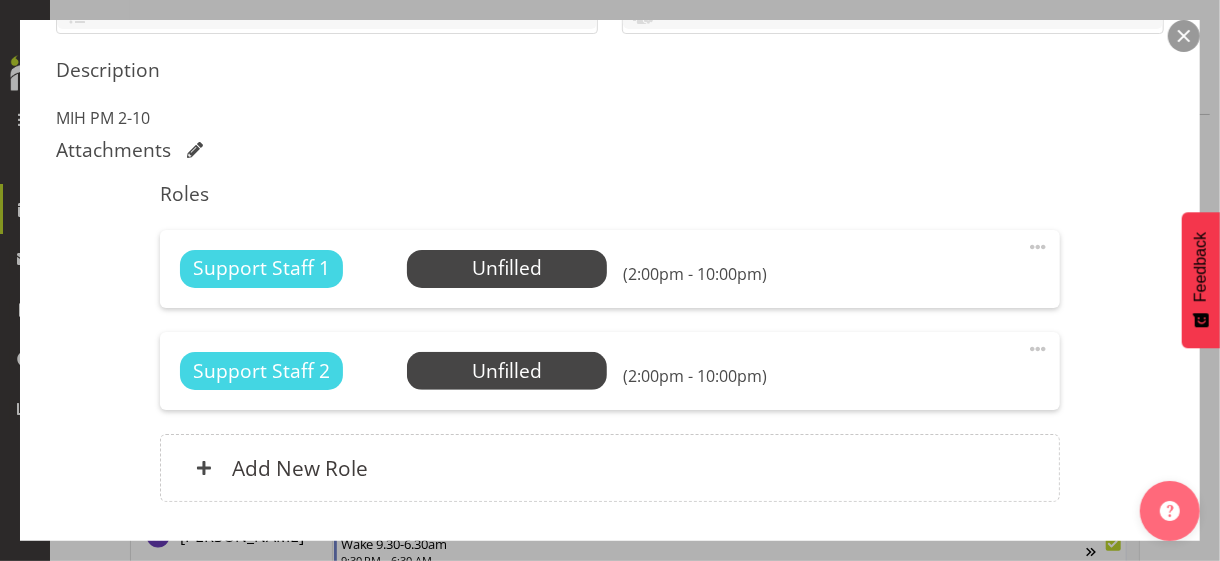 drag, startPoint x: 1022, startPoint y: 240, endPoint x: 973, endPoint y: 257, distance: 51.86521 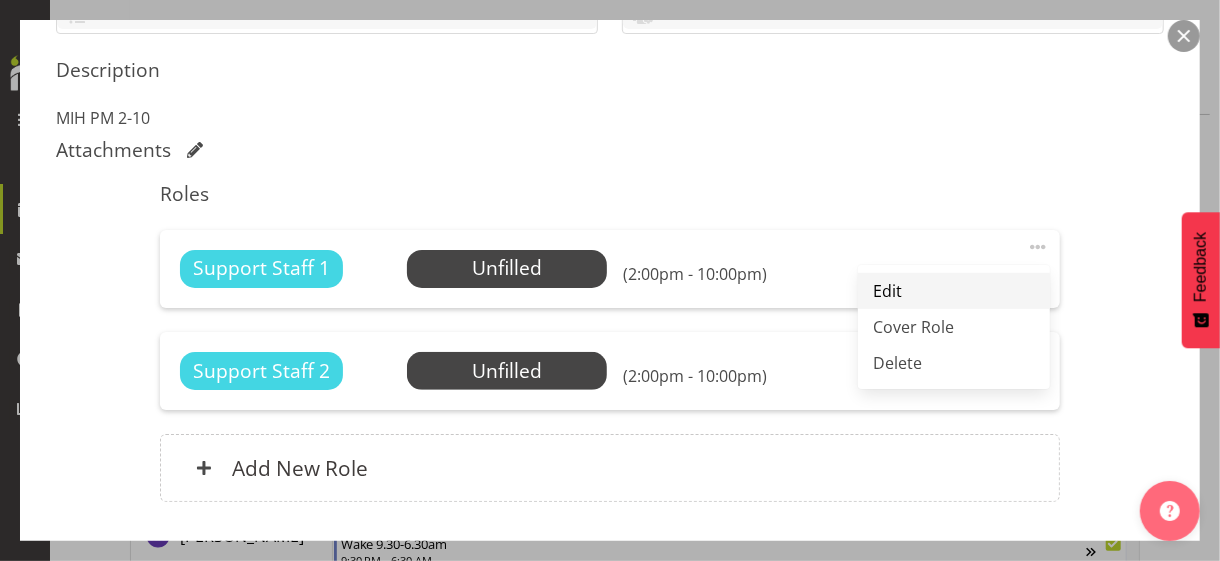 click on "Edit" at bounding box center (954, 291) 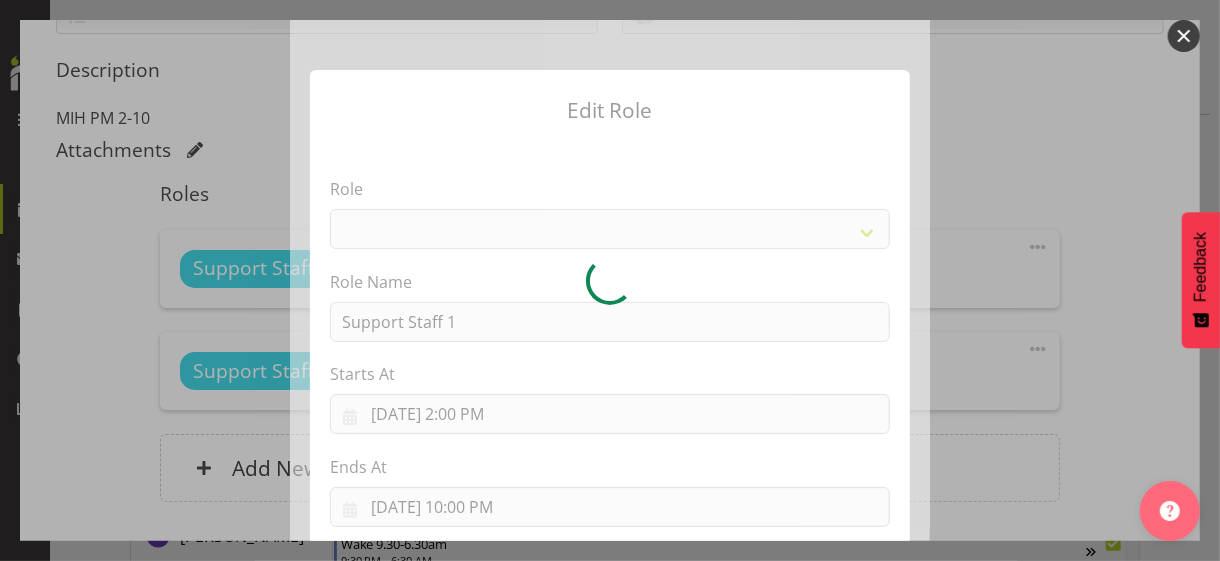 select on "1091" 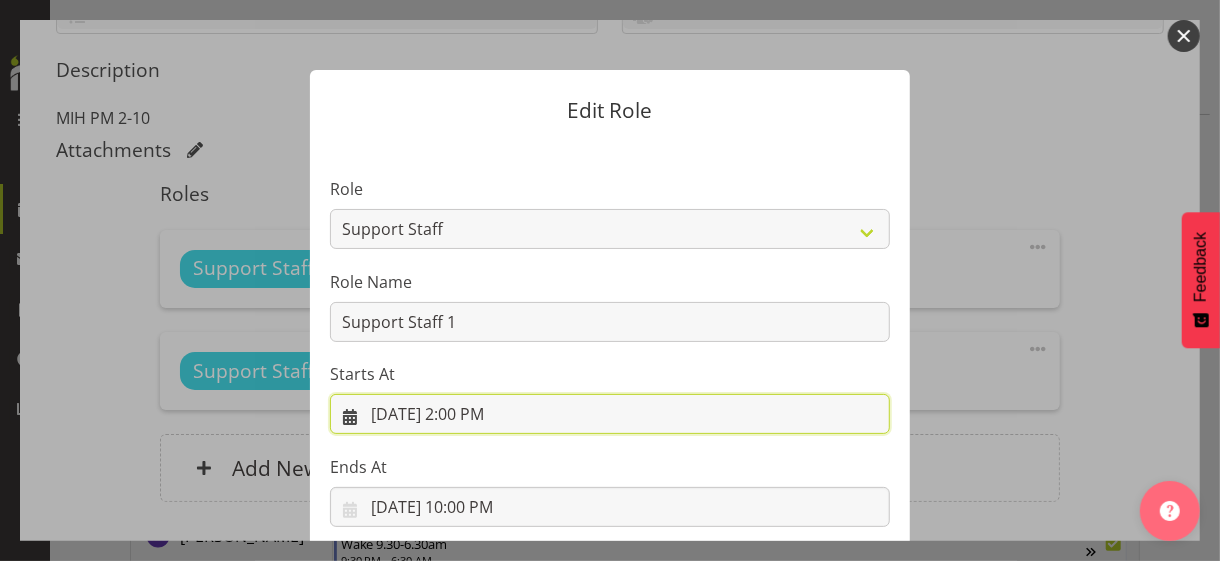 click on "[DATE] 2:00 PM" at bounding box center [610, 414] 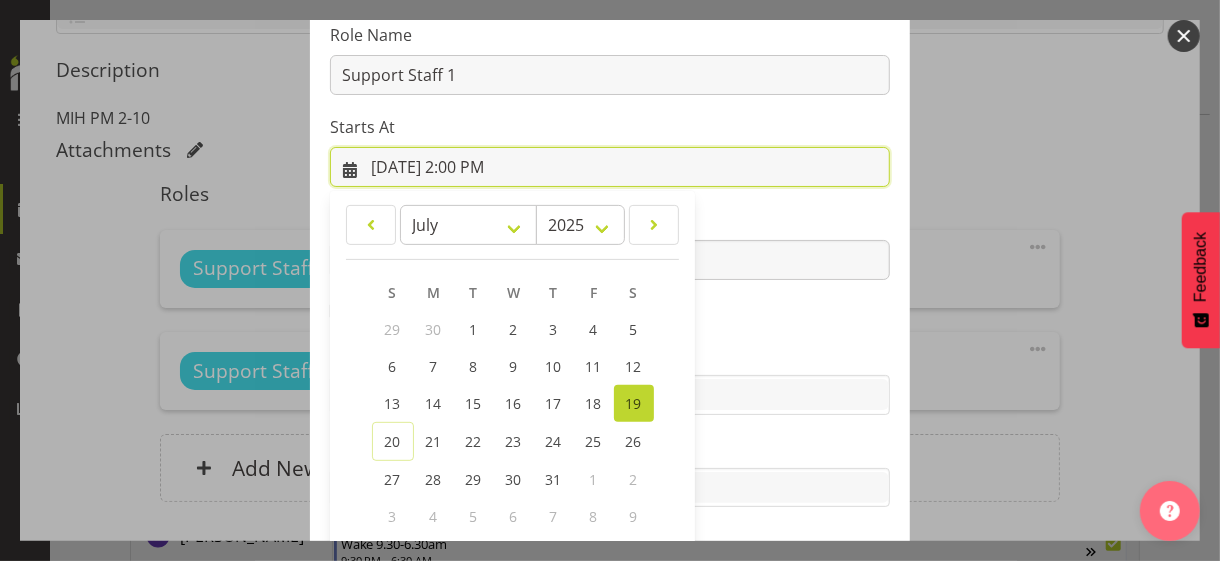 scroll, scrollTop: 347, scrollLeft: 0, axis: vertical 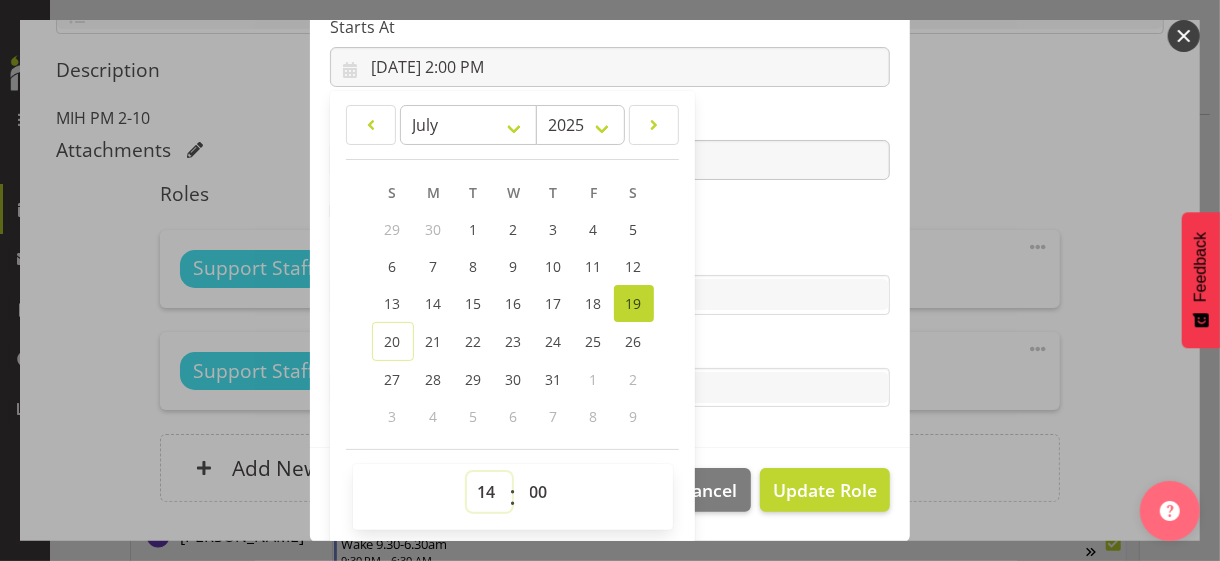 click on "00   01   02   03   04   05   06   07   08   09   10   11   12   13   14   15   16   17   18   19   20   21   22   23" at bounding box center (489, 492) 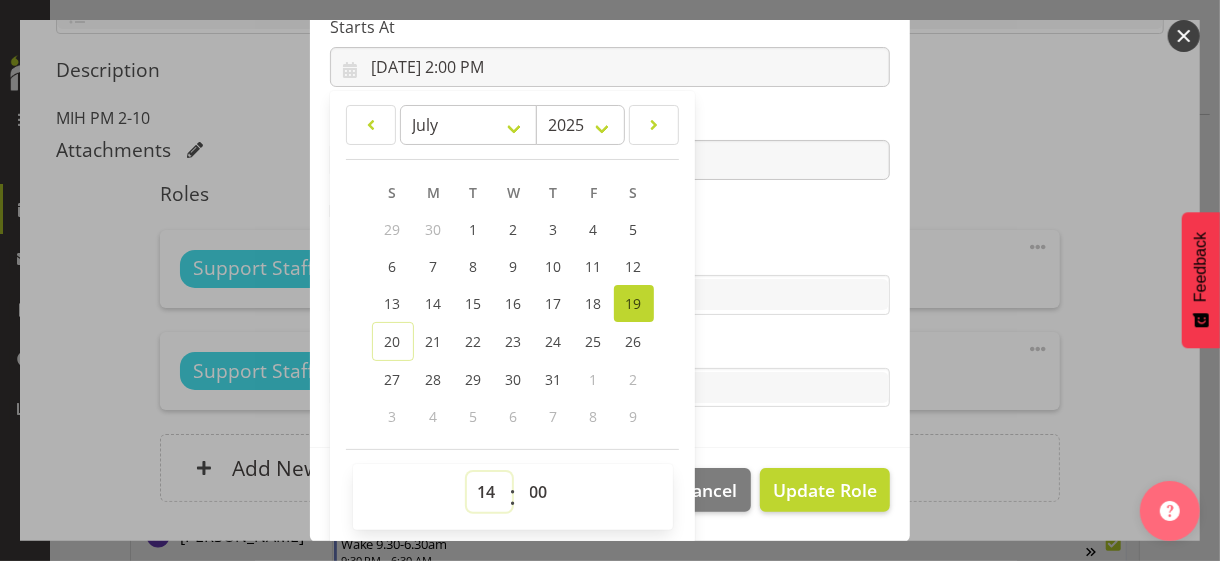 select on "13" 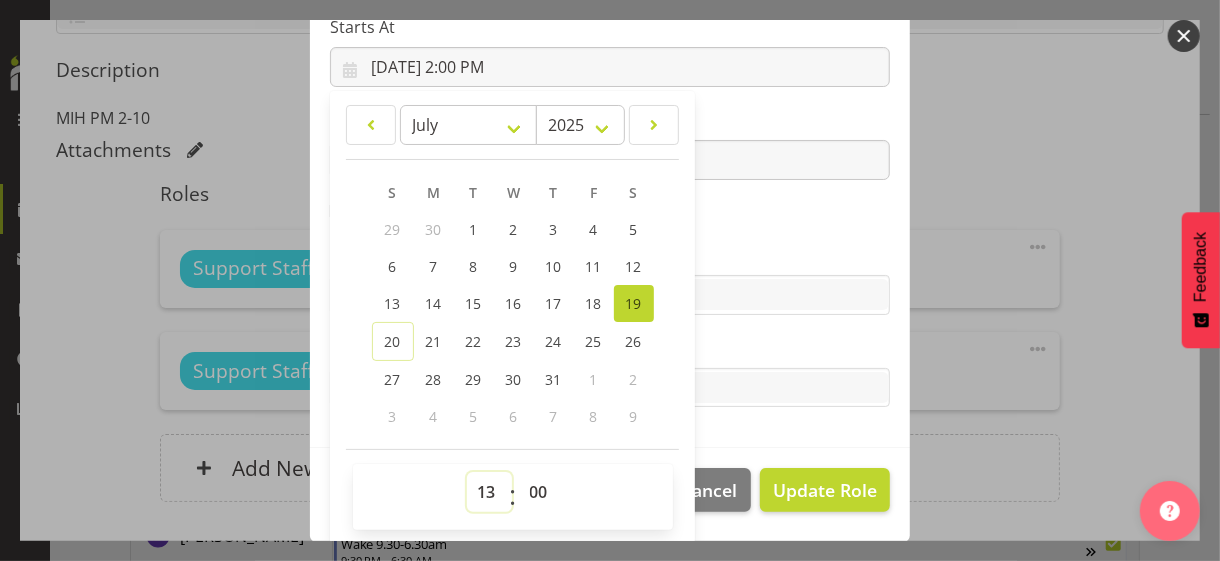click on "00   01   02   03   04   05   06   07   08   09   10   11   12   13   14   15   16   17   18   19   20   21   22   23" at bounding box center [489, 492] 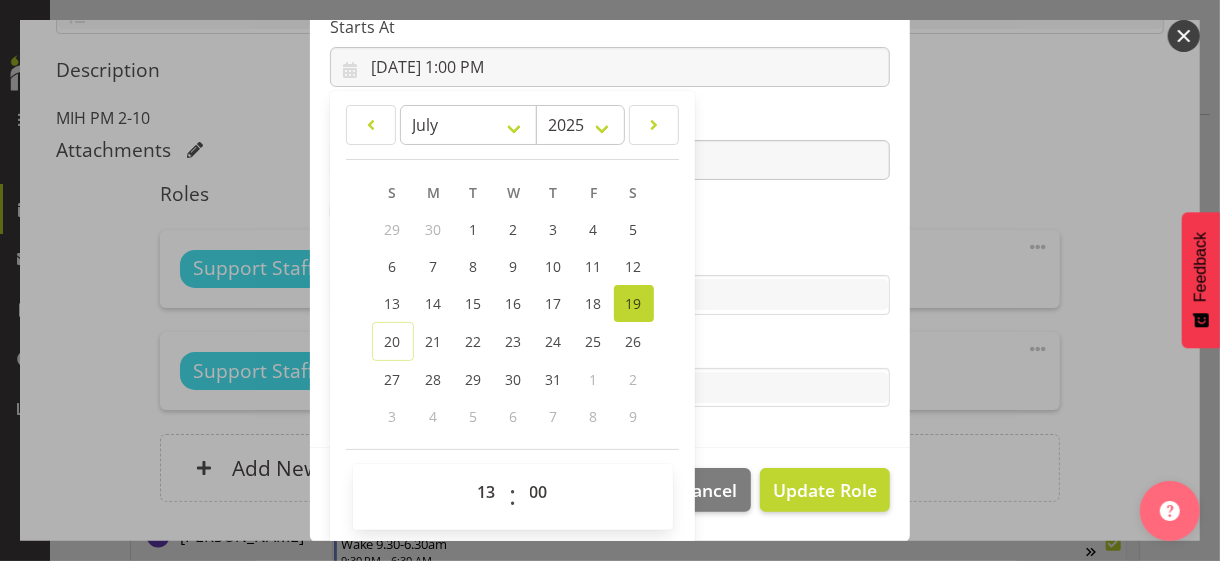 click on "Skills" at bounding box center [610, 255] 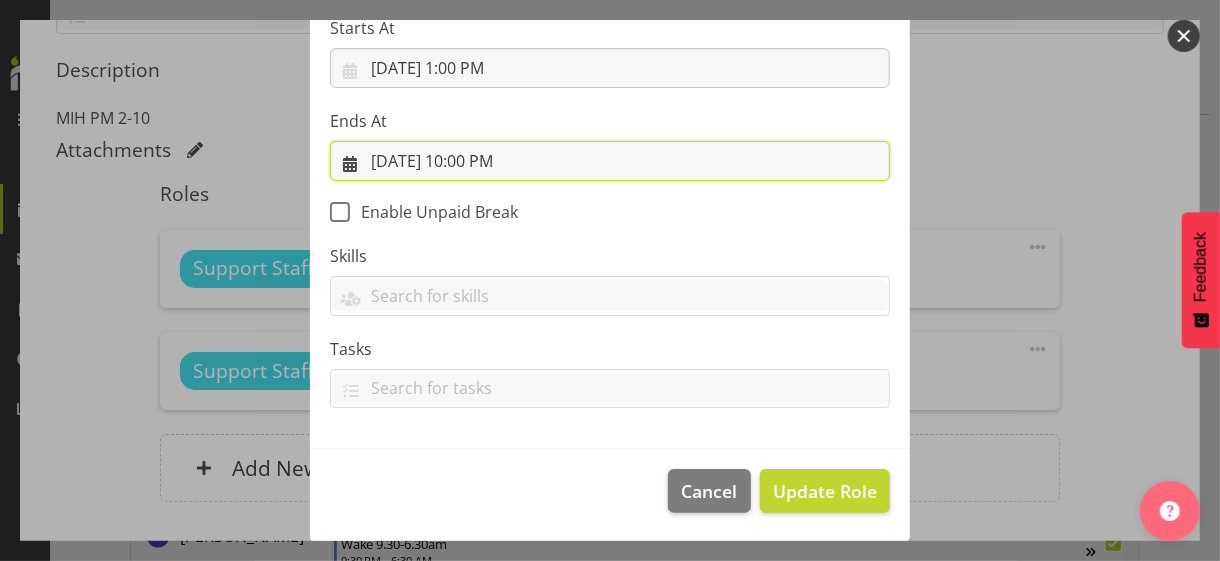 click on "[DATE] 10:00 PM" at bounding box center (610, 161) 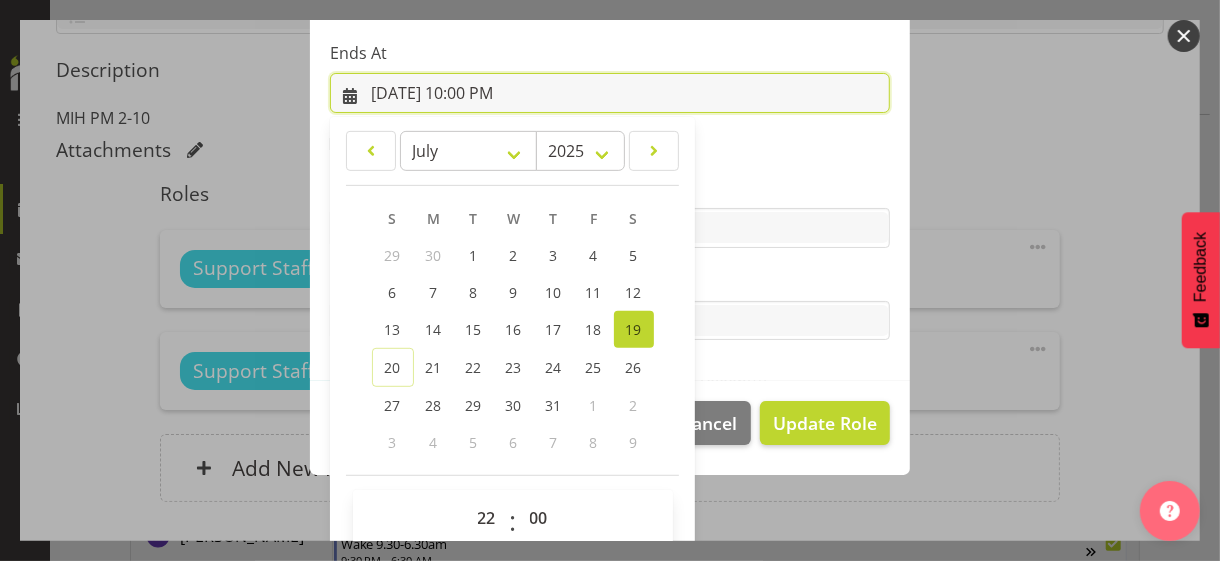 scroll, scrollTop: 441, scrollLeft: 0, axis: vertical 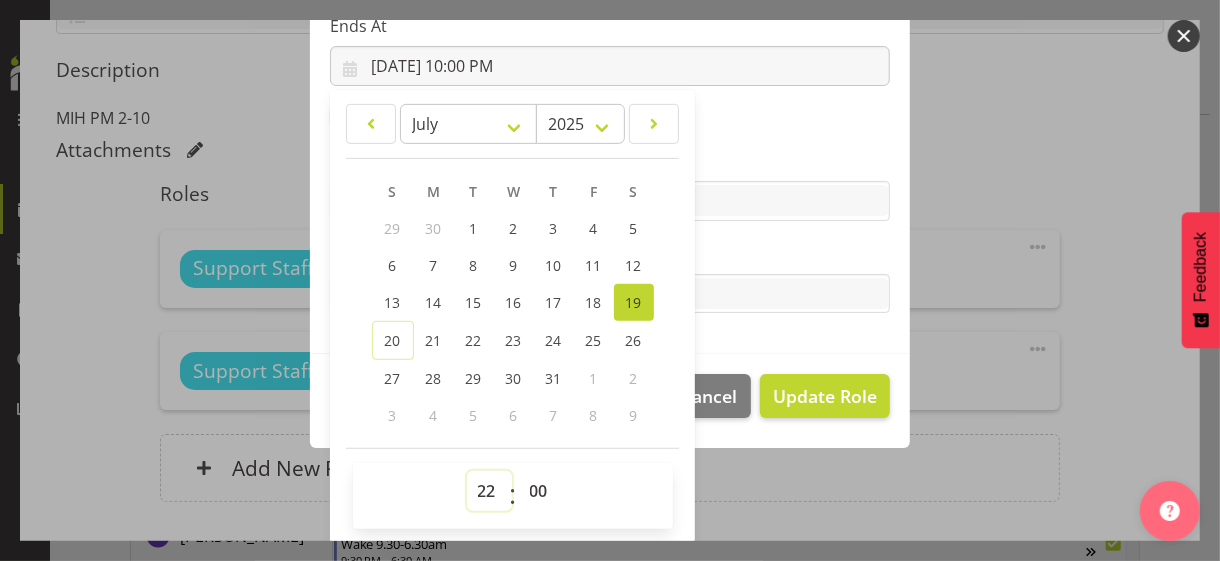 drag, startPoint x: 476, startPoint y: 487, endPoint x: 479, endPoint y: 472, distance: 15.297058 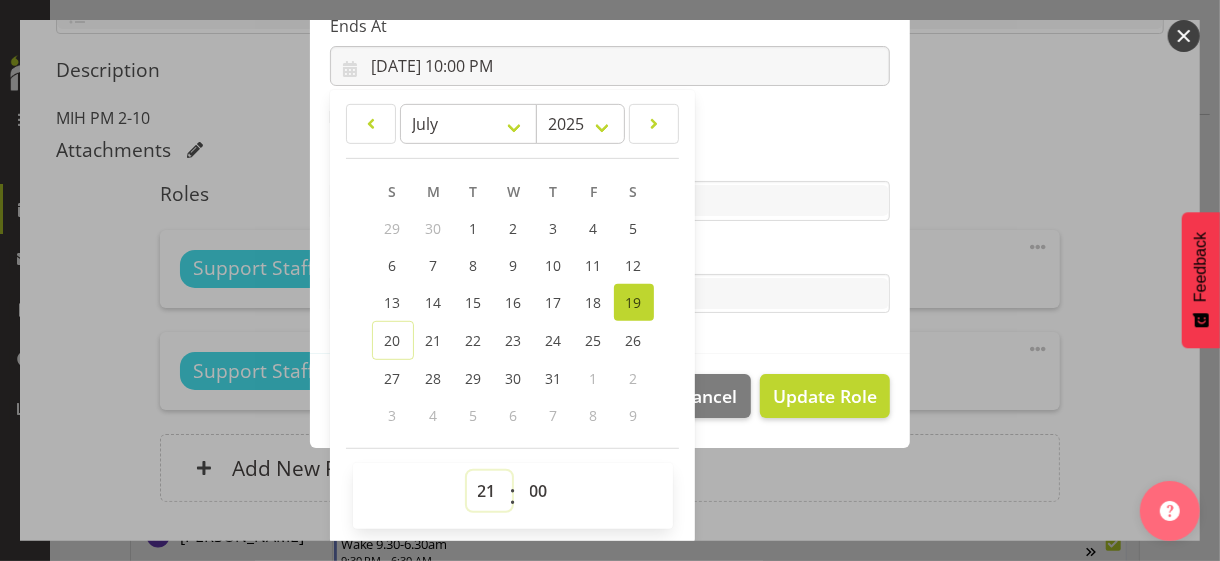 click on "00   01   02   03   04   05   06   07   08   09   10   11   12   13   14   15   16   17   18   19   20   21   22   23" at bounding box center (489, 491) 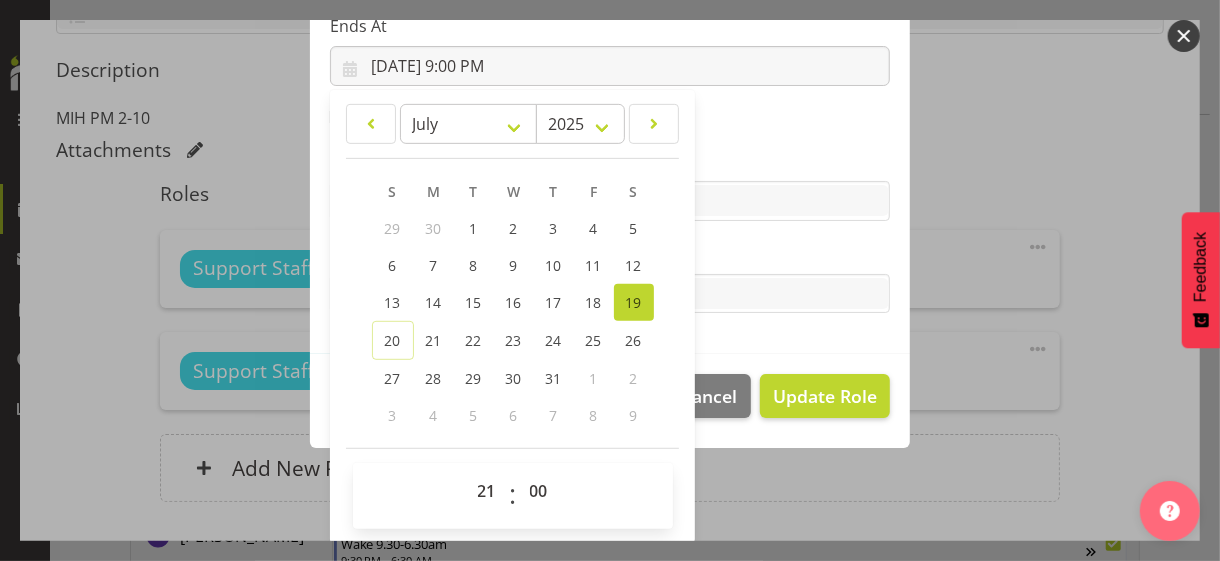 click on "Tasks" at bounding box center [610, 254] 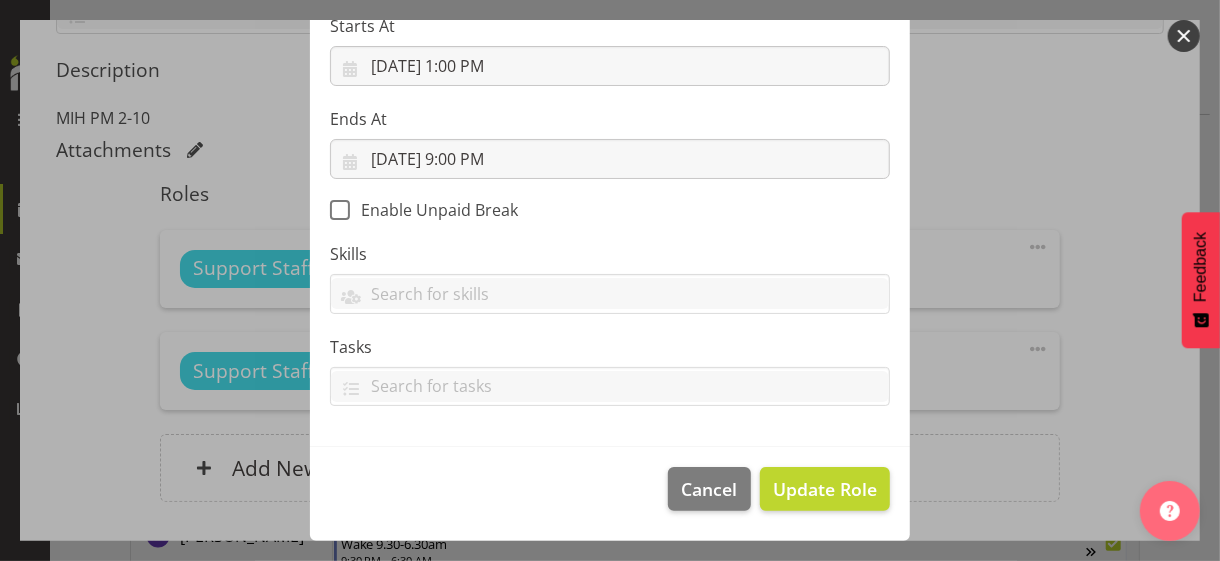 scroll, scrollTop: 346, scrollLeft: 0, axis: vertical 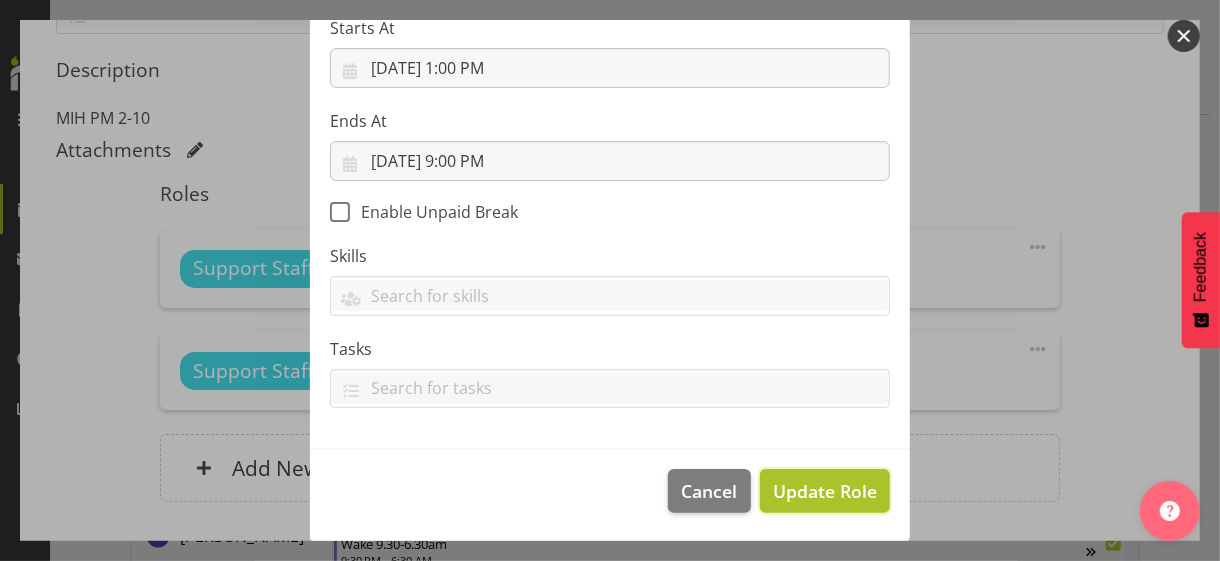 click on "Update Role" at bounding box center [825, 491] 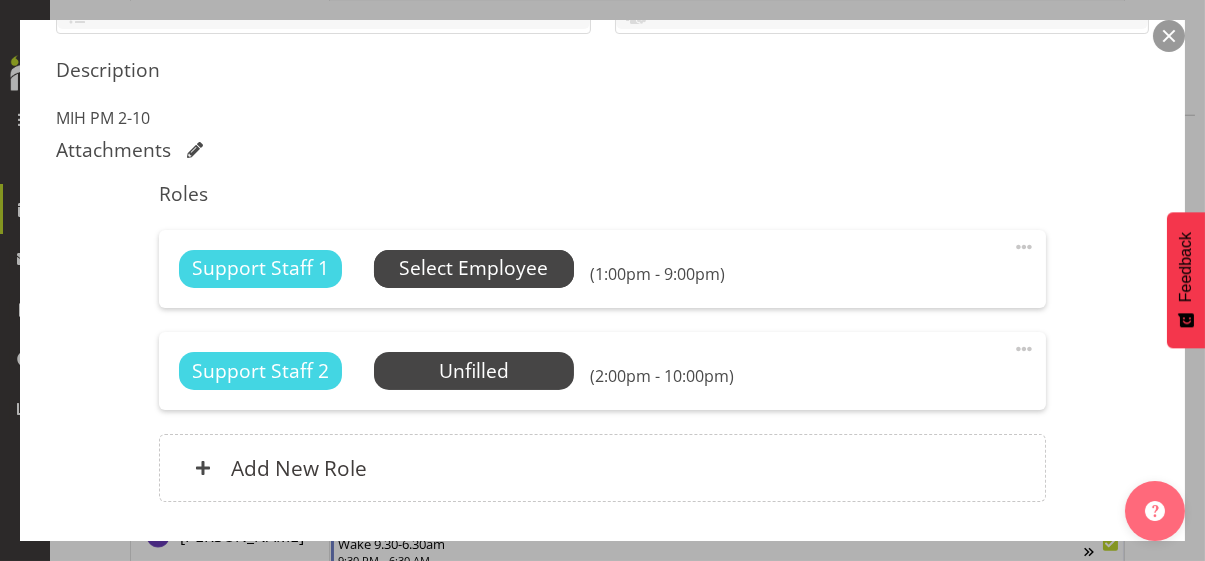 click on "Select Employee" at bounding box center (473, 268) 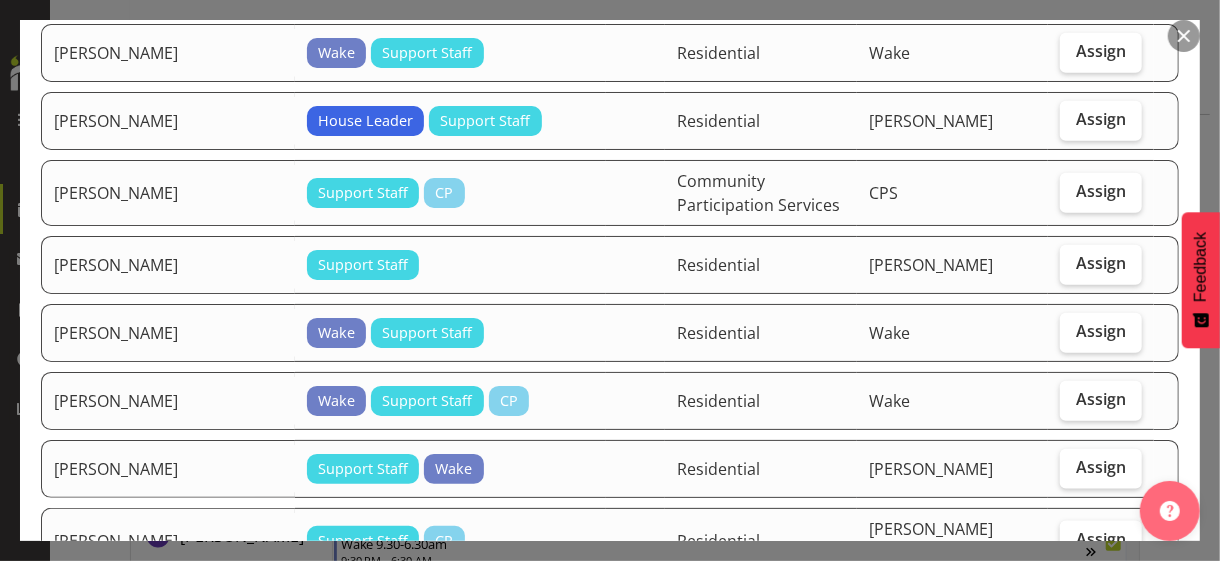 scroll, scrollTop: 1100, scrollLeft: 0, axis: vertical 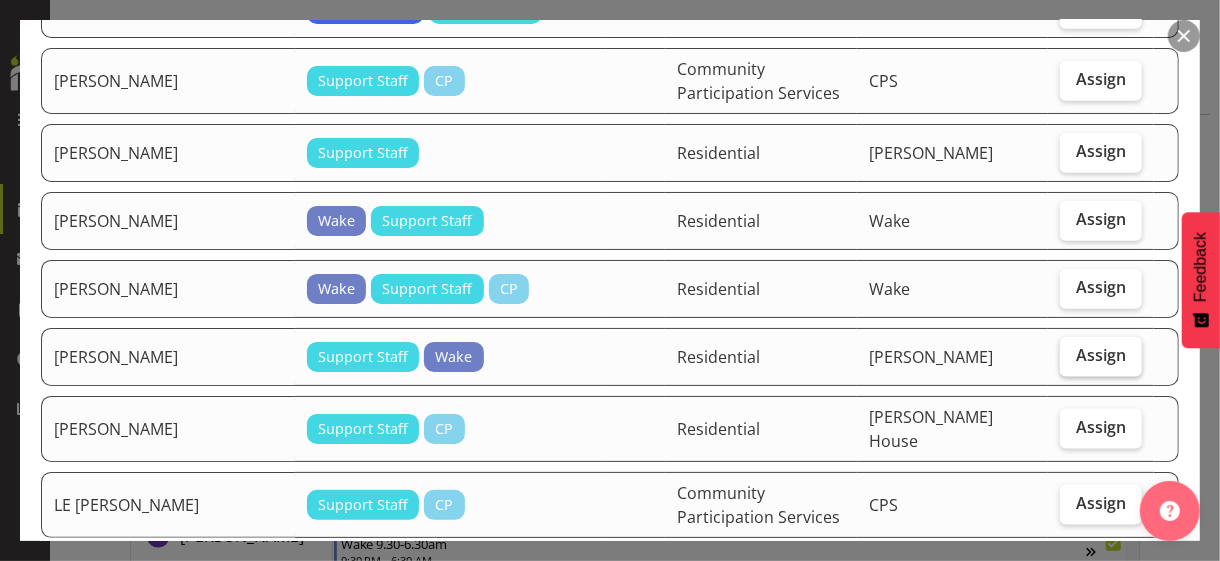 click on "Assign" at bounding box center [1101, 355] 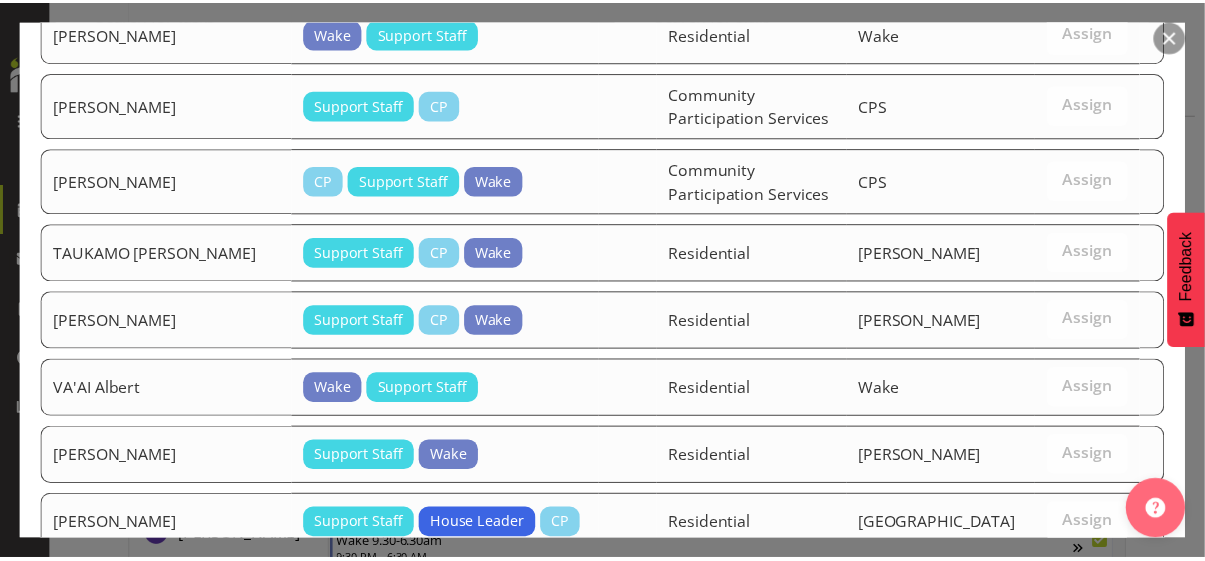 scroll, scrollTop: 2913, scrollLeft: 0, axis: vertical 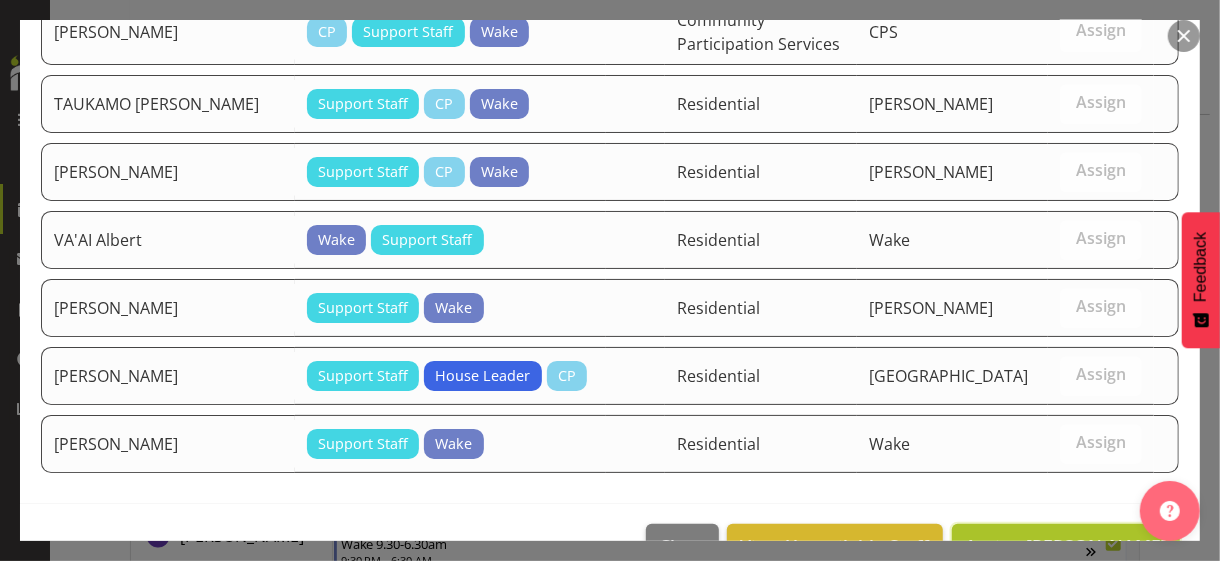 click on "Assign [PERSON_NAME]" at bounding box center [1066, 546] 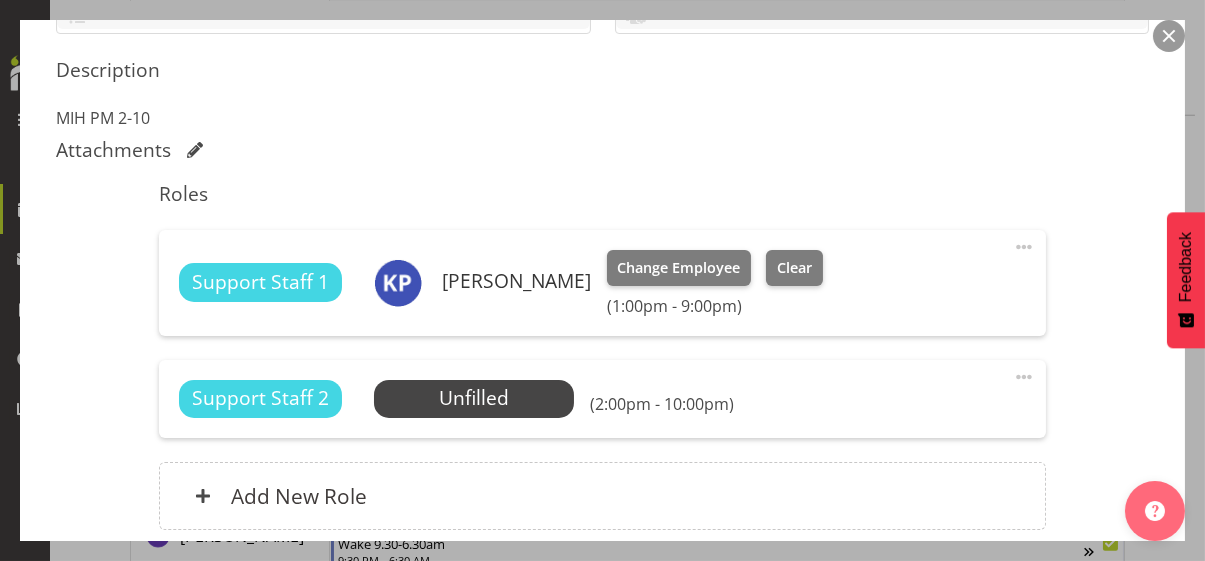 scroll, scrollTop: 664, scrollLeft: 0, axis: vertical 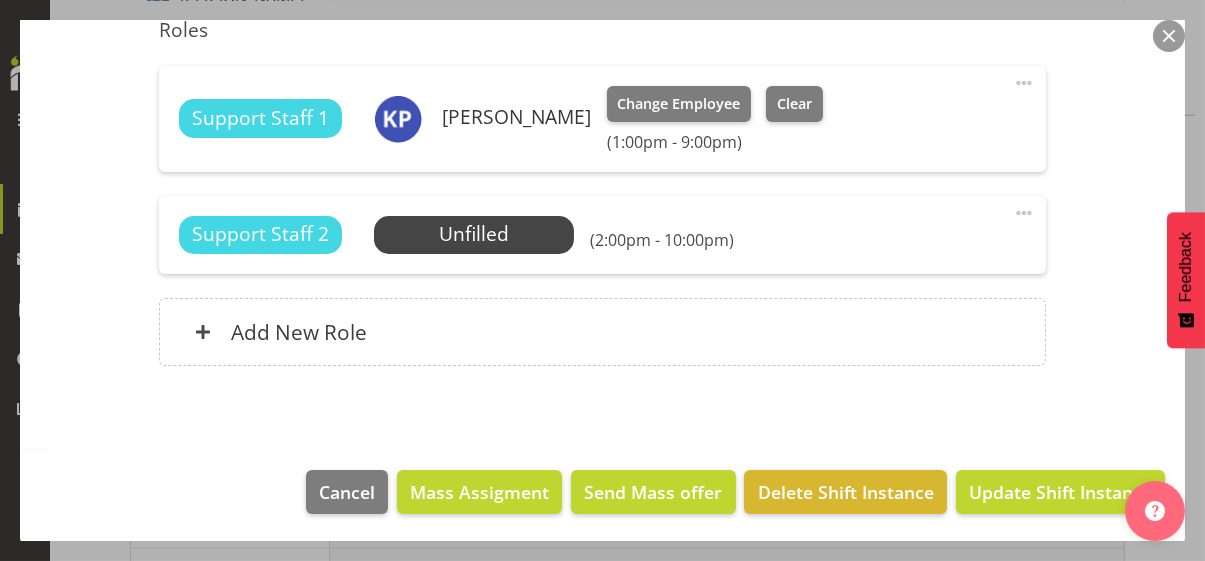 click at bounding box center [1024, 213] 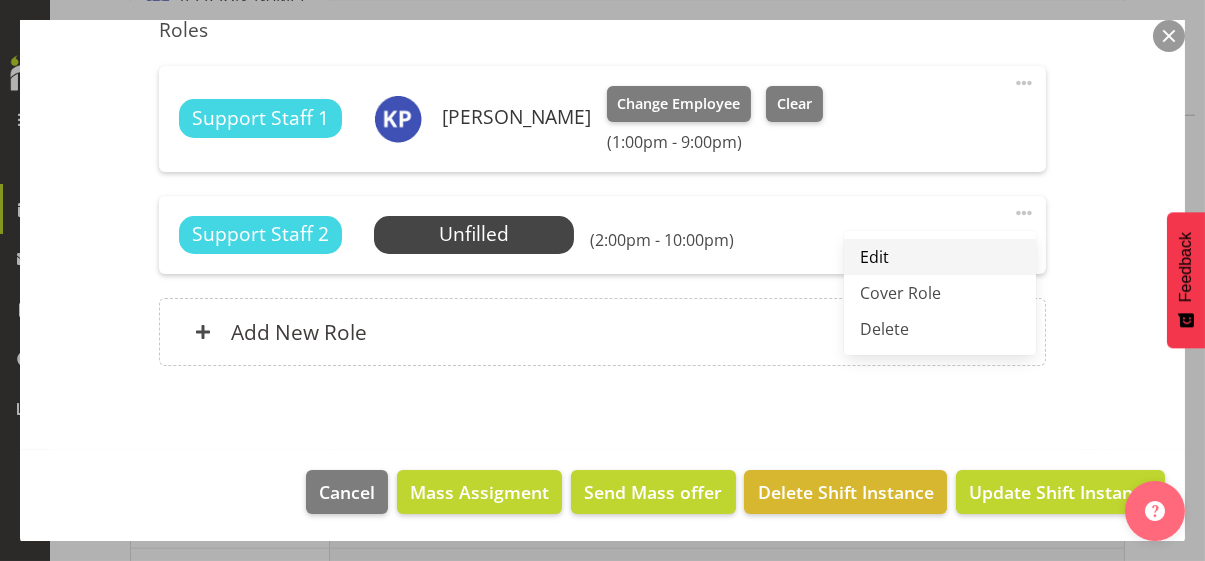 click on "Edit" at bounding box center [940, 257] 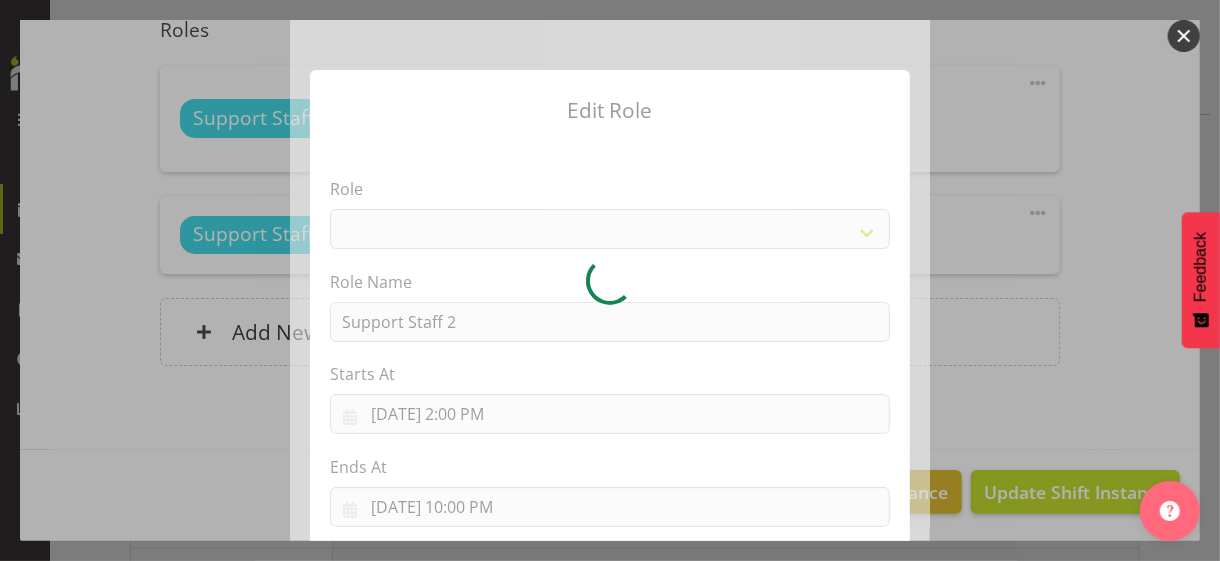 select on "1091" 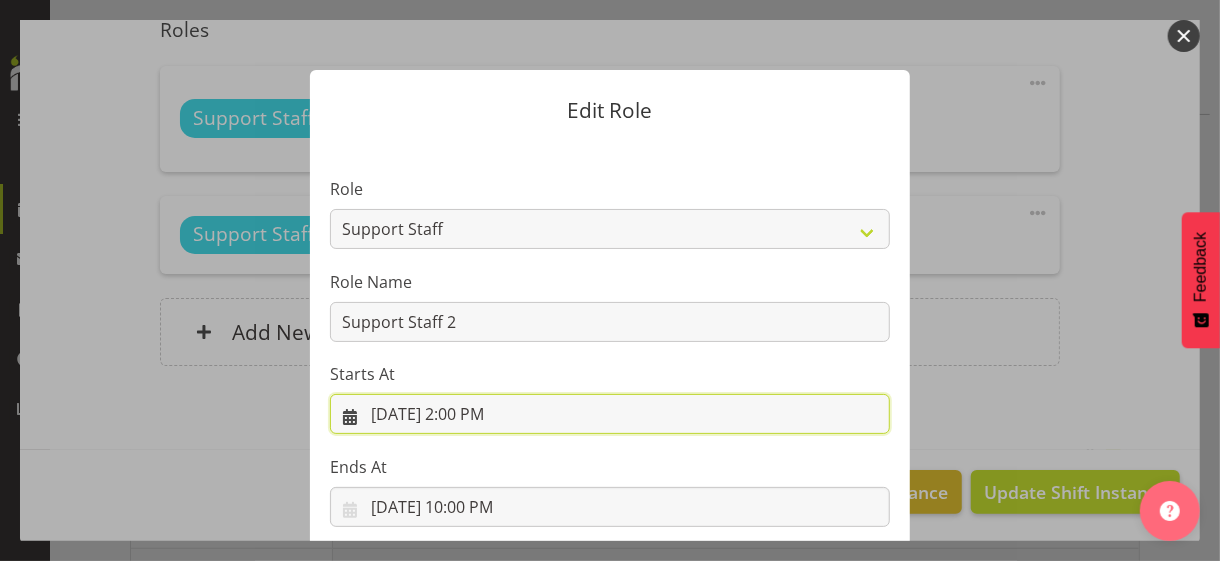 click on "[DATE] 2:00 PM" at bounding box center [610, 414] 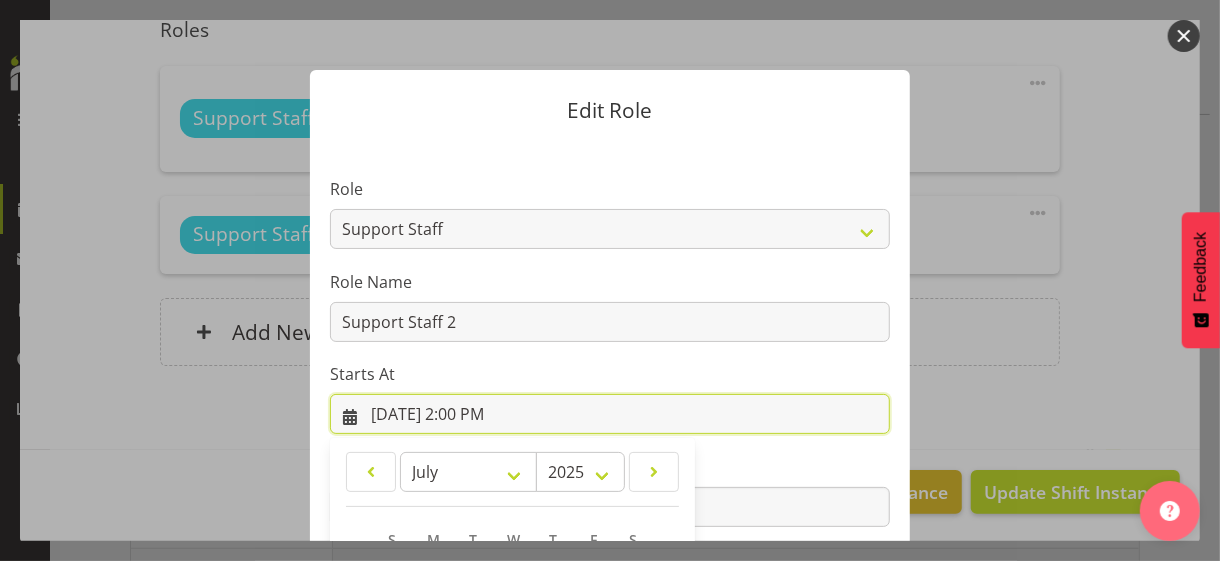 scroll, scrollTop: 347, scrollLeft: 0, axis: vertical 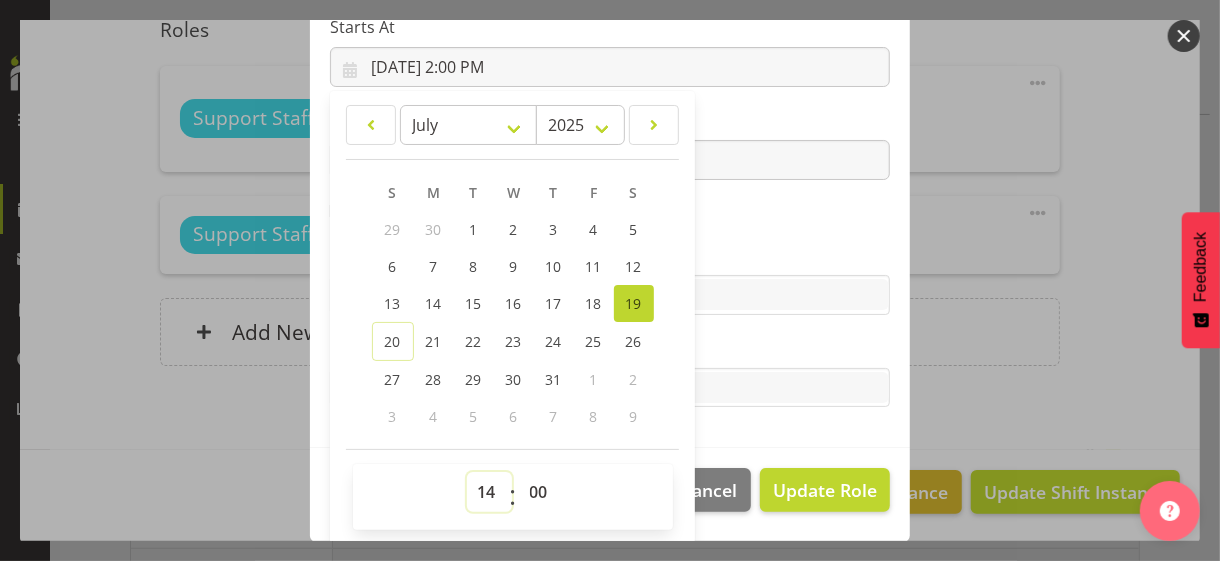click on "00   01   02   03   04   05   06   07   08   09   10   11   12   13   14   15   16   17   18   19   20   21   22   23" at bounding box center [489, 492] 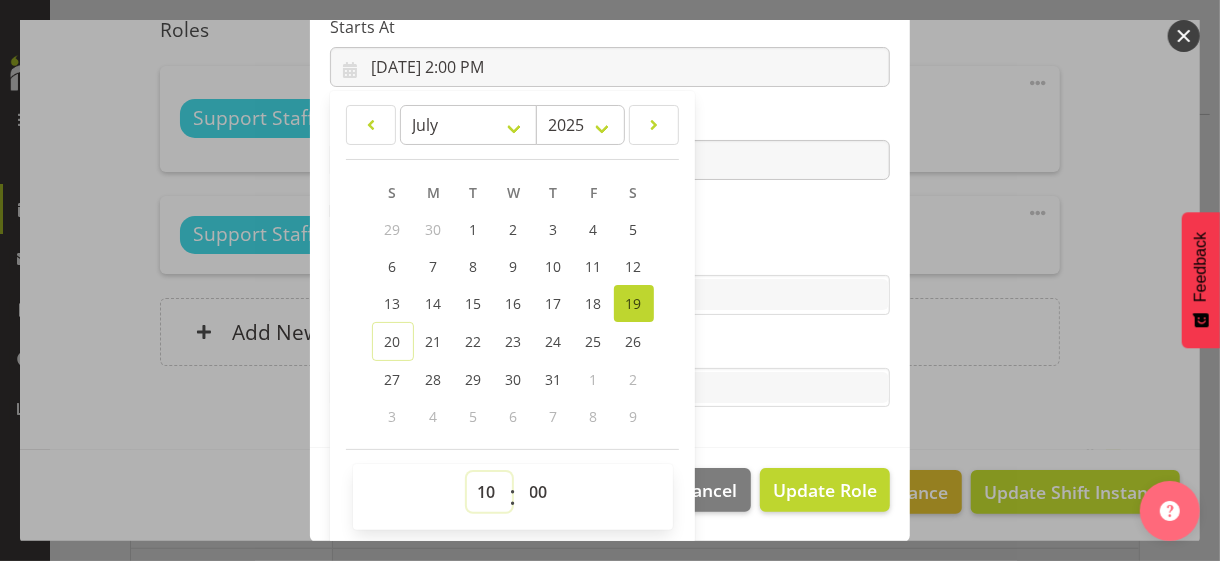 click on "00   01   02   03   04   05   06   07   08   09   10   11   12   13   14   15   16   17   18   19   20   21   22   23" at bounding box center (489, 492) 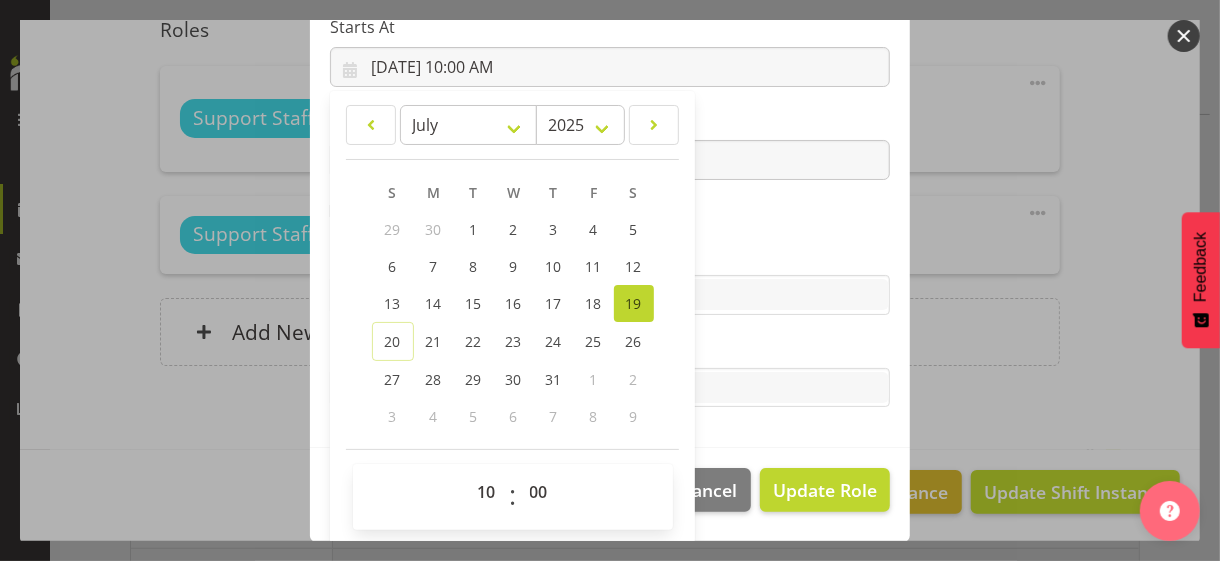 click on "Role CP House Leader Support Staff Wake   Role Name Support Staff 2
Starts At
[DATE] 10:00 AM  January   February   March   April   May   June   July   August   September   October   November   [DATE]   2034   2033   2032   2031   2030   2029   2028   2027   2026   2025   2024   2023   2022   2021   2020   2019   2018   2017   2016   2015   2014   2013   2012   2011   2010   2009   2008   2007   2006   2005   2004   2003   2002   2001   2000   1999   1998   1997   1996   1995   1994   1993   1992   1991   1990   1989   1988   1987   1986   1985   1984   1983   1982   1981   1980   1979   1978   1977   1976   1975   1974   1973   1972   1971   1970   1969   1968   1967   1966   1965   1964   1963   1962   1961   1960   1959   1958   1957   1956   1955   1954   1953   1952   1951   1950   1949   1948   1947   1946   1945   1944   1943   1942   1941   1940   1939   1938   1937   1936   1935   1934   1933   1932   1931   1930   1929   1928   1927   1926   1925  S M T W T F S 29" at bounding box center [610, 121] 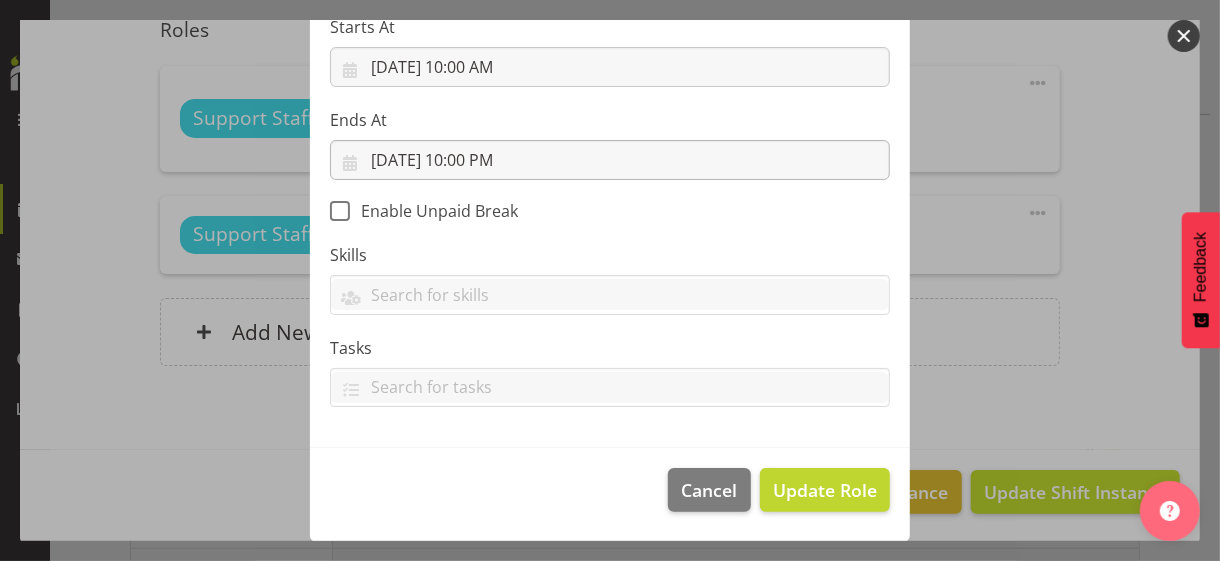 scroll, scrollTop: 346, scrollLeft: 0, axis: vertical 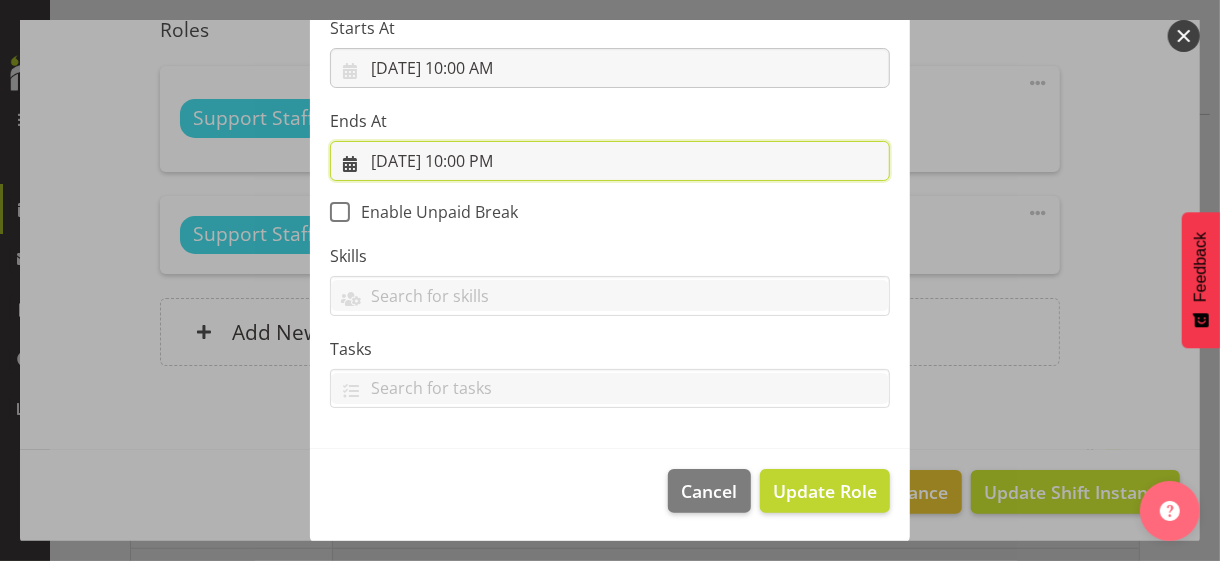 click on "[DATE] 10:00 PM" at bounding box center (610, 161) 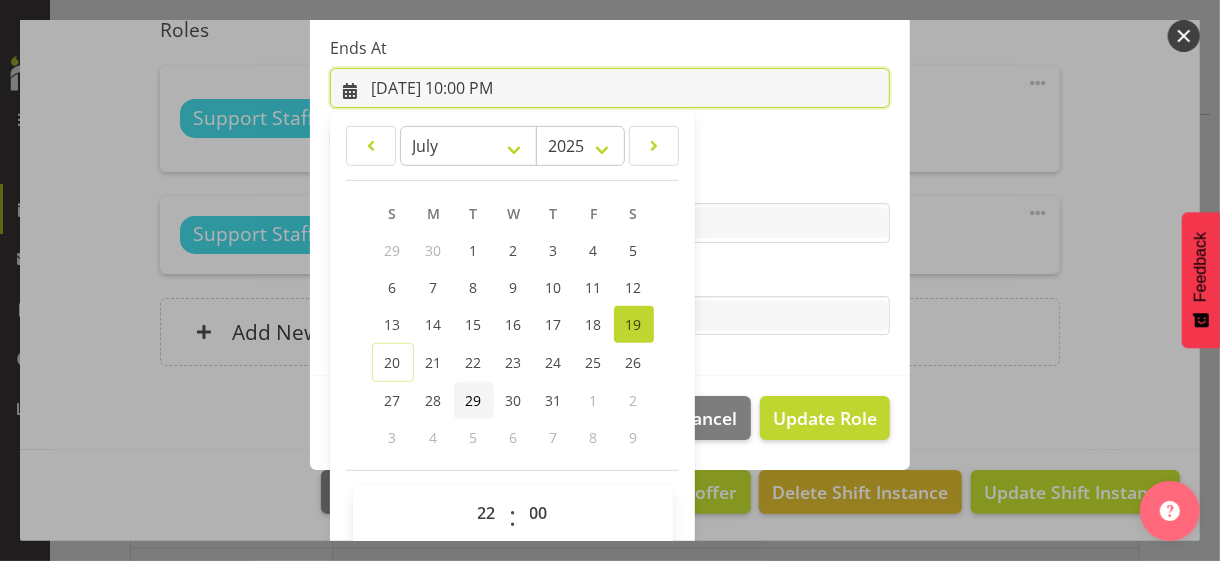 scroll, scrollTop: 441, scrollLeft: 0, axis: vertical 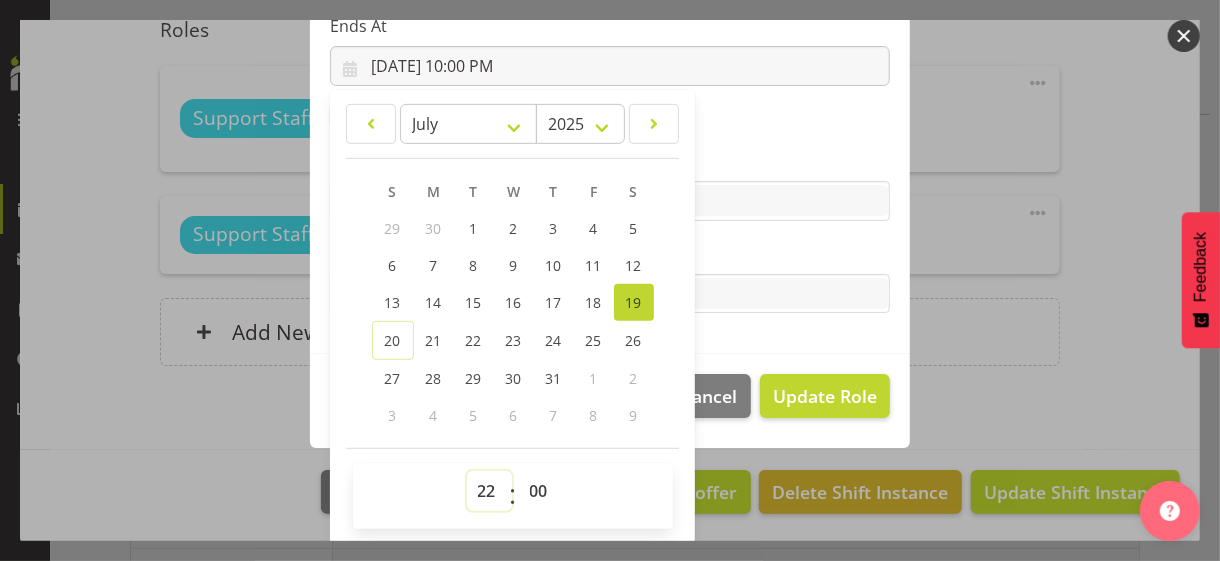 drag, startPoint x: 479, startPoint y: 485, endPoint x: 484, endPoint y: 472, distance: 13.928389 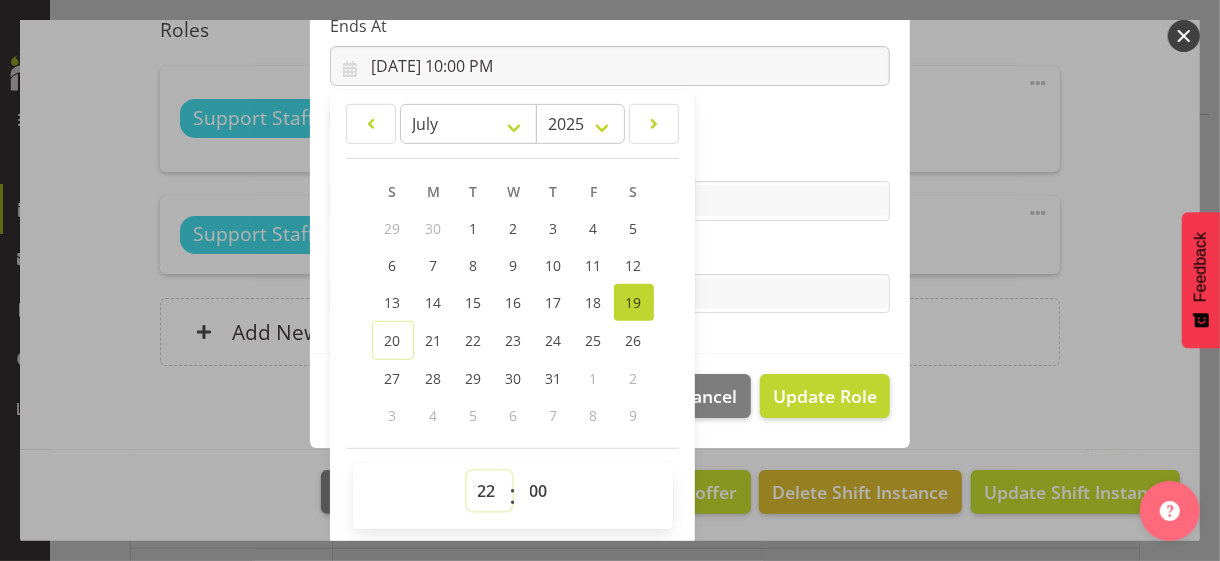 select on "15" 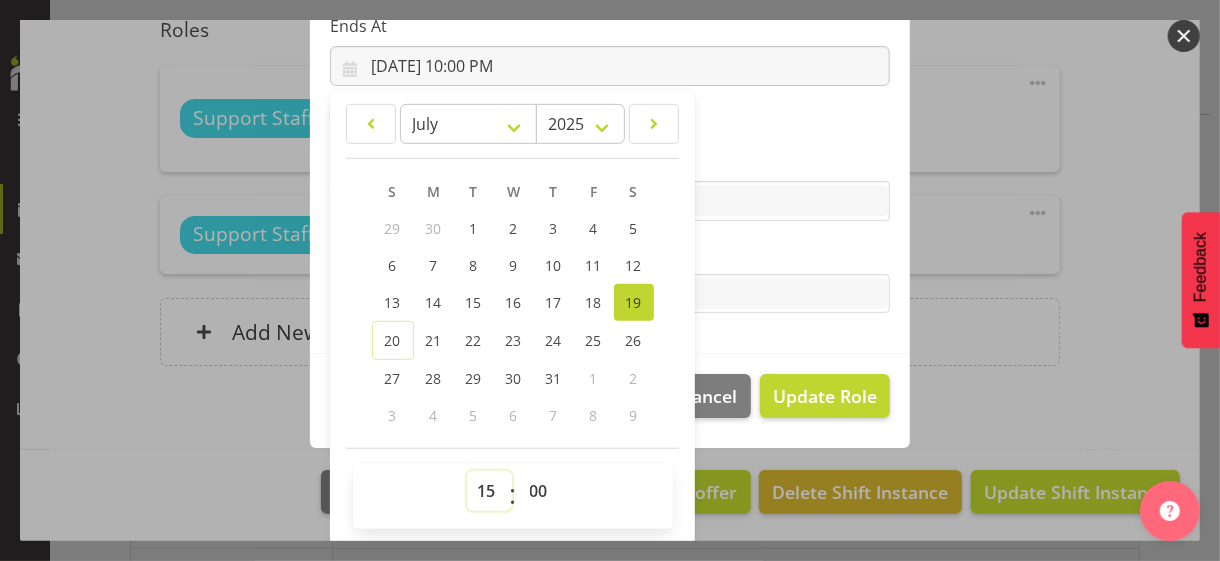 click on "00   01   02   03   04   05   06   07   08   09   10   11   12   13   14   15   16   17   18   19   20   21   22   23" at bounding box center (489, 491) 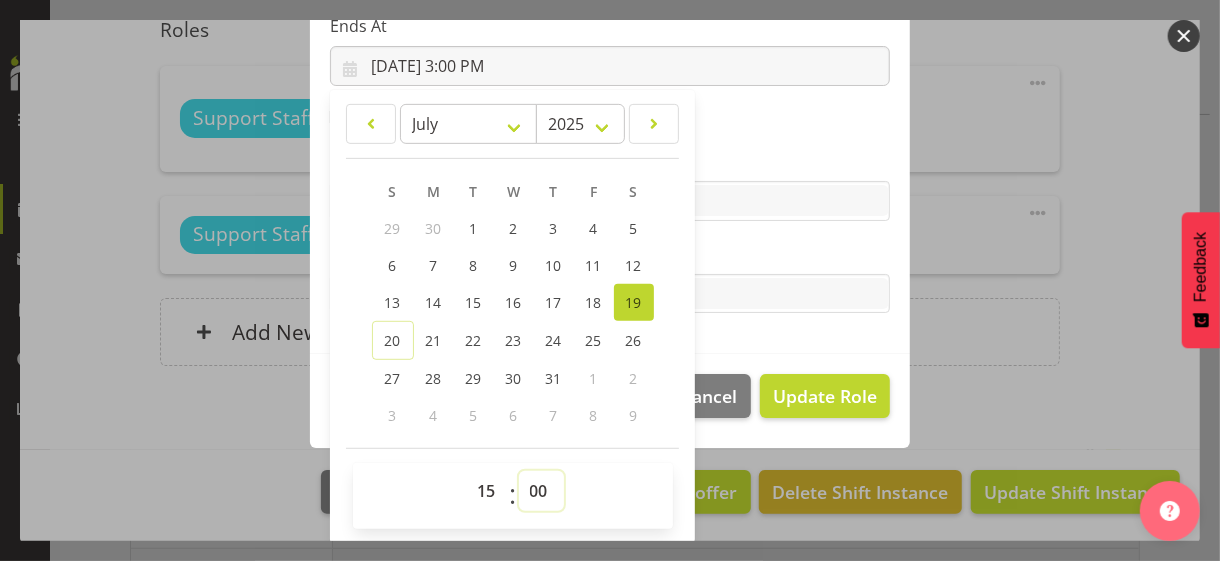 drag, startPoint x: 527, startPoint y: 484, endPoint x: 531, endPoint y: 474, distance: 10.770329 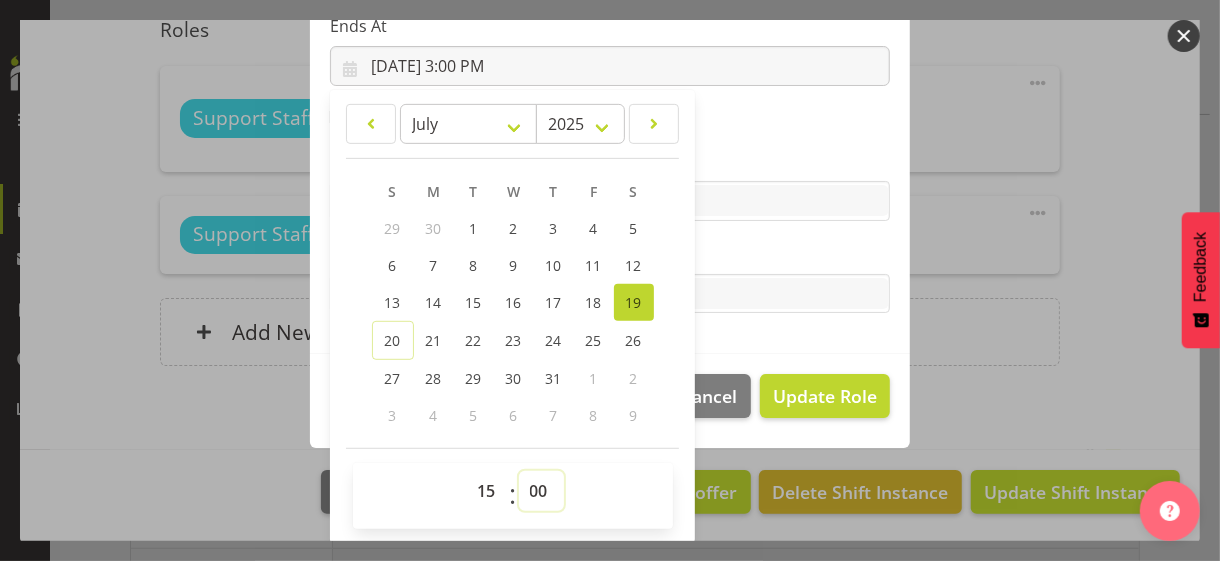 select on "30" 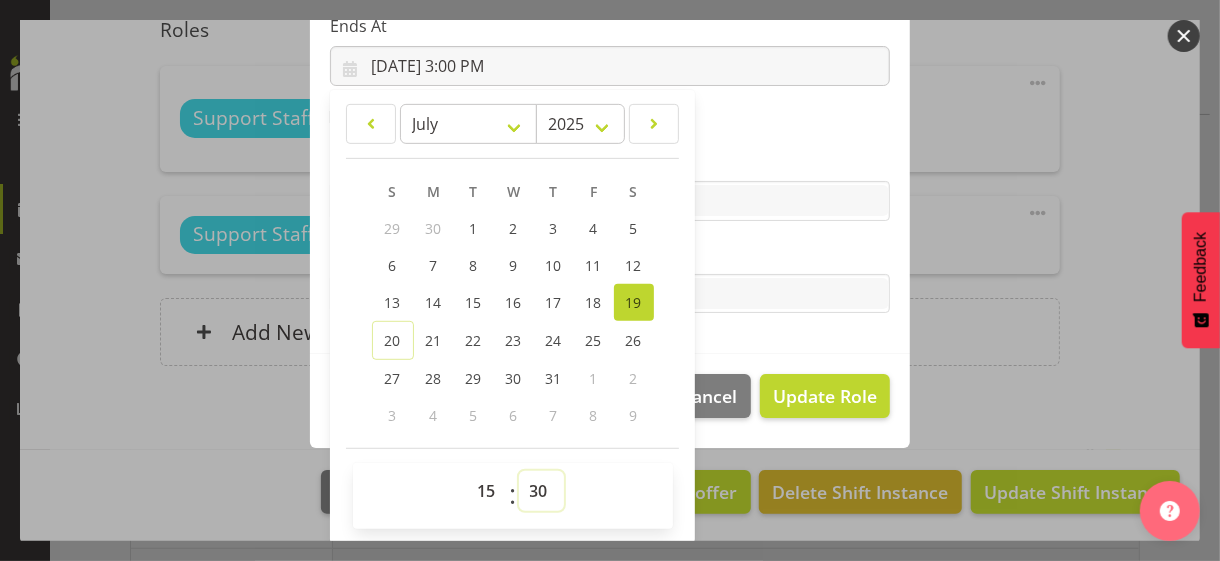 click on "00   01   02   03   04   05   06   07   08   09   10   11   12   13   14   15   16   17   18   19   20   21   22   23   24   25   26   27   28   29   30   31   32   33   34   35   36   37   38   39   40   41   42   43   44   45   46   47   48   49   50   51   52   53   54   55   56   57   58   59" at bounding box center [541, 491] 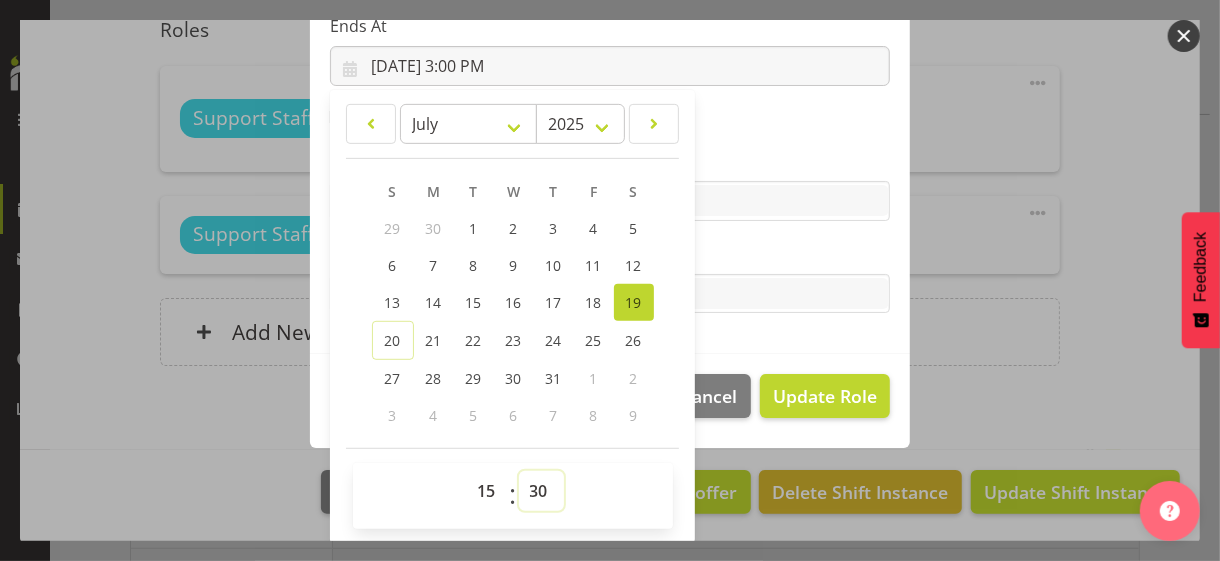 type on "[DATE] 3:30 PM" 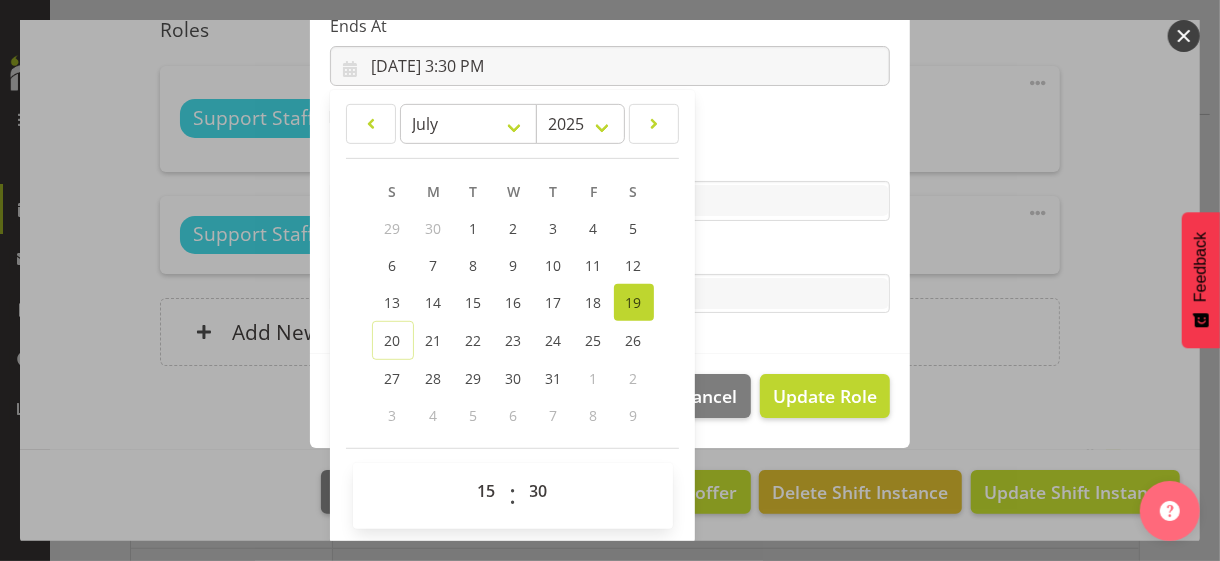 click on "Tasks" at bounding box center [610, 254] 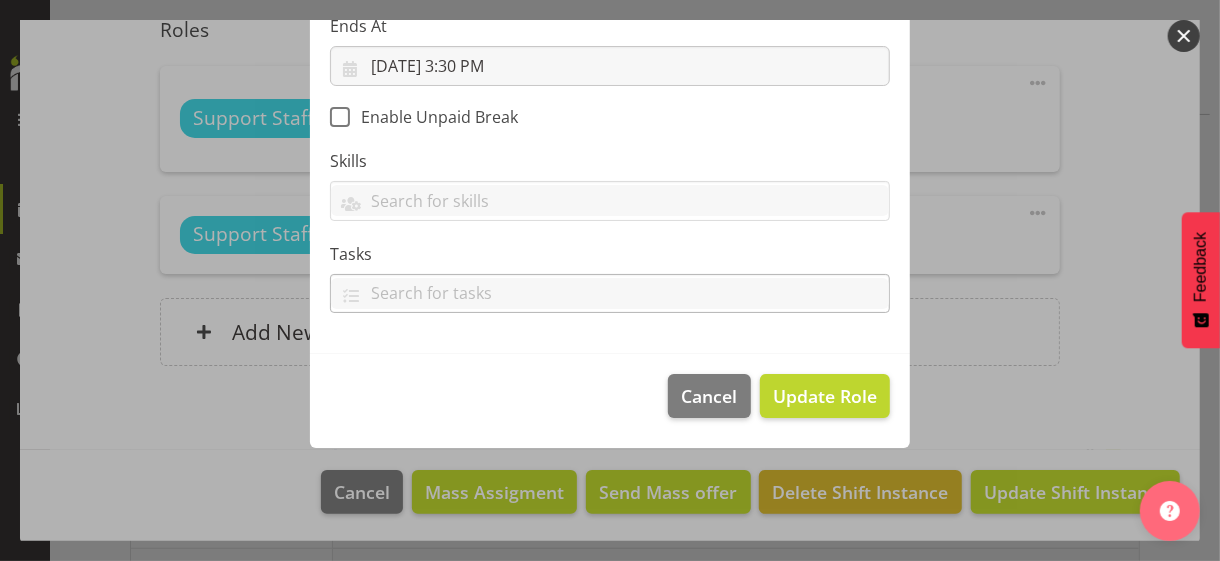 scroll, scrollTop: 346, scrollLeft: 0, axis: vertical 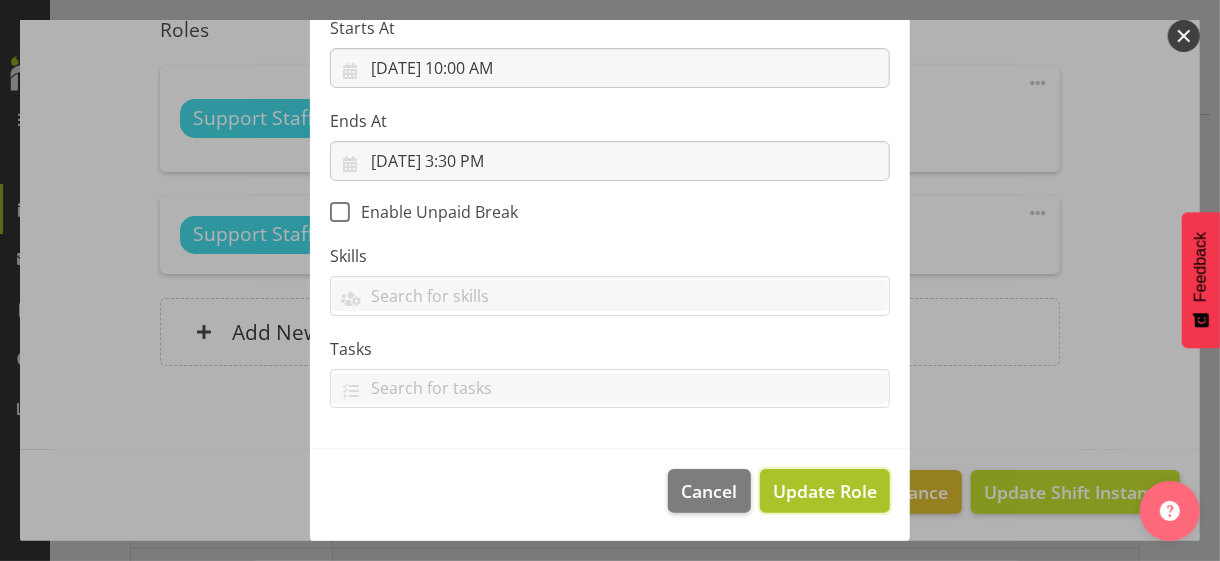 click on "Update Role" at bounding box center (825, 491) 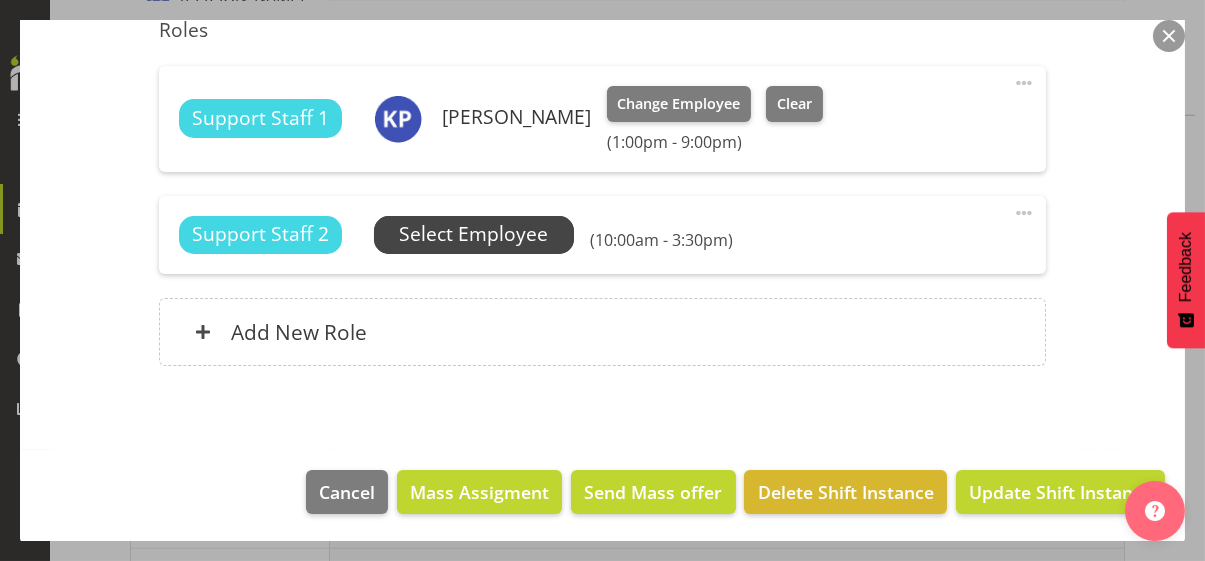 click on "Select Employee" at bounding box center (473, 234) 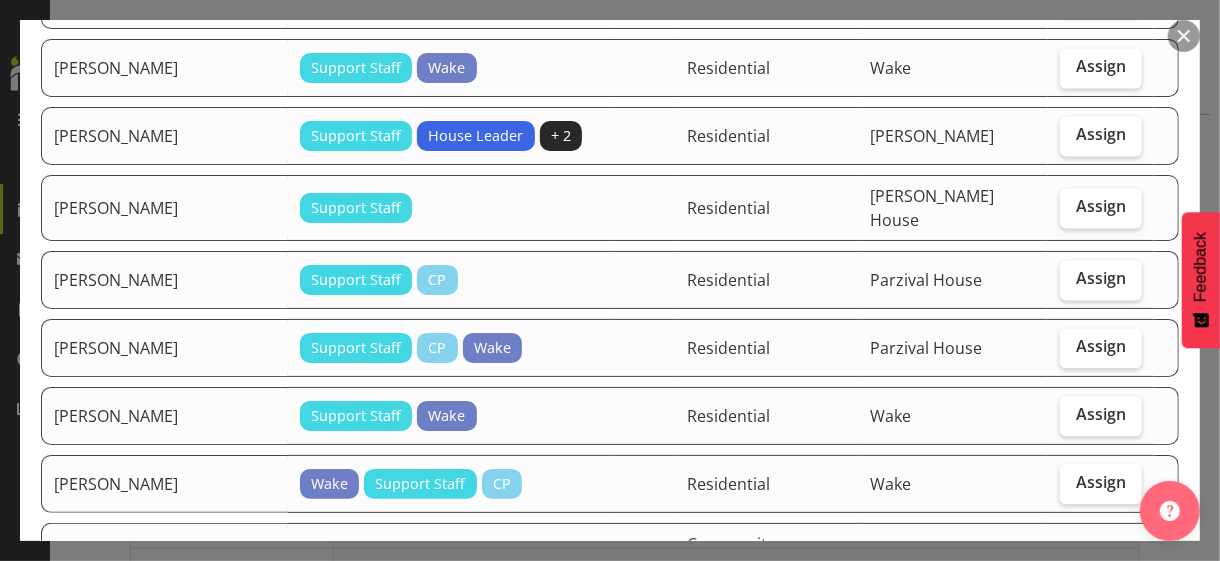 scroll, scrollTop: 2100, scrollLeft: 0, axis: vertical 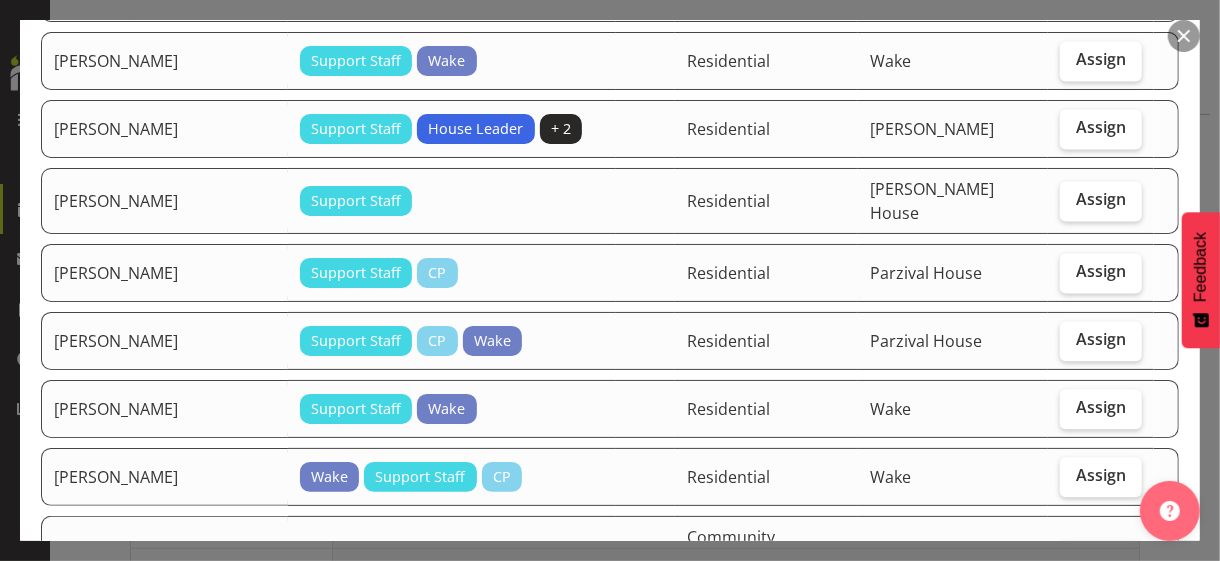 click on "Assign" at bounding box center (1101, 643) 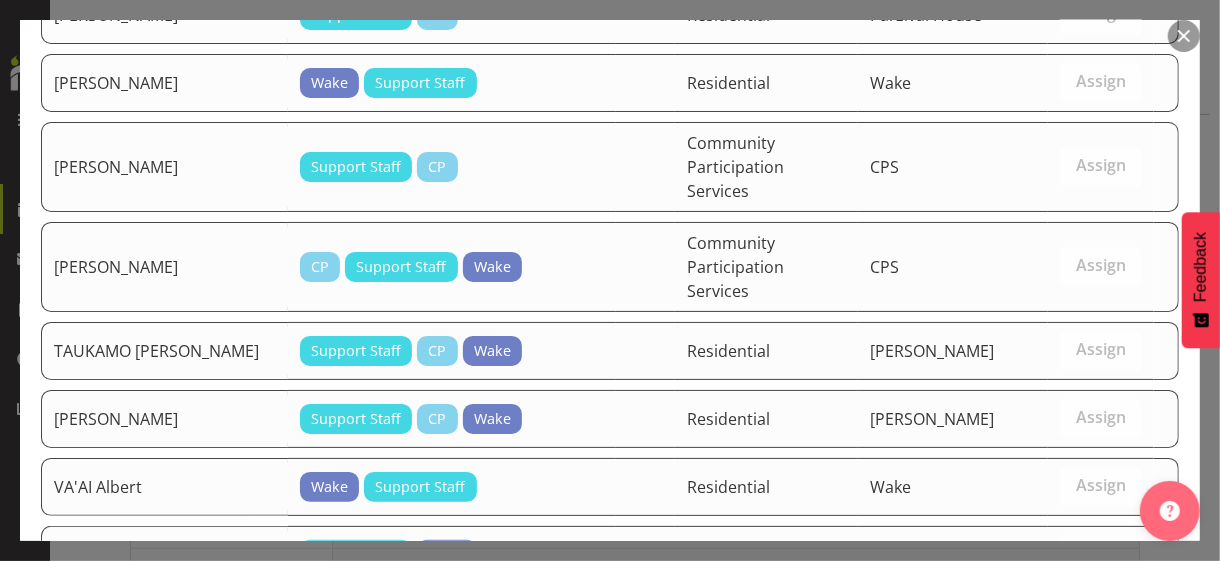 scroll, scrollTop: 2800, scrollLeft: 0, axis: vertical 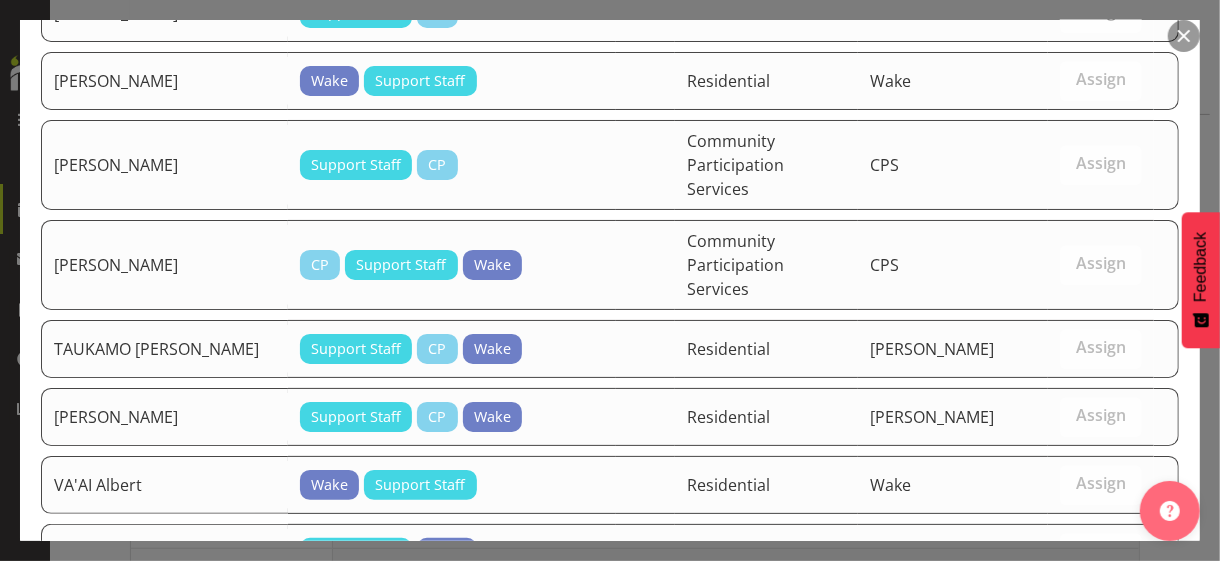 click on "Assign [PERSON_NAME]" at bounding box center [1066, 791] 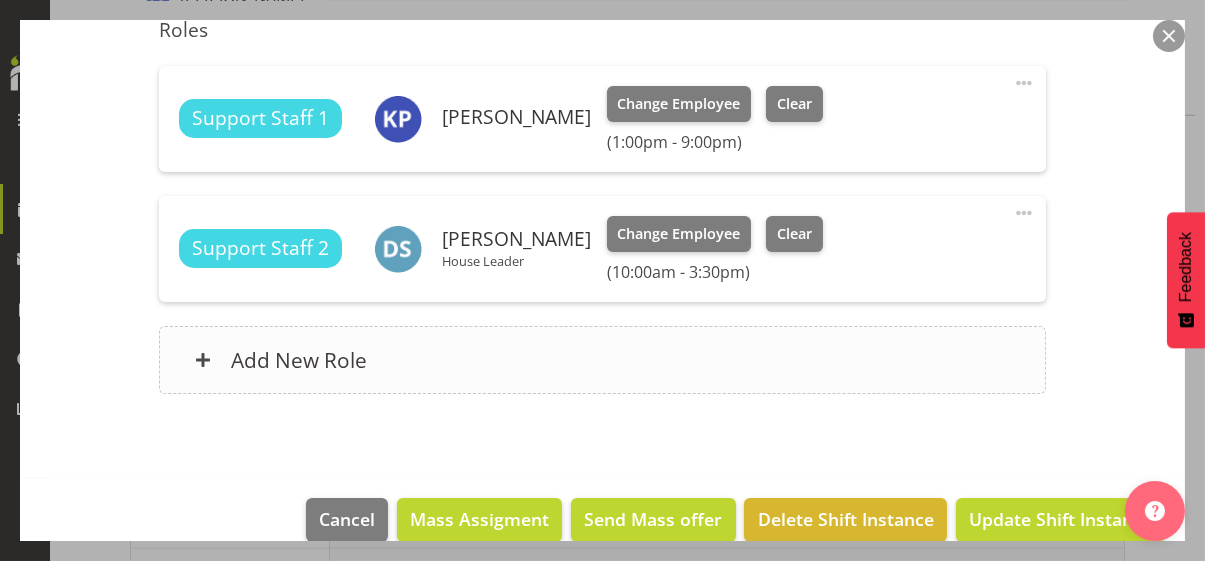 click on "Add New Role" at bounding box center [602, 360] 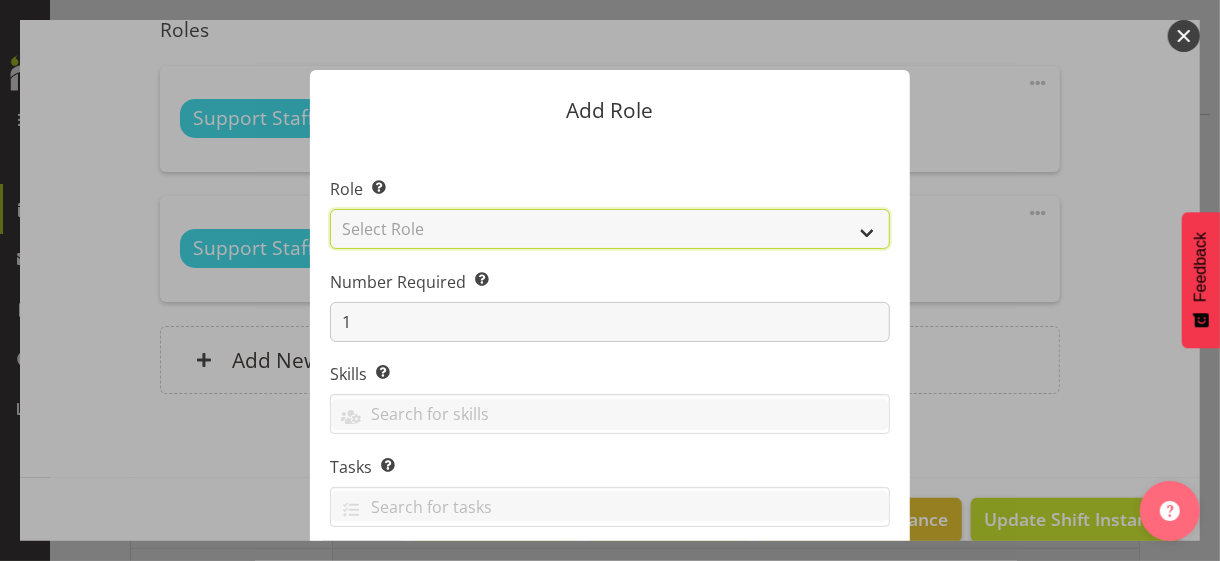 click on "Select Role  CP House Leader Support Staff Wake" at bounding box center (610, 229) 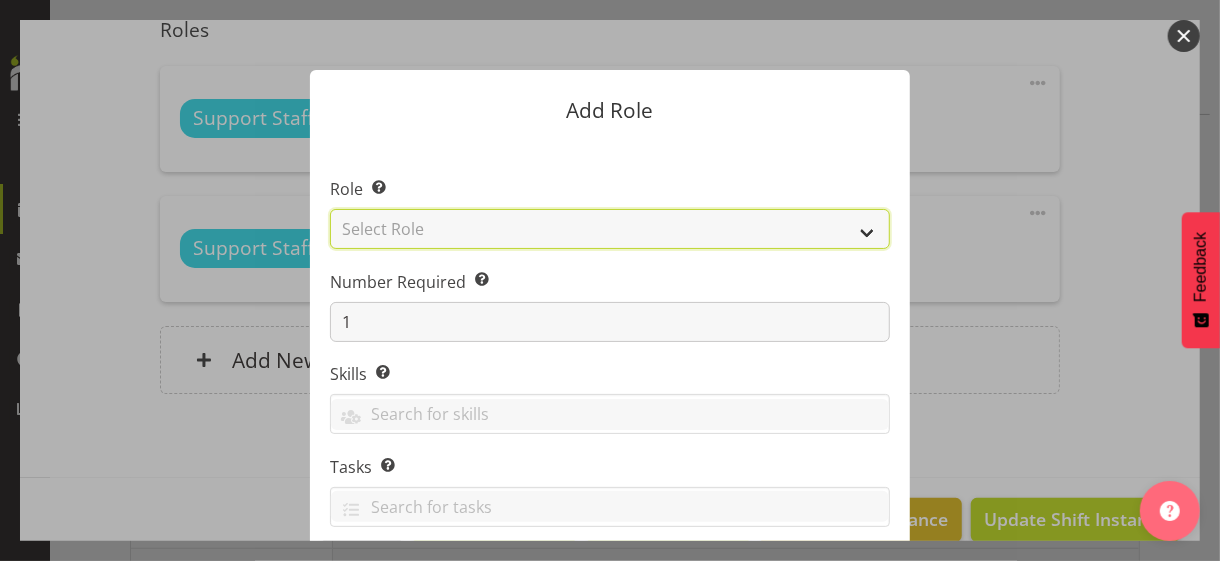select on "1091" 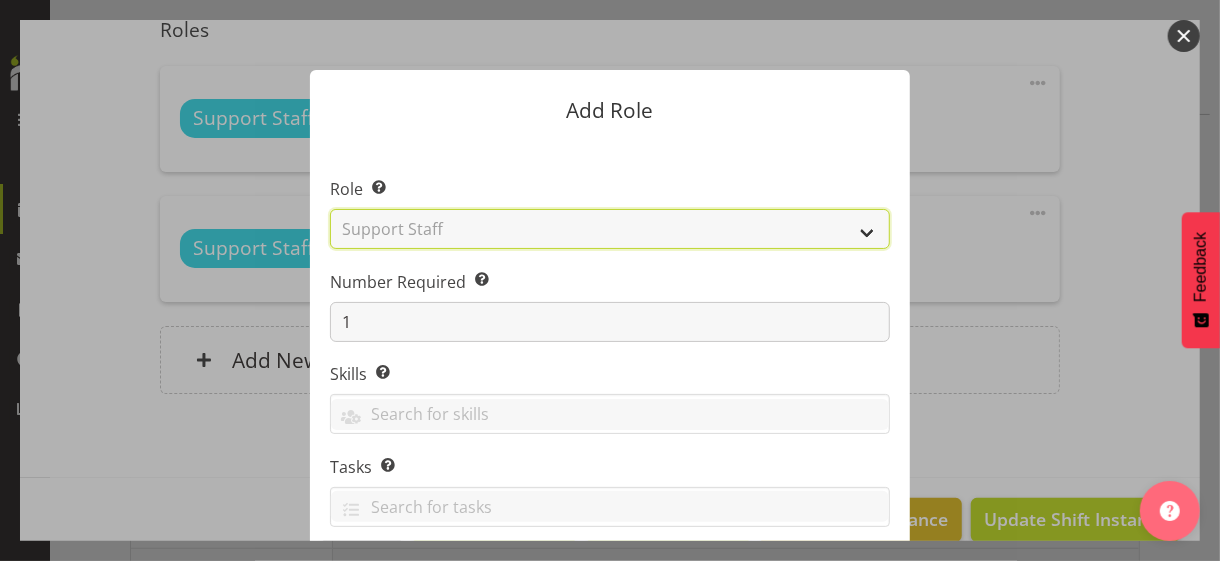 click on "Select Role  CP House Leader Support Staff Wake" at bounding box center [610, 229] 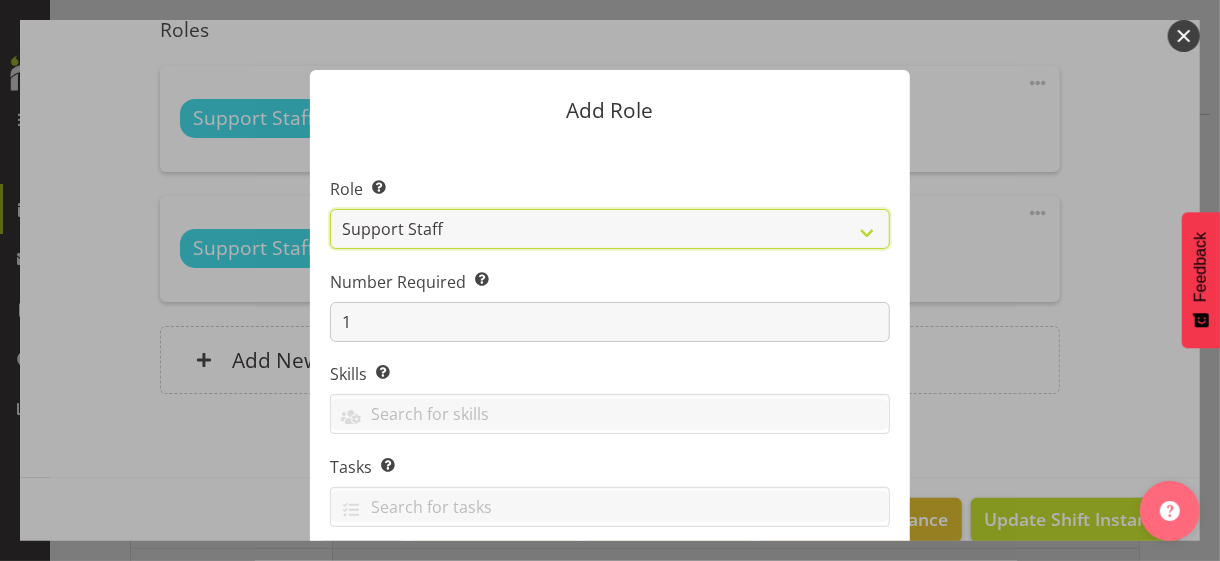 scroll, scrollTop: 304, scrollLeft: 0, axis: vertical 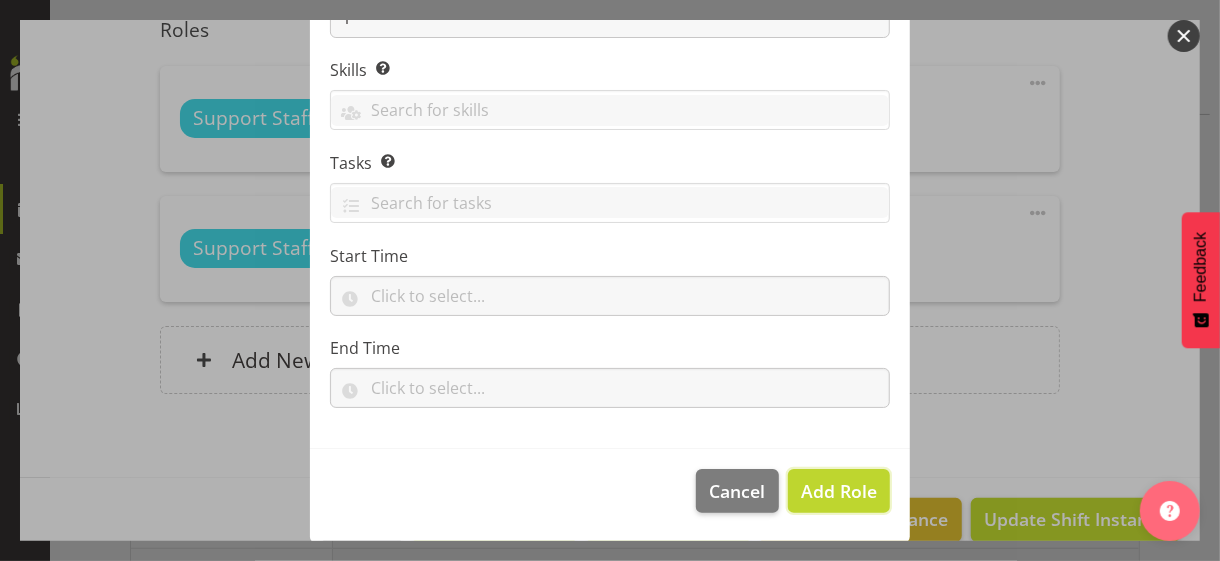 drag, startPoint x: 827, startPoint y: 502, endPoint x: 867, endPoint y: 436, distance: 77.175125 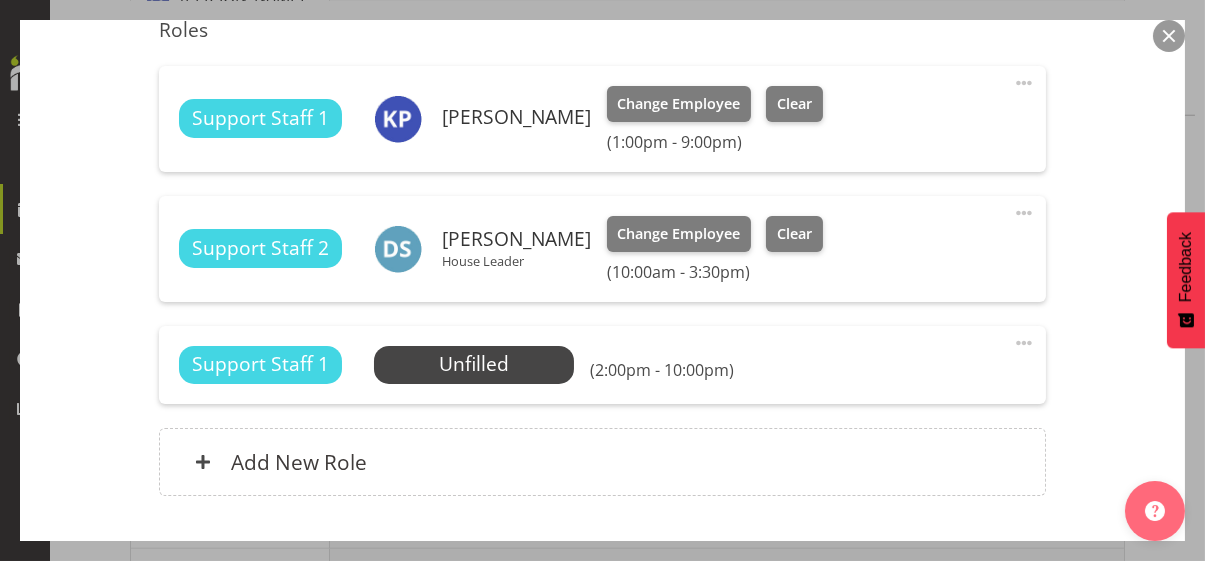 click at bounding box center [1024, 343] 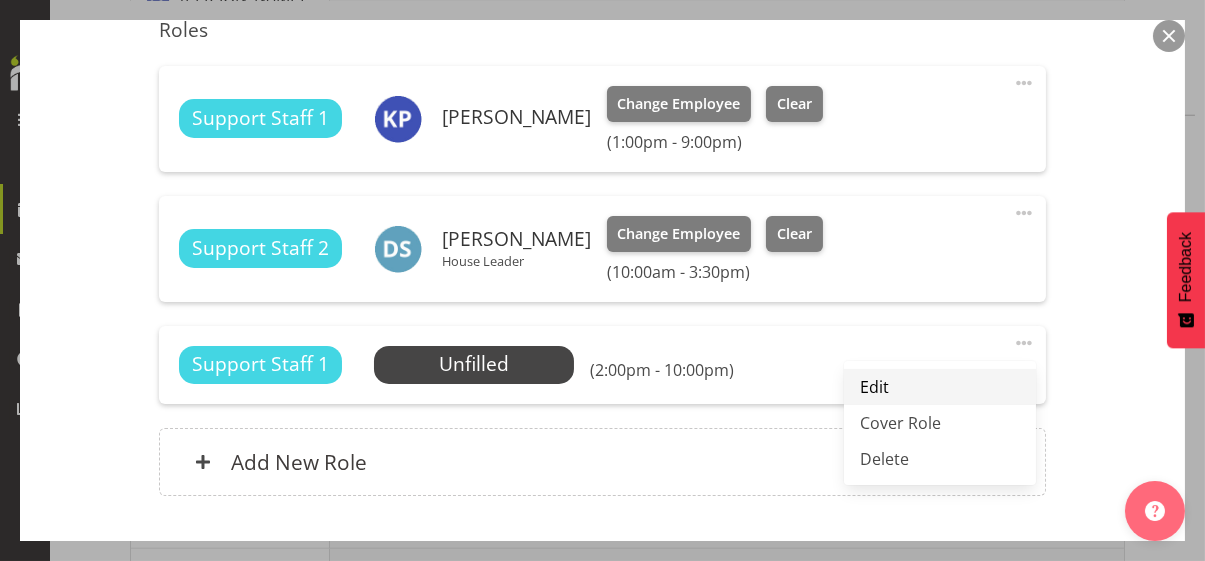 click on "Edit" at bounding box center (940, 387) 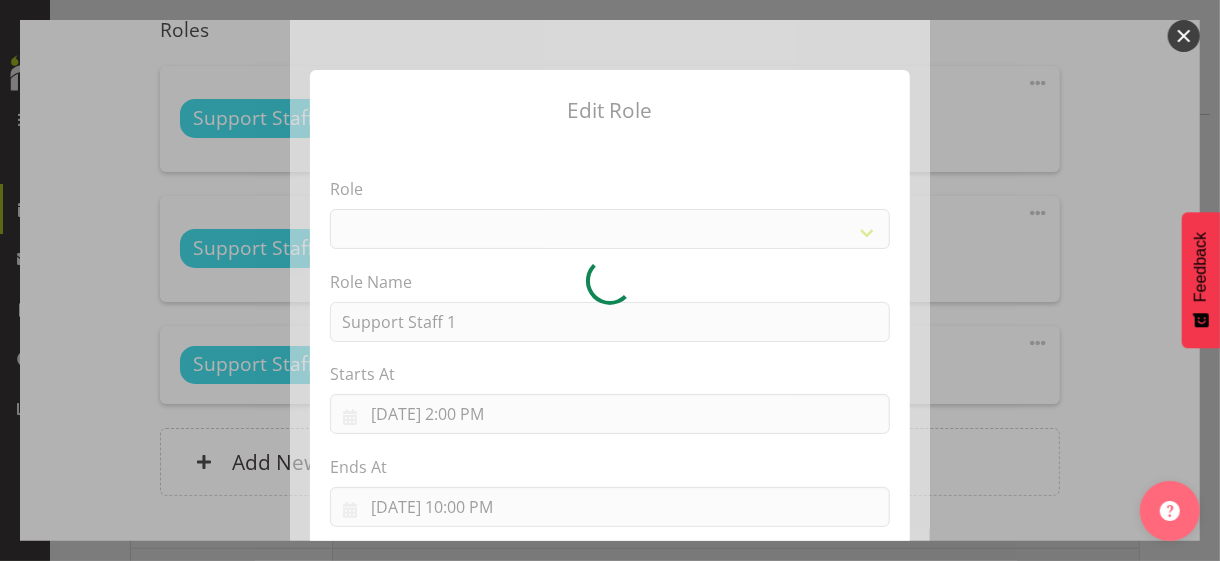 select on "1091" 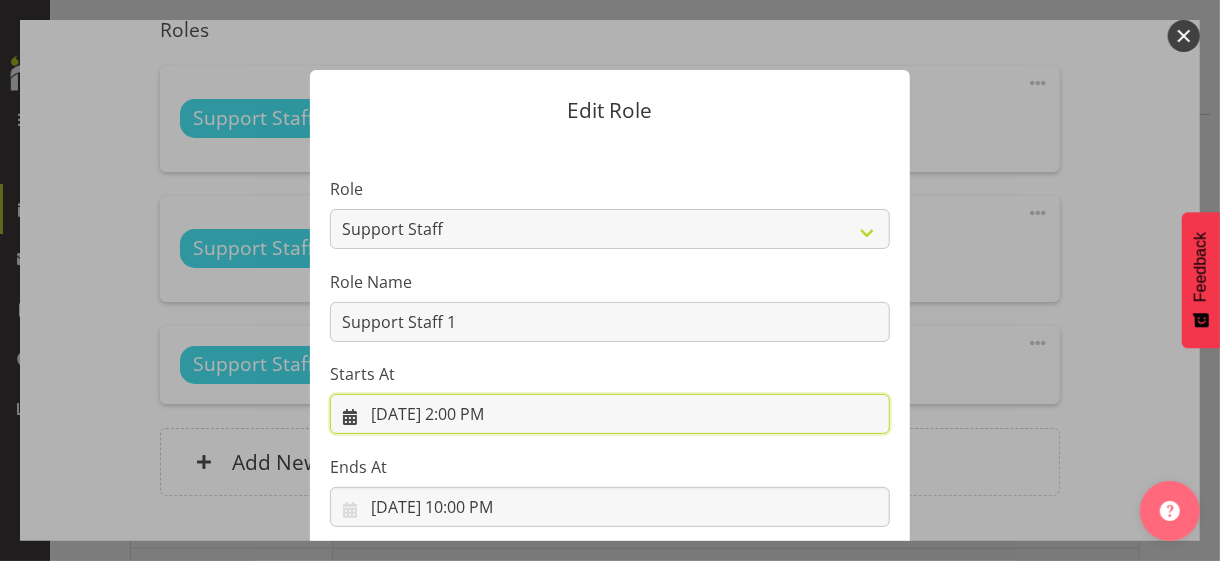 click on "[DATE] 2:00 PM" at bounding box center (610, 414) 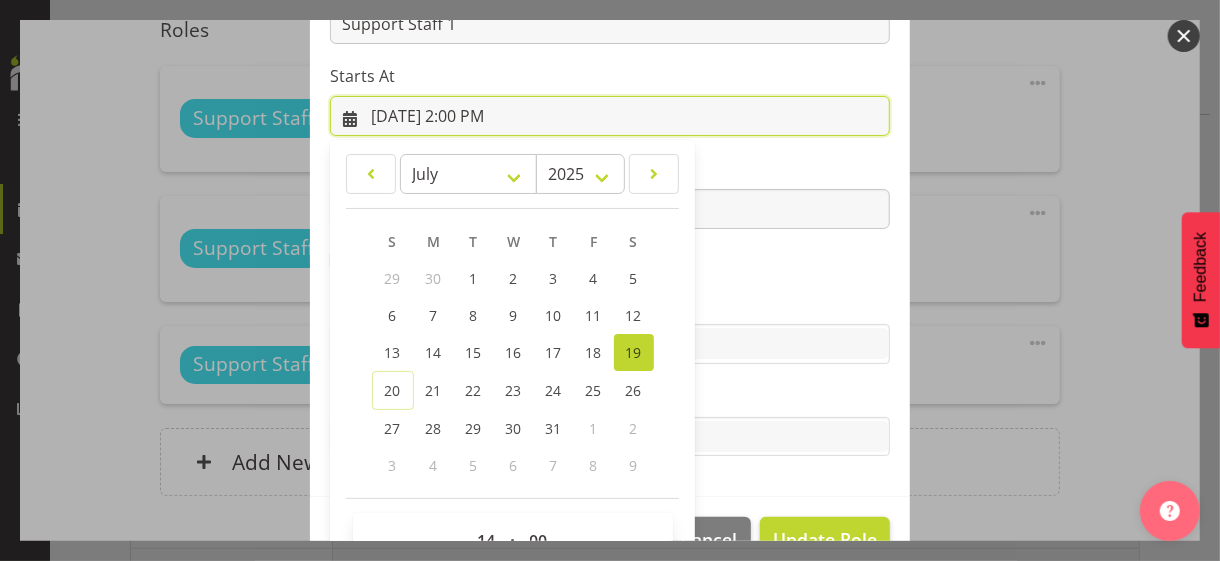 scroll, scrollTop: 347, scrollLeft: 0, axis: vertical 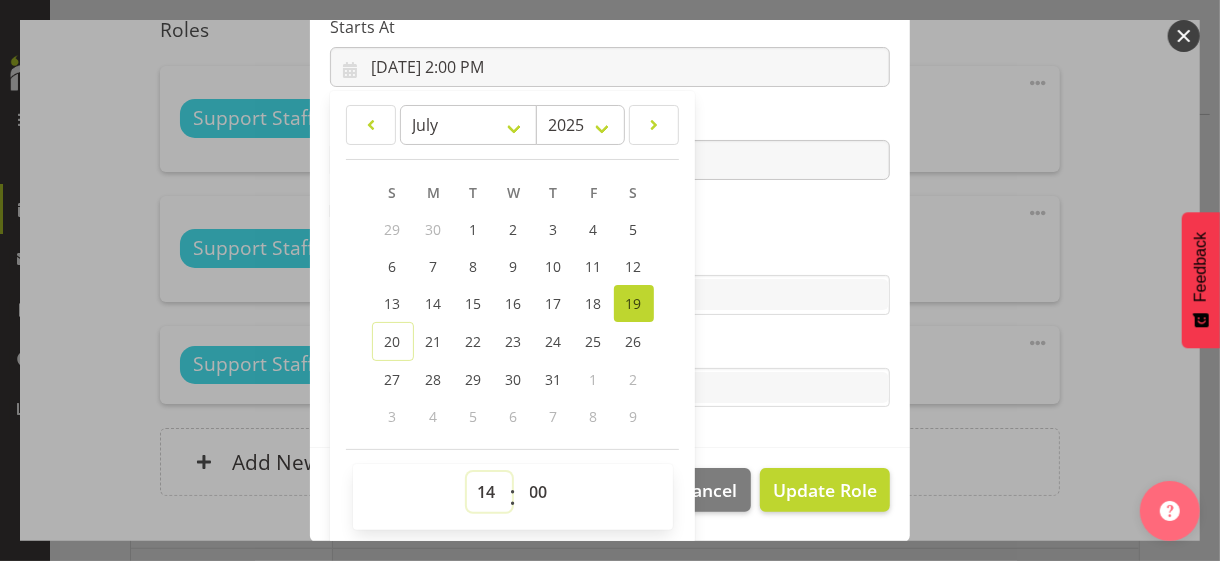 drag, startPoint x: 478, startPoint y: 490, endPoint x: 479, endPoint y: 471, distance: 19.026299 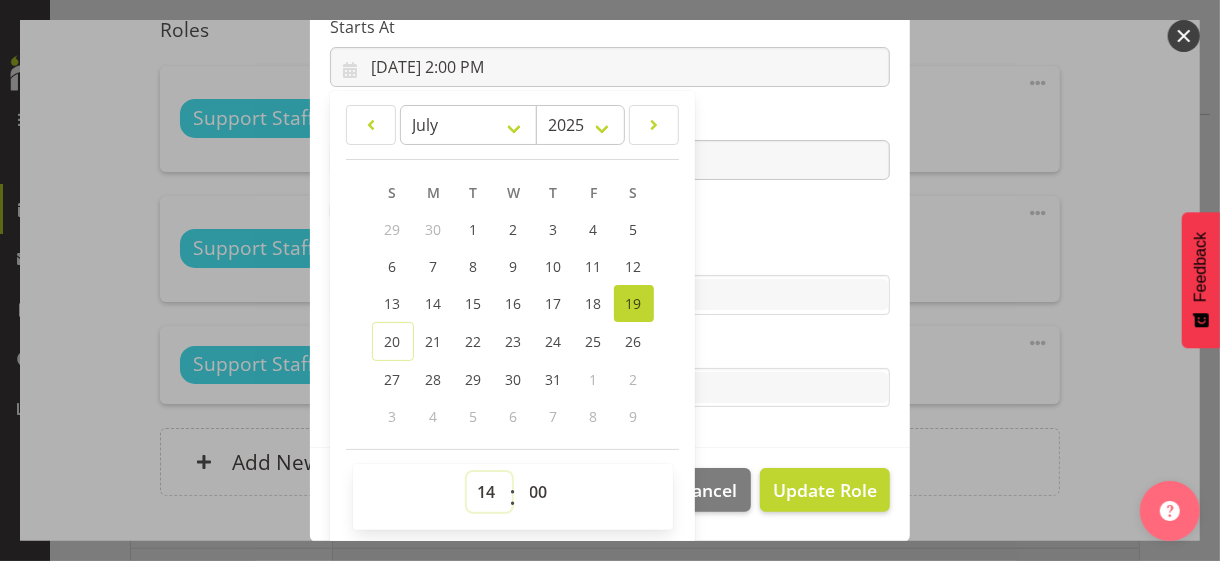 select on "18" 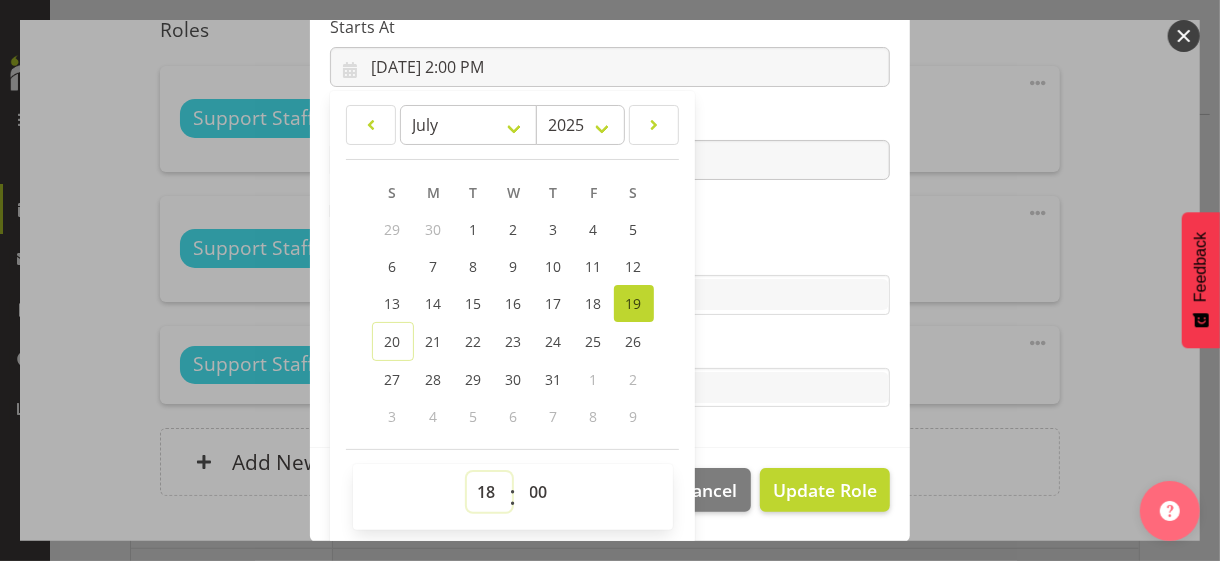 click on "00   01   02   03   04   05   06   07   08   09   10   11   12   13   14   15   16   17   18   19   20   21   22   23" at bounding box center (489, 492) 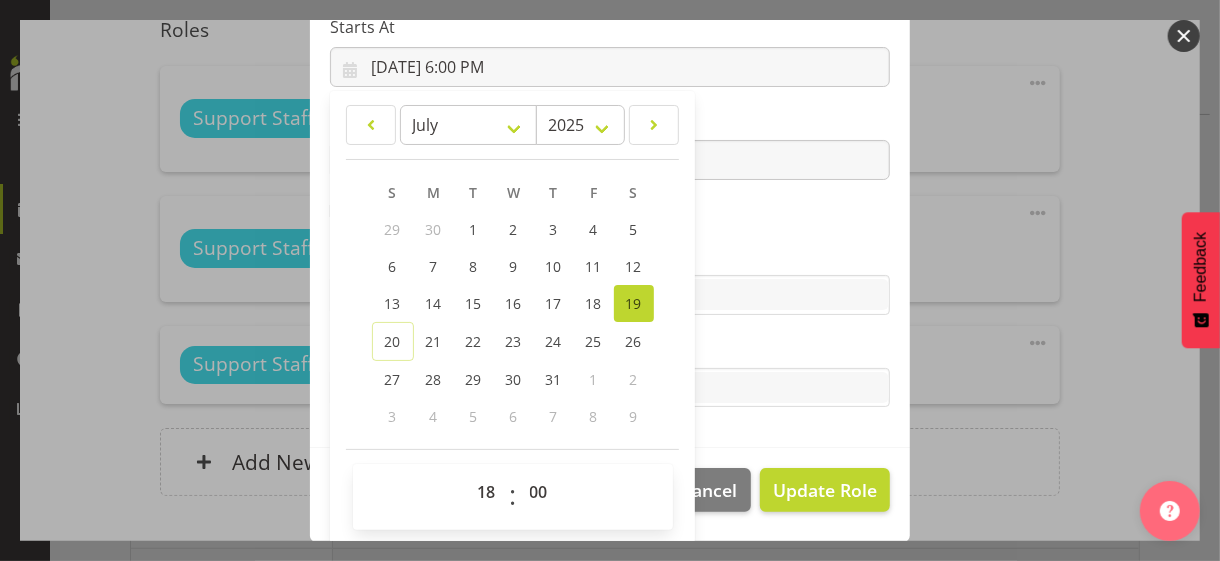 click on "Skills" at bounding box center (610, 255) 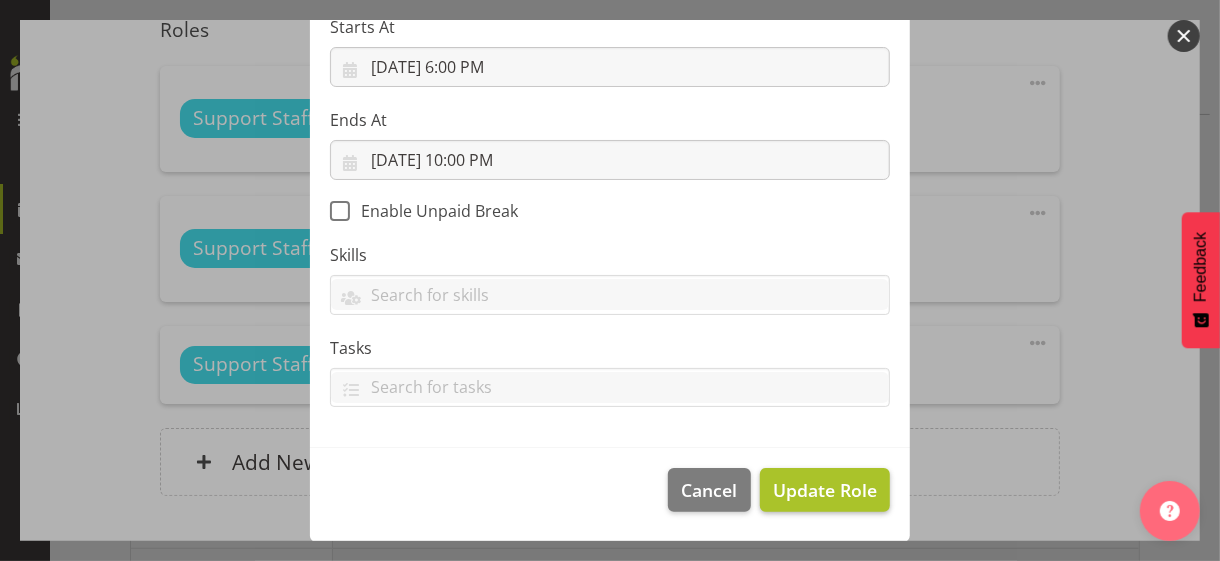 scroll, scrollTop: 346, scrollLeft: 0, axis: vertical 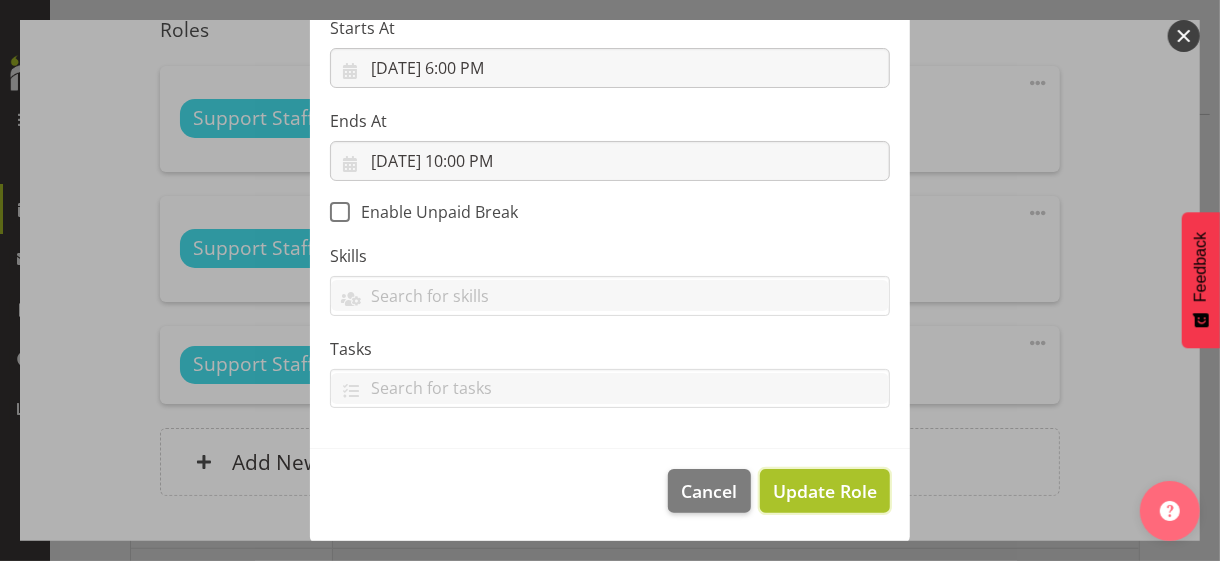 click on "Update Role" at bounding box center [825, 491] 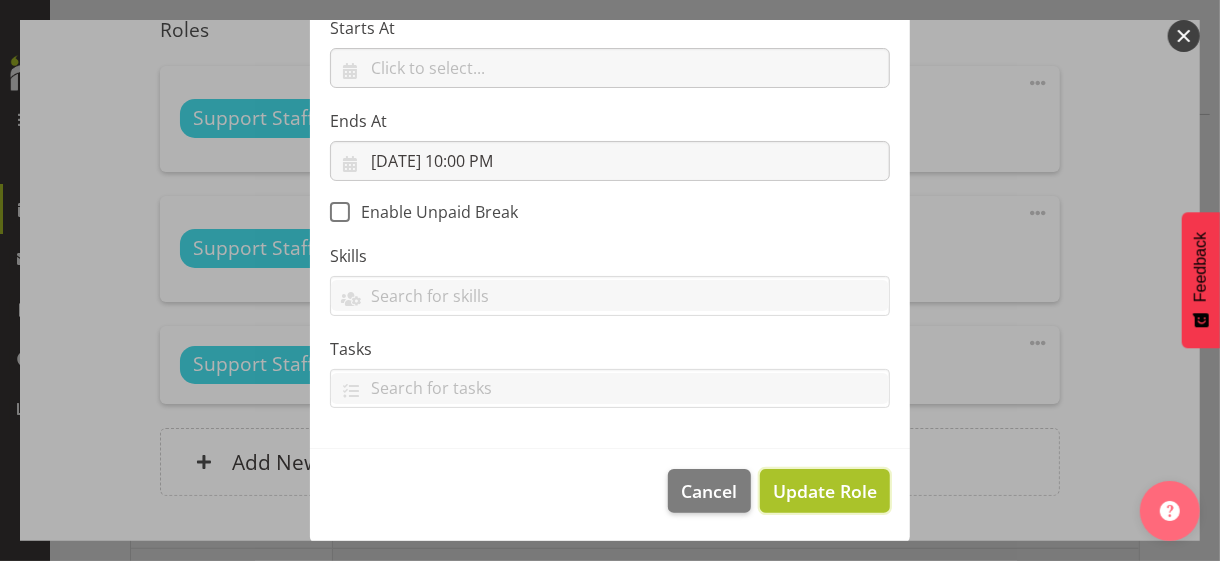 type 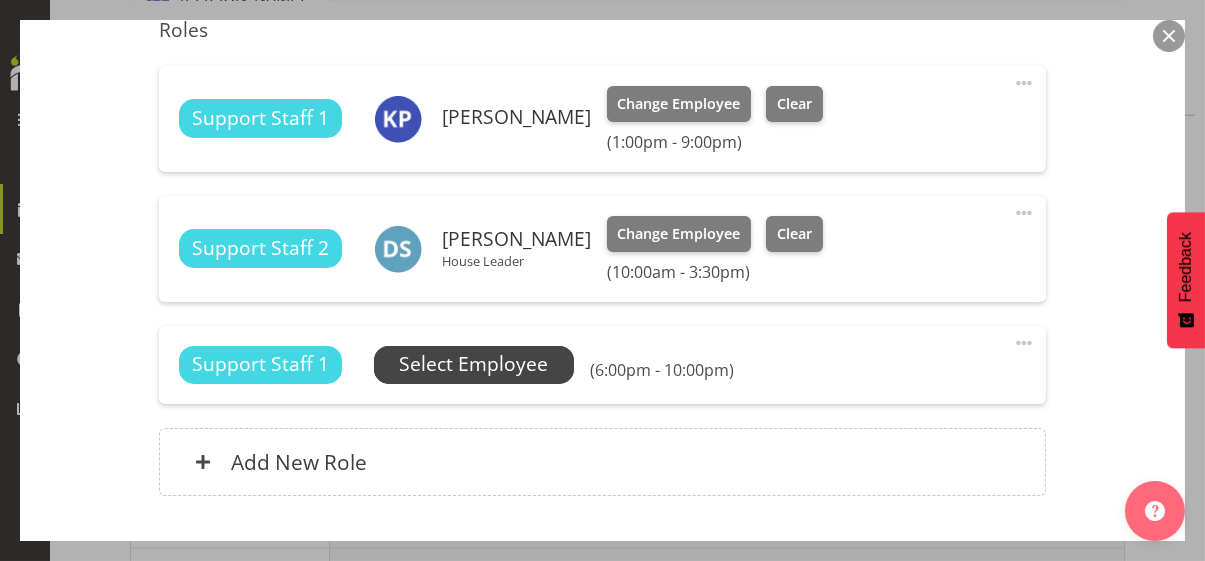 click on "Select Employee" at bounding box center (473, 364) 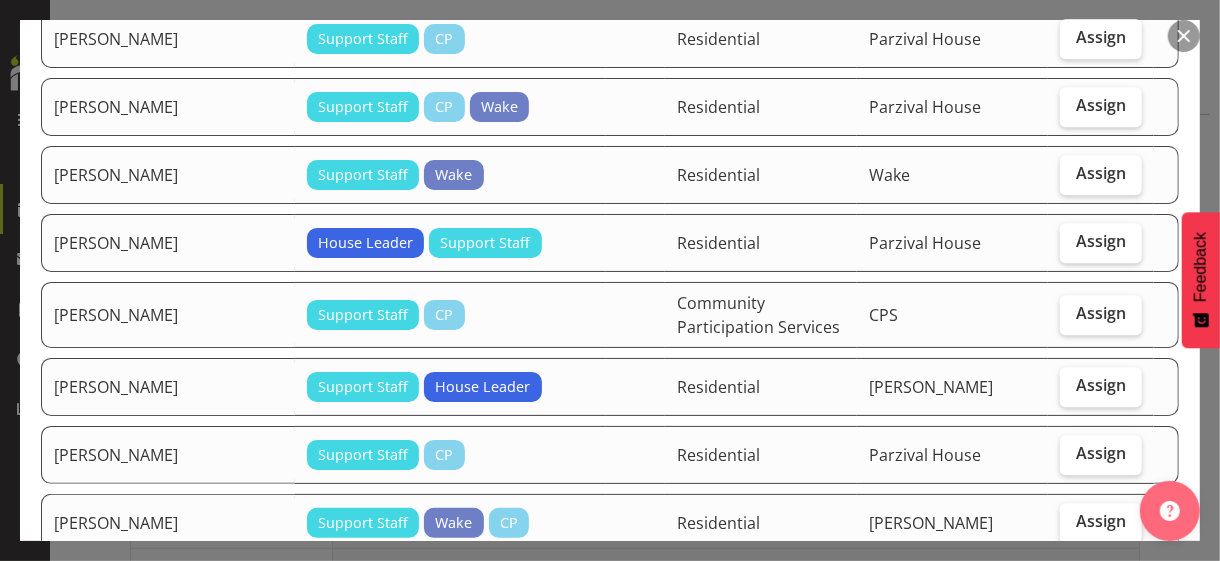 scroll, scrollTop: 2800, scrollLeft: 0, axis: vertical 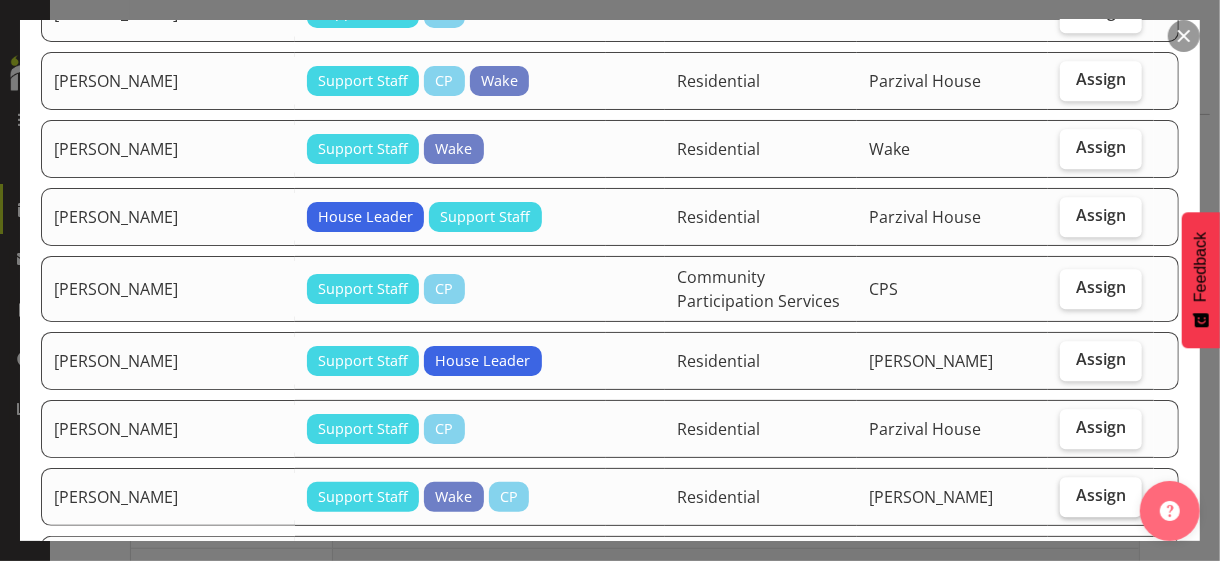 click on "Assign" at bounding box center [1101, 495] 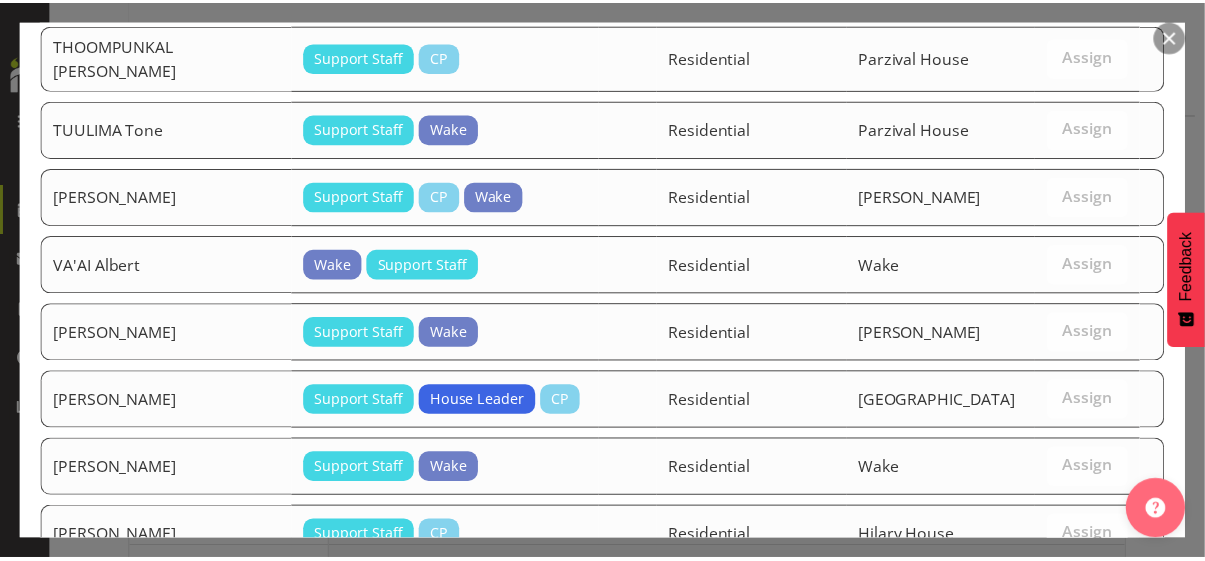 scroll, scrollTop: 3796, scrollLeft: 0, axis: vertical 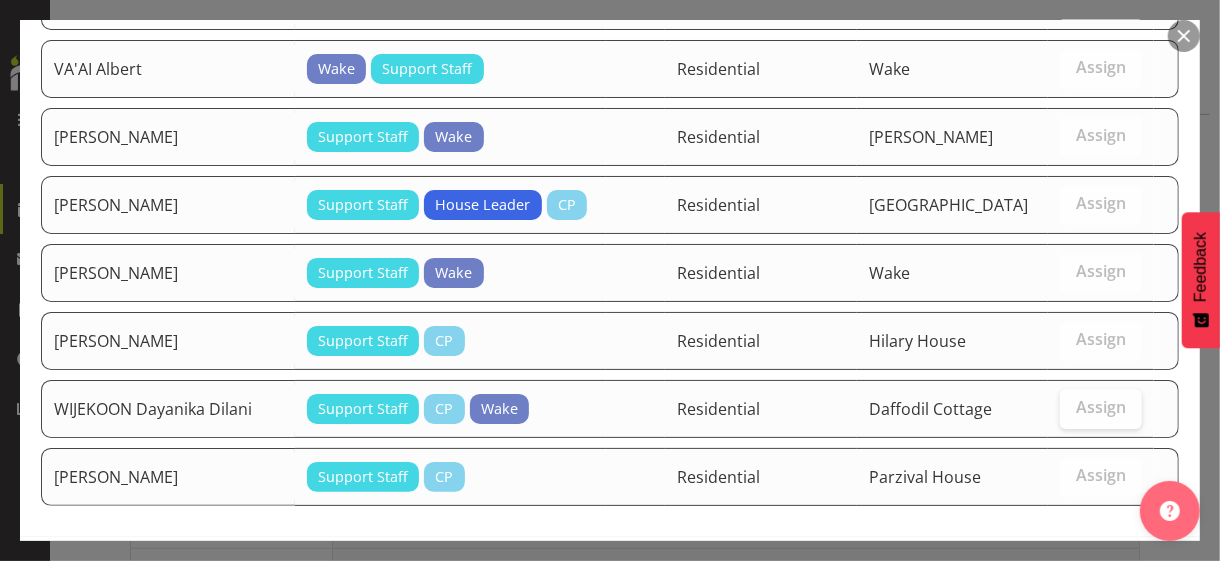 click on "Assign [PERSON_NAME]" at bounding box center (1066, 579) 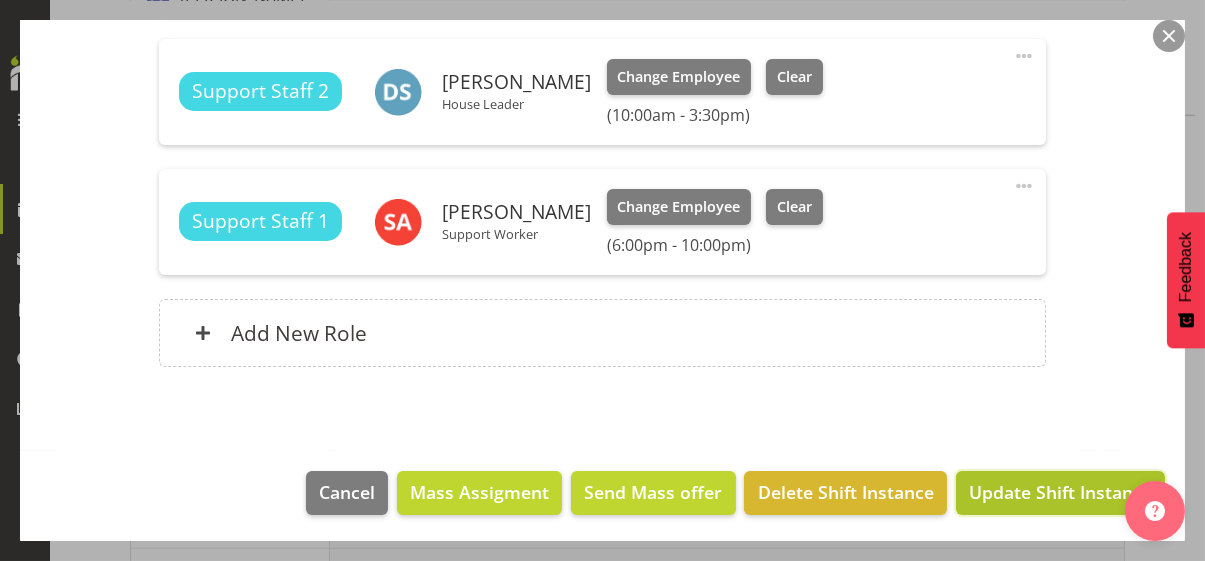 click on "Update Shift Instance" at bounding box center [1060, 492] 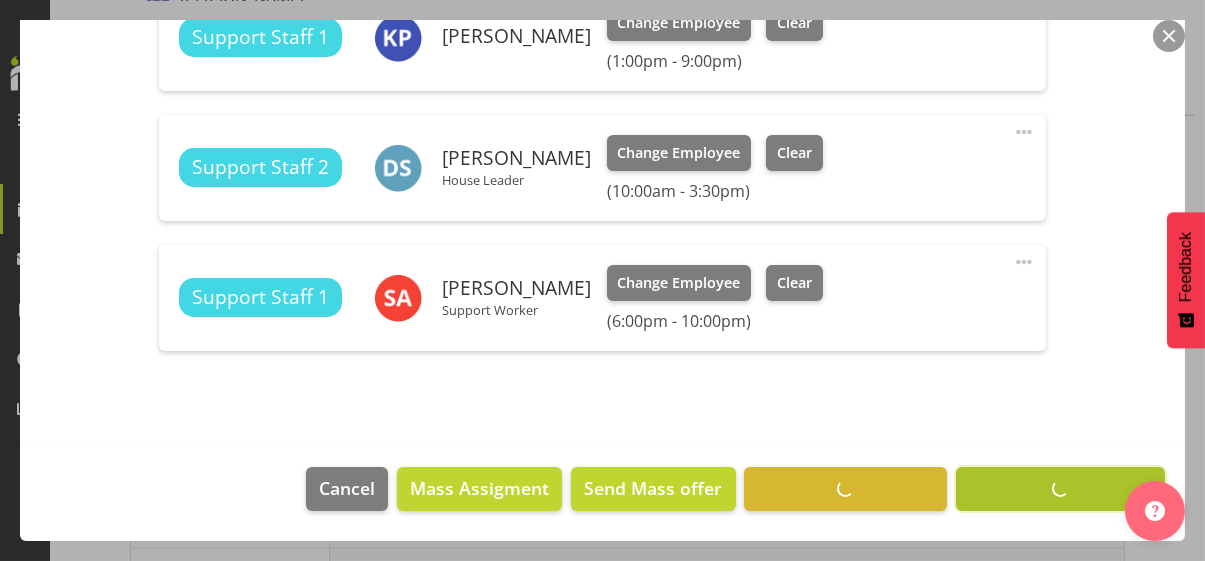 scroll, scrollTop: 742, scrollLeft: 0, axis: vertical 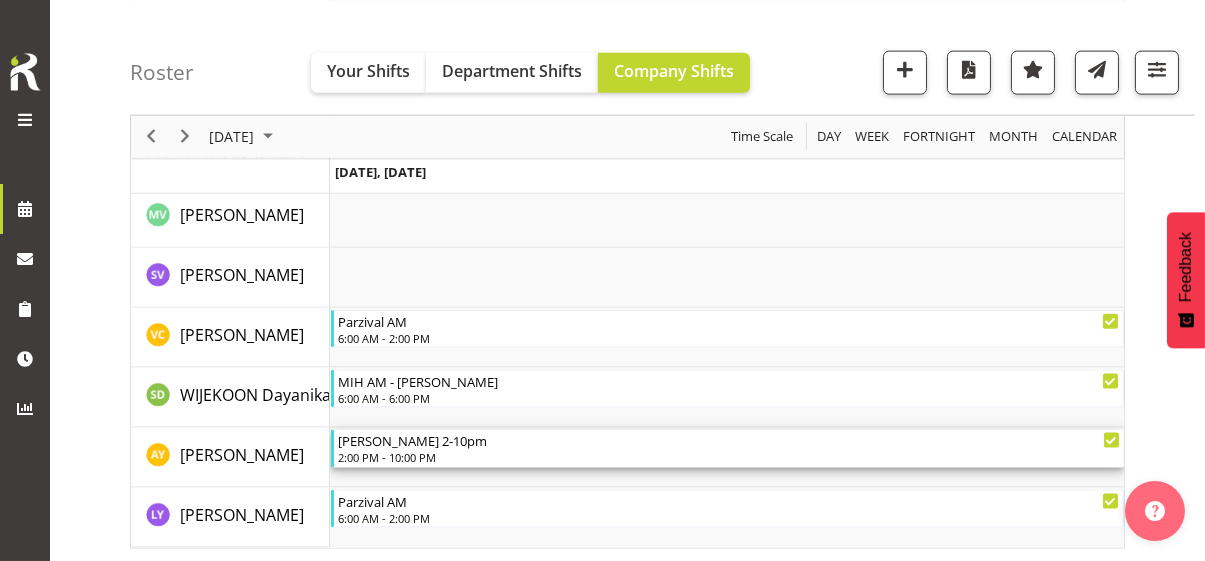 click on "2:00 PM - 10:00 PM" at bounding box center (729, 457) 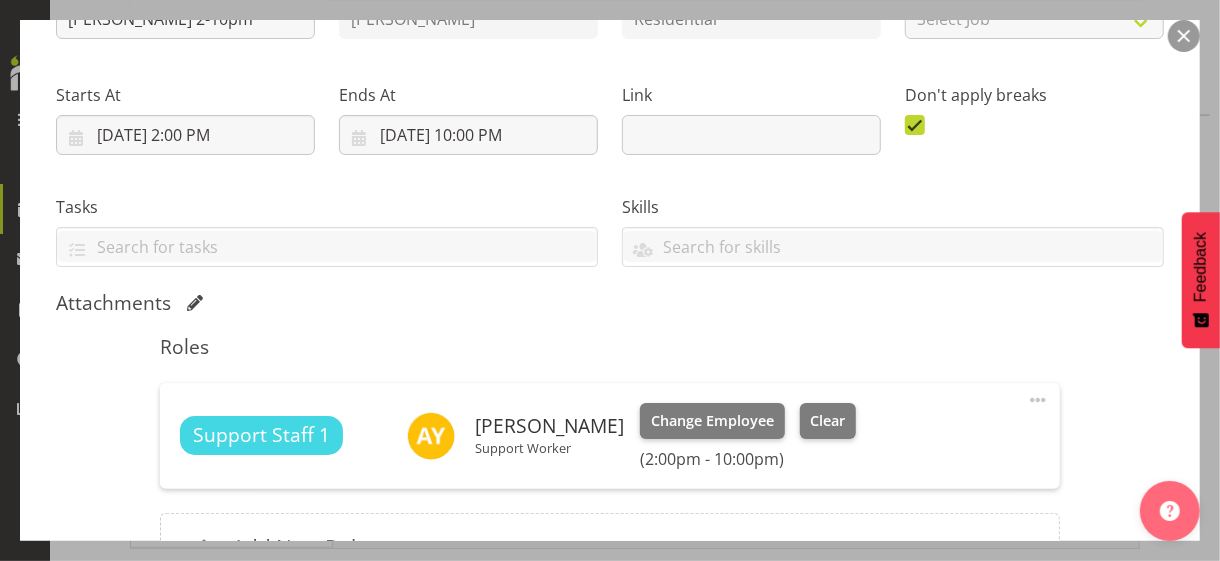scroll, scrollTop: 481, scrollLeft: 0, axis: vertical 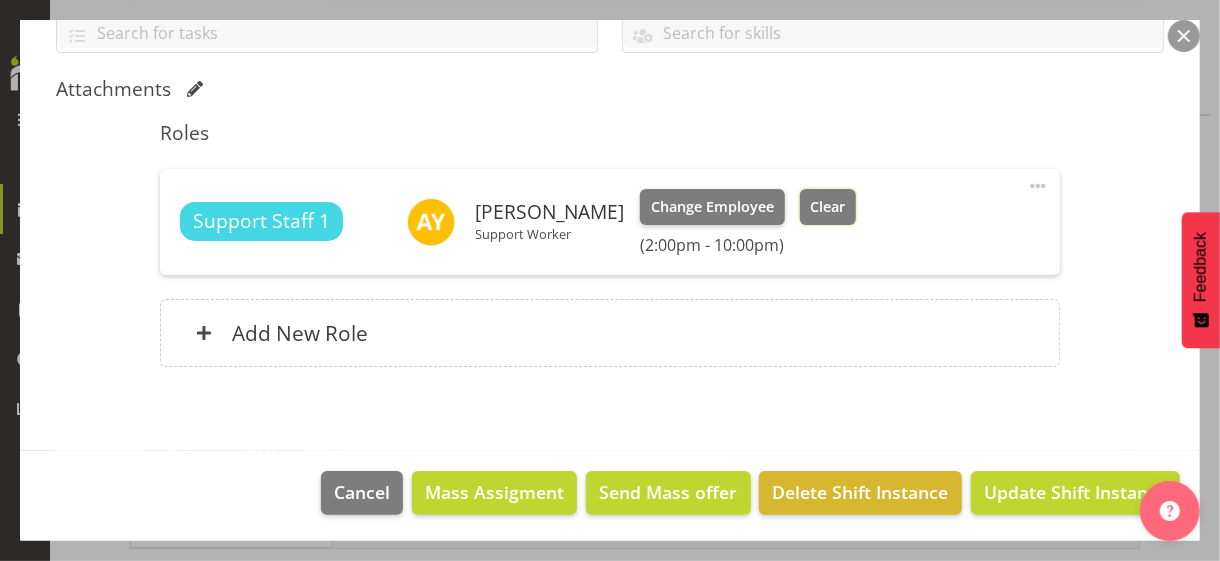 click on "Clear" at bounding box center (827, 207) 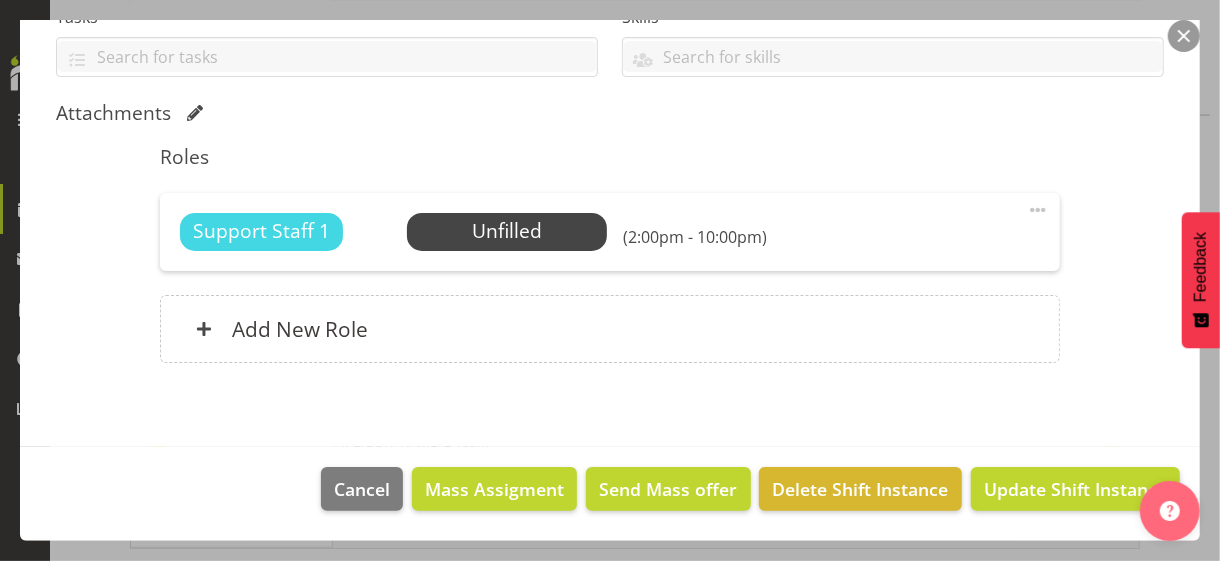scroll, scrollTop: 454, scrollLeft: 0, axis: vertical 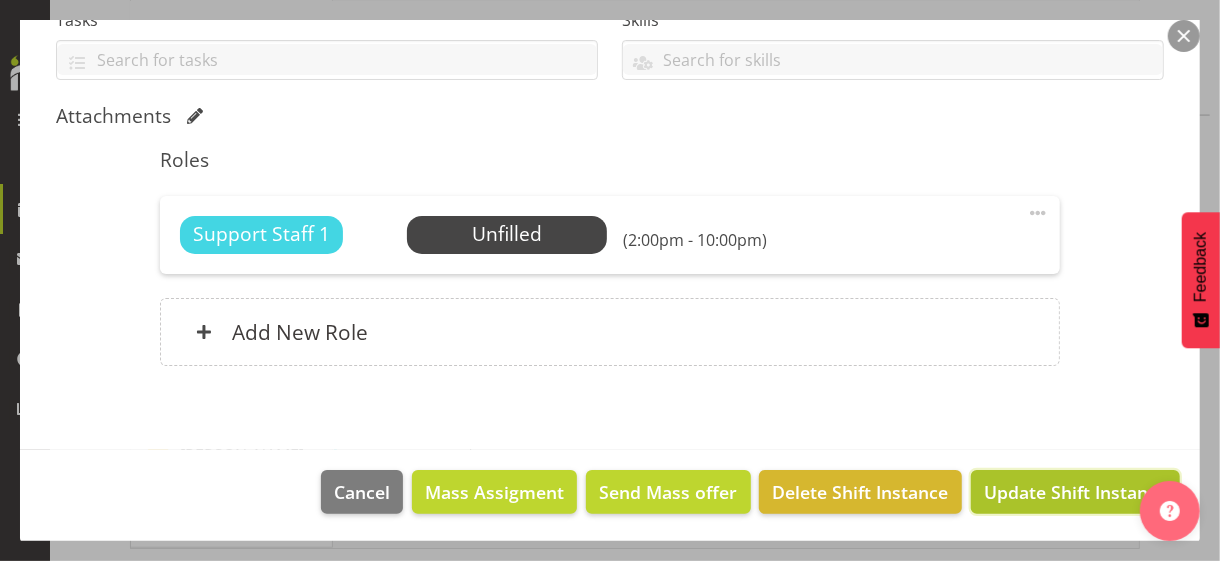 click on "Update Shift Instance" at bounding box center [1075, 492] 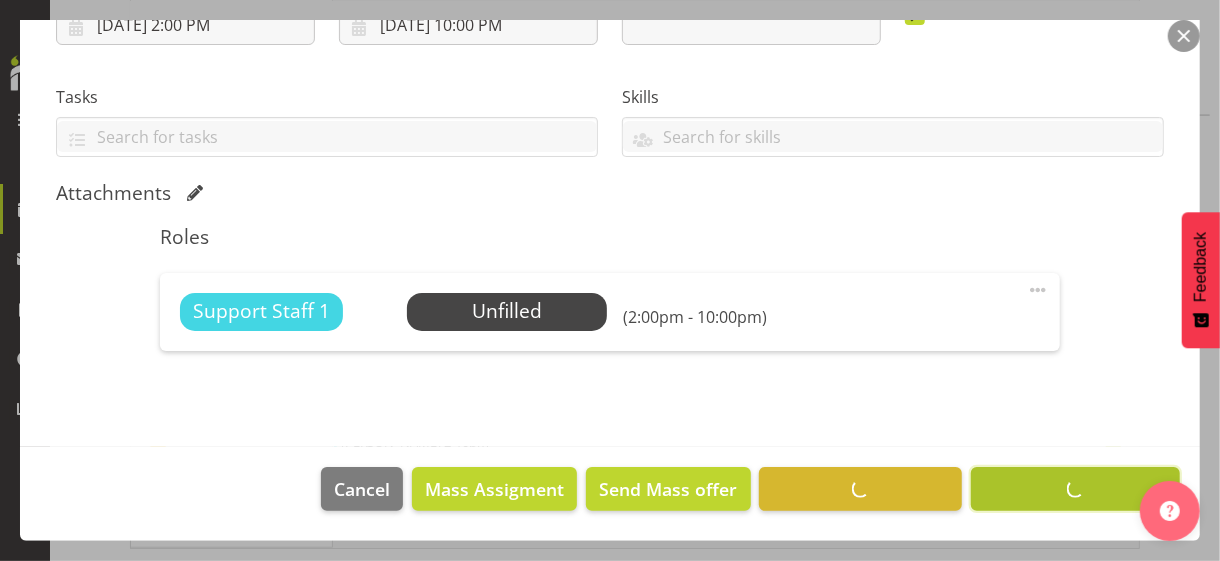 scroll, scrollTop: 375, scrollLeft: 0, axis: vertical 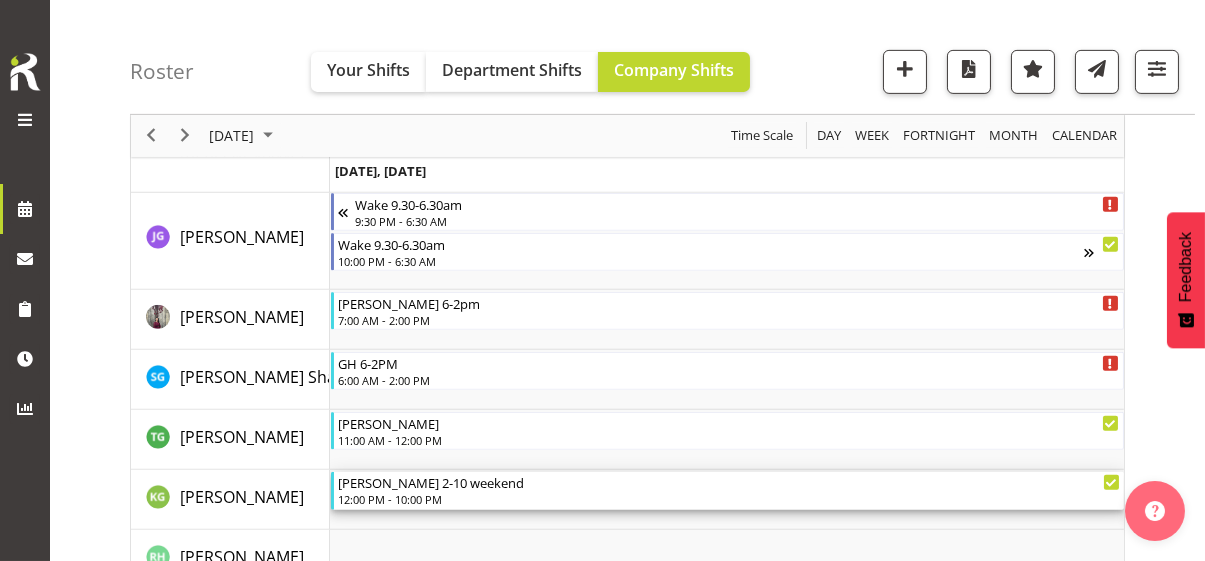 click on "[PERSON_NAME] 2-10 weekend" at bounding box center [729, 482] 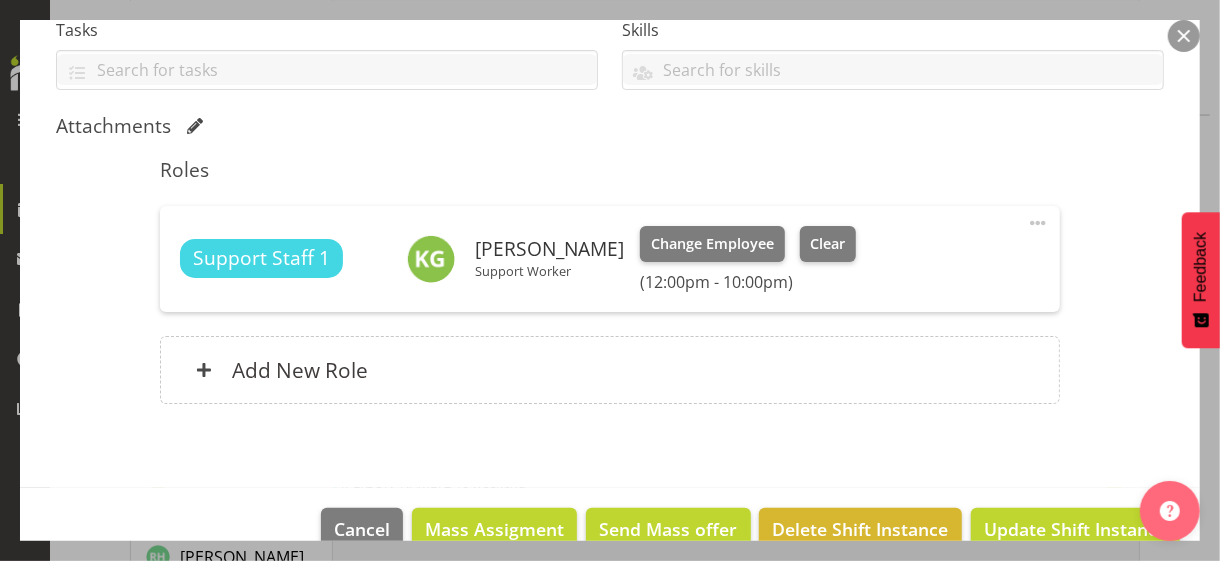 scroll, scrollTop: 481, scrollLeft: 0, axis: vertical 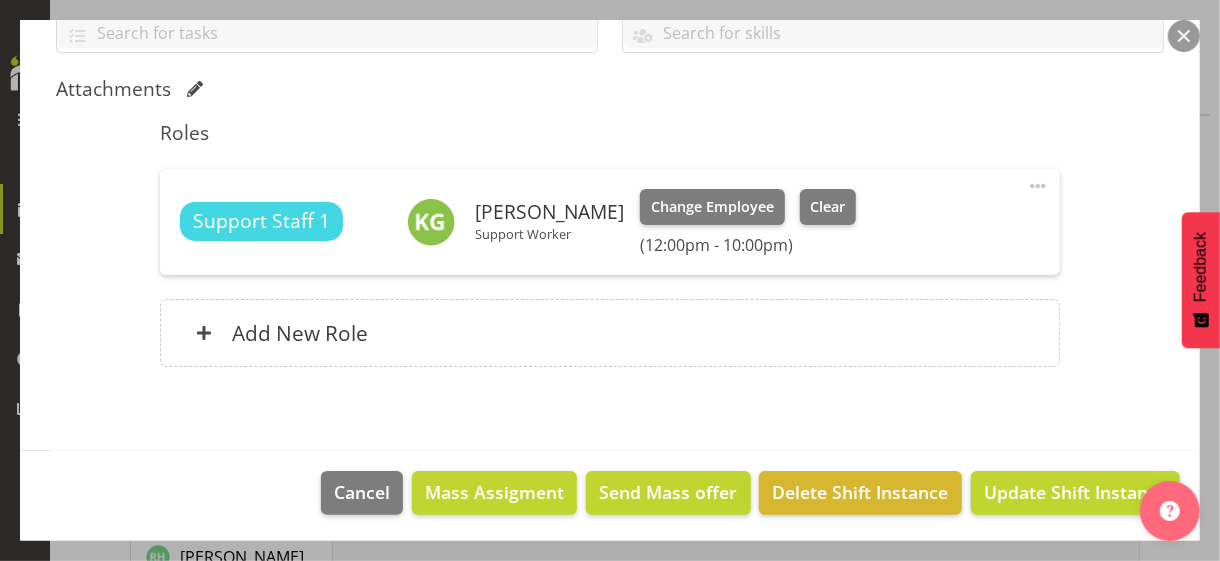 click at bounding box center [1038, 186] 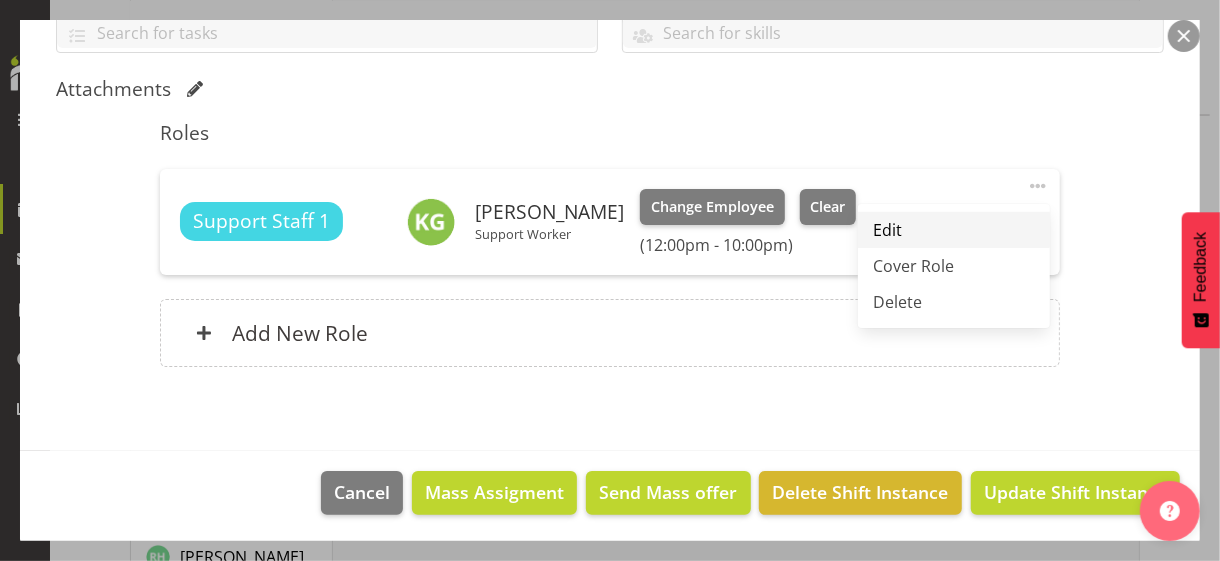 click on "Edit" at bounding box center [954, 230] 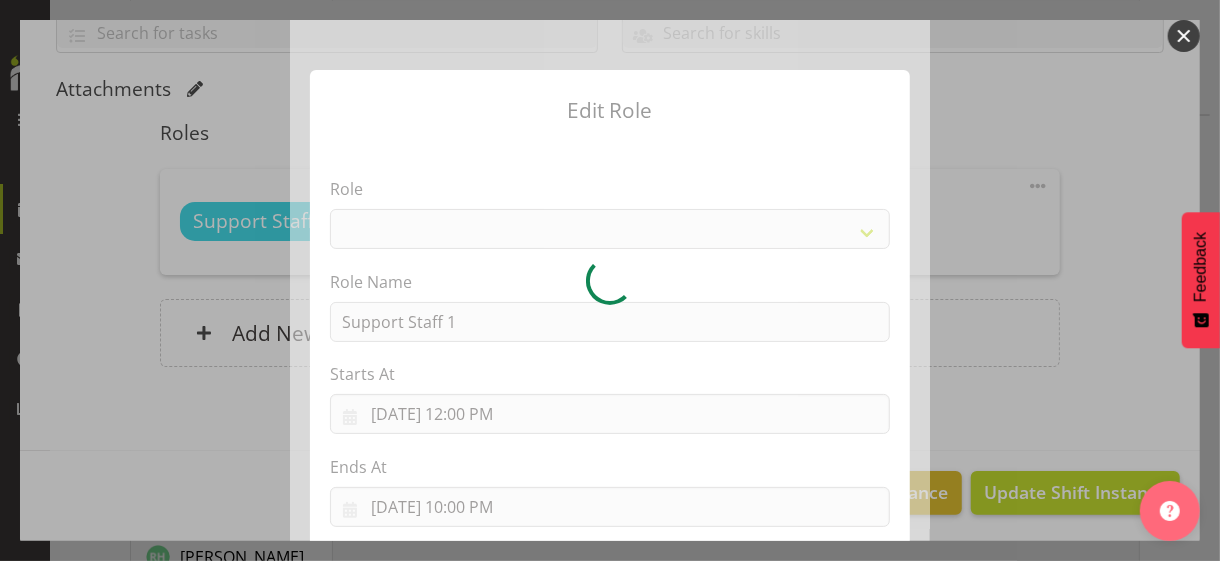 select on "1091" 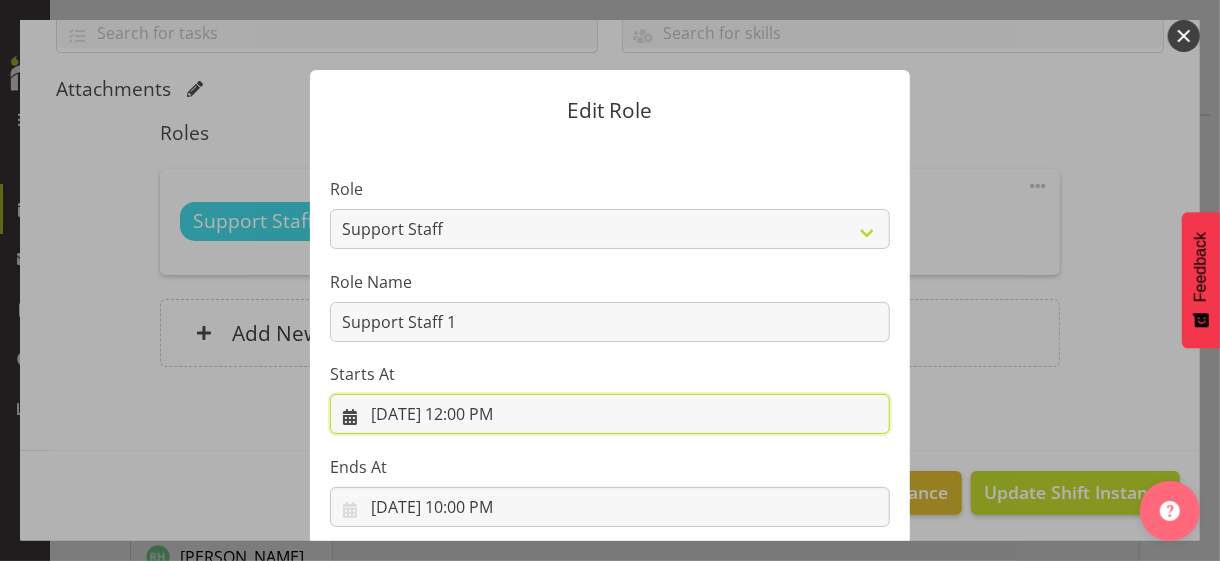 click on "[DATE] 12:00 PM" at bounding box center (610, 414) 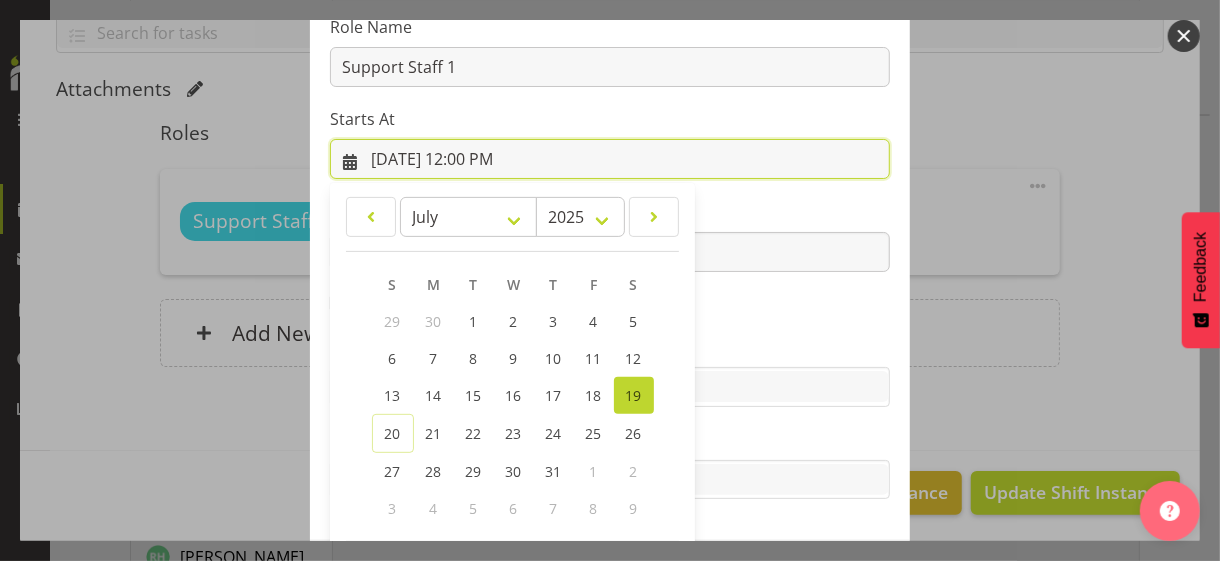 scroll, scrollTop: 347, scrollLeft: 0, axis: vertical 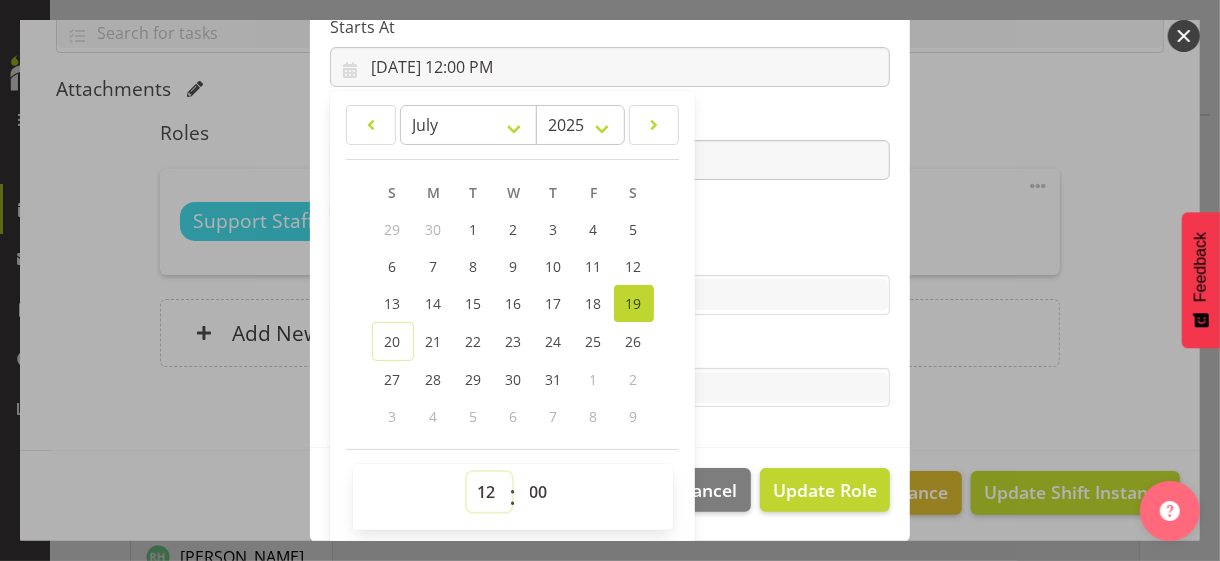click on "00   01   02   03   04   05   06   07   08   09   10   11   12   13   14   15   16   17   18   19   20   21   22   23" at bounding box center [489, 492] 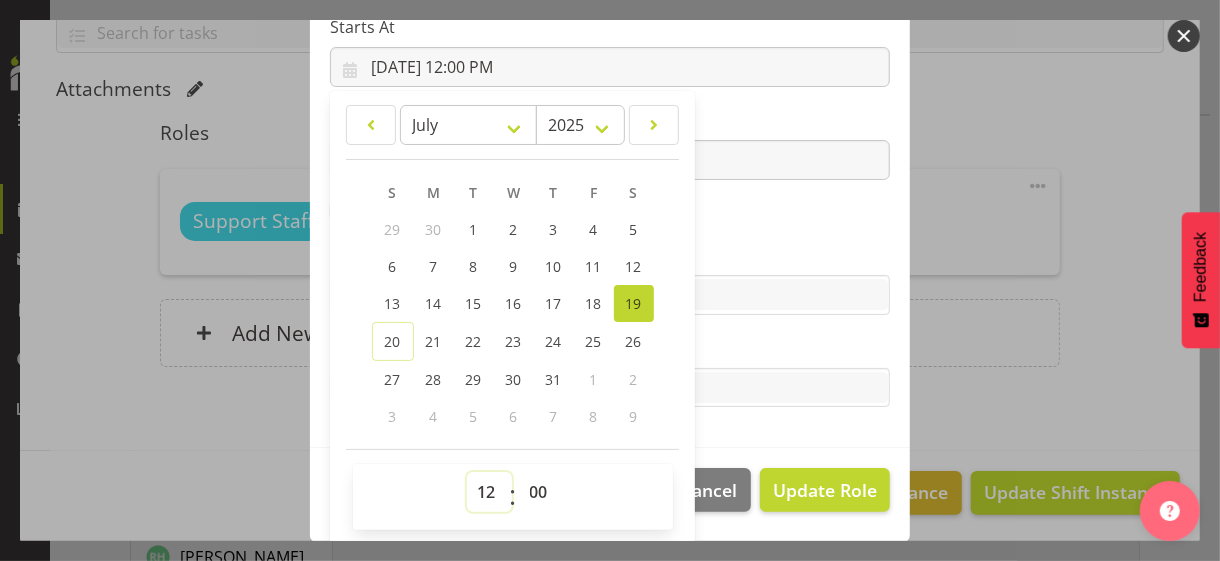 select on "8" 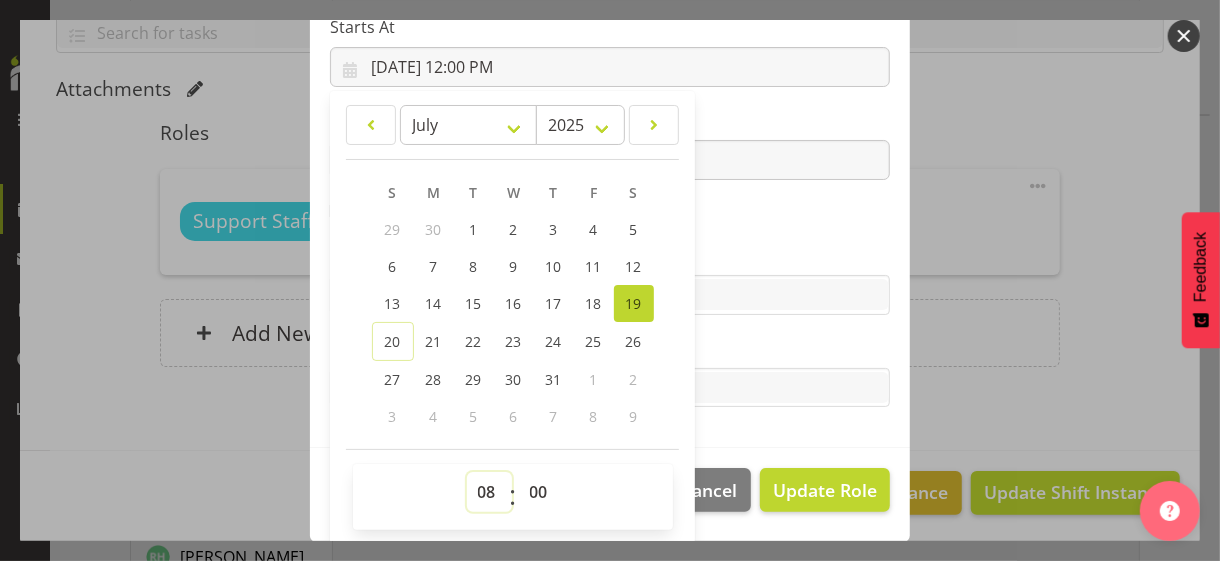 click on "00   01   02   03   04   05   06   07   08   09   10   11   12   13   14   15   16   17   18   19   20   21   22   23" at bounding box center [489, 492] 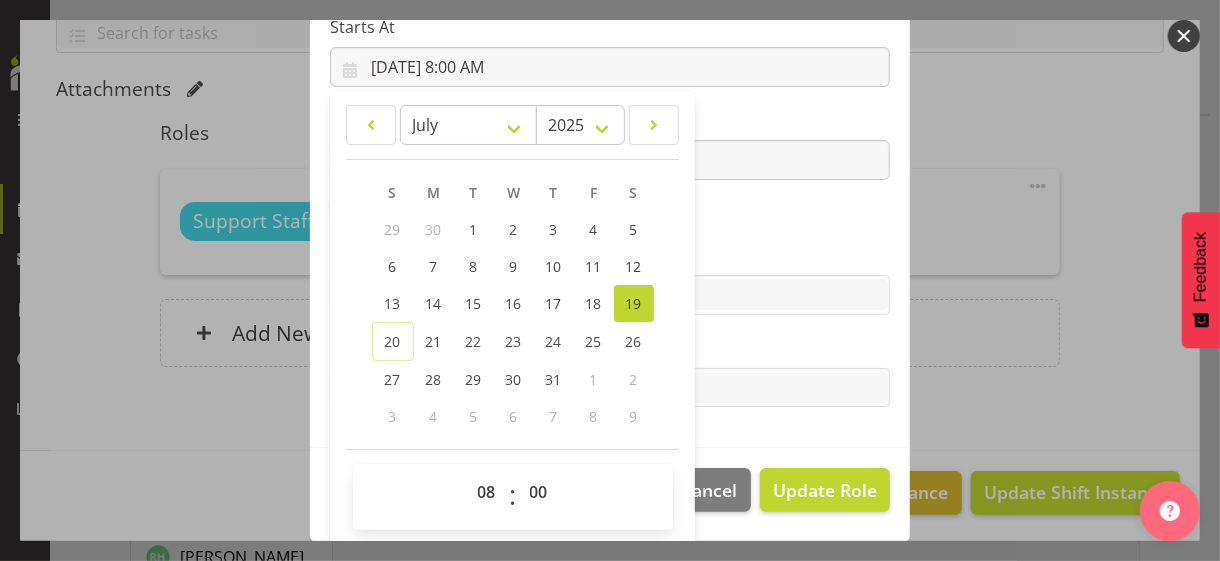 click on "Skills" at bounding box center [610, 255] 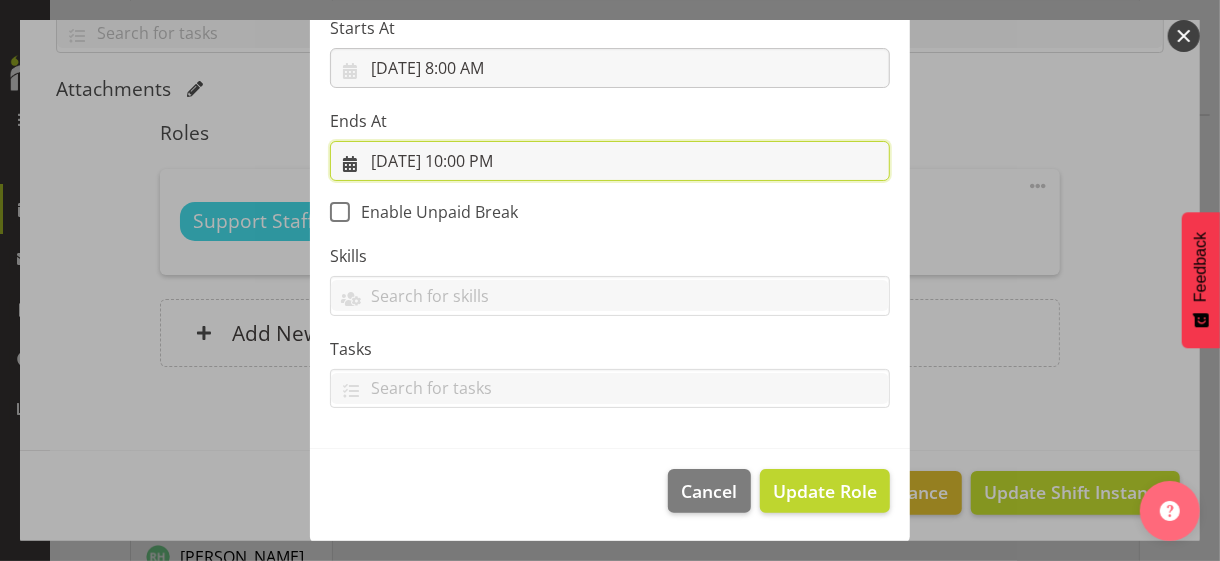 click on "[DATE] 10:00 PM" at bounding box center [610, 161] 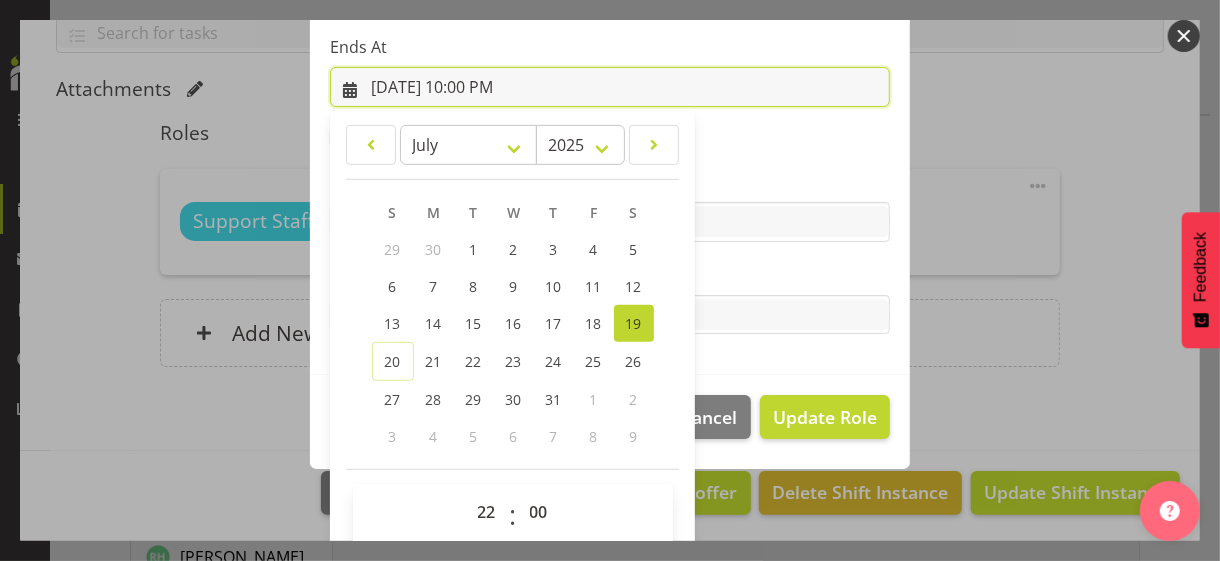 scroll, scrollTop: 441, scrollLeft: 0, axis: vertical 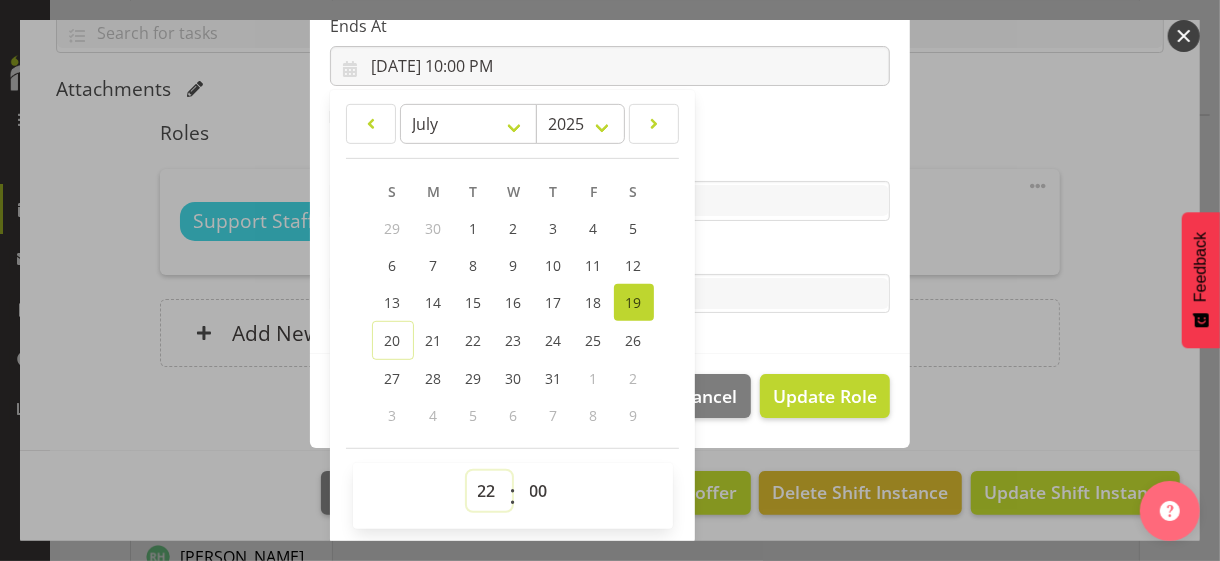 click on "00   01   02   03   04   05   06   07   08   09   10   11   12   13   14   15   16   17   18   19   20   21   22   23" at bounding box center (489, 491) 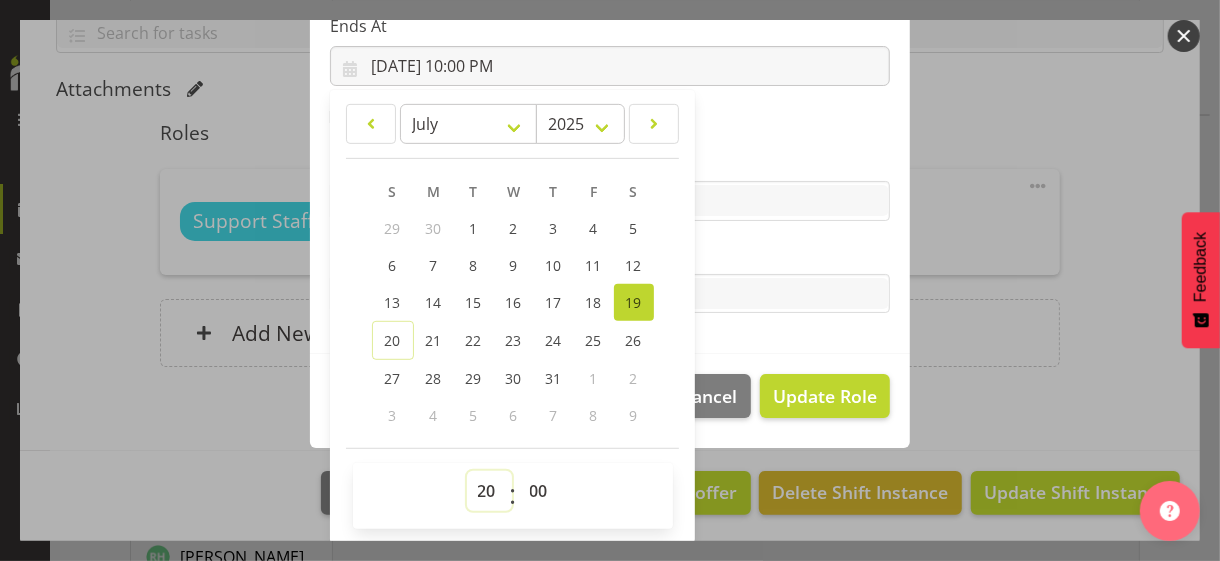 click on "00   01   02   03   04   05   06   07   08   09   10   11   12   13   14   15   16   17   18   19   20   21   22   23" at bounding box center [489, 491] 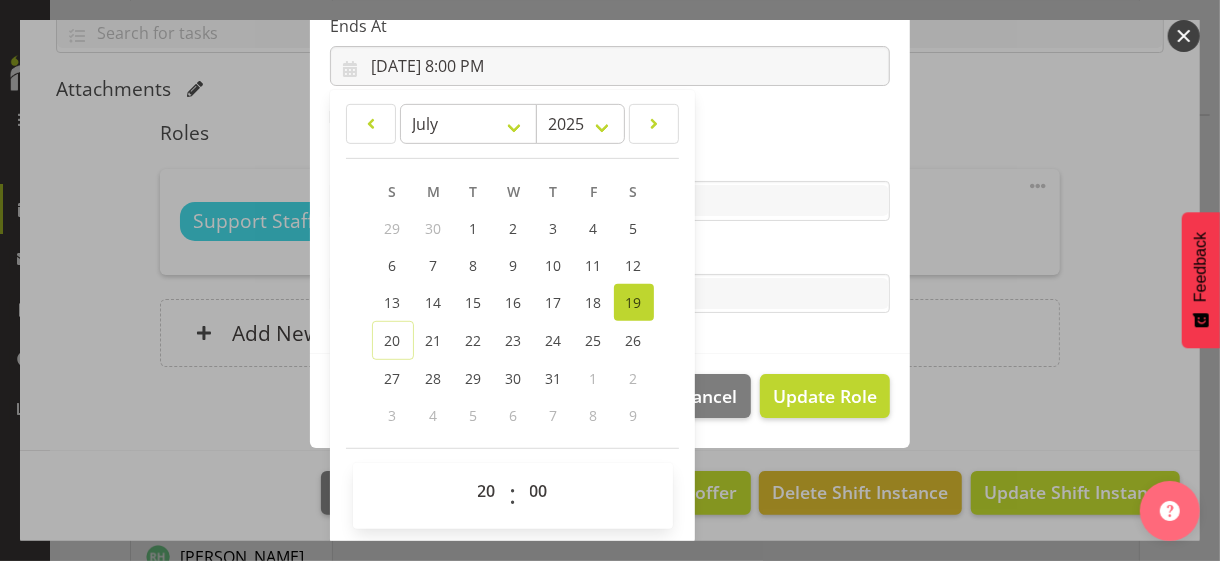 click on "Tasks" at bounding box center [610, 254] 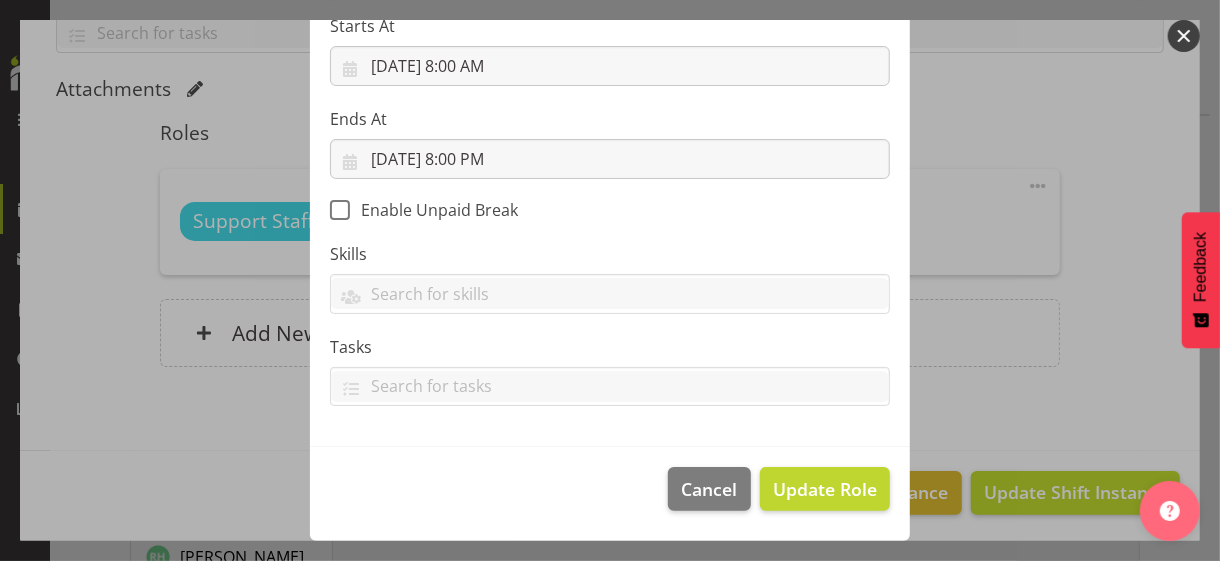 scroll, scrollTop: 346, scrollLeft: 0, axis: vertical 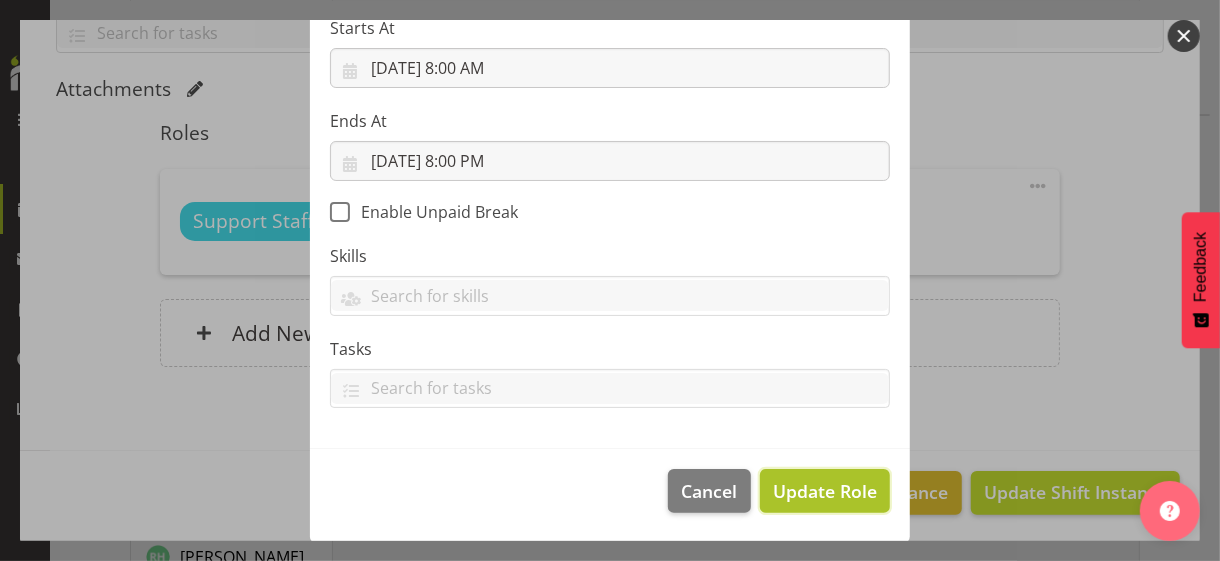click on "Update Role" at bounding box center (825, 491) 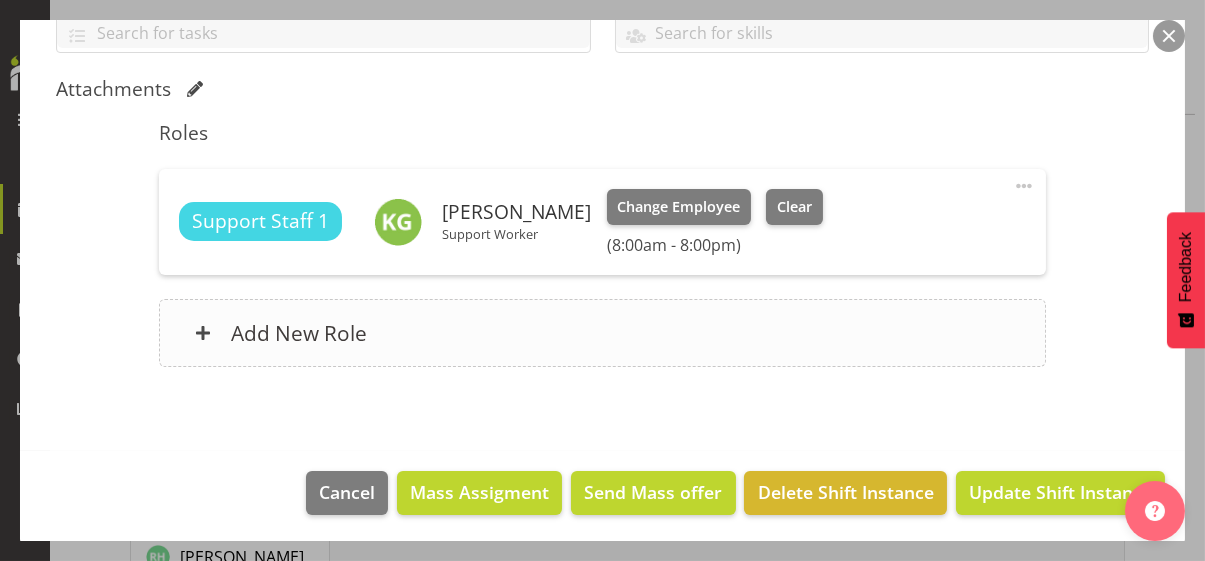 click on "Add New Role" at bounding box center (602, 333) 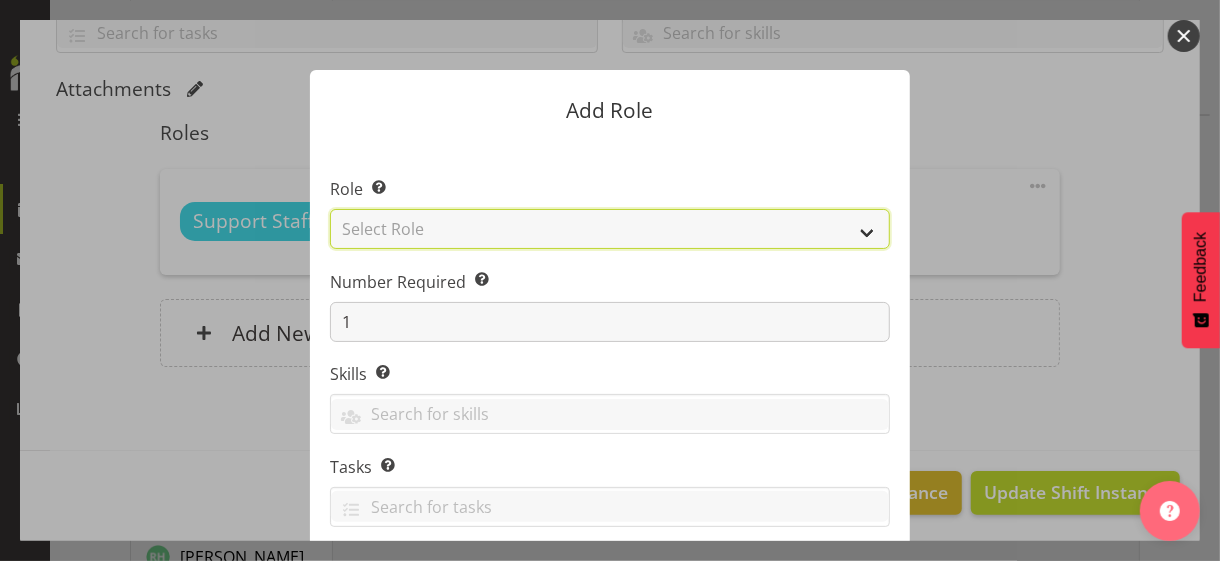 click on "Select Role  CP House Leader Support Staff Wake" at bounding box center (610, 229) 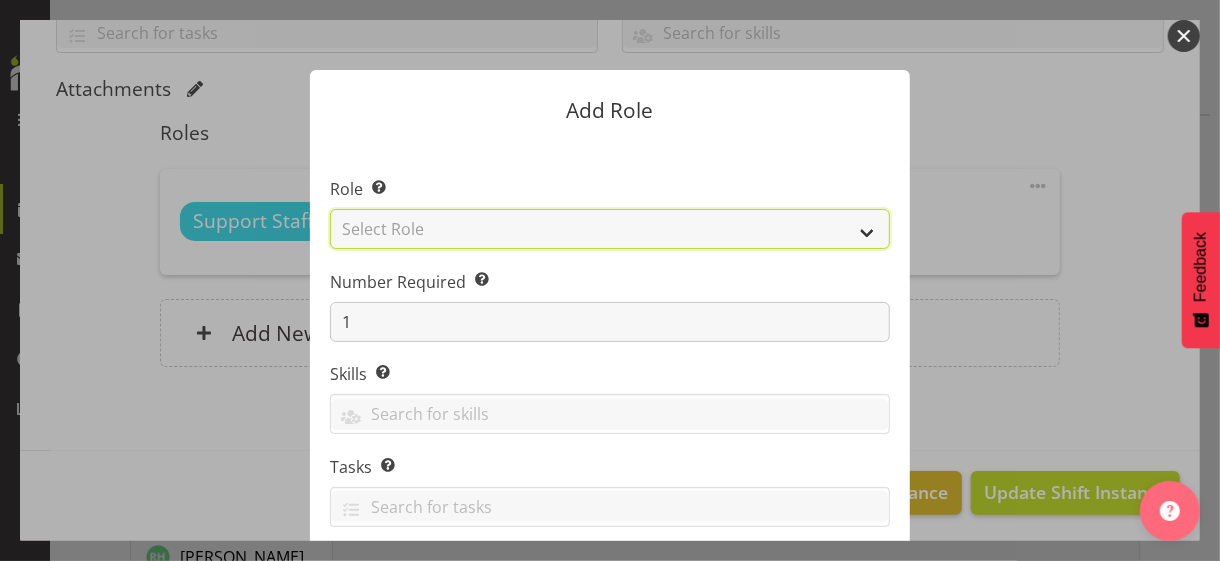 select on "1091" 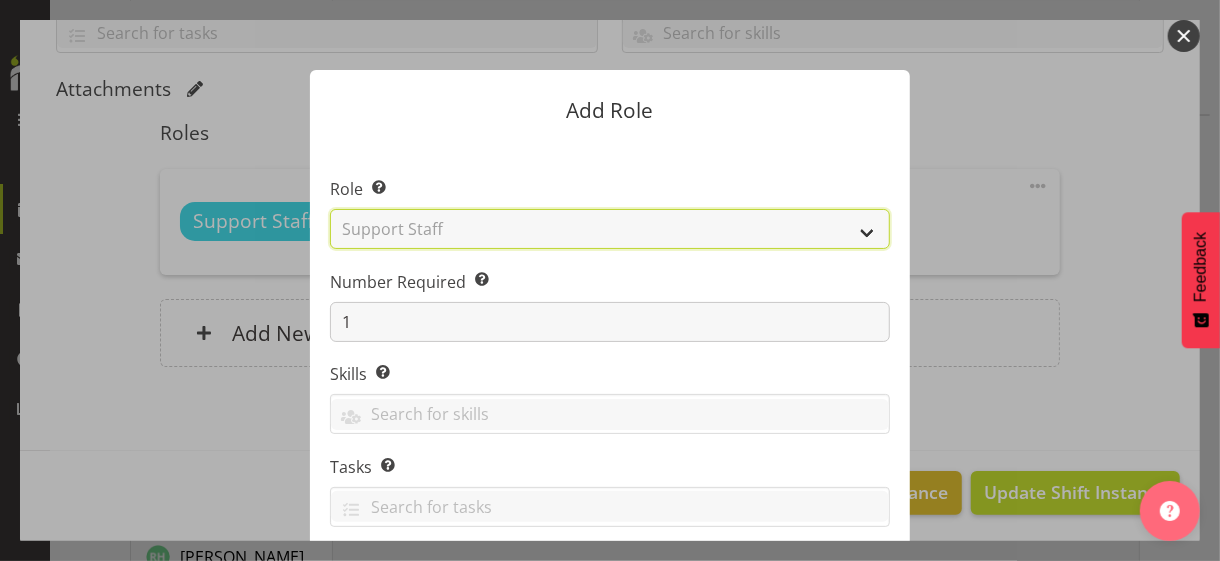click on "Select Role  CP House Leader Support Staff Wake" at bounding box center (610, 229) 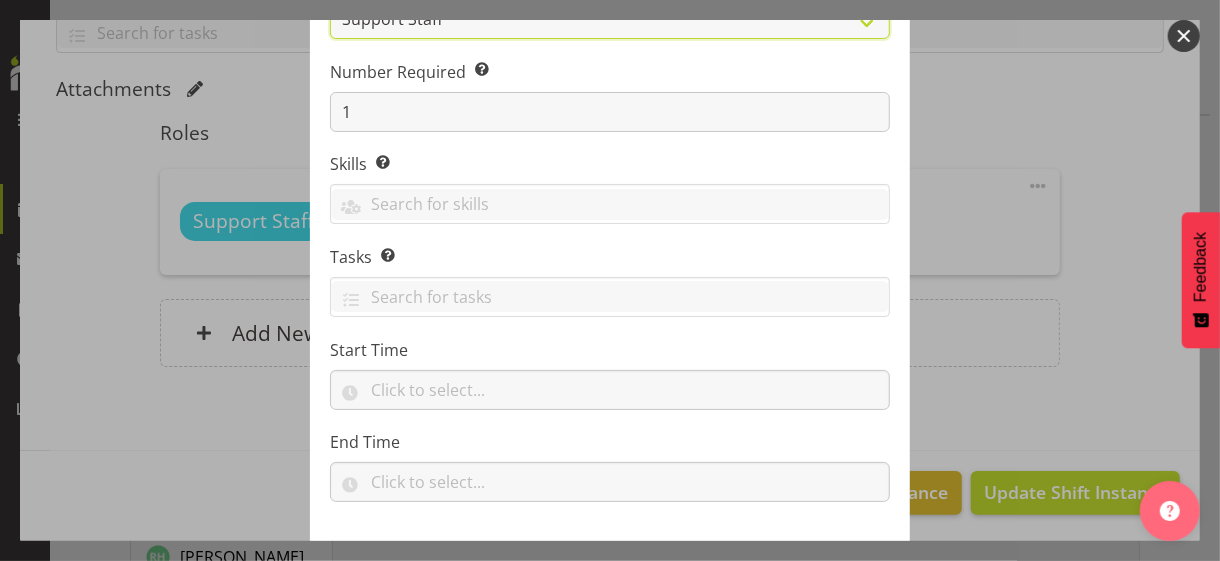 scroll, scrollTop: 304, scrollLeft: 0, axis: vertical 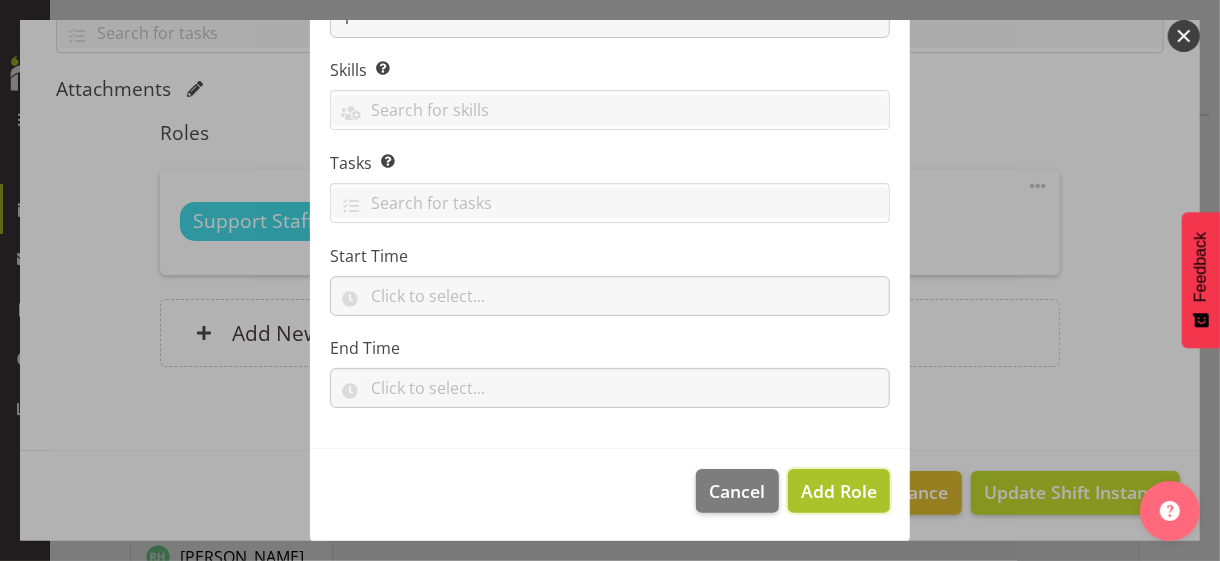 click on "Add Role" at bounding box center [839, 491] 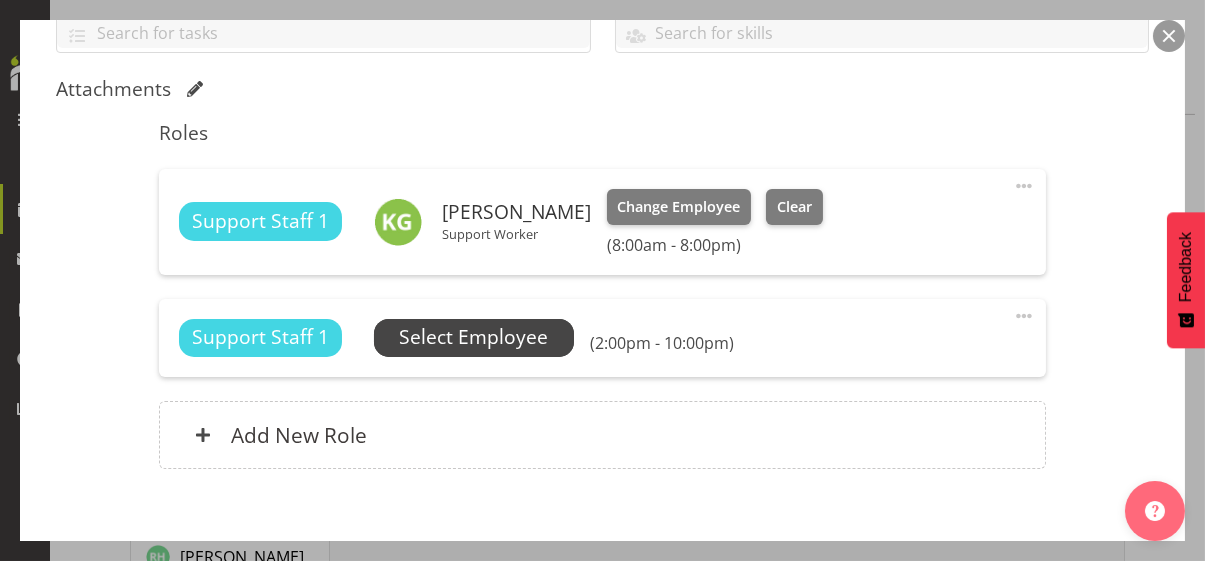 click on "Select Employee" at bounding box center (473, 337) 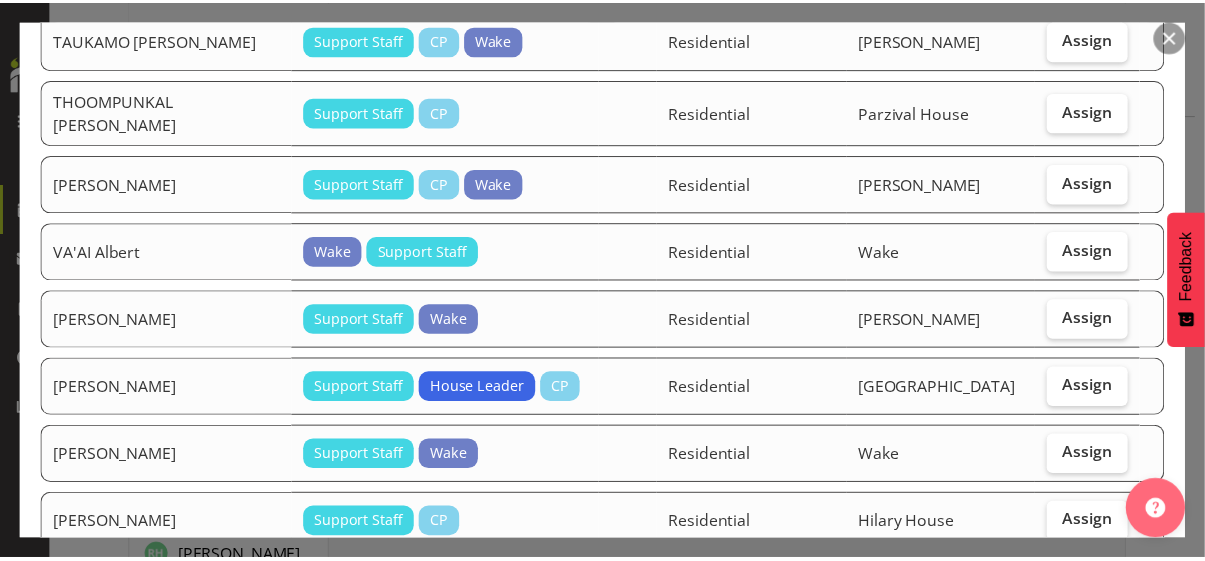 scroll, scrollTop: 3246, scrollLeft: 0, axis: vertical 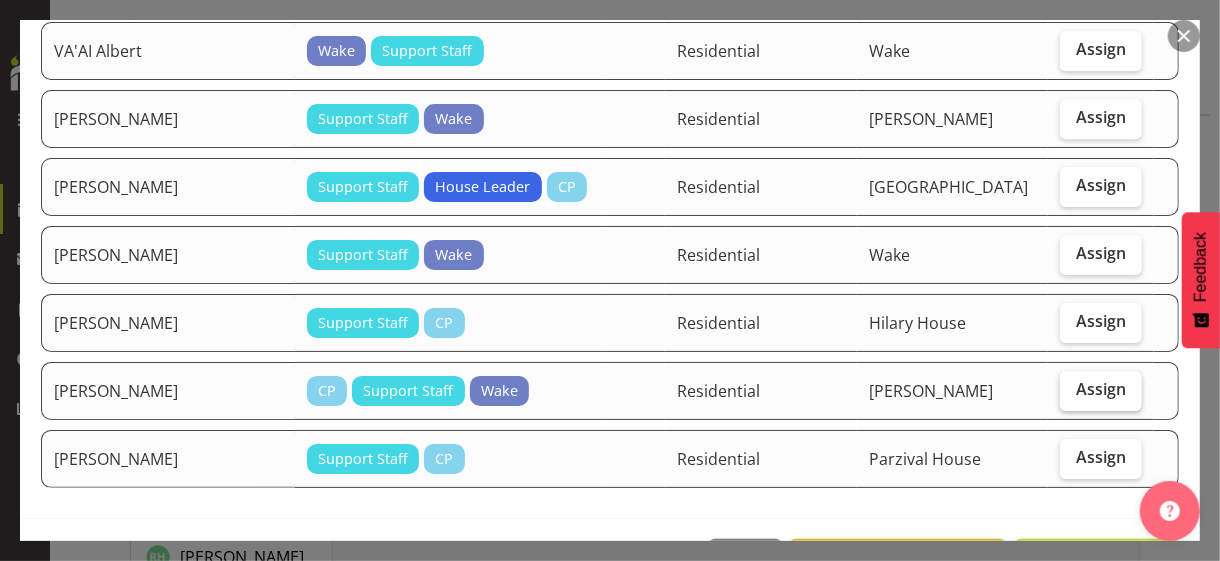 click on "Assign" at bounding box center (1101, 389) 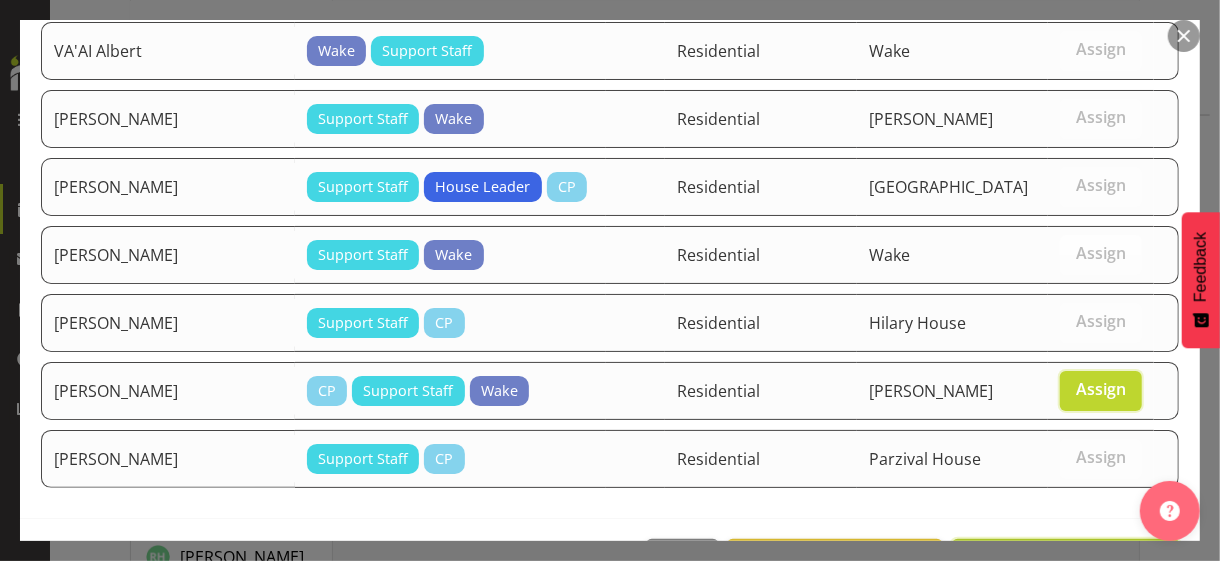 click on "Assign [PERSON_NAME]" at bounding box center (1066, 561) 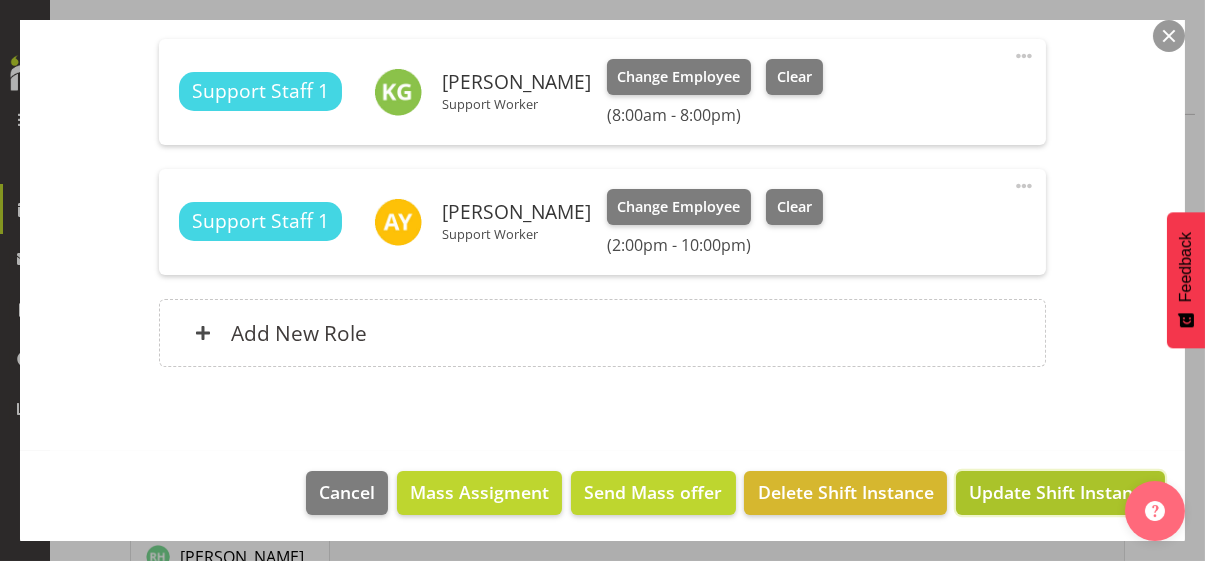 click on "Update Shift Instance" at bounding box center (1060, 492) 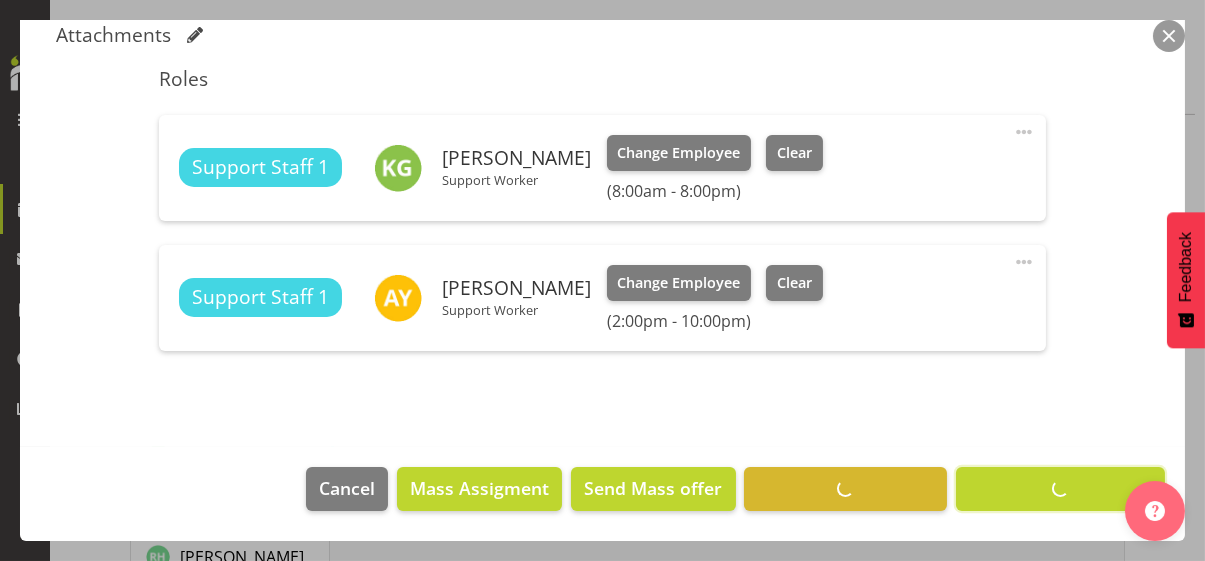 scroll, scrollTop: 532, scrollLeft: 0, axis: vertical 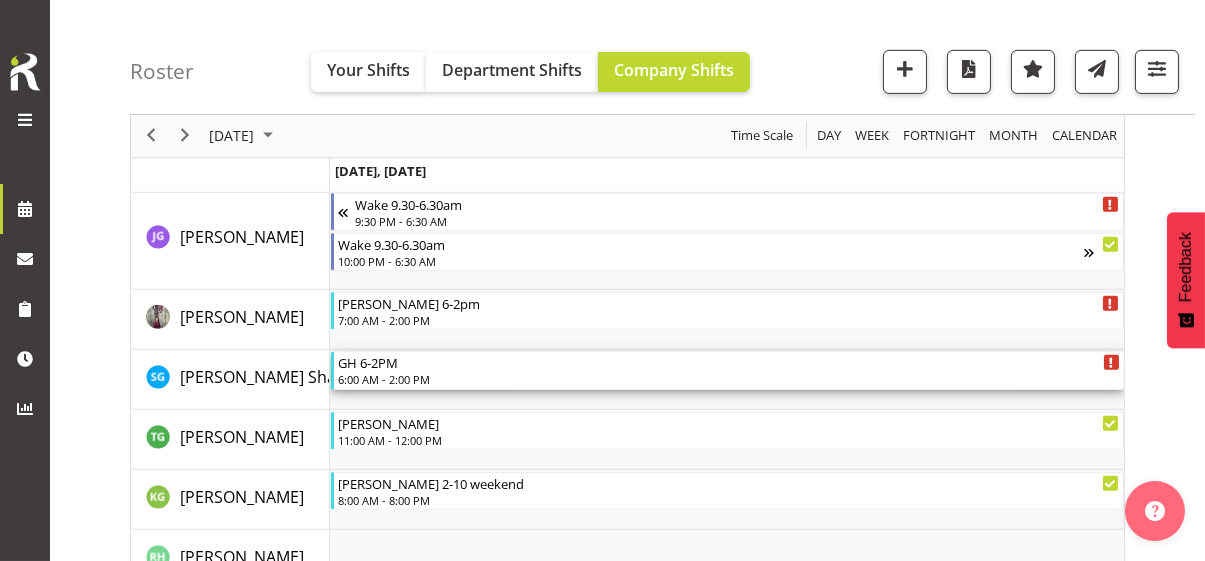 click on "GH 6-2PM" at bounding box center [729, 362] 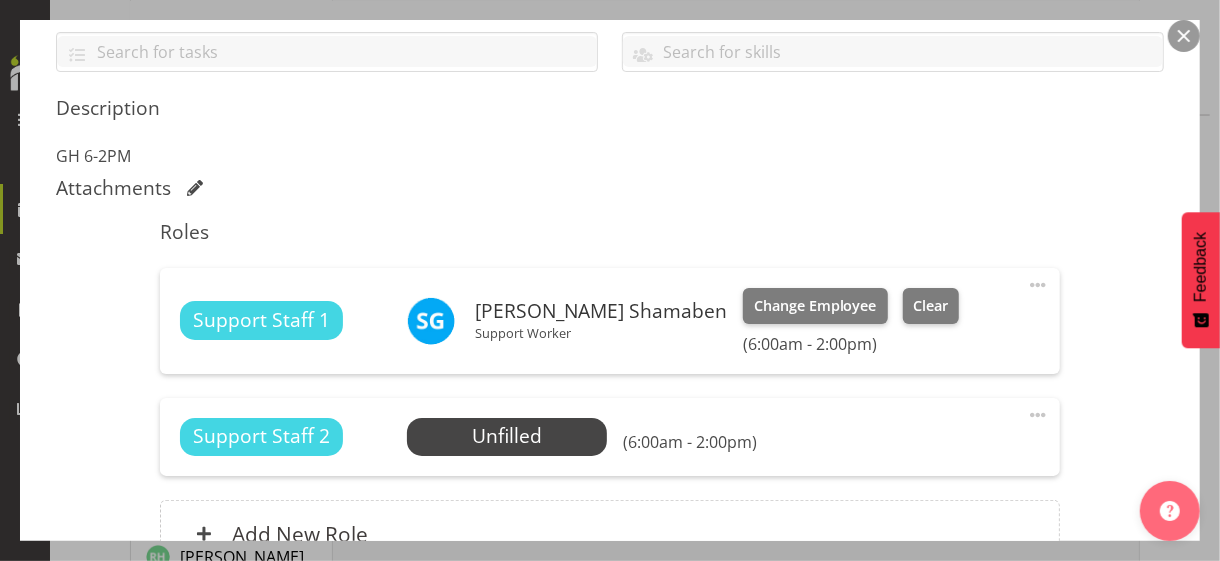 scroll, scrollTop: 600, scrollLeft: 0, axis: vertical 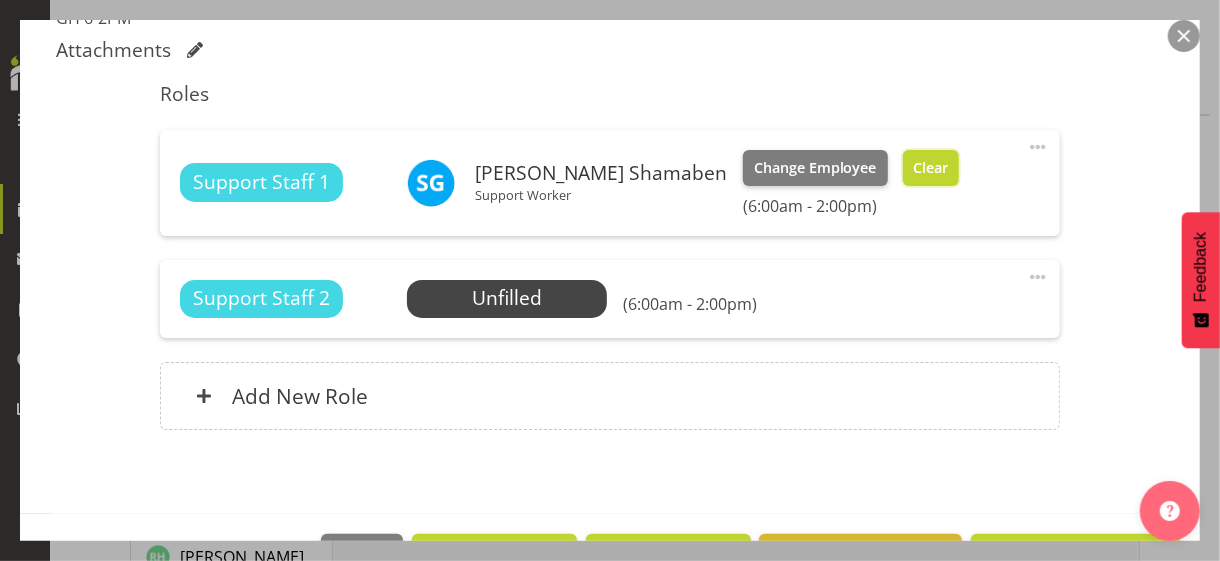 click on "Clear" at bounding box center [930, 168] 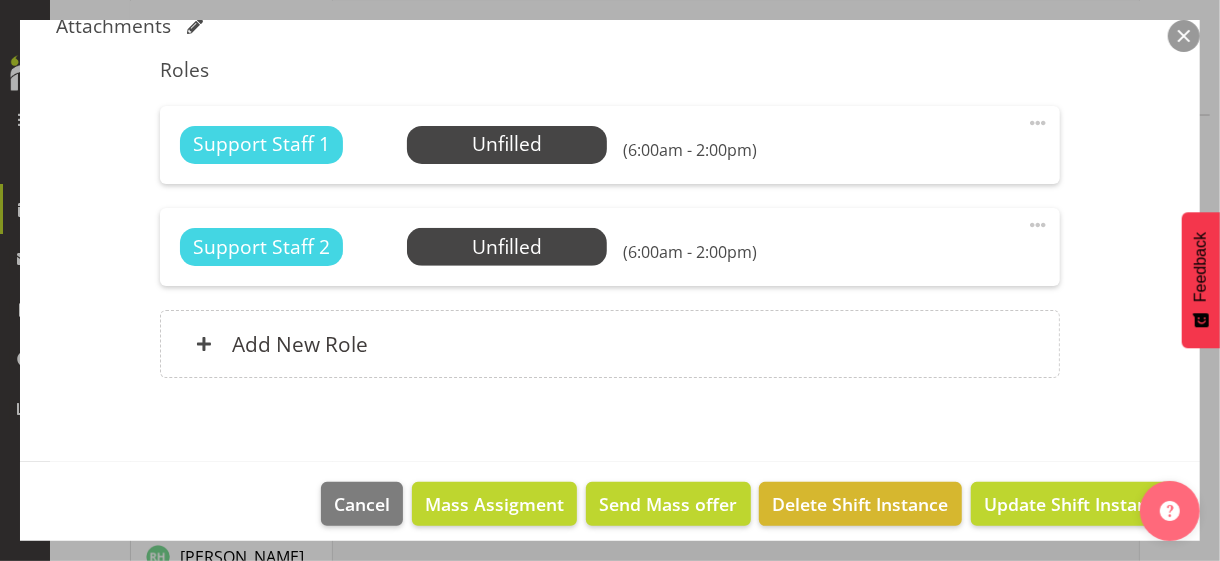 scroll, scrollTop: 636, scrollLeft: 0, axis: vertical 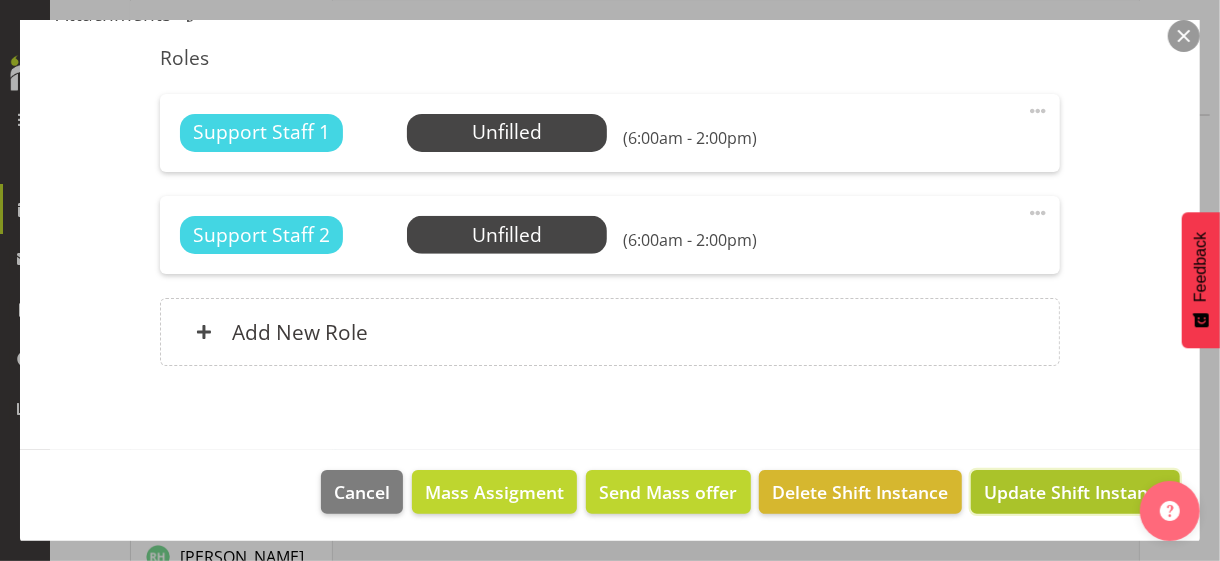 click on "Update Shift Instance" at bounding box center [1075, 492] 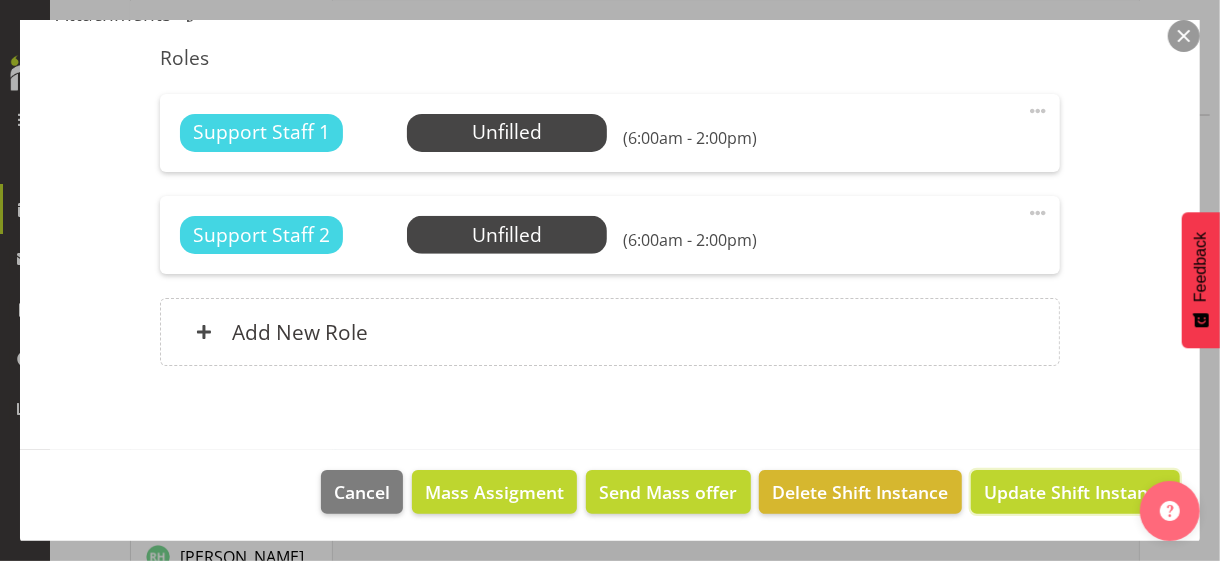 scroll, scrollTop: 557, scrollLeft: 0, axis: vertical 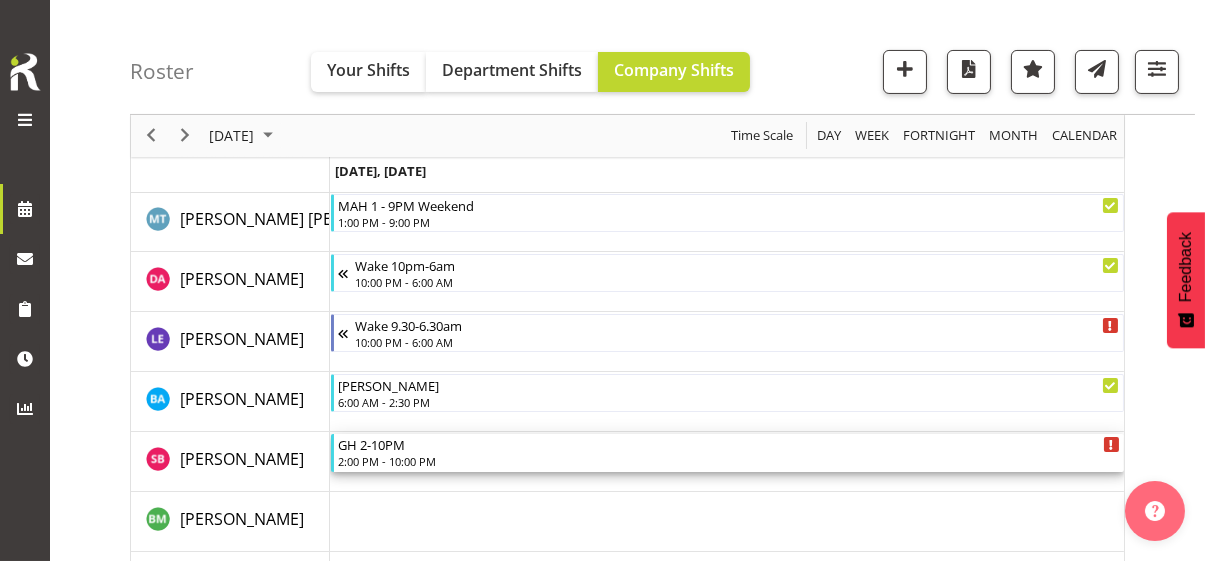 click on "2:00 PM - 10:00 PM" at bounding box center [729, 461] 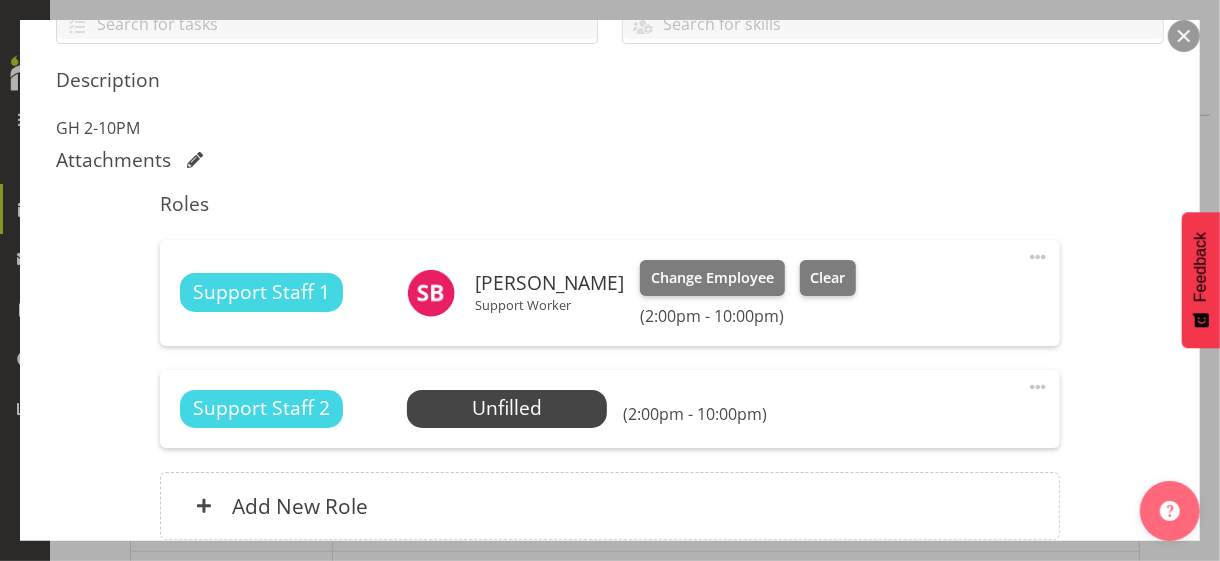 scroll, scrollTop: 500, scrollLeft: 0, axis: vertical 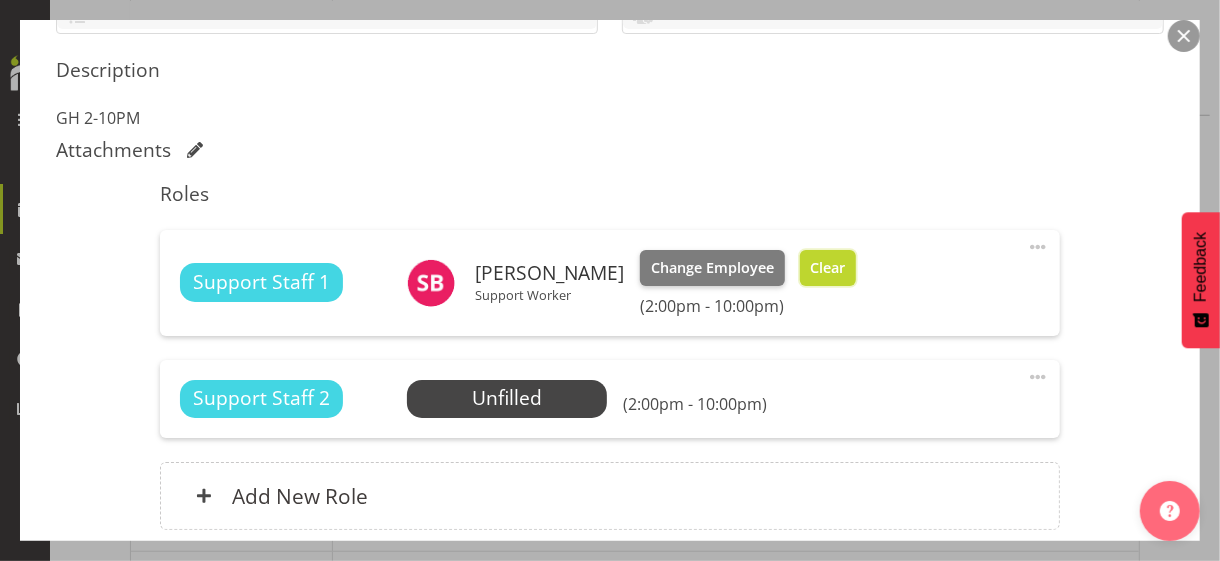click on "Clear" at bounding box center (828, 268) 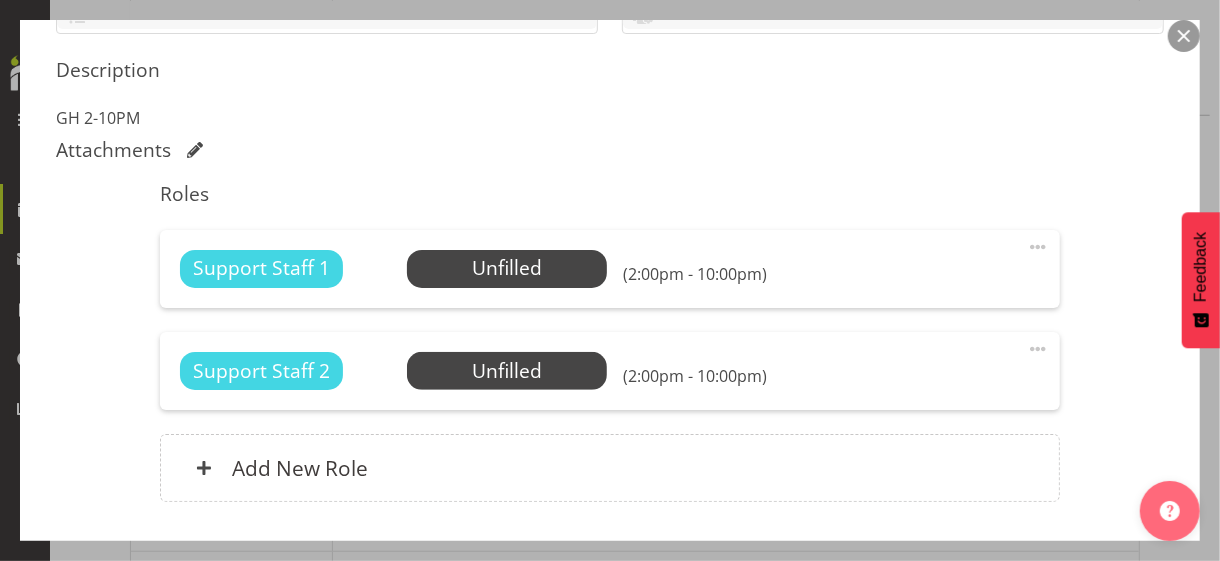 click on "Support Staff 1
Unfilled
Select Employee
(2:00pm -
10:00pm)                     Edit
Cover Role
Delete" at bounding box center (609, 269) 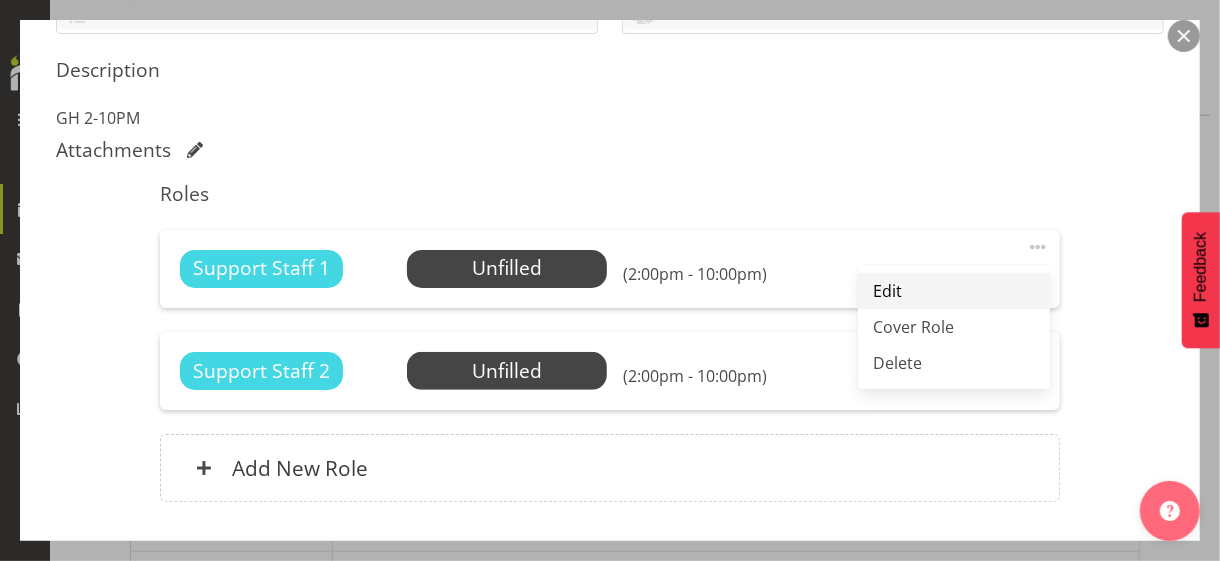 click on "Edit" at bounding box center (954, 291) 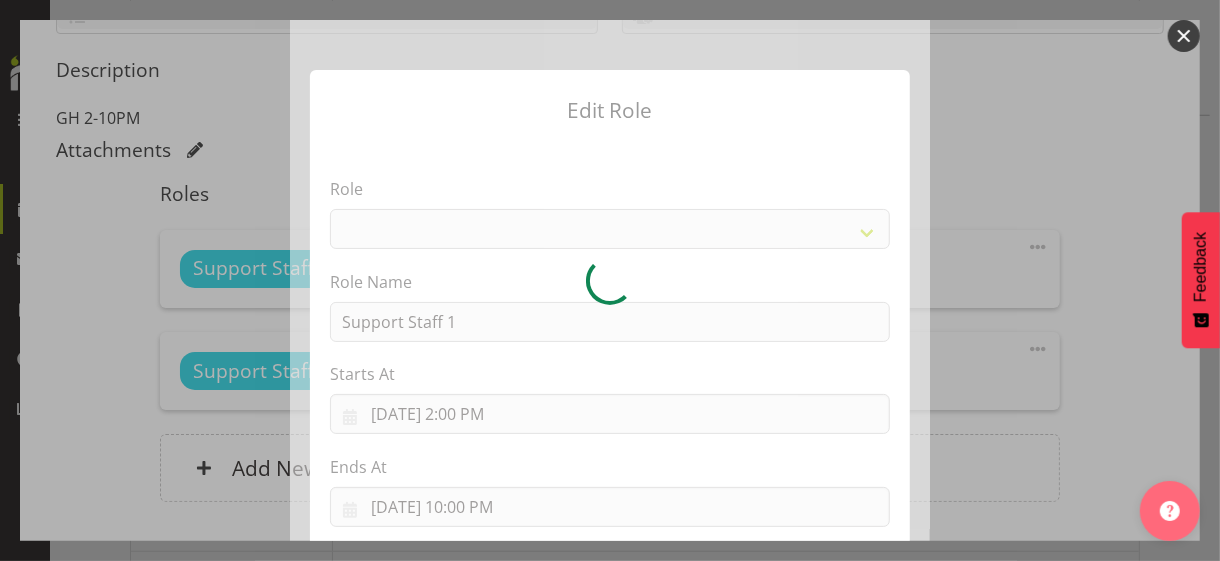 select on "1091" 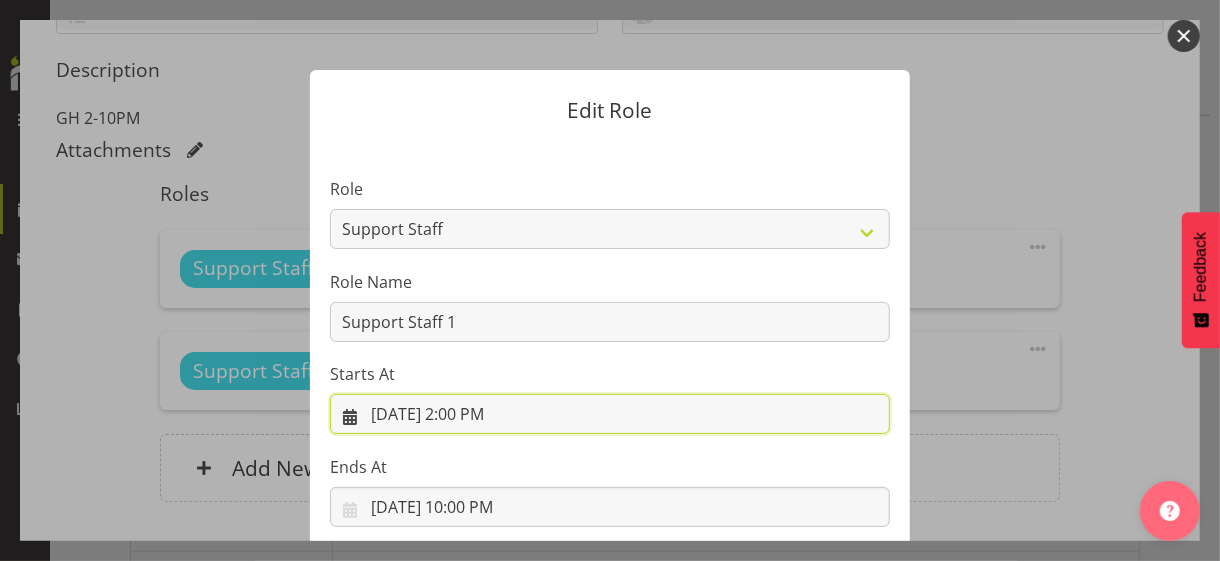 click on "[DATE] 2:00 PM" at bounding box center (610, 414) 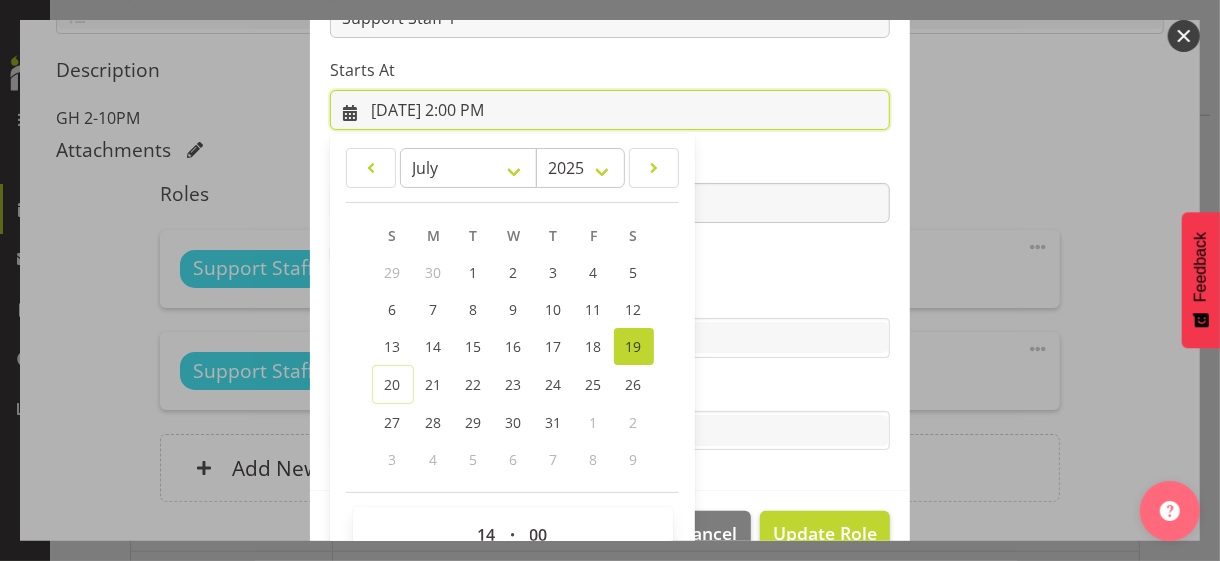 scroll, scrollTop: 347, scrollLeft: 0, axis: vertical 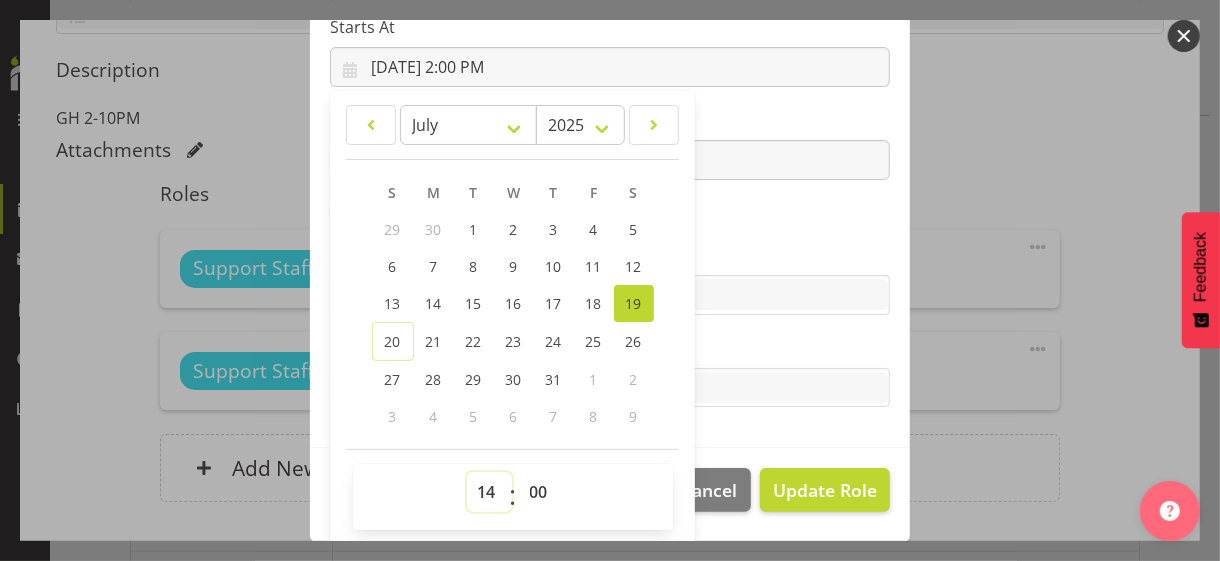 click on "00   01   02   03   04   05   06   07   08   09   10   11   12   13   14   15   16   17   18   19   20   21   22   23" at bounding box center (489, 492) 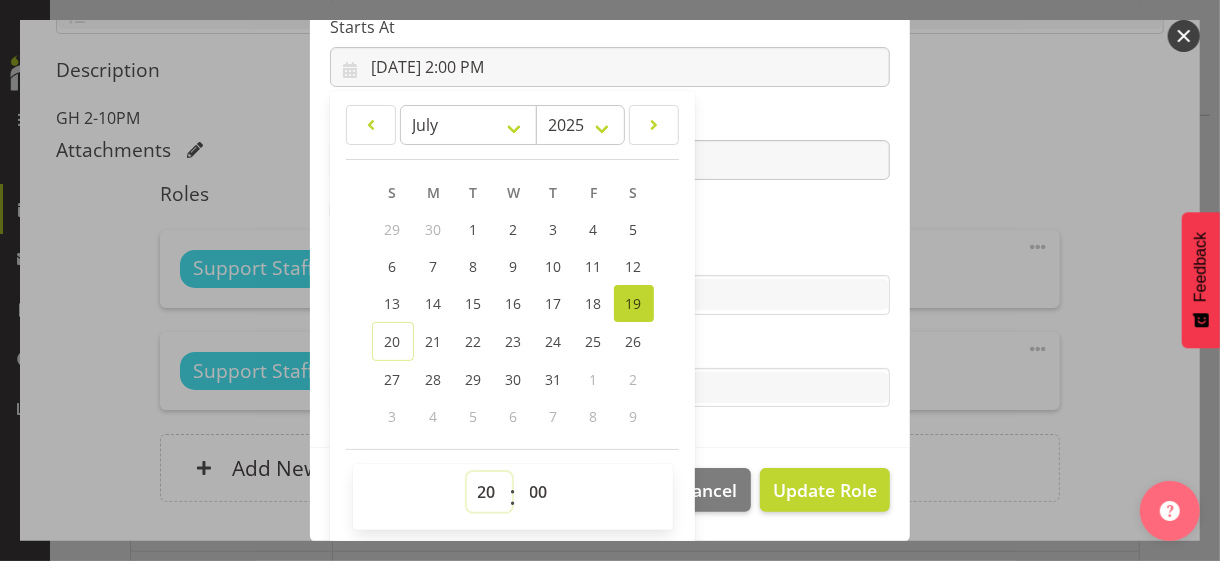 click on "00   01   02   03   04   05   06   07   08   09   10   11   12   13   14   15   16   17   18   19   20   21   22   23" at bounding box center (489, 492) 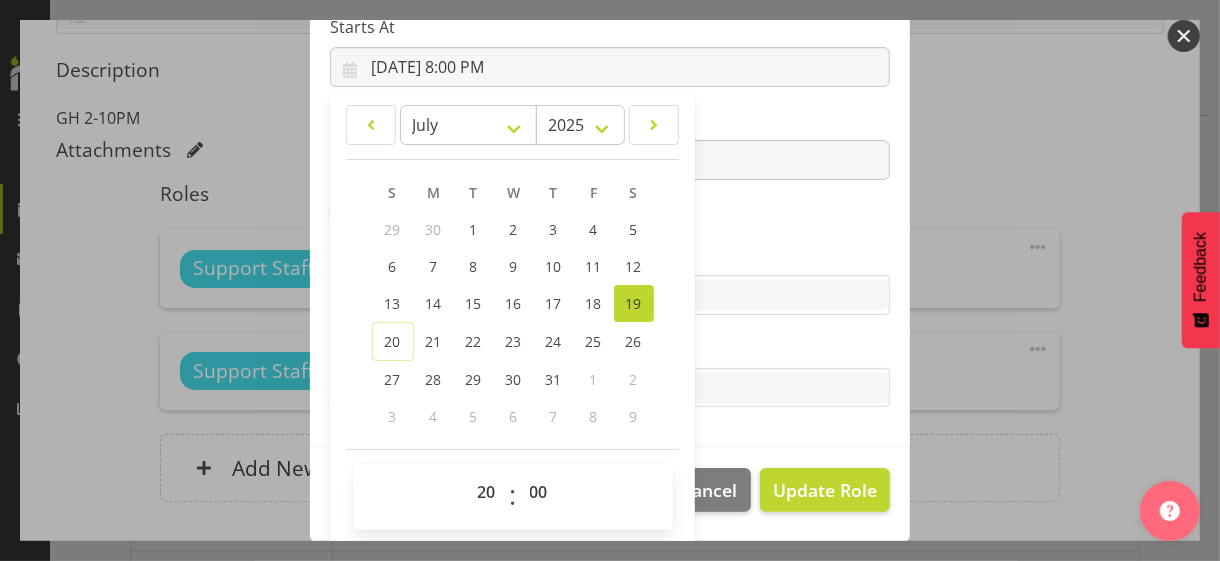 click on "Role CP House Leader Support Staff Wake   Role Name Support Staff 1
Starts At
[DATE] 8:00 PM  January   February   March   April   May   June   July   August   September   October   November   [DATE]   2034   2033   2032   2031   2030   2029   2028   2027   2026   2025   2024   2023   2022   2021   2020   2019   2018   2017   2016   2015   2014   2013   2012   2011   2010   2009   2008   2007   2006   2005   2004   2003   2002   2001   2000   1999   1998   1997   1996   1995   1994   1993   1992   1991   1990   1989   1988   1987   1986   1985   1984   1983   1982   1981   1980   1979   1978   1977   1976   1975   1974   1973   1972   1971   1970   1969   1968   1967   1966   1965   1964   1963   1962   1961   1960   1959   1958   1957   1956   1955   1954   1953   1952   1951   1950   1949   1948   1947   1946   1945   1944   1943   1942   1941   1940   1939   1938   1937   1936   1935   1934   1933   1932   1931   1930   1929   1928   1927   1926   1925  S M T W T F S 29 1" at bounding box center [610, 121] 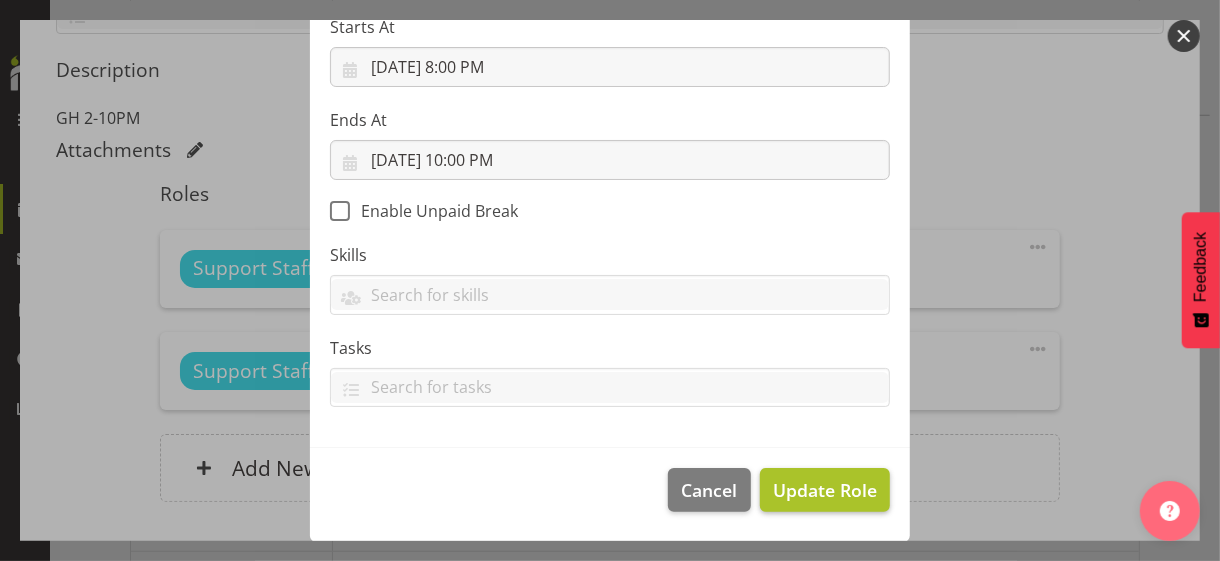 scroll, scrollTop: 346, scrollLeft: 0, axis: vertical 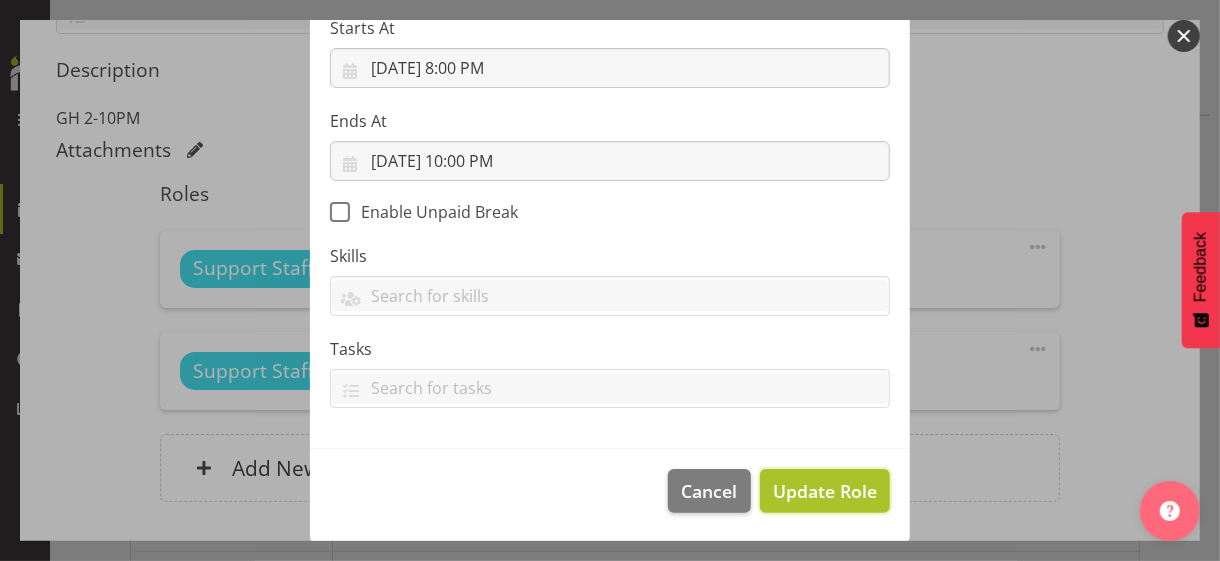 click on "Update Role" at bounding box center [825, 491] 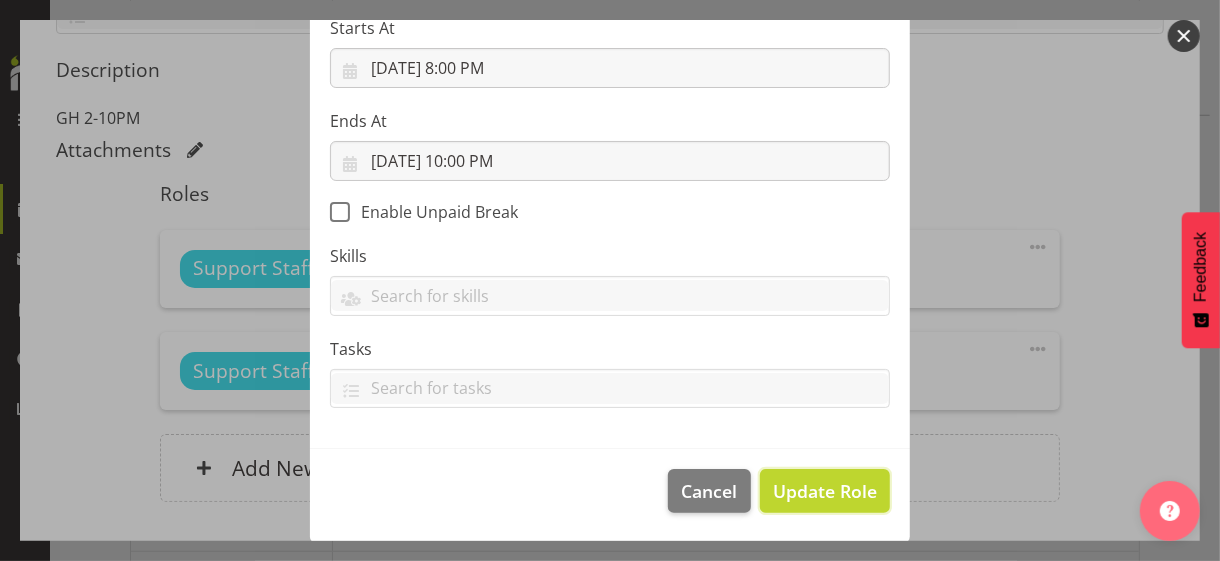 type 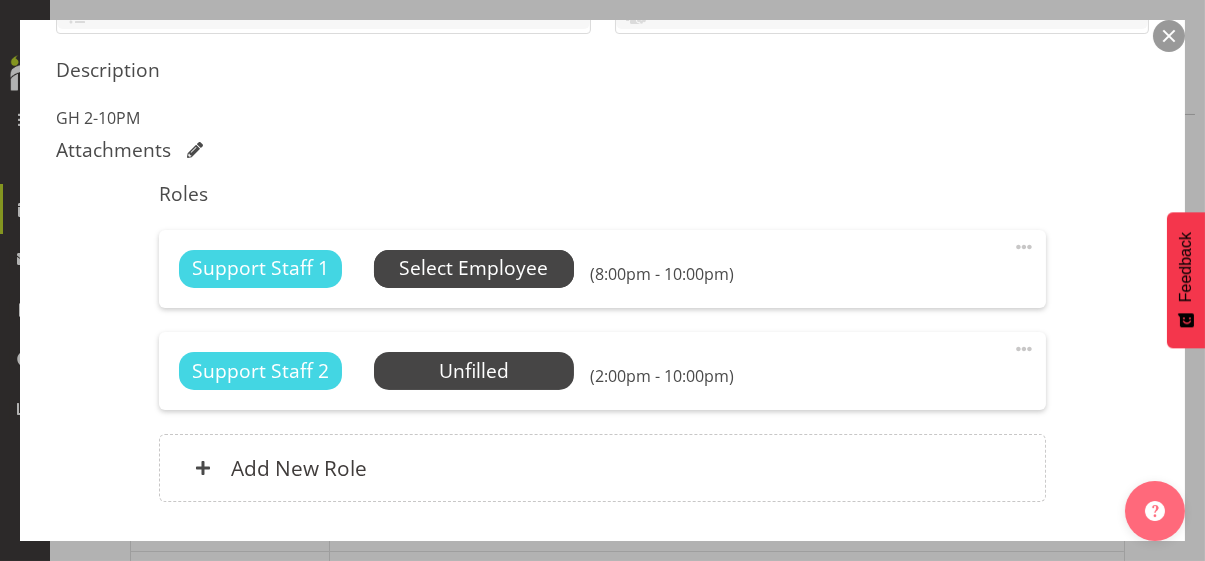 click on "Select Employee" at bounding box center (473, 268) 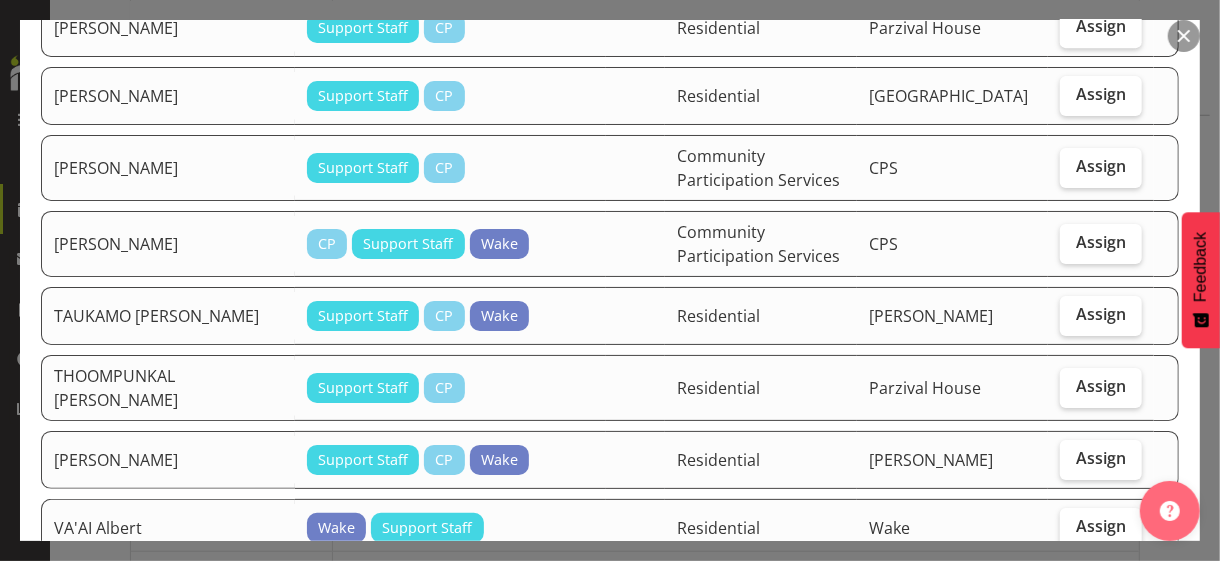 scroll, scrollTop: 3400, scrollLeft: 0, axis: vertical 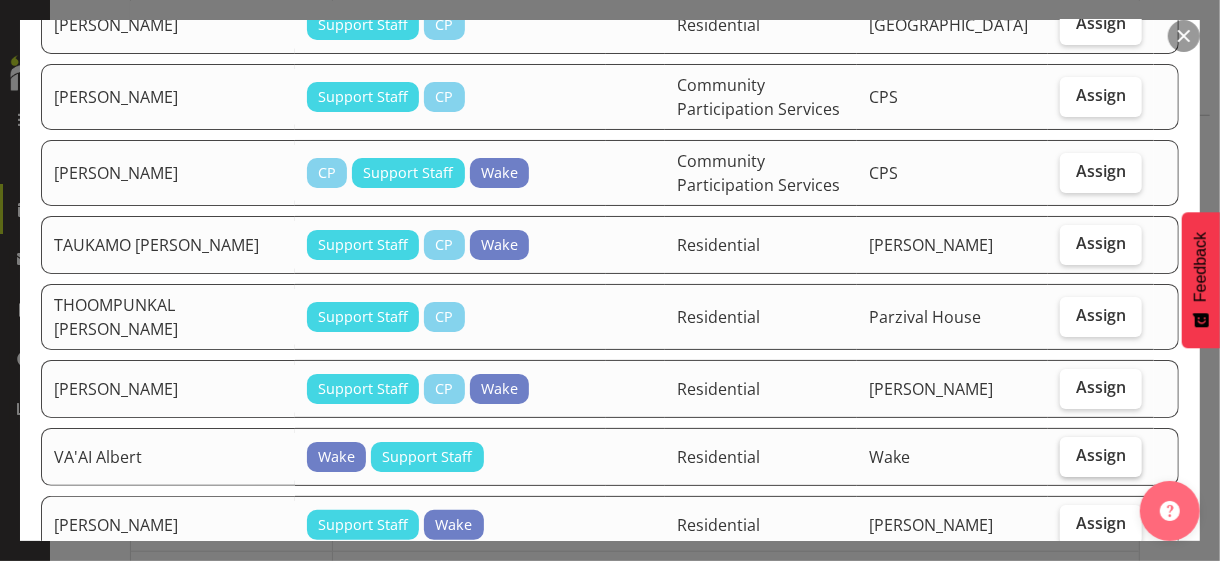 click on "Assign" at bounding box center [1101, 455] 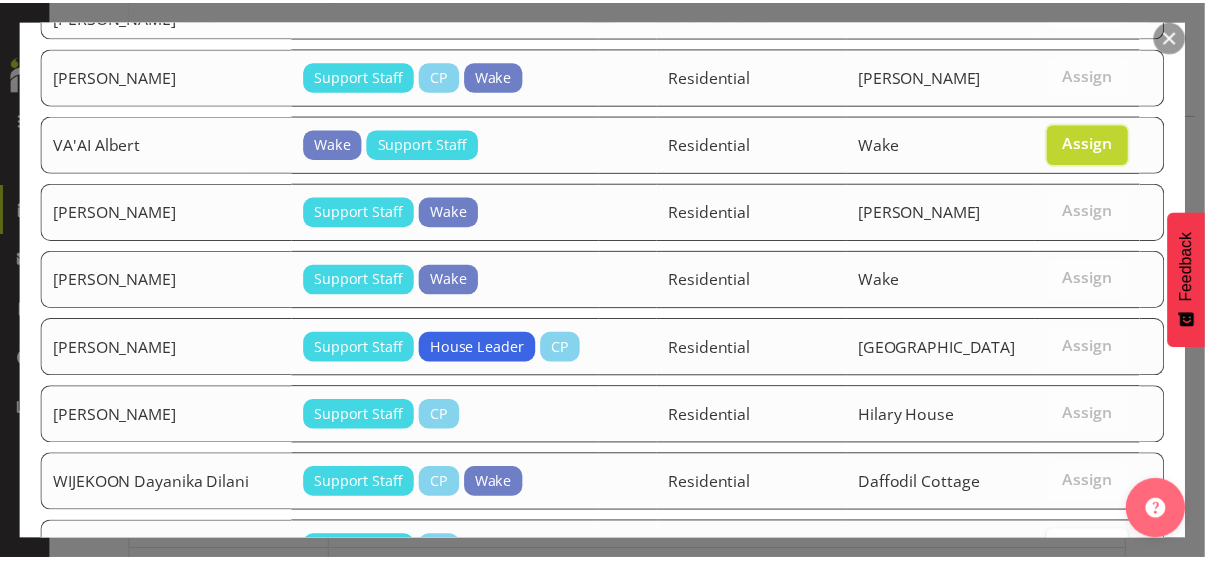 scroll, scrollTop: 3780, scrollLeft: 0, axis: vertical 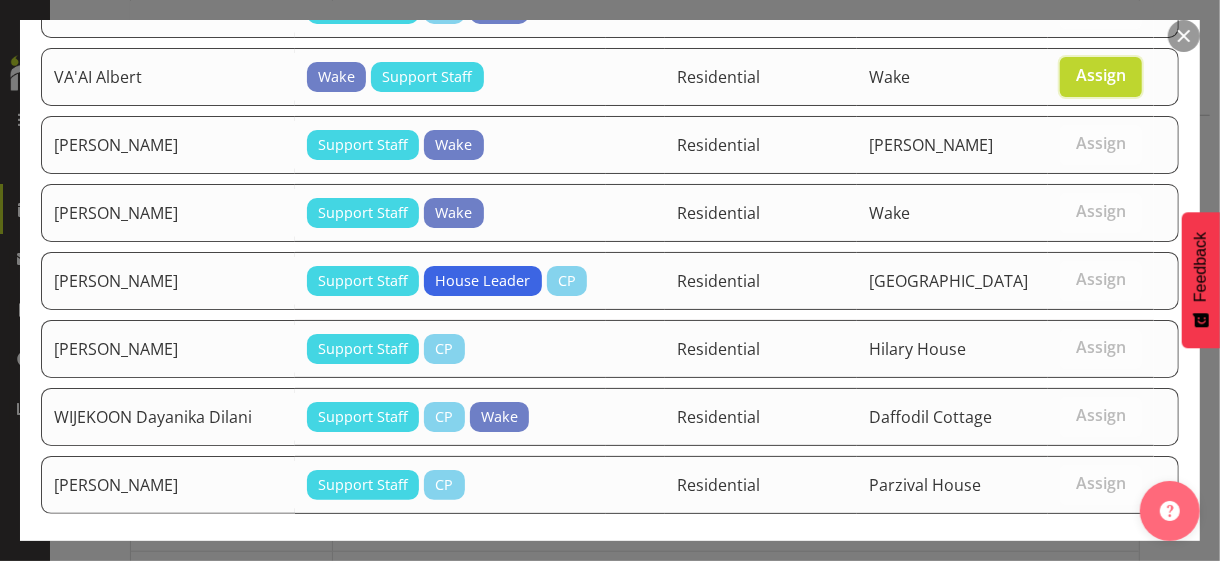 click on "Assign VA'AI Albert" at bounding box center (1085, 587) 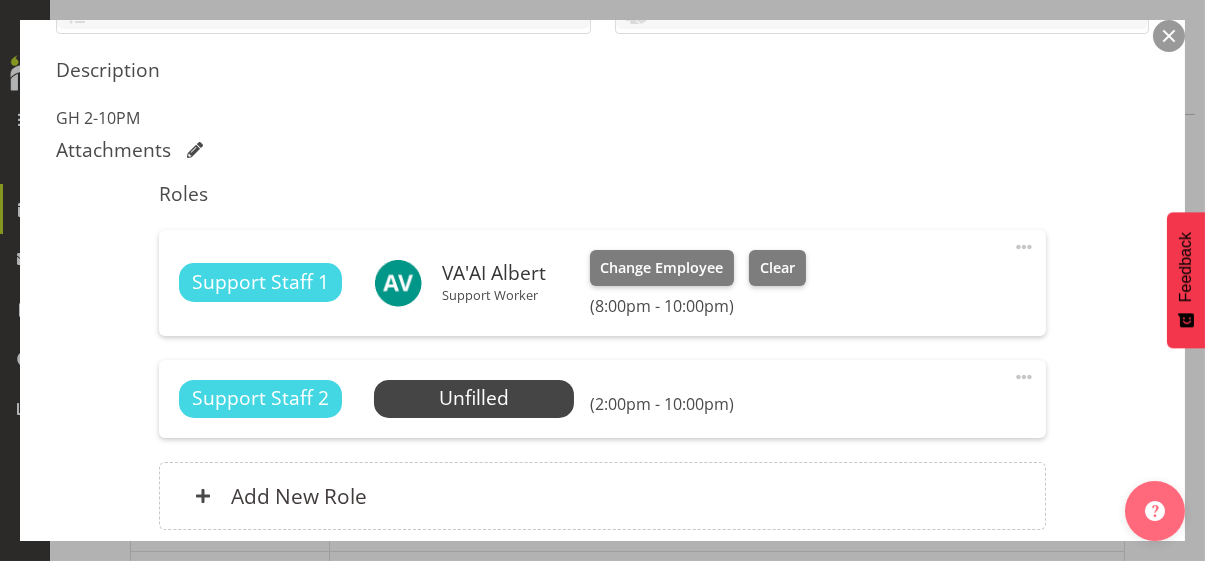 click on "Shift Instance Name GH 2-10PM   Location [PERSON_NAME][GEOGRAPHIC_DATA]   Department Residential   Job  Select Job  Create new job
Starts At
[DATE] 2:00 PM  January   February   March   April   May   June   July   August   September   October   November   [DATE]   2034   2033   2032   2031   2030   2029   2028   2027   2026   2025   2024   2023   2022   2021   2020   2019   2018   2017   2016   2015   2014   2013   2012   2011   2010   2009   2008   2007   2006   2005   2004   2003   2002   2001   2000   1999   1998   1997   1996   1995   1994   1993   1992   1991   1990   1989   1988   1987   1986   1985   1984   1983   1982   1981   1980   1979   1978   1977   1976   1975   1974   1973   1972   1971   1970   1969   1968   1967   1966   1965   1964   1963   1962   1961   1960   1959   1958   1957   1956   1955   1954   1953   1952   1951   1950   1949   1948   1947   1946   1945   1944   1943   1942   1941   1940   1939   1938   1937   1936   1935   1934   1933   1932   1931   1930  S M T" at bounding box center [602, 136] 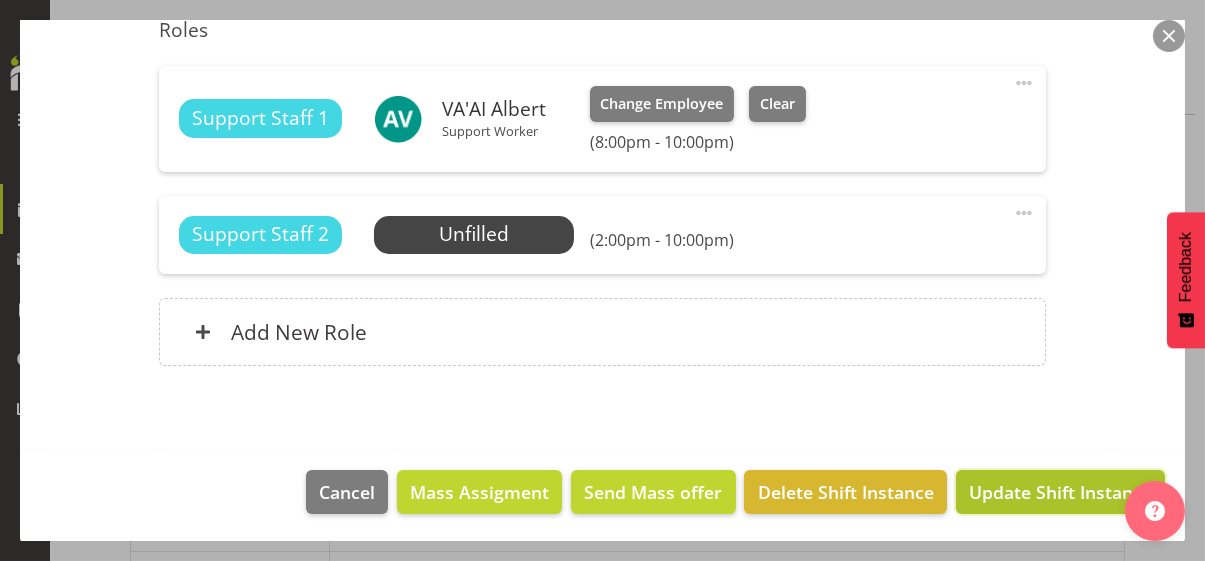 click on "Update Shift Instance" at bounding box center (1060, 492) 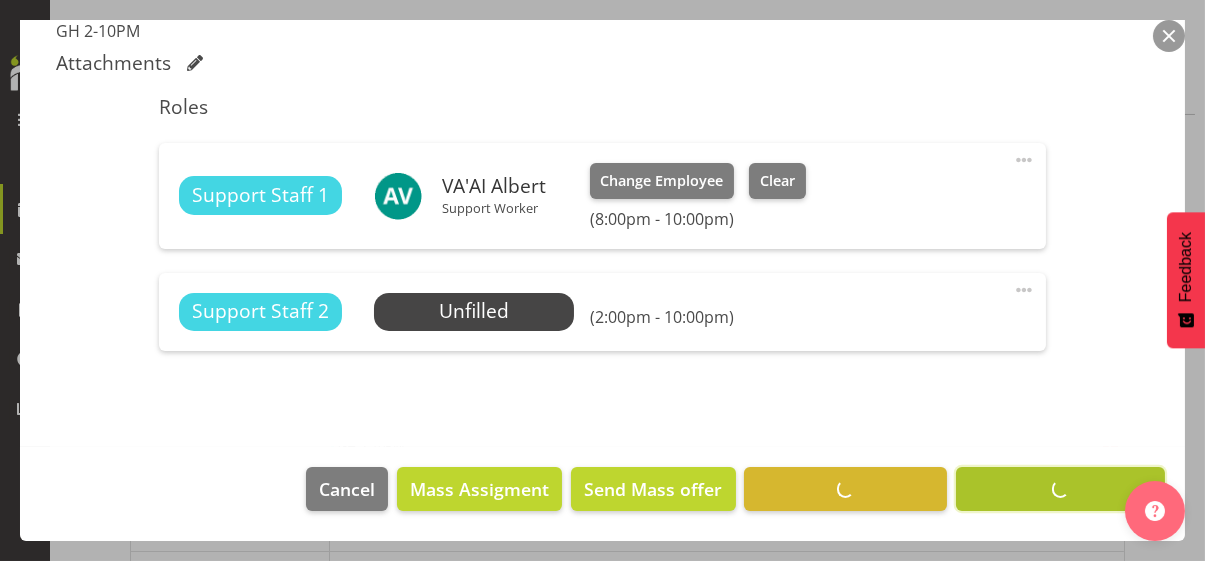 scroll, scrollTop: 584, scrollLeft: 0, axis: vertical 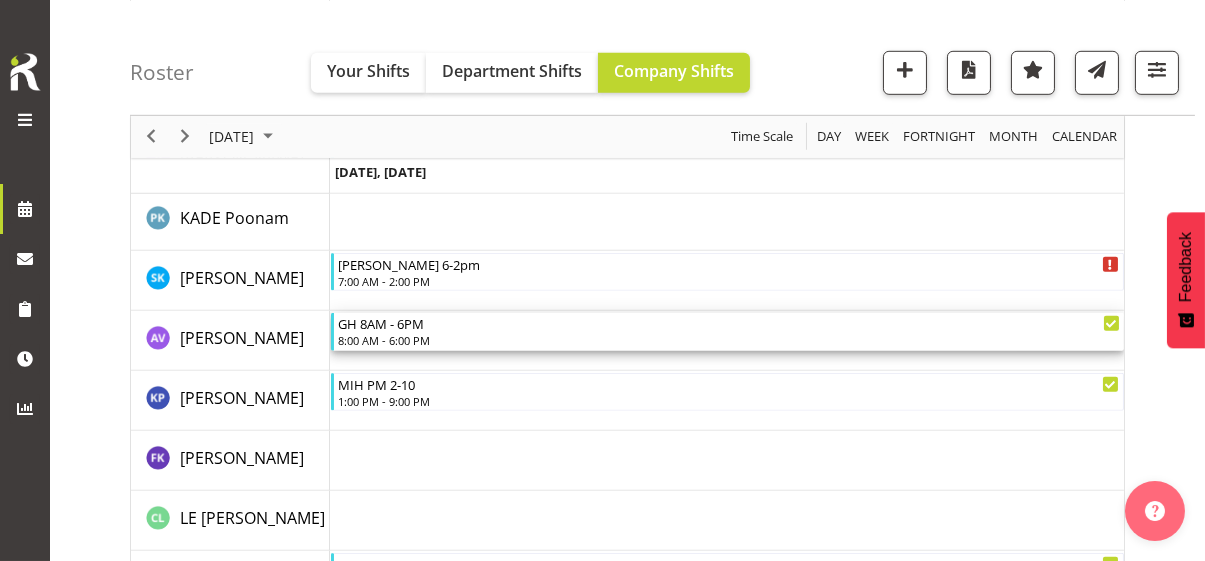 click on "8:00 AM - 6:00 PM" at bounding box center [729, 340] 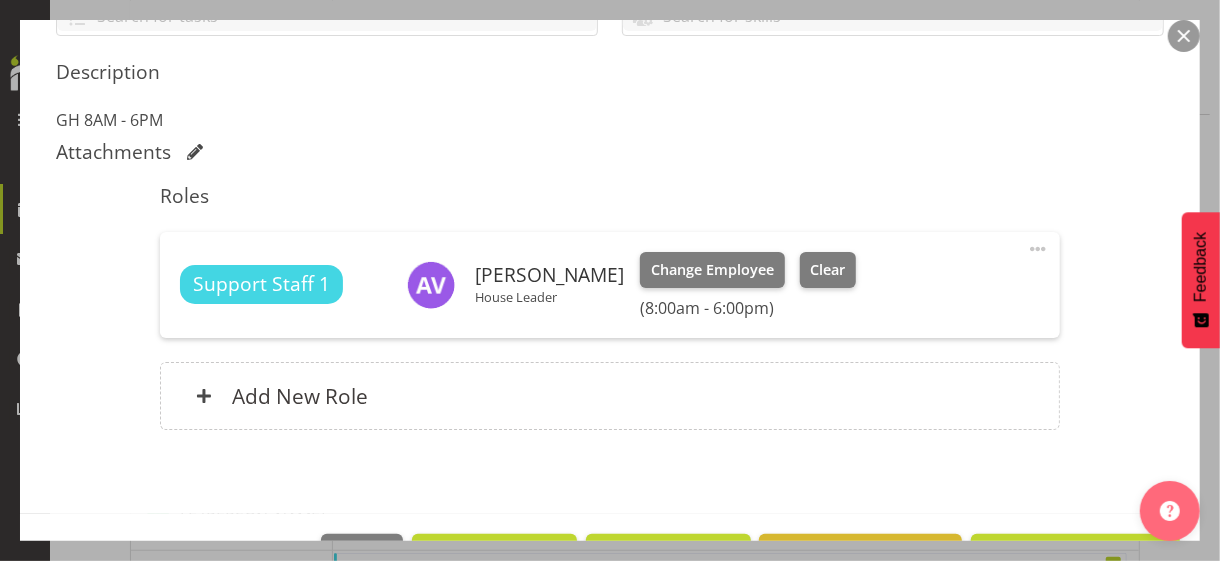 scroll, scrollTop: 500, scrollLeft: 0, axis: vertical 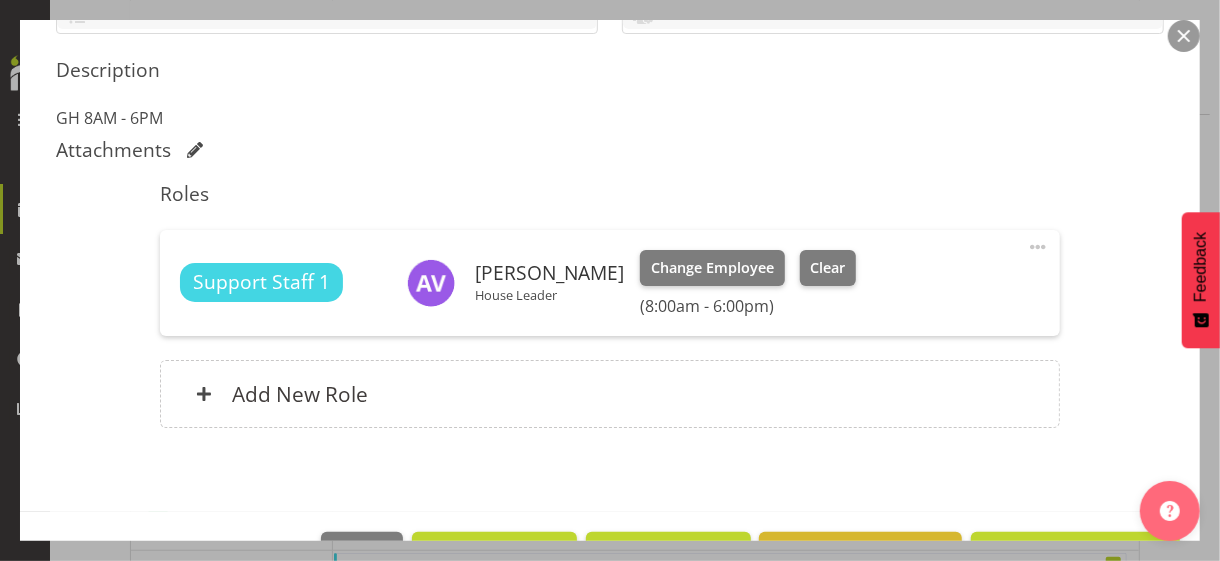 drag, startPoint x: 1024, startPoint y: 242, endPoint x: 941, endPoint y: 259, distance: 84.723076 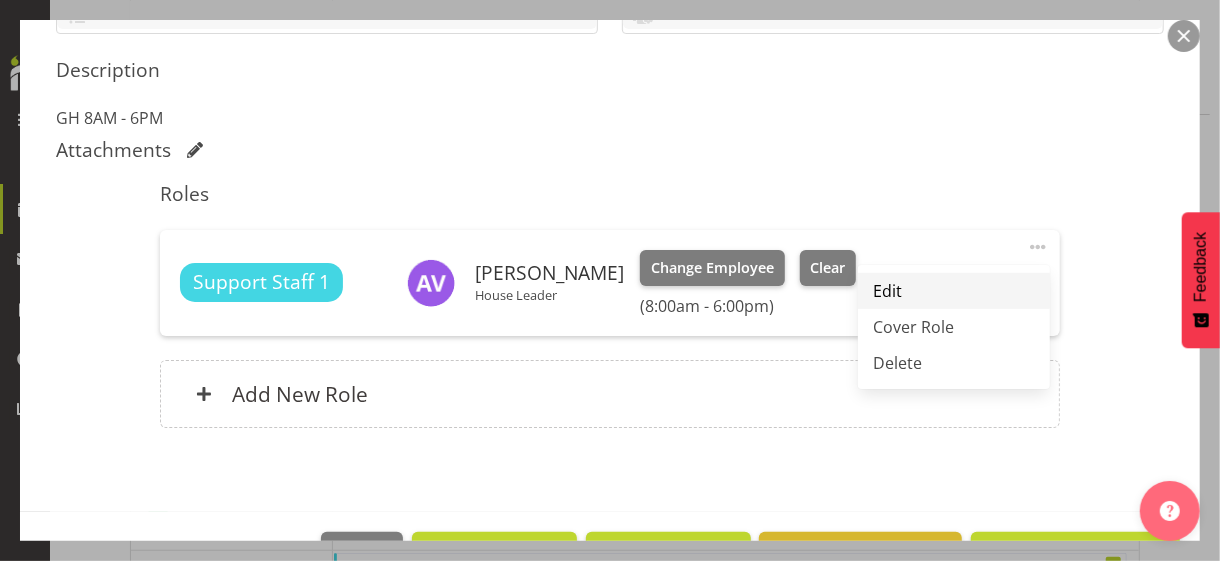 click on "Edit" at bounding box center (954, 291) 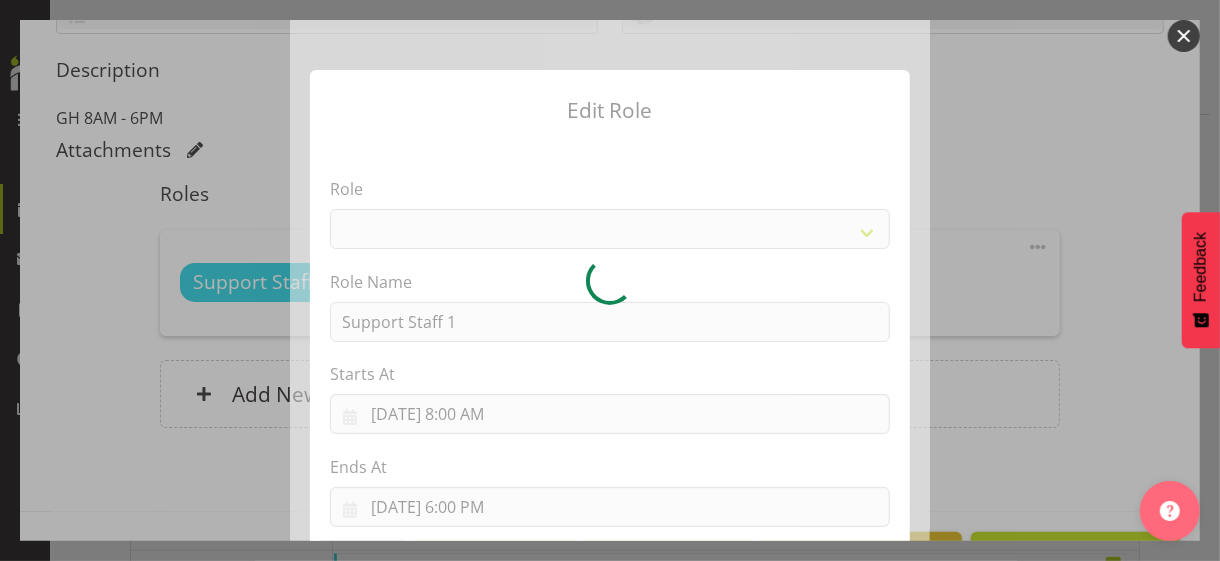 select on "1091" 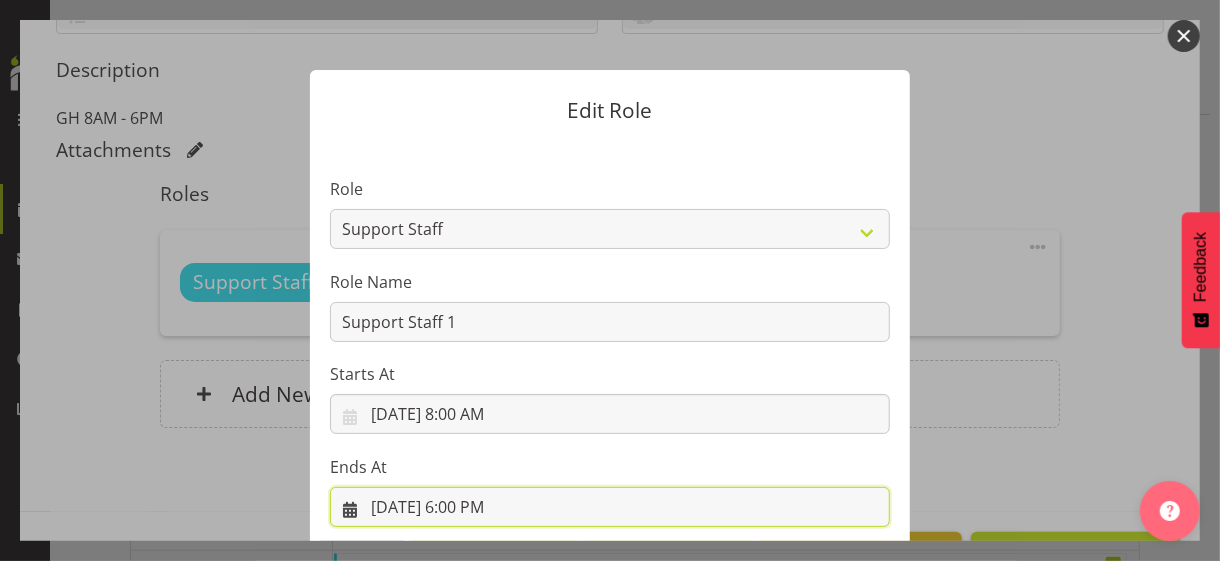 click on "[DATE] 6:00 PM" at bounding box center [610, 507] 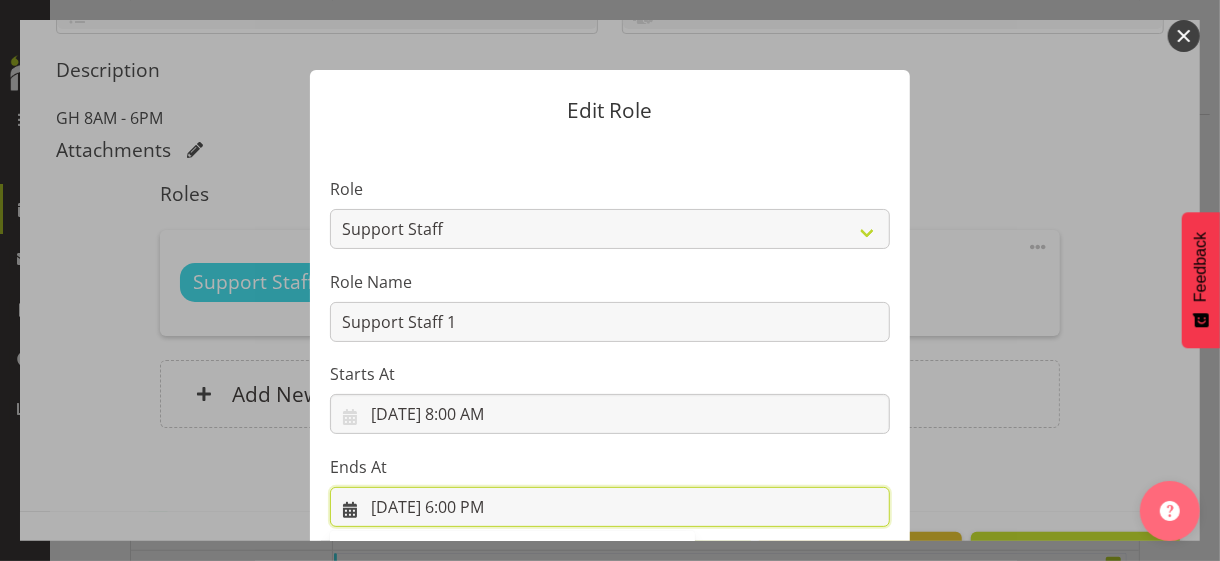 scroll, scrollTop: 441, scrollLeft: 0, axis: vertical 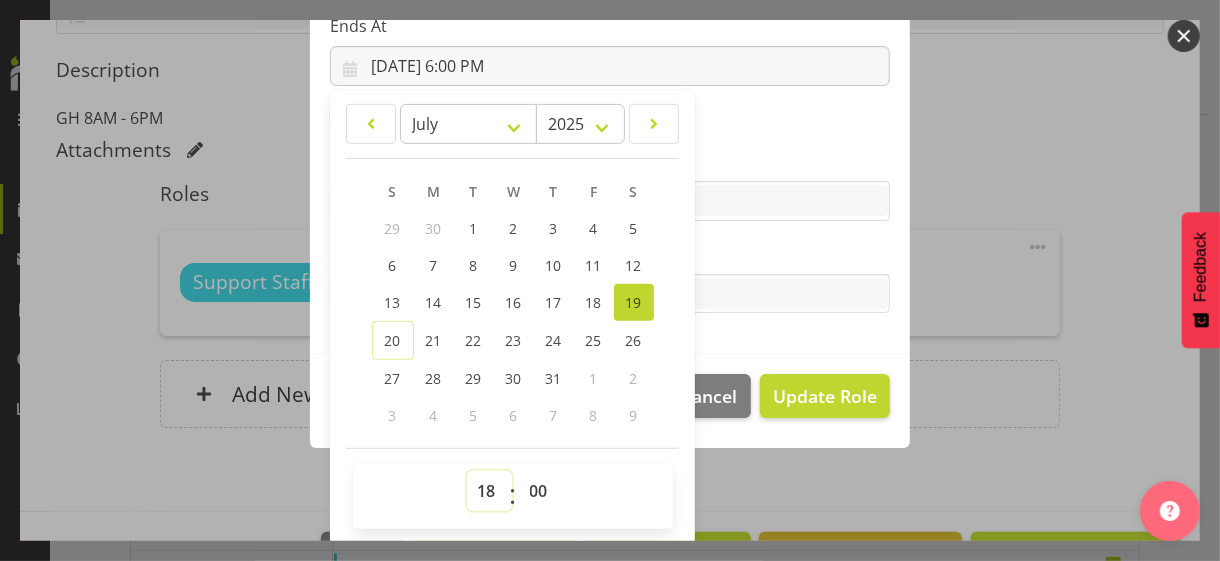 click on "00   01   02   03   04   05   06   07   08   09   10   11   12   13   14   15   16   17   18   19   20   21   22   23" at bounding box center (489, 491) 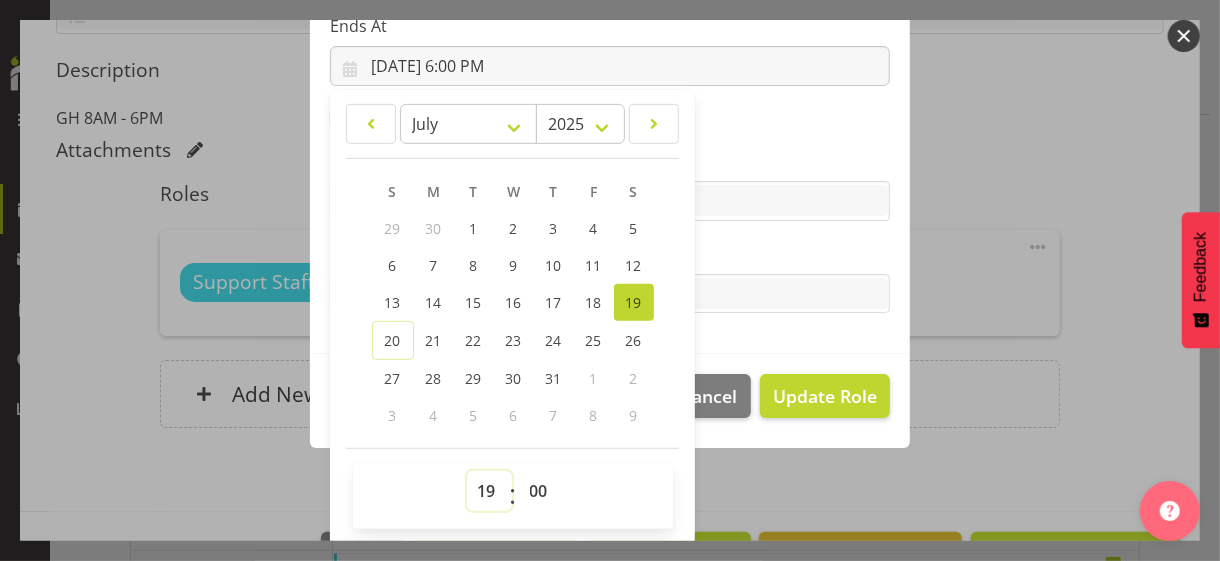 click on "00   01   02   03   04   05   06   07   08   09   10   11   12   13   14   15   16   17   18   19   20   21   22   23" at bounding box center (489, 491) 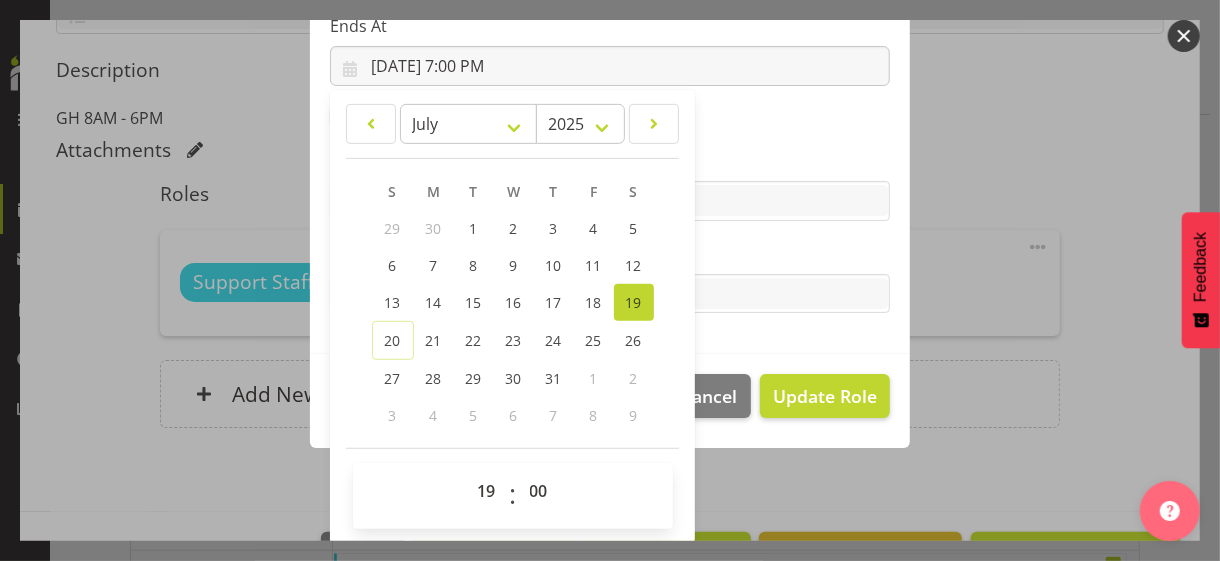 click on "Tasks" at bounding box center (610, 254) 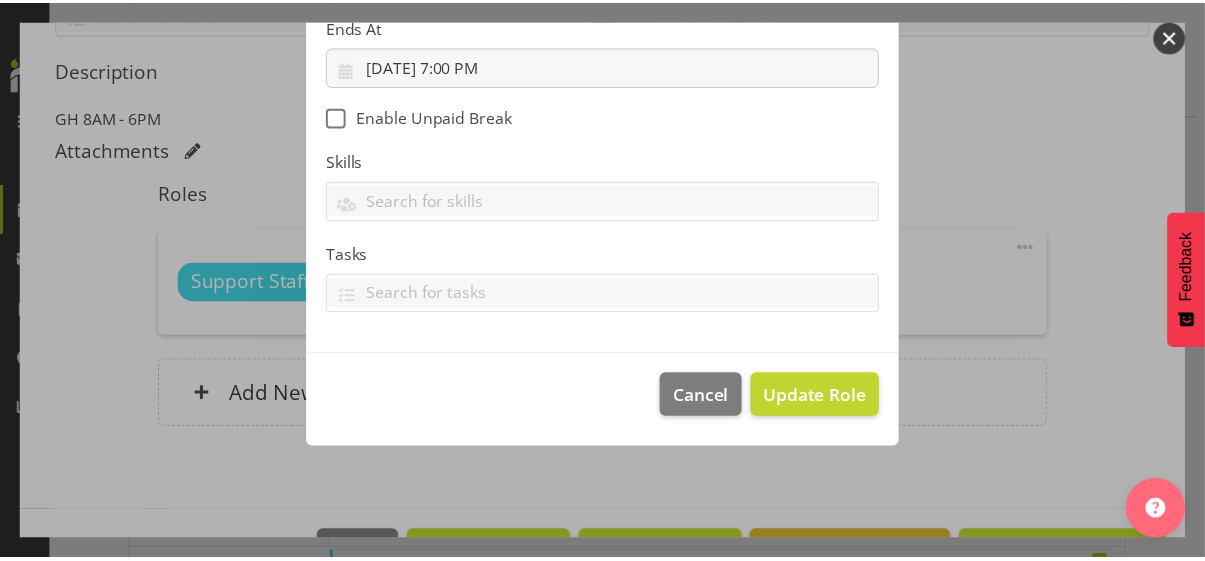 scroll, scrollTop: 346, scrollLeft: 0, axis: vertical 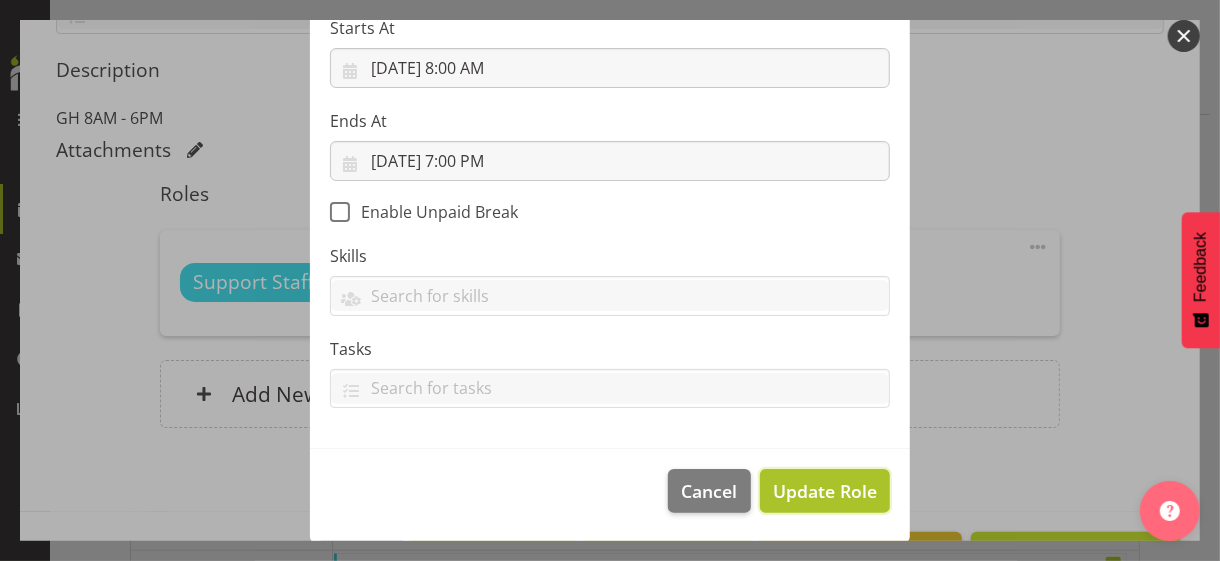 click on "Update Role" at bounding box center (825, 491) 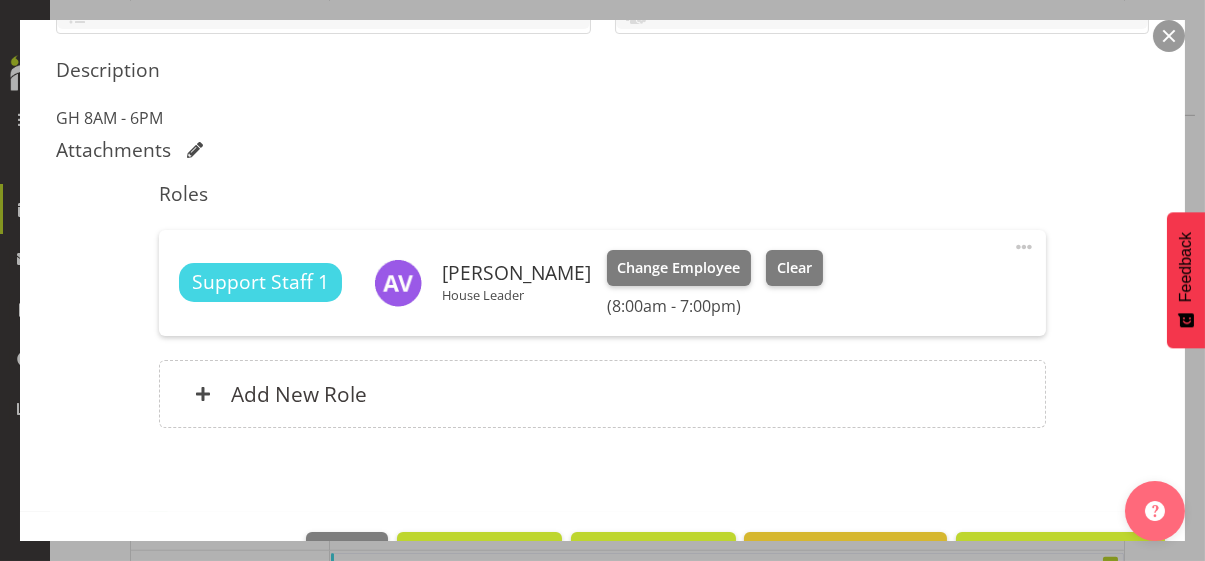 scroll, scrollTop: 561, scrollLeft: 0, axis: vertical 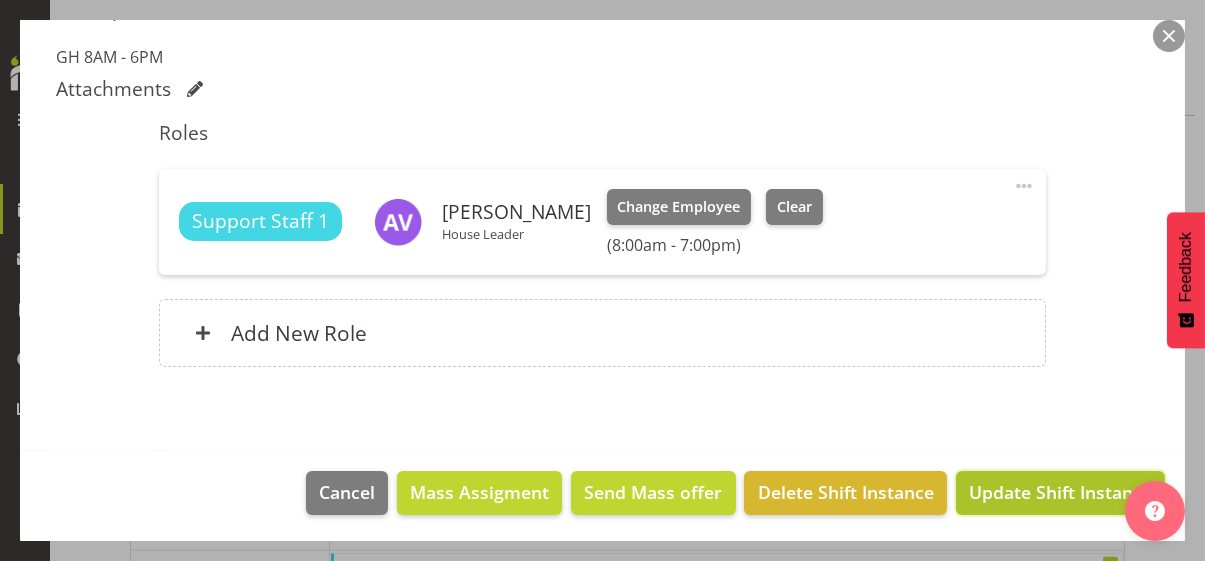 click on "Update Shift Instance" at bounding box center (1060, 492) 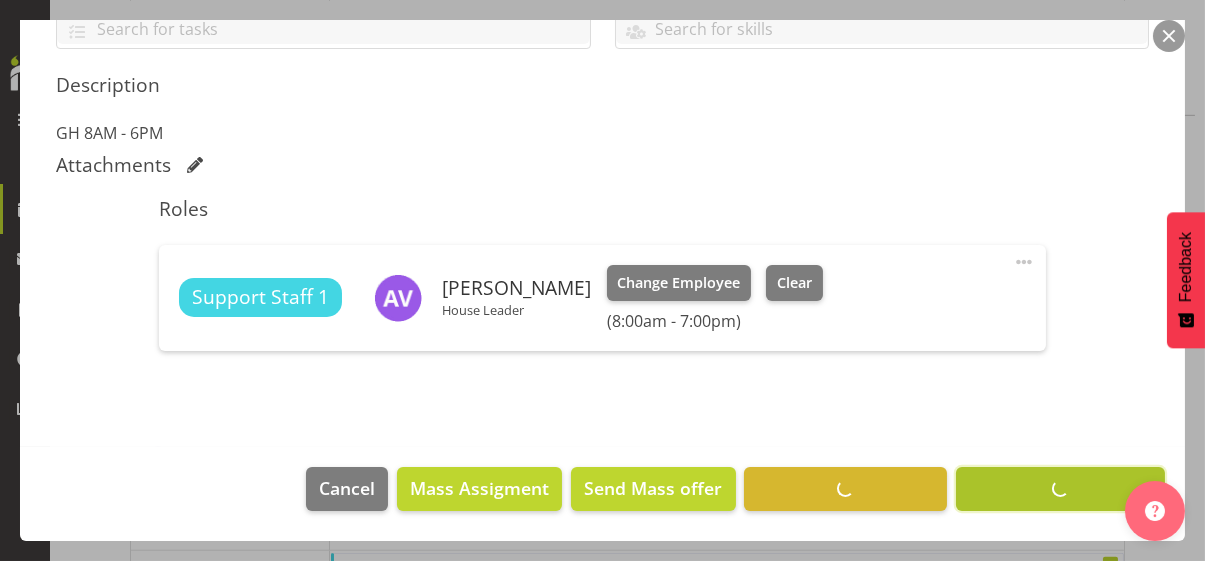 scroll, scrollTop: 482, scrollLeft: 0, axis: vertical 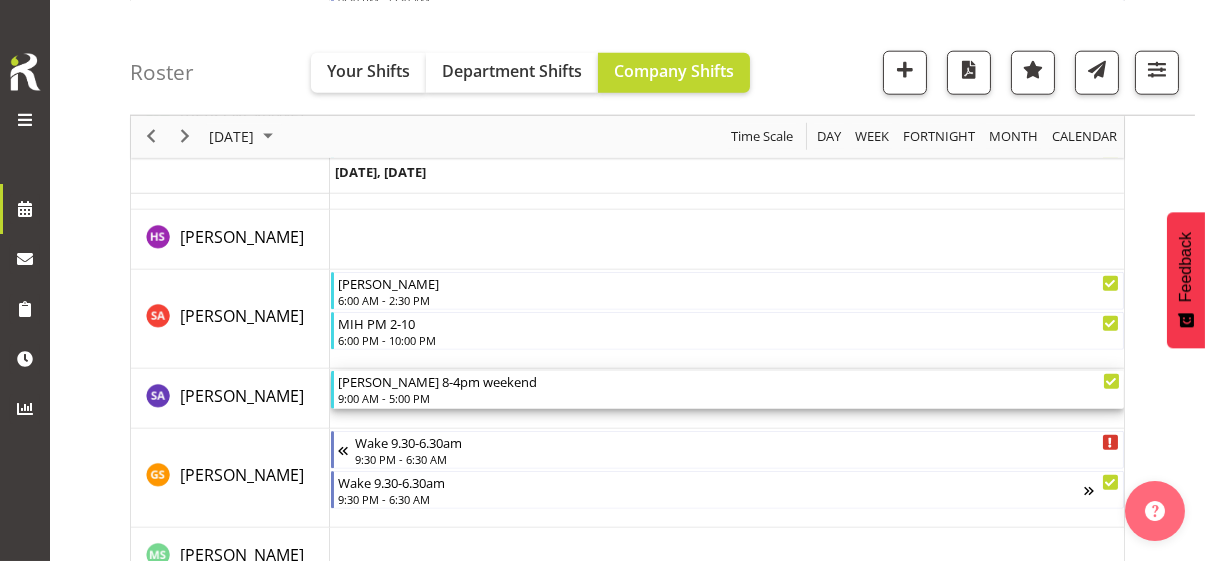 click on "9:00 AM - 5:00 PM" at bounding box center (729, 398) 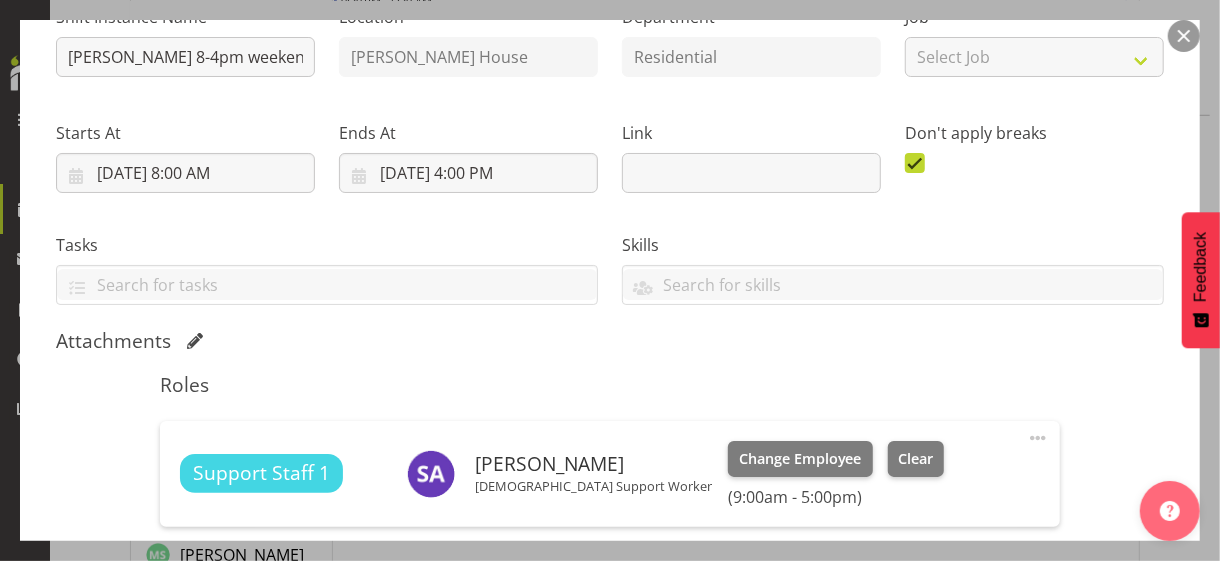 scroll, scrollTop: 481, scrollLeft: 0, axis: vertical 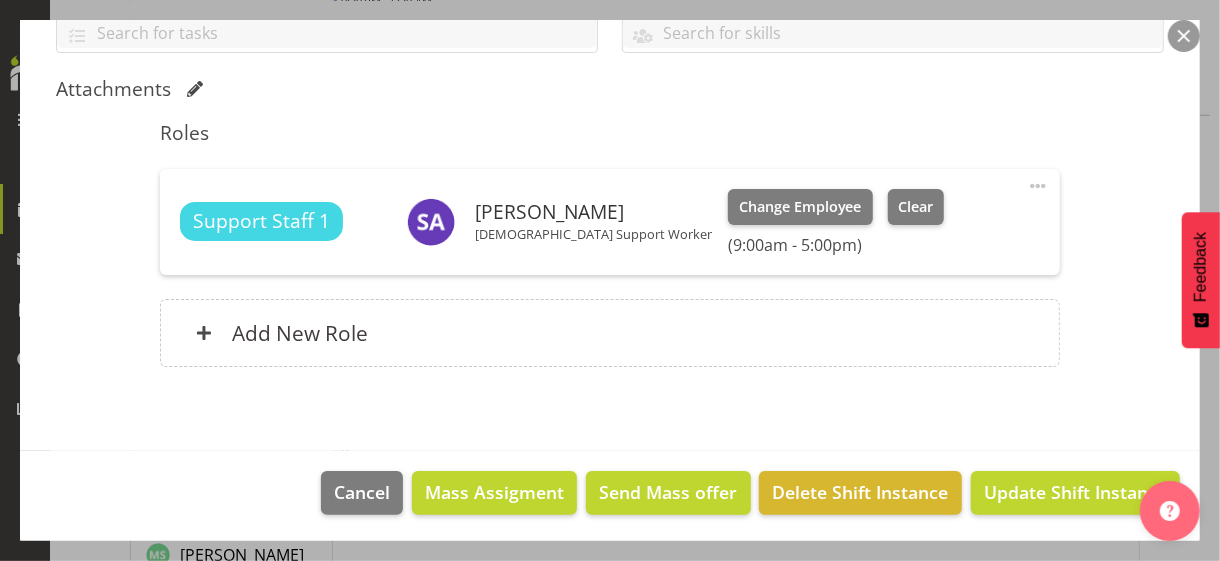click at bounding box center [1038, 186] 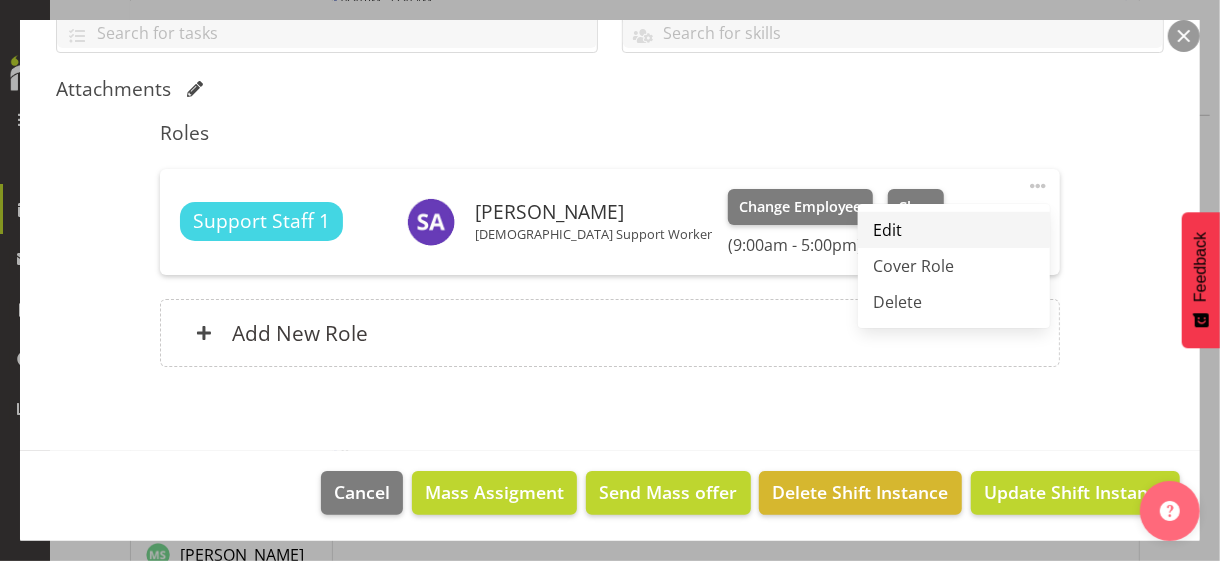 click on "Edit" at bounding box center [954, 230] 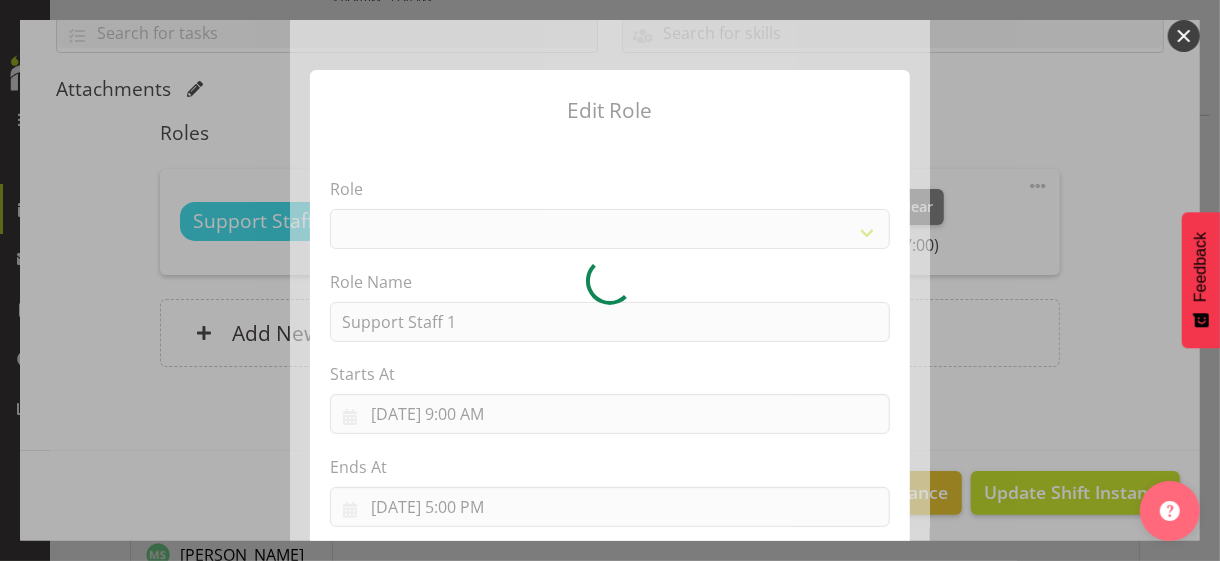 select on "1091" 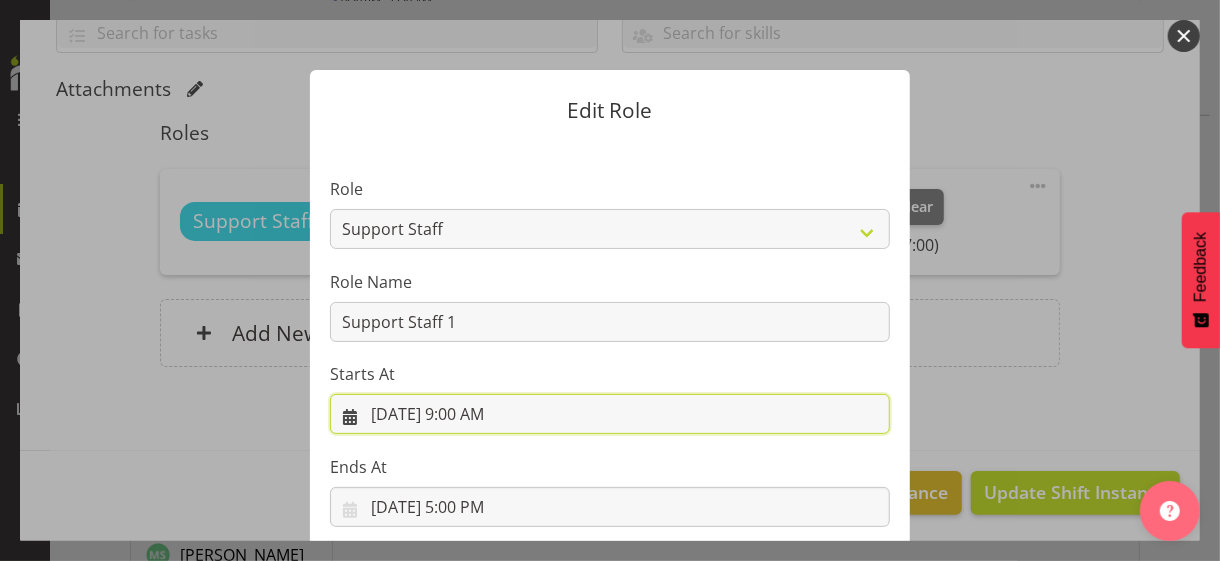 click on "[DATE] 9:00 AM" at bounding box center [610, 414] 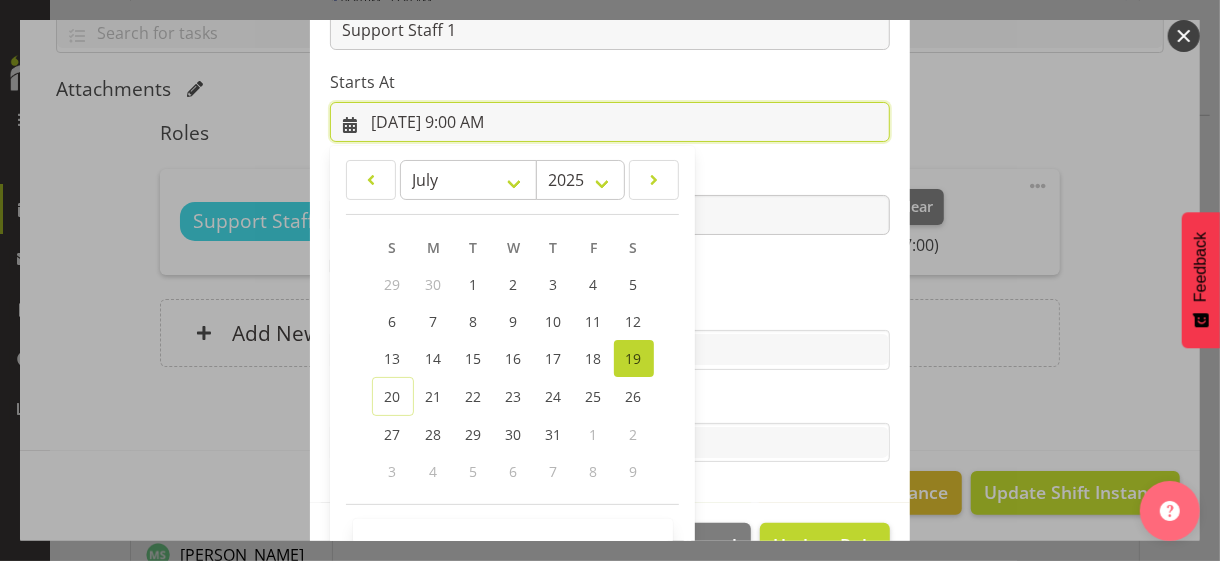 scroll, scrollTop: 347, scrollLeft: 0, axis: vertical 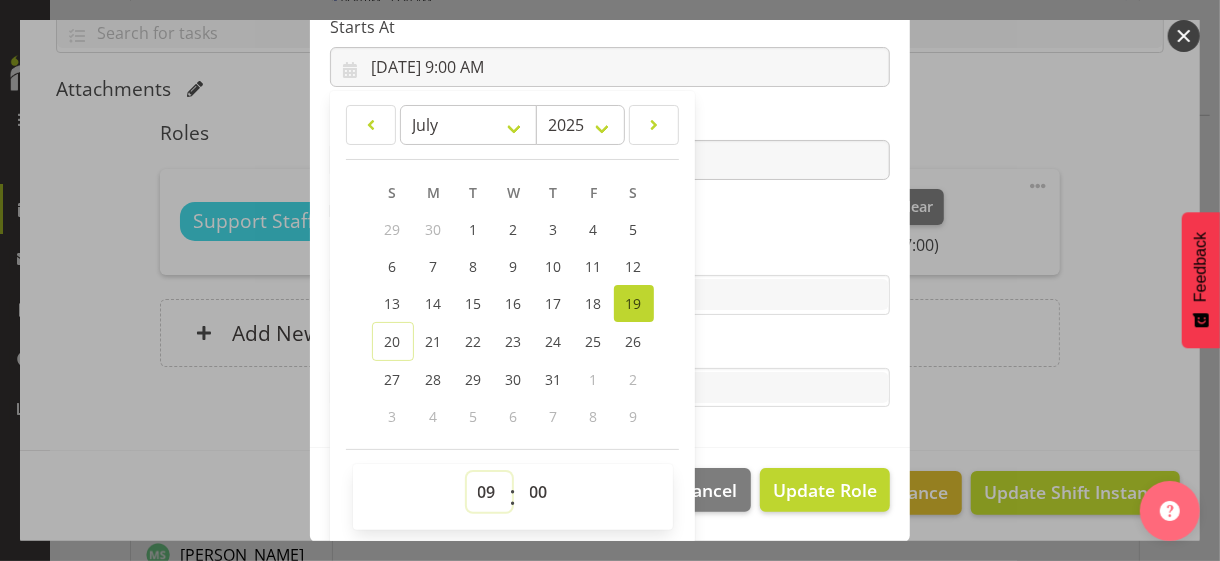 click on "00   01   02   03   04   05   06   07   08   09   10   11   12   13   14   15   16   17   18   19   20   21   22   23" at bounding box center (489, 492) 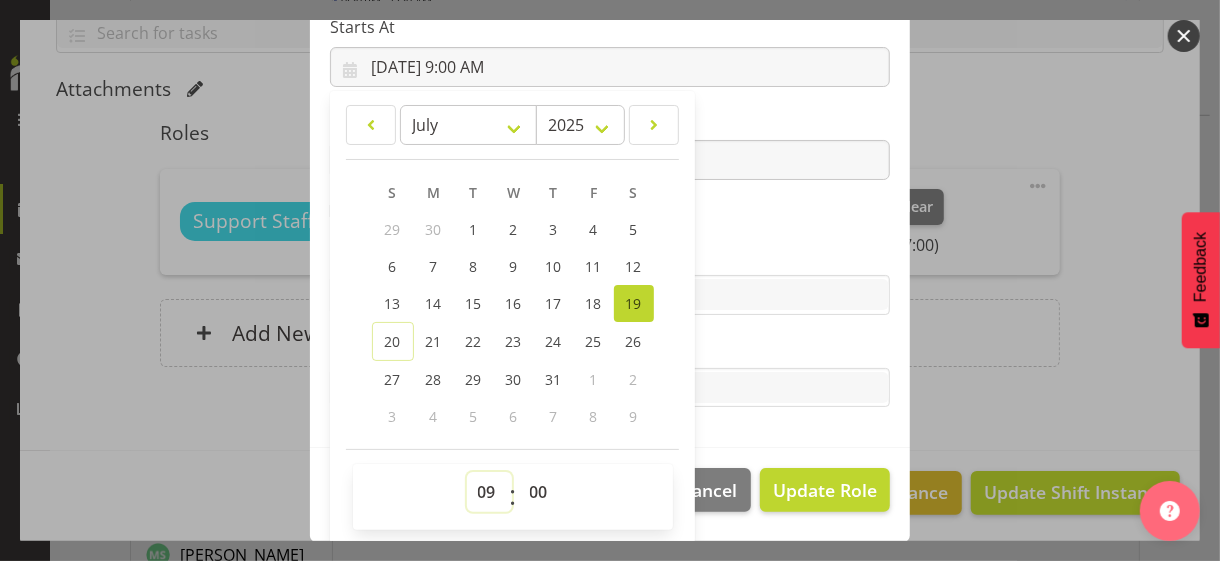 select on "7" 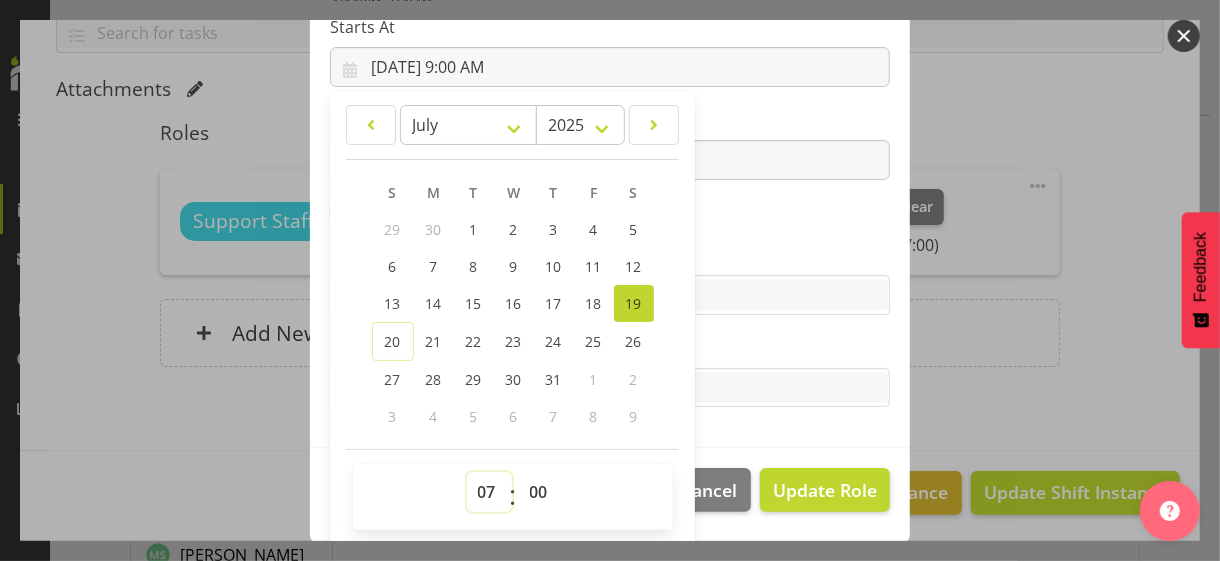 click on "00   01   02   03   04   05   06   07   08   09   10   11   12   13   14   15   16   17   18   19   20   21   22   23" at bounding box center (489, 492) 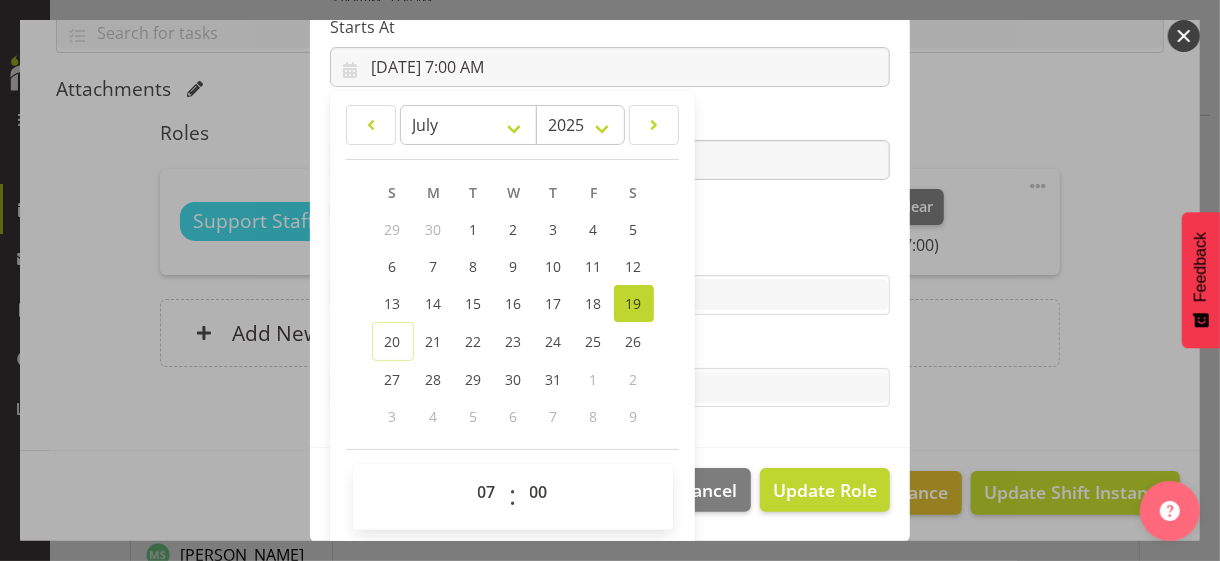 click on "Role CP House Leader Support Staff Wake   Role Name Support Staff 1
Starts At
[DATE] 7:00 AM  January   February   March   April   May   June   July   August   September   October   November   [DATE]   2034   2033   2032   2031   2030   2029   2028   2027   2026   2025   2024   2023   2022   2021   2020   2019   2018   2017   2016   2015   2014   2013   2012   2011   2010   2009   2008   2007   2006   2005   2004   2003   2002   2001   2000   1999   1998   1997   1996   1995   1994   1993   1992   1991   1990   1989   1988   1987   1986   1985   1984   1983   1982   1981   1980   1979   1978   1977   1976   1975   1974   1973   1972   1971   1970   1969   1968   1967   1966   1965   1964   1963   1962   1961   1960   1959   1958   1957   1956   1955   1954   1953   1952   1951   1950   1949   1948   1947   1946   1945   1944   1943   1942   1941   1940   1939   1938   1937   1936   1935   1934   1933   1932   1931   1930   1929   1928   1927   1926   1925  S M T W T F S 29 1" at bounding box center [610, 121] 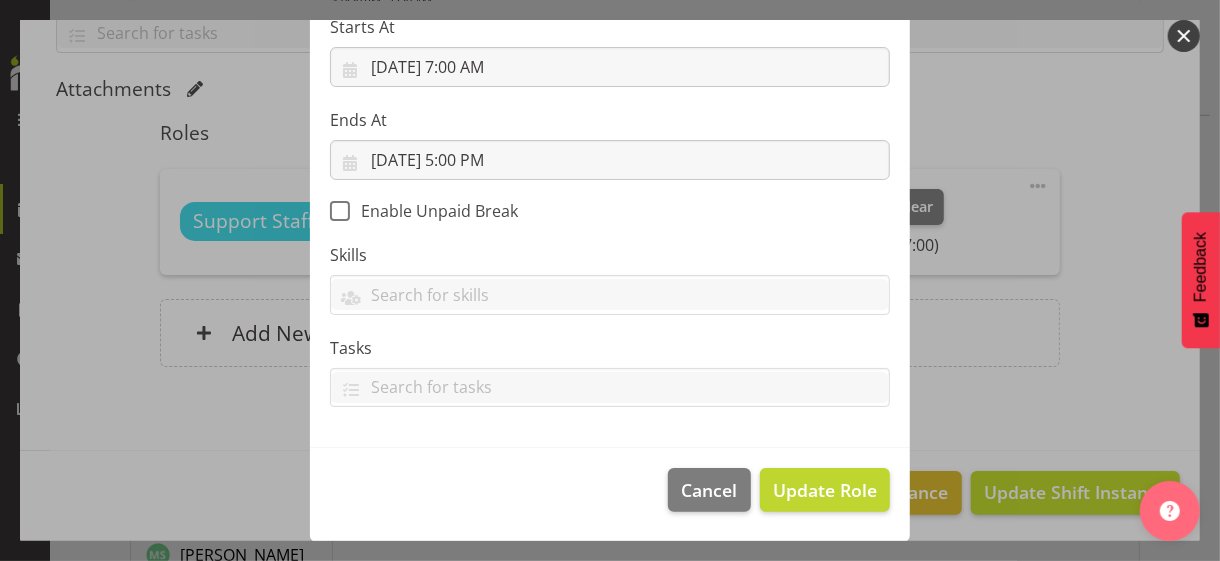 scroll, scrollTop: 346, scrollLeft: 0, axis: vertical 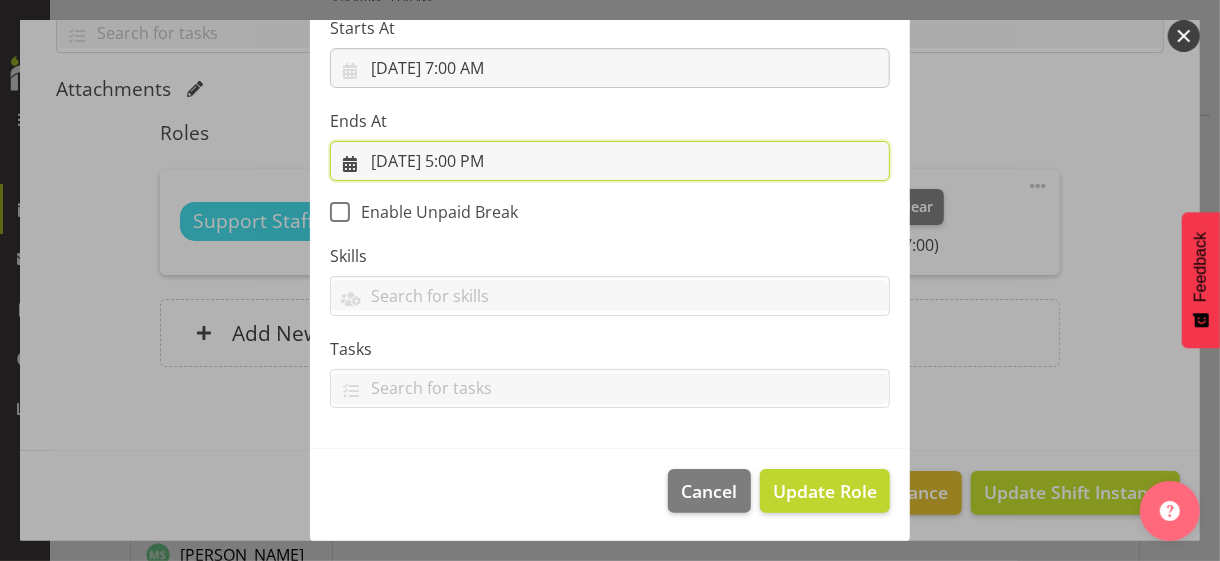 click on "[DATE] 5:00 PM" at bounding box center (610, 161) 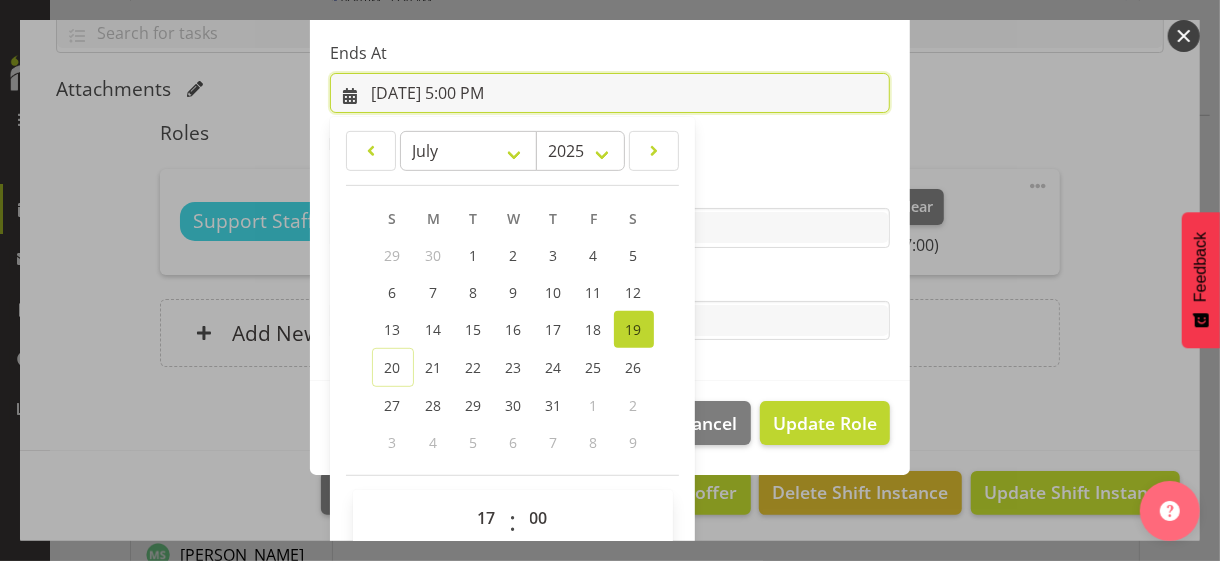 scroll, scrollTop: 441, scrollLeft: 0, axis: vertical 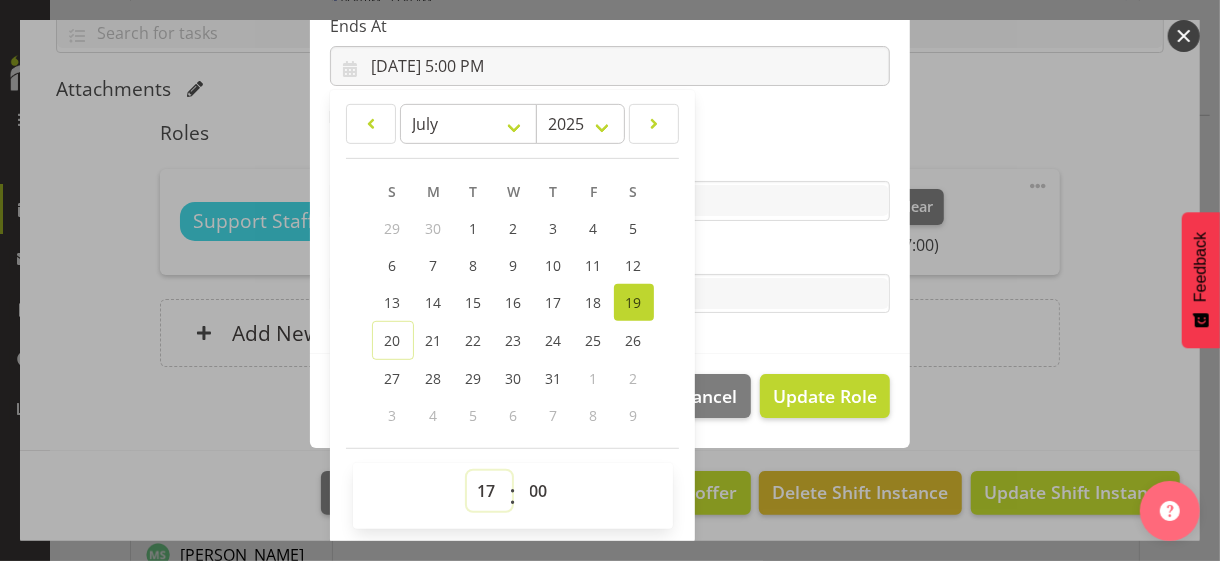 click on "00   01   02   03   04   05   06   07   08   09   10   11   12   13   14   15   16   17   18   19   20   21   22   23" at bounding box center (489, 491) 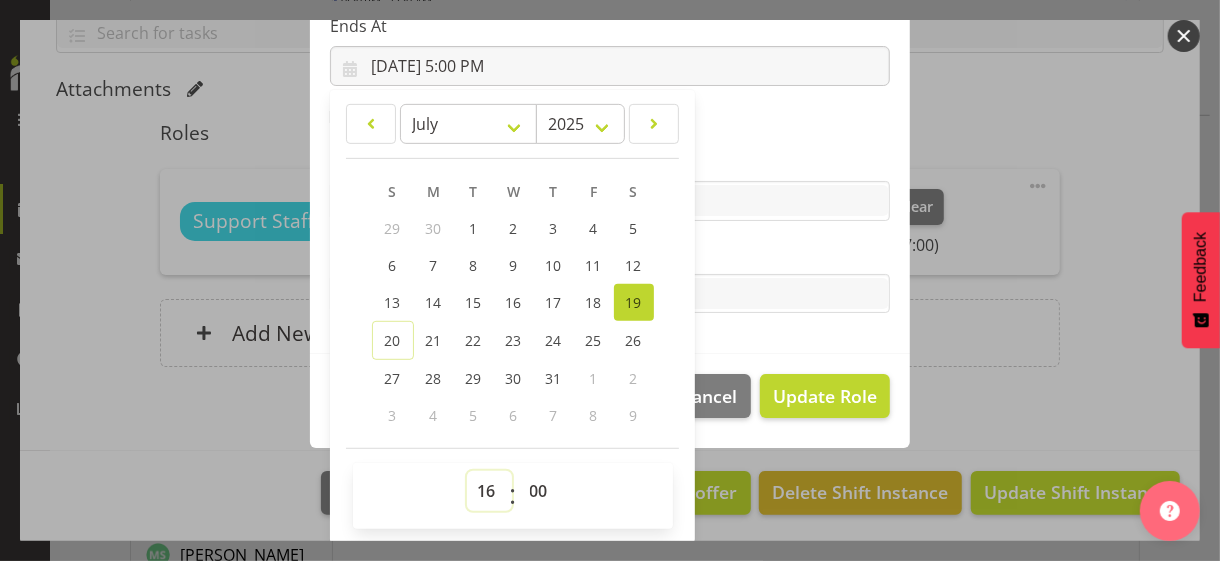 click on "00   01   02   03   04   05   06   07   08   09   10   11   12   13   14   15   16   17   18   19   20   21   22   23" at bounding box center [489, 491] 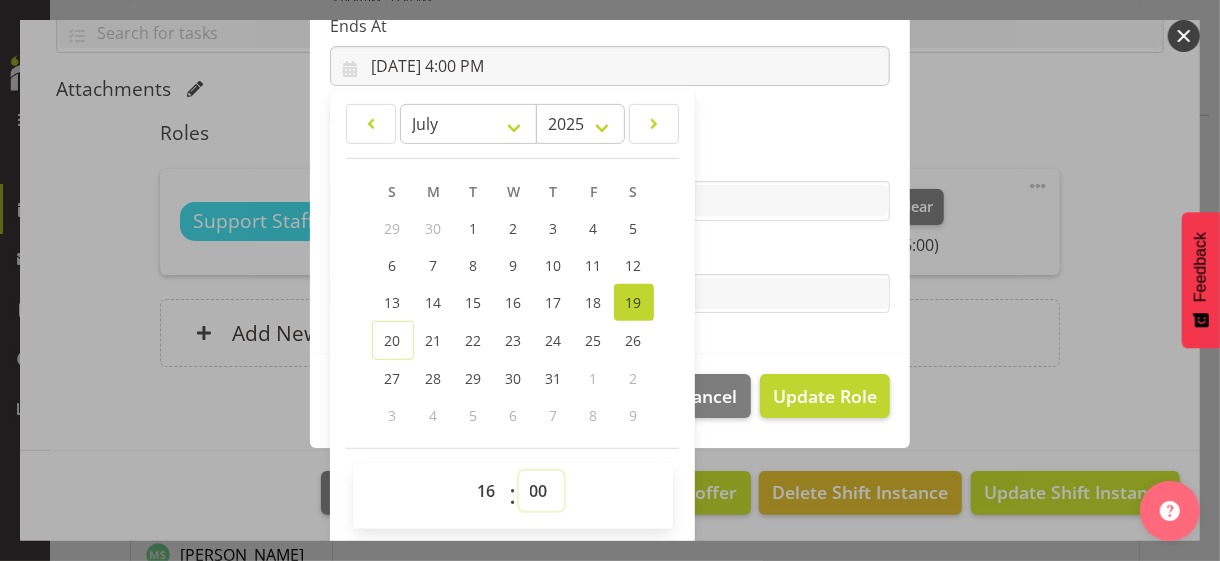 drag, startPoint x: 531, startPoint y: 486, endPoint x: 532, endPoint y: 474, distance: 12.0415945 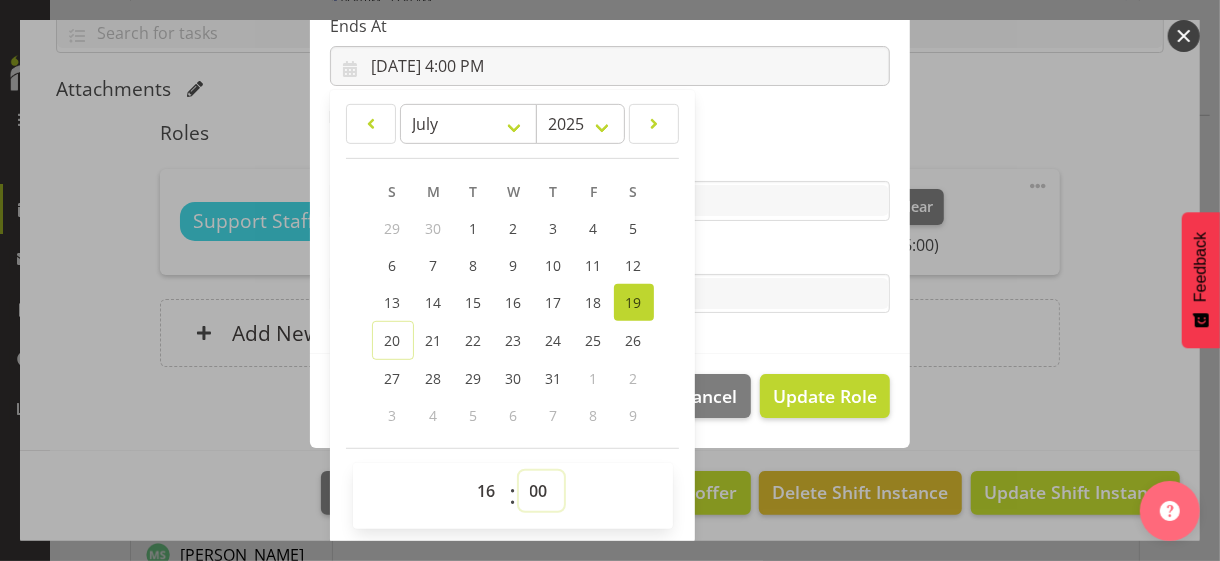 select on "30" 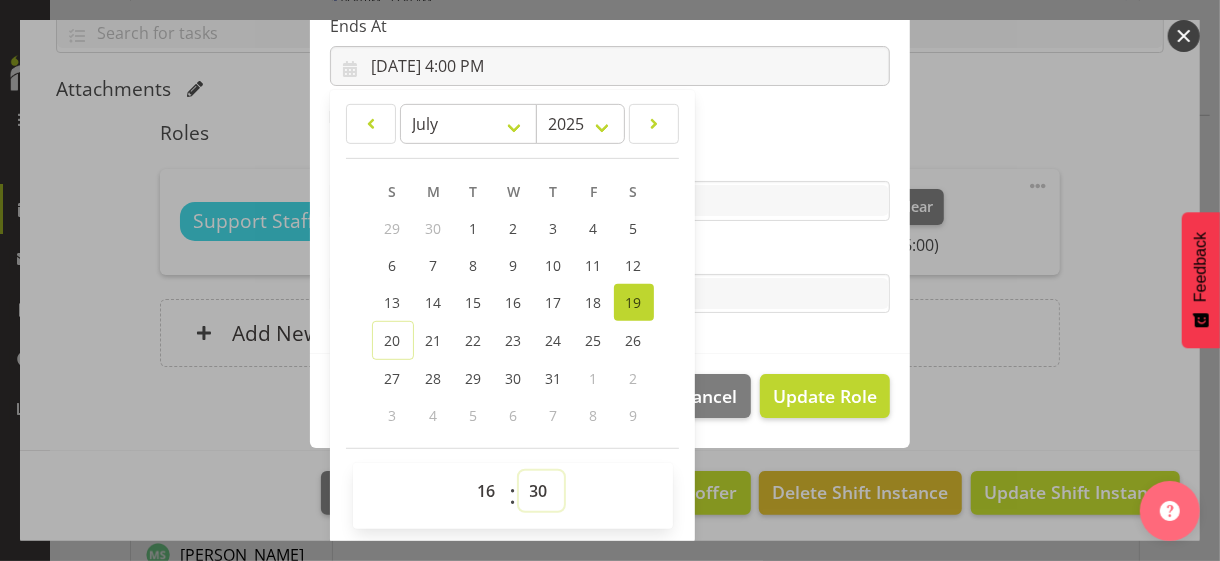 click on "00   01   02   03   04   05   06   07   08   09   10   11   12   13   14   15   16   17   18   19   20   21   22   23   24   25   26   27   28   29   30   31   32   33   34   35   36   37   38   39   40   41   42   43   44   45   46   47   48   49   50   51   52   53   54   55   56   57   58   59" at bounding box center [541, 491] 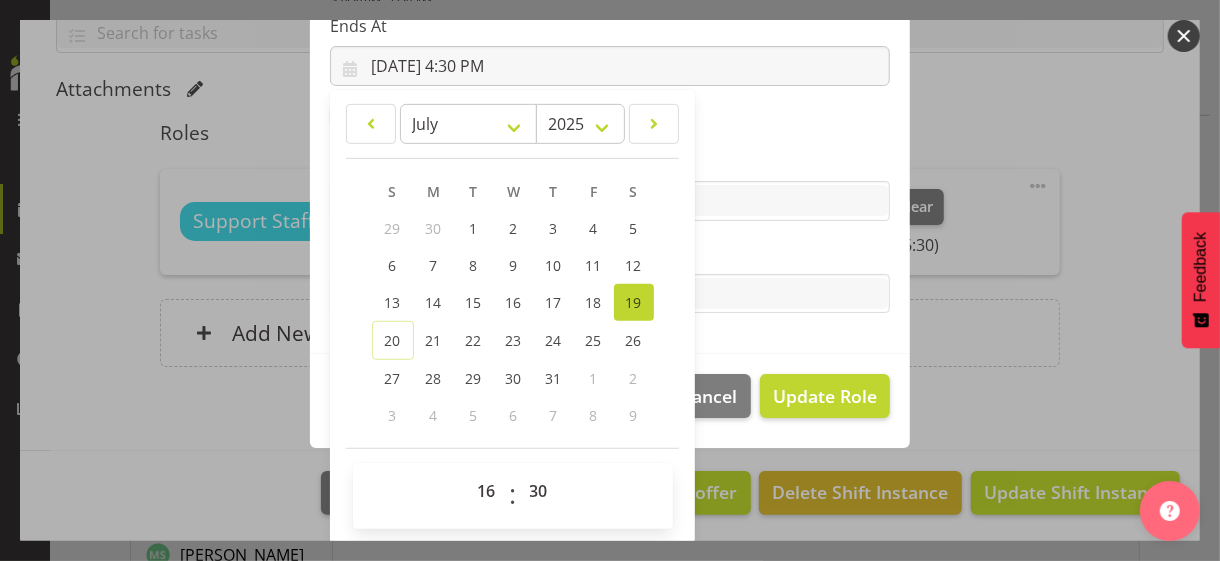 click on "Tasks" at bounding box center [610, 254] 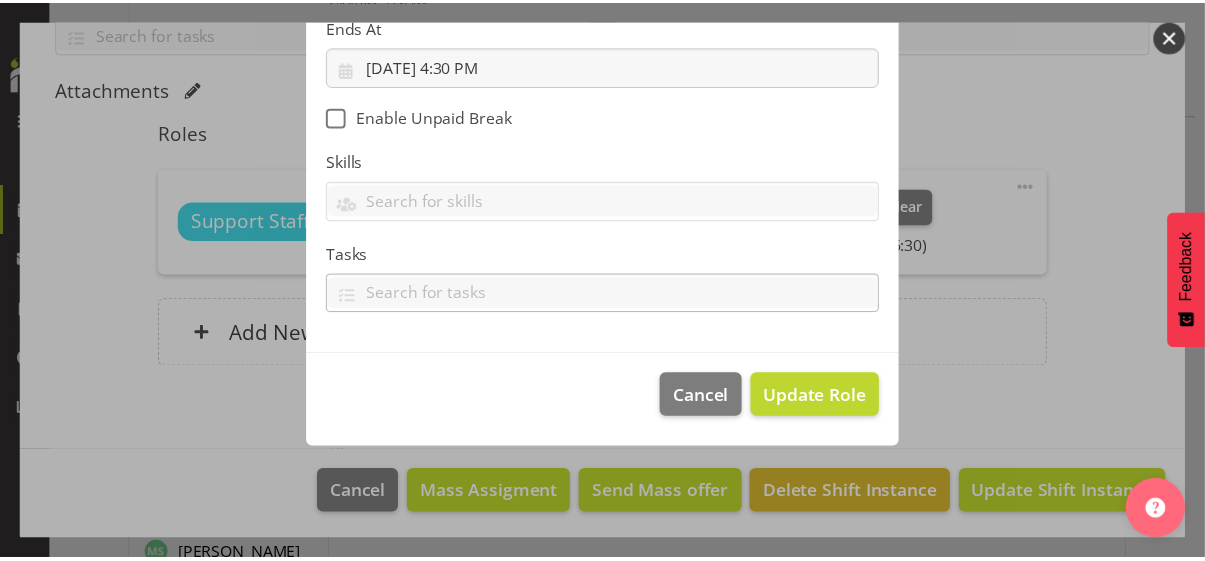 scroll, scrollTop: 346, scrollLeft: 0, axis: vertical 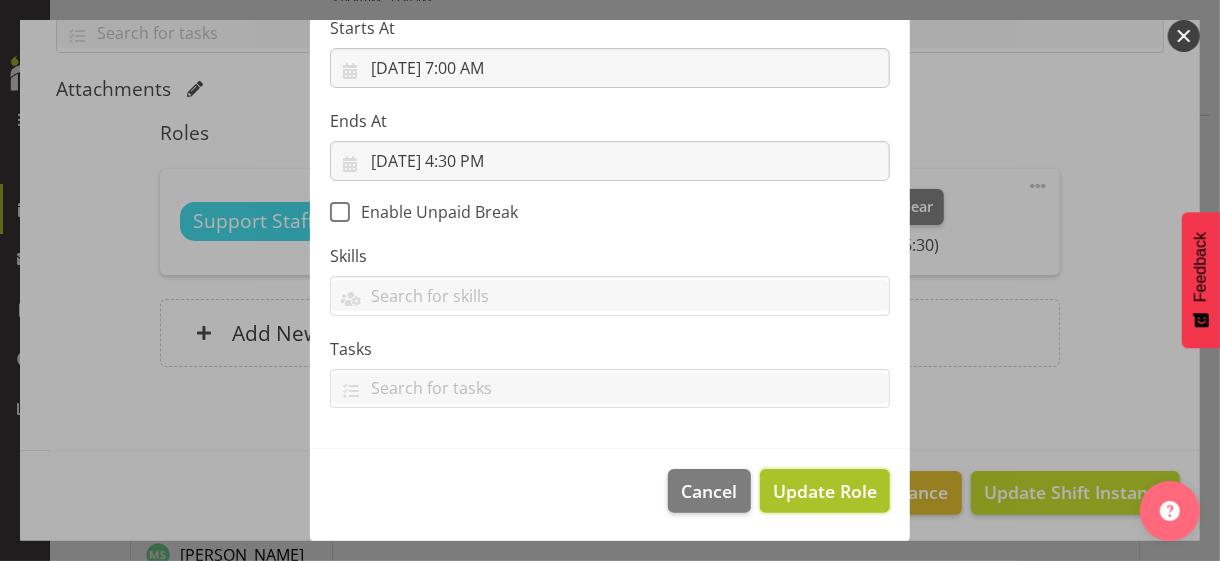 click on "Update Role" at bounding box center [825, 491] 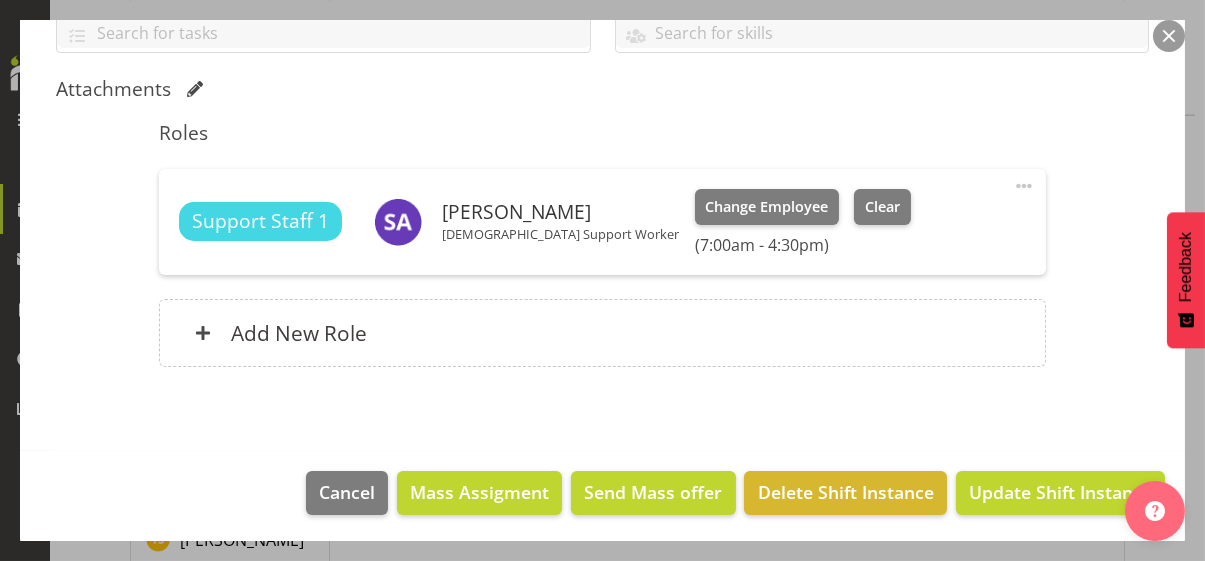 scroll, scrollTop: 4668, scrollLeft: 0, axis: vertical 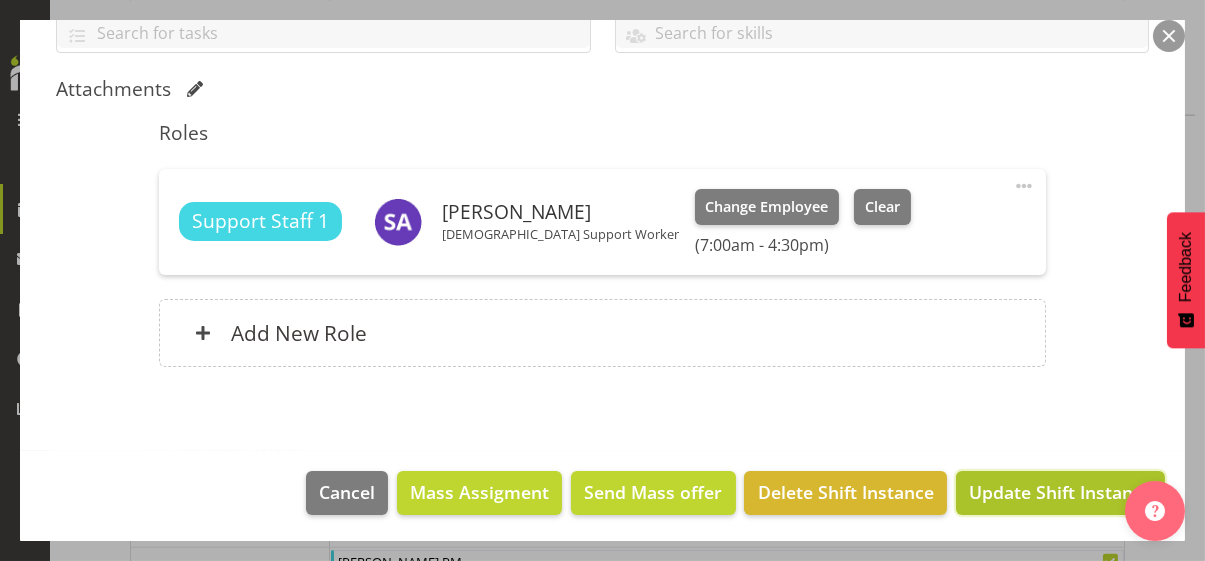 click on "Update Shift Instance" at bounding box center (1060, 492) 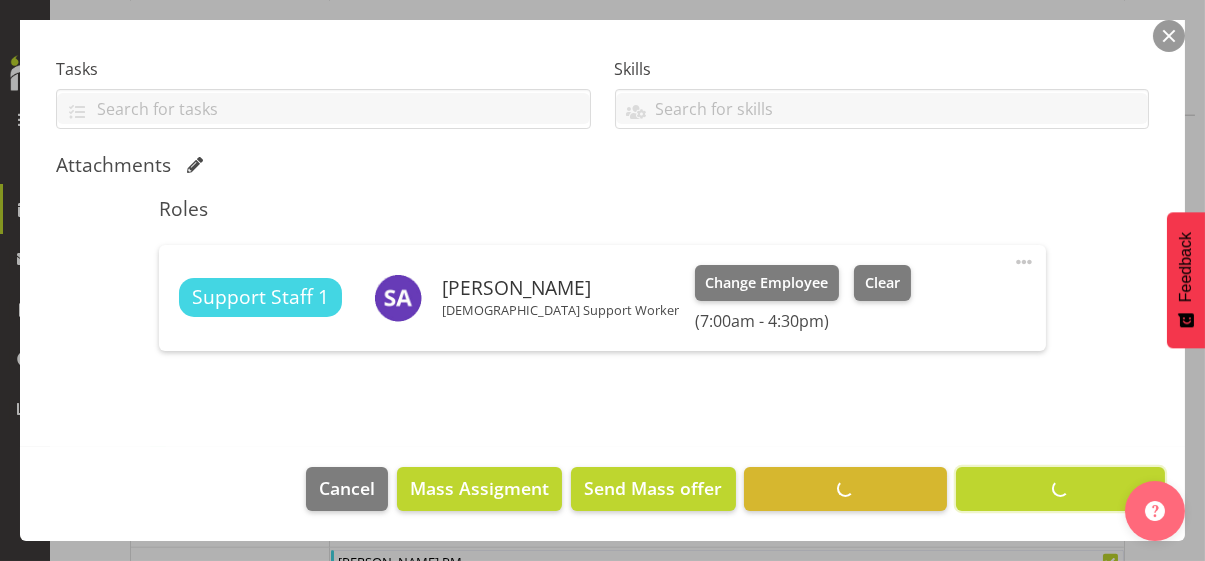 scroll, scrollTop: 402, scrollLeft: 0, axis: vertical 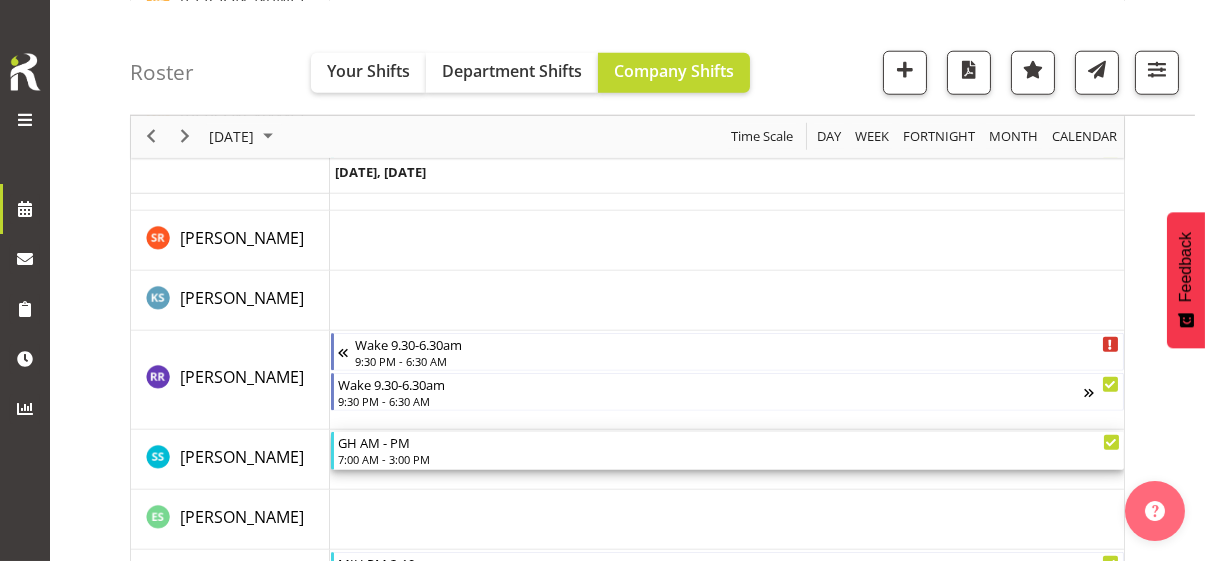 click on "7:00 AM - 3:00 PM" at bounding box center [729, 459] 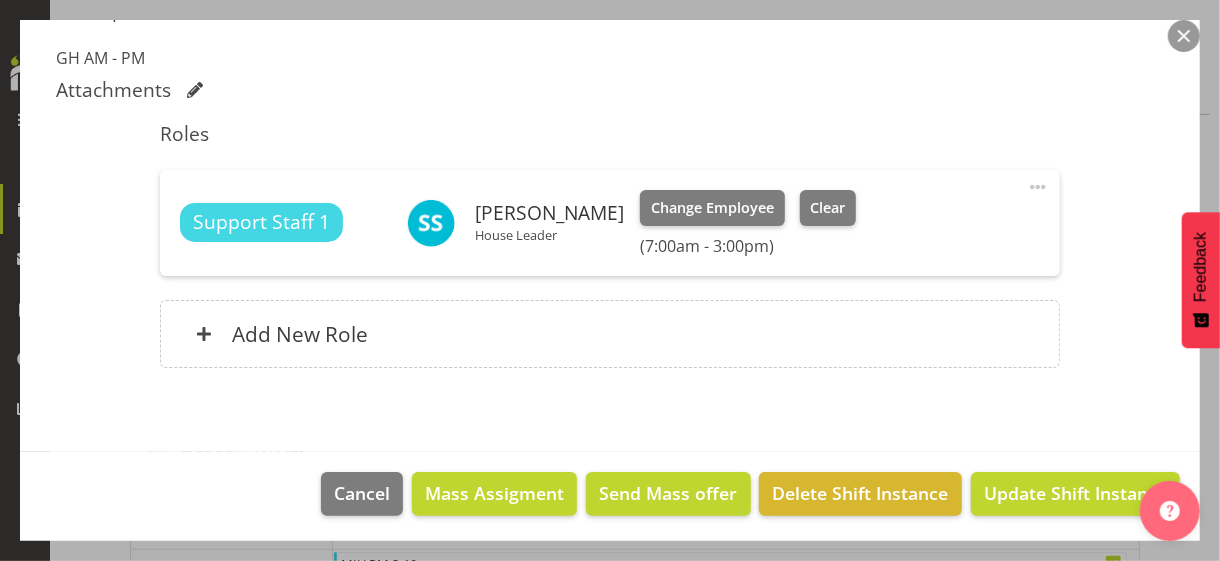 scroll, scrollTop: 561, scrollLeft: 0, axis: vertical 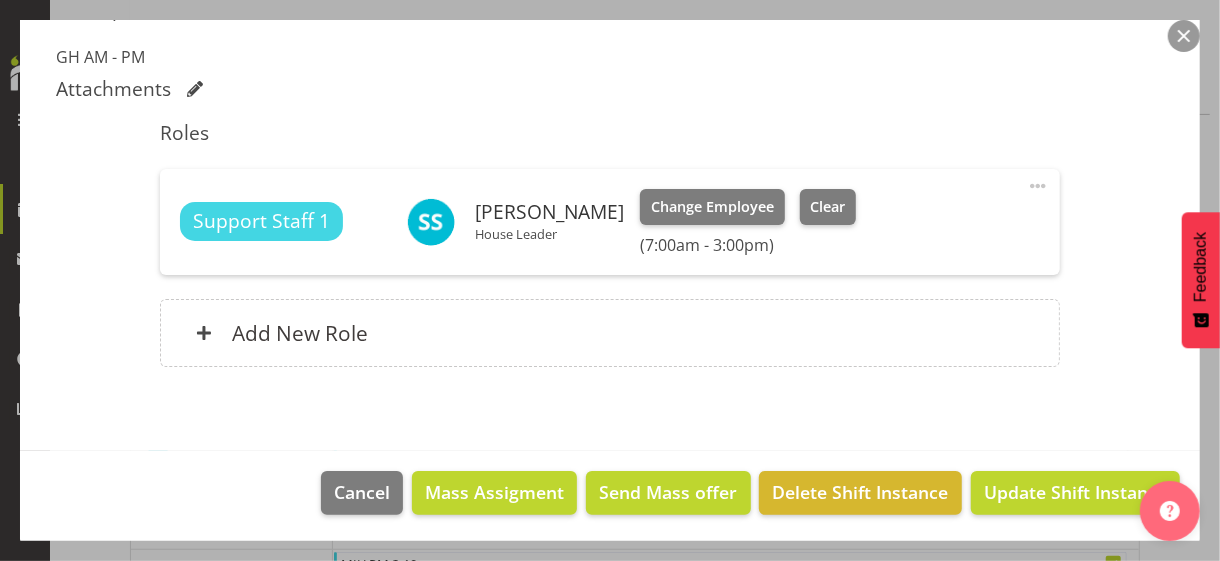 click at bounding box center (1038, 186) 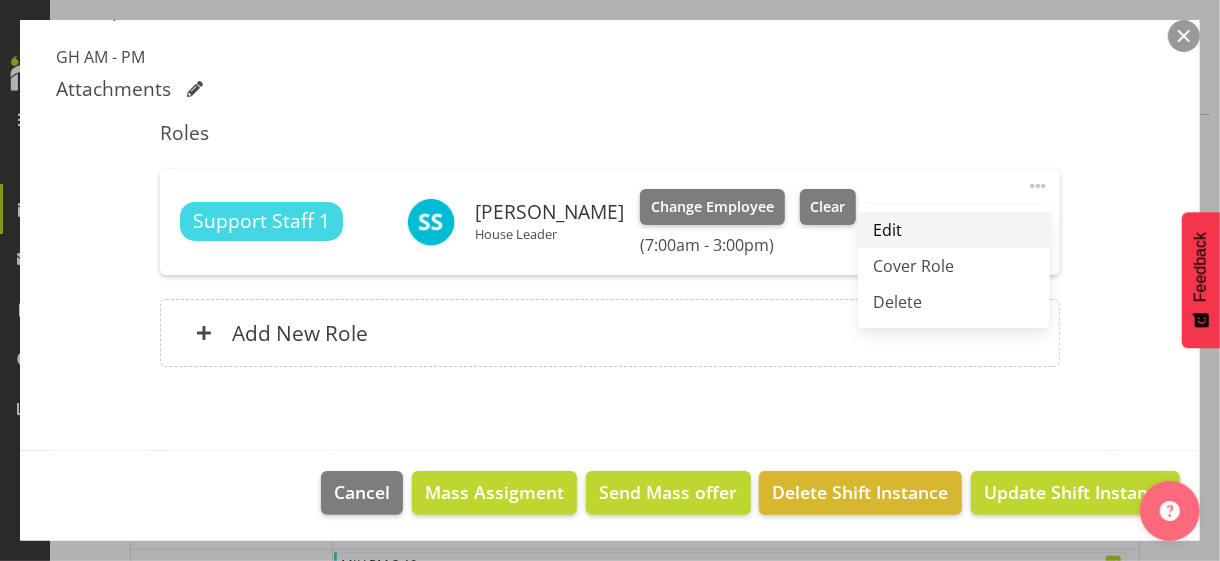 click on "Edit" at bounding box center (954, 230) 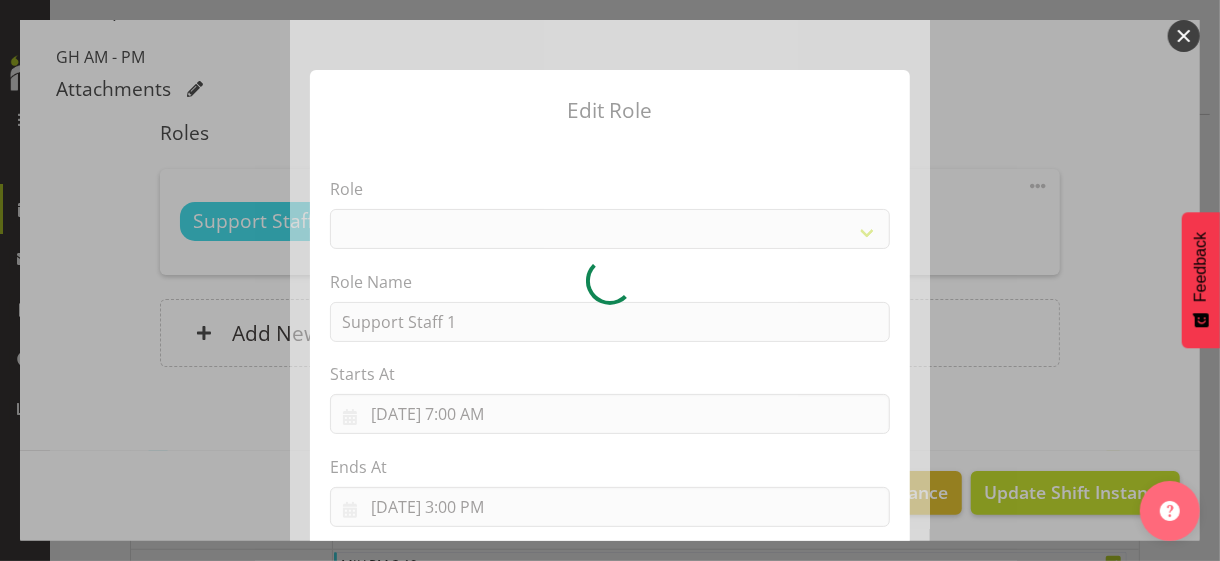 select on "1091" 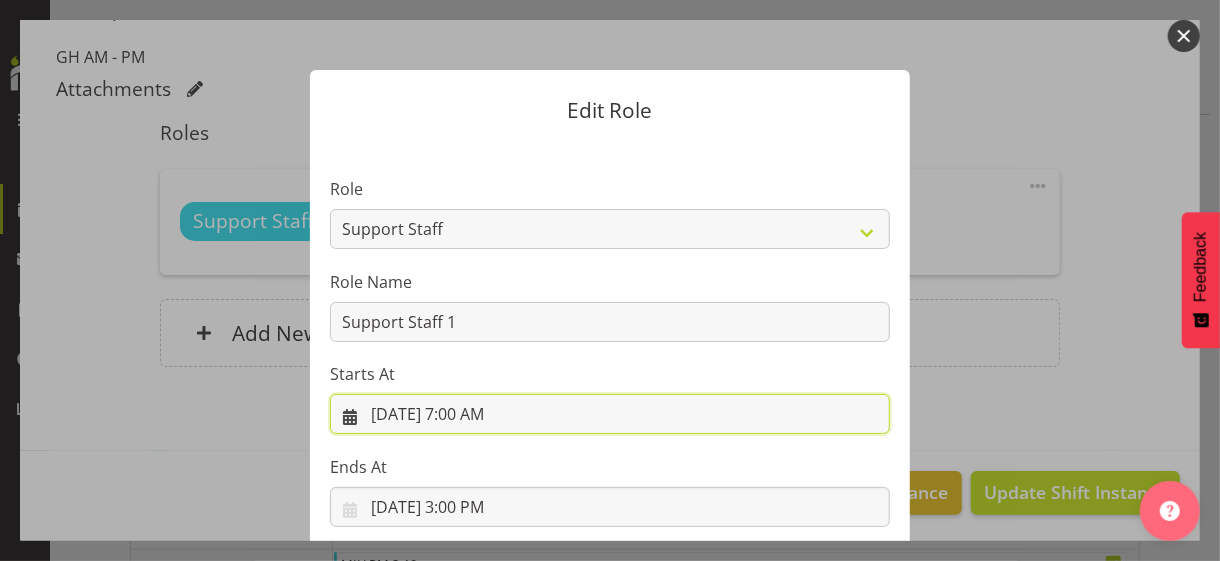 click on "[DATE] 7:00 AM" at bounding box center (610, 414) 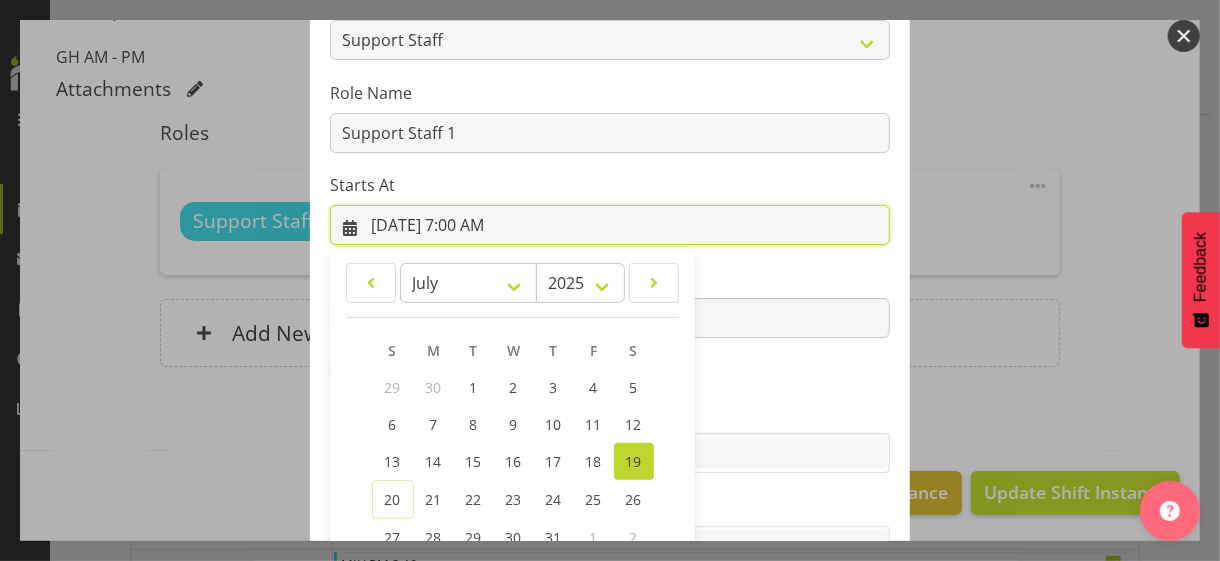 scroll, scrollTop: 347, scrollLeft: 0, axis: vertical 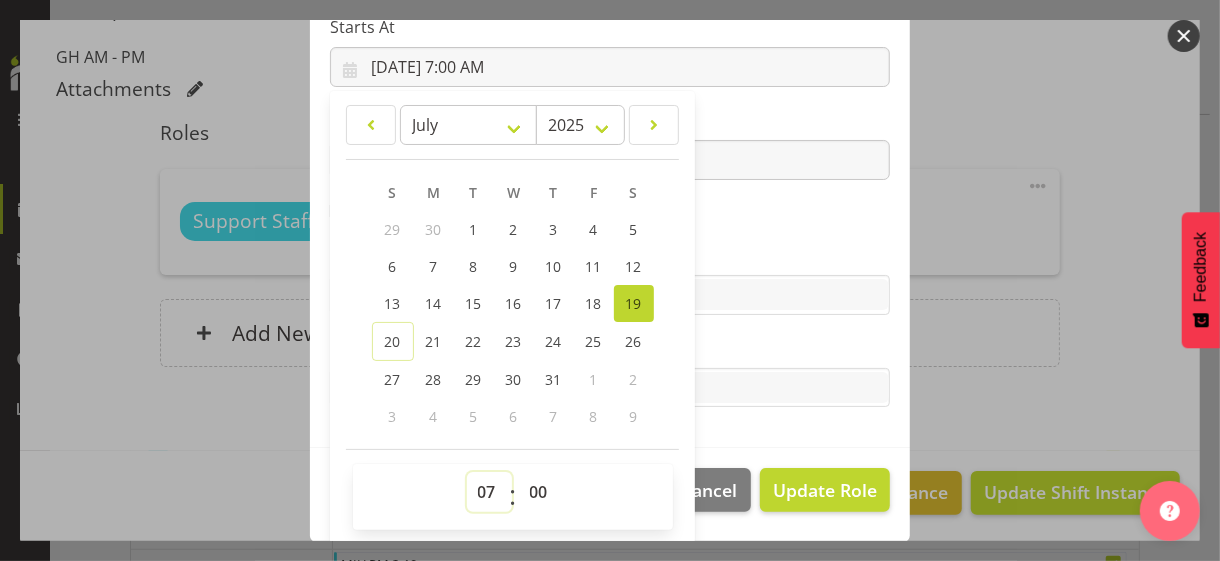 drag, startPoint x: 469, startPoint y: 486, endPoint x: 473, endPoint y: 476, distance: 10.770329 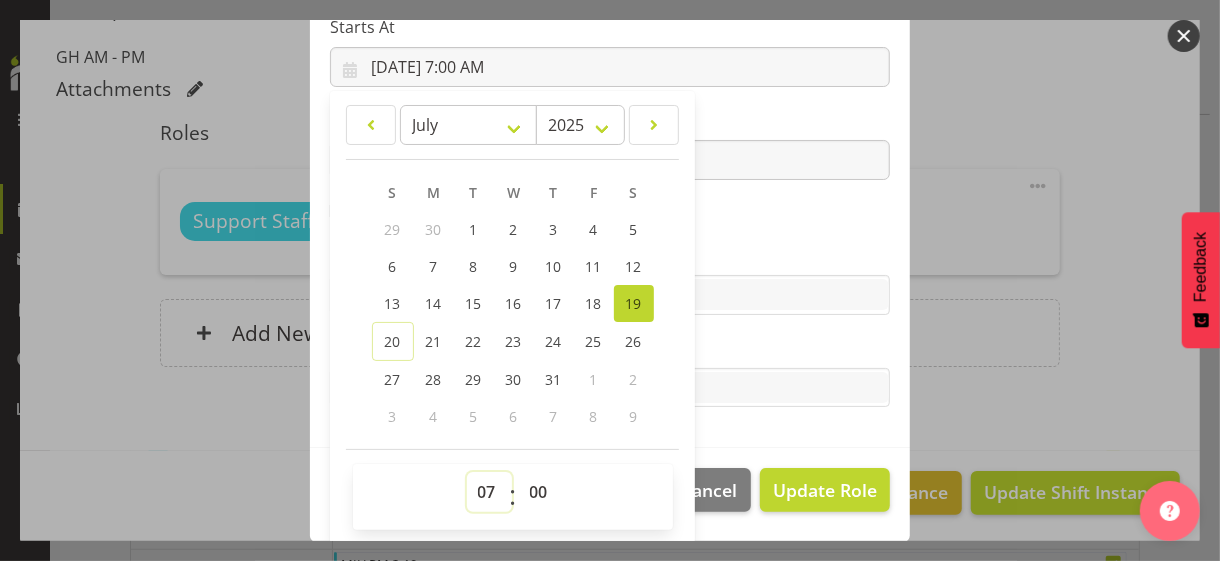 select on "6" 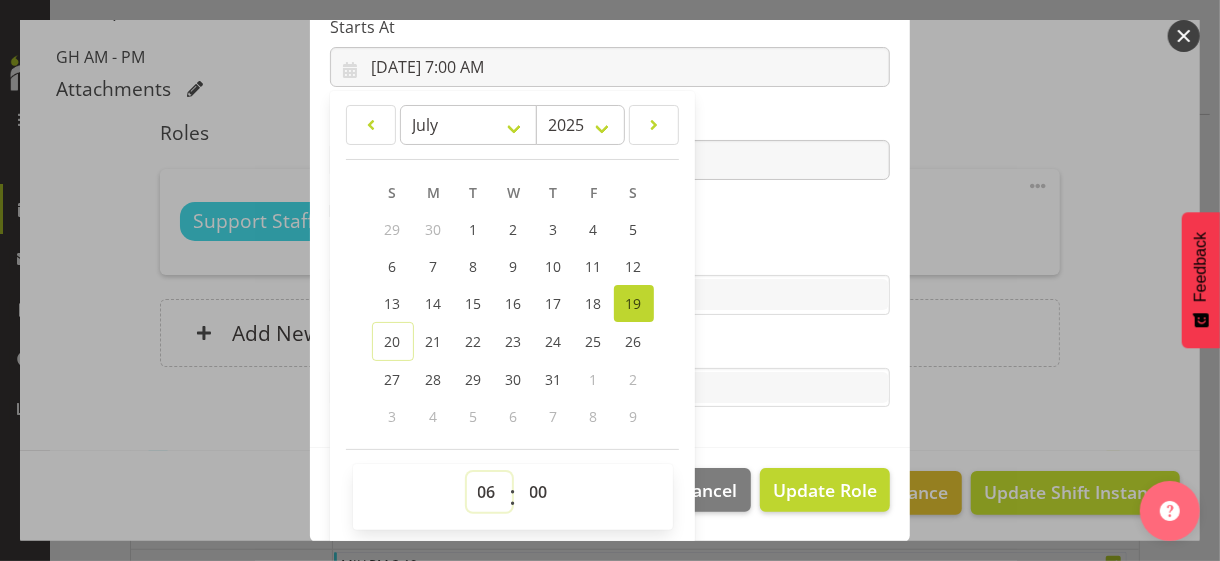 click on "00   01   02   03   04   05   06   07   08   09   10   11   12   13   14   15   16   17   18   19   20   21   22   23" at bounding box center [489, 492] 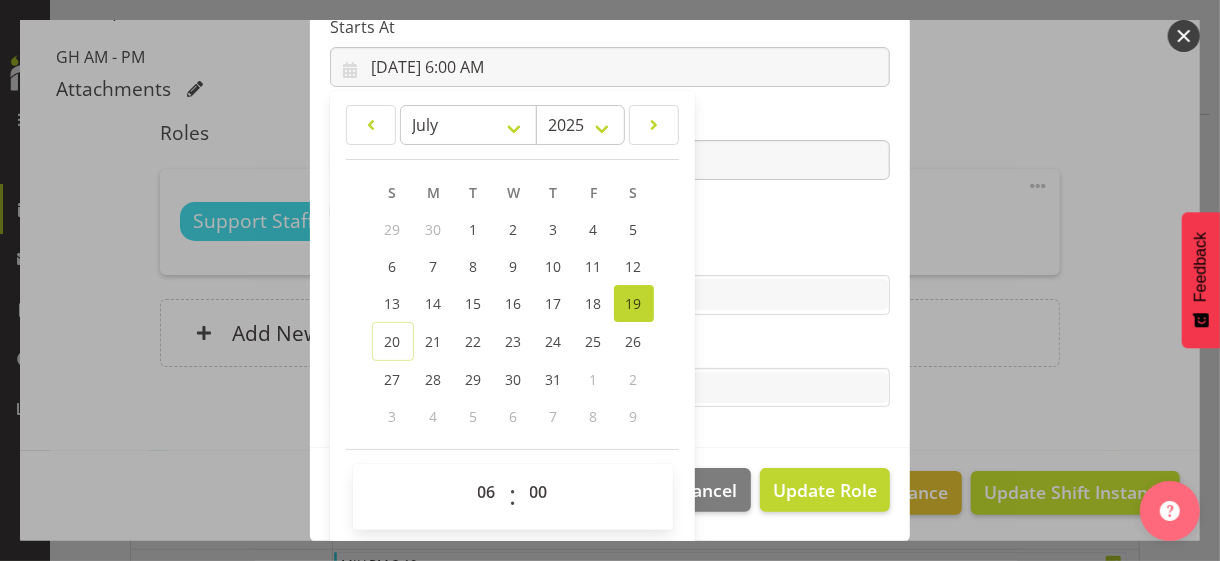 drag, startPoint x: 718, startPoint y: 208, endPoint x: 617, endPoint y: 176, distance: 105.9481 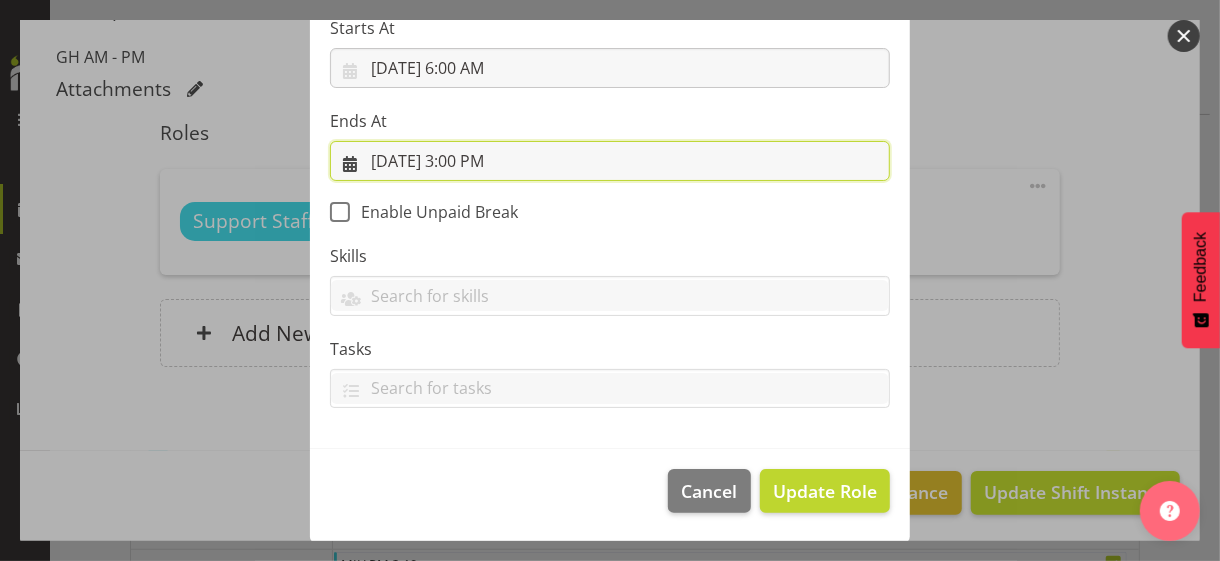 click on "[DATE] 3:00 PM" at bounding box center [610, 161] 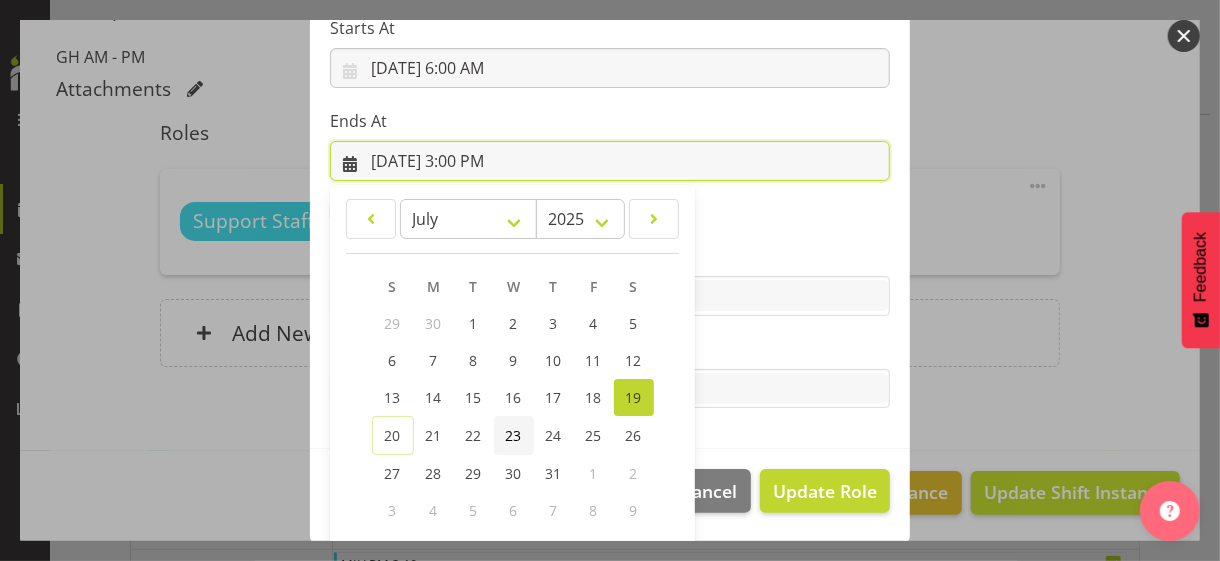 scroll, scrollTop: 441, scrollLeft: 0, axis: vertical 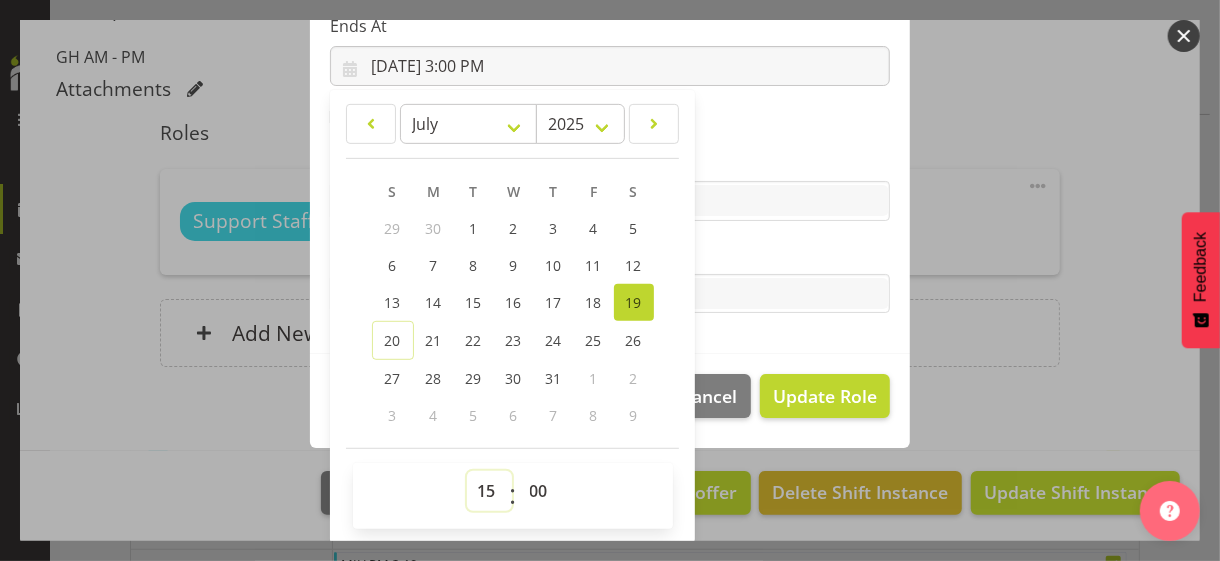 click on "00   01   02   03   04   05   06   07   08   09   10   11   12   13   14   15   16   17   18   19   20   21   22   23" at bounding box center [489, 491] 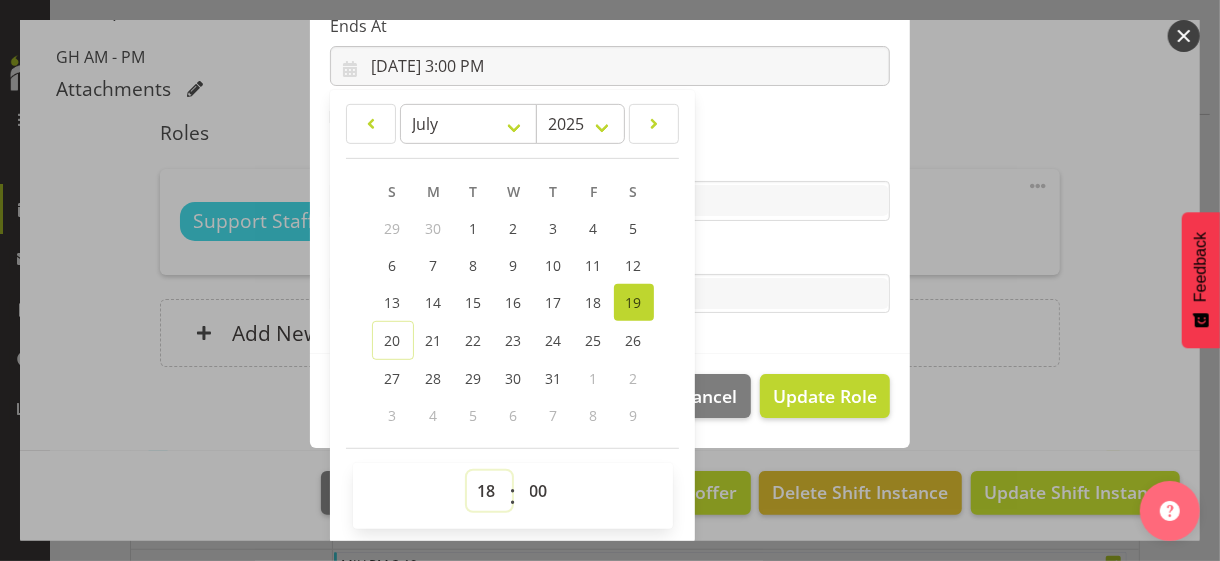 click on "00   01   02   03   04   05   06   07   08   09   10   11   12   13   14   15   16   17   18   19   20   21   22   23" at bounding box center (489, 491) 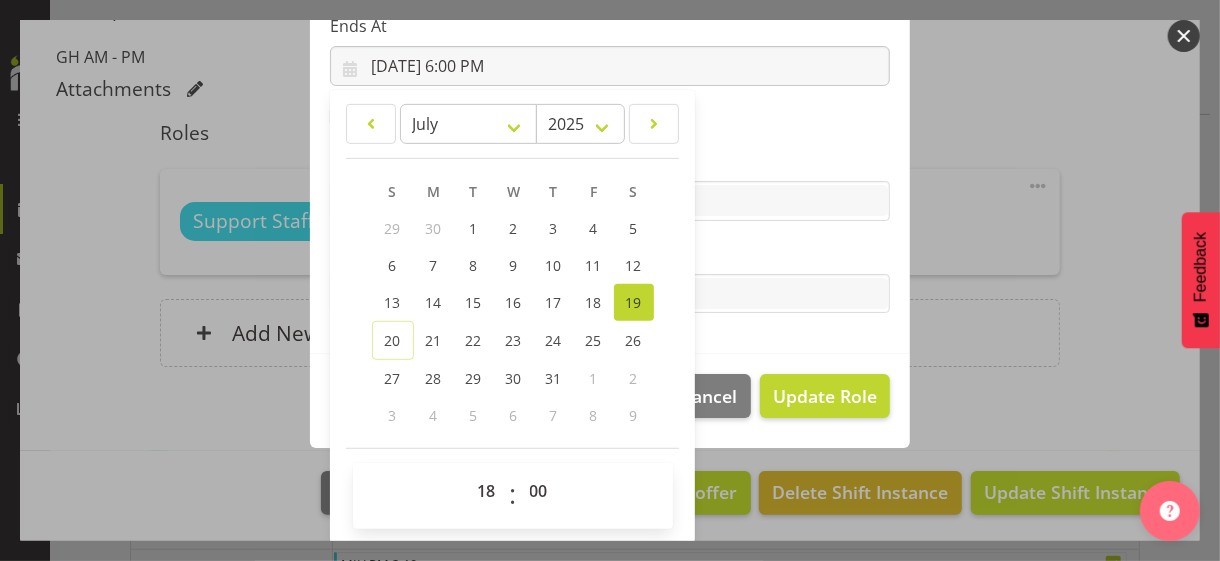 click on "Tasks" at bounding box center (610, 254) 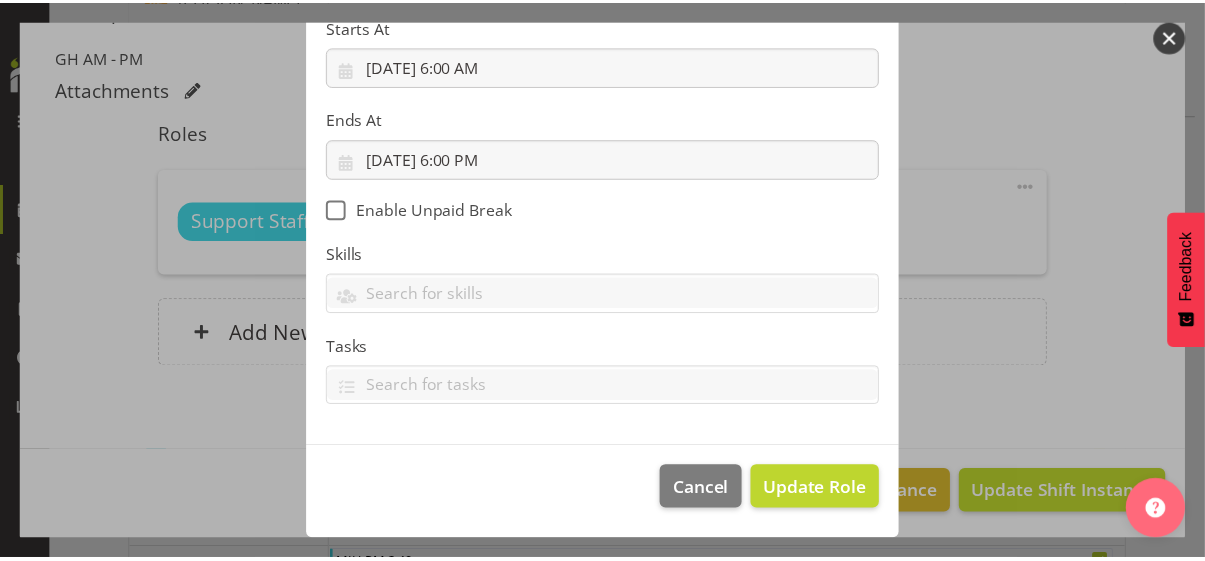 scroll, scrollTop: 346, scrollLeft: 0, axis: vertical 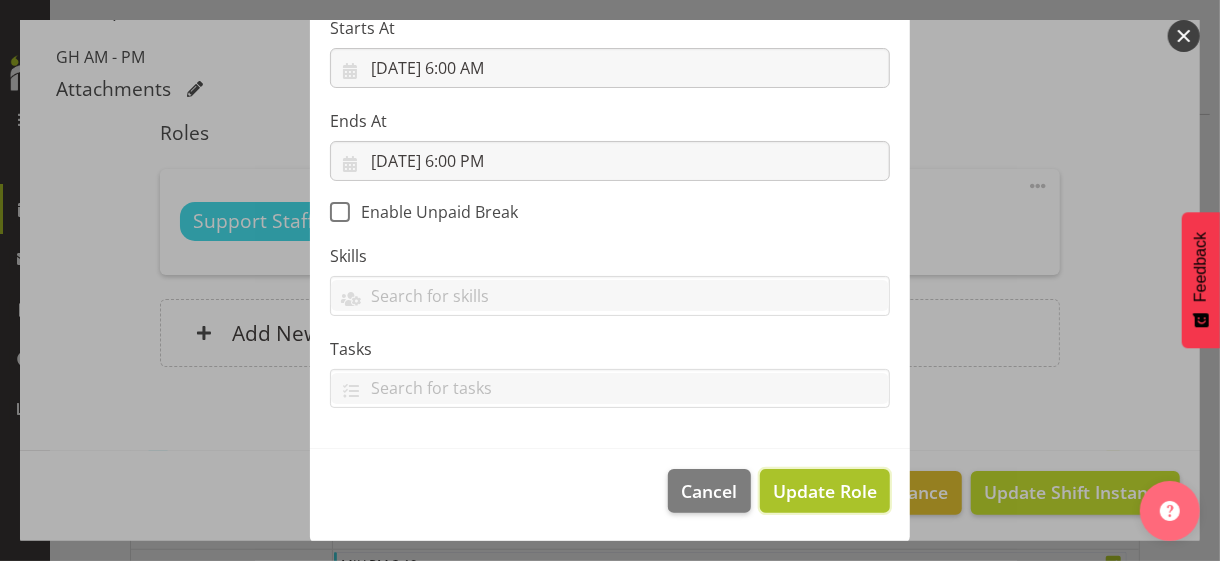 click on "Update Role" at bounding box center [825, 491] 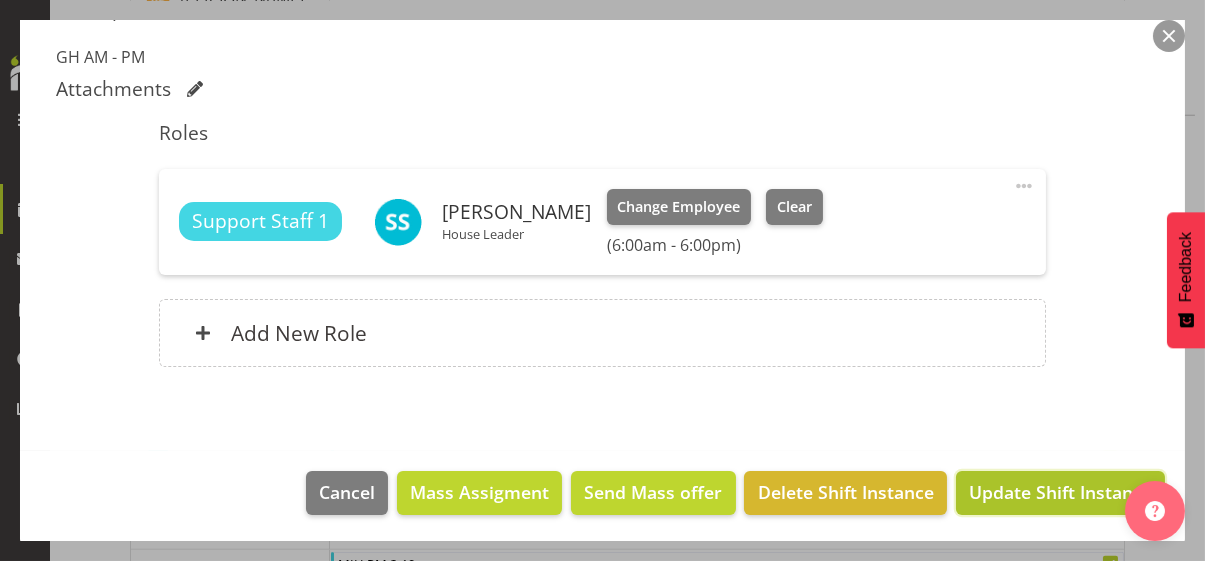 click on "Update Shift Instance" at bounding box center (1060, 492) 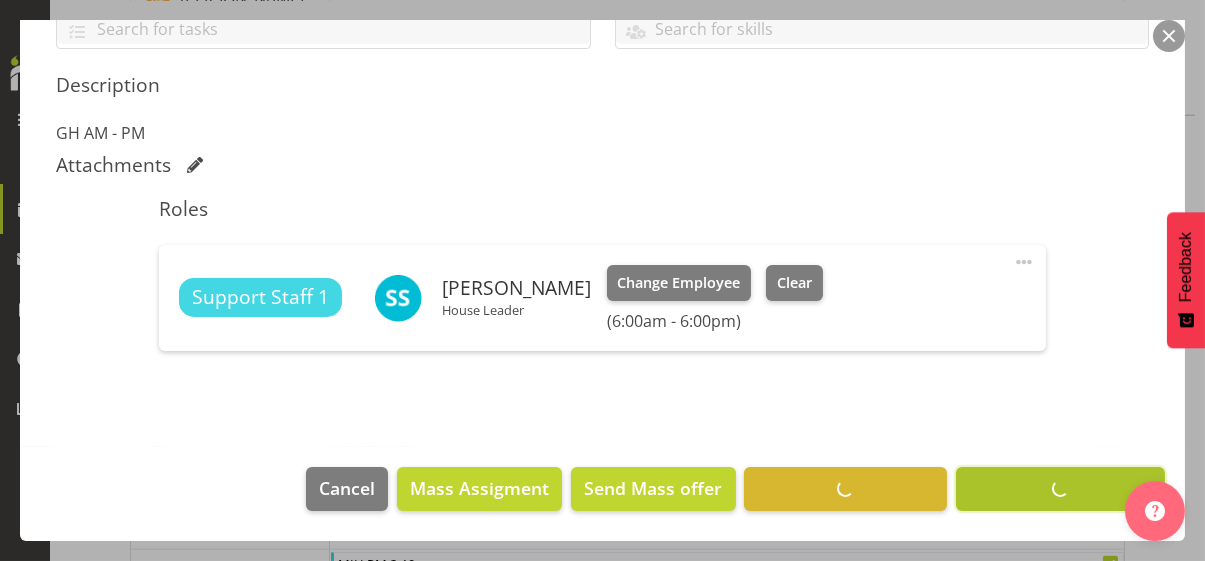 scroll, scrollTop: 482, scrollLeft: 0, axis: vertical 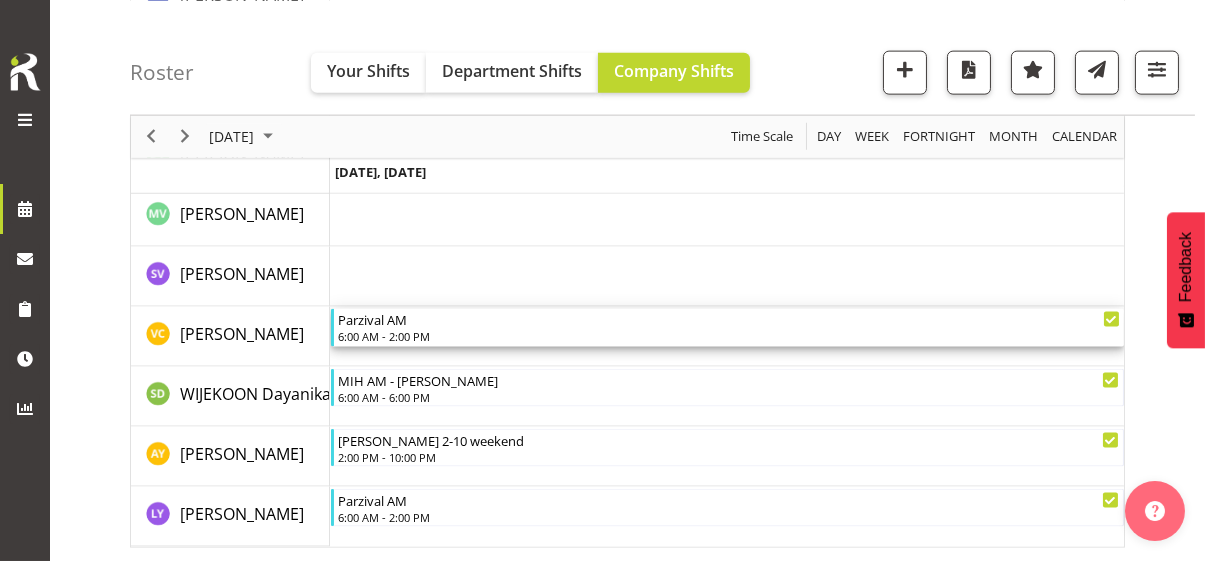 click on "6:00 AM - 2:00 PM" at bounding box center (729, 336) 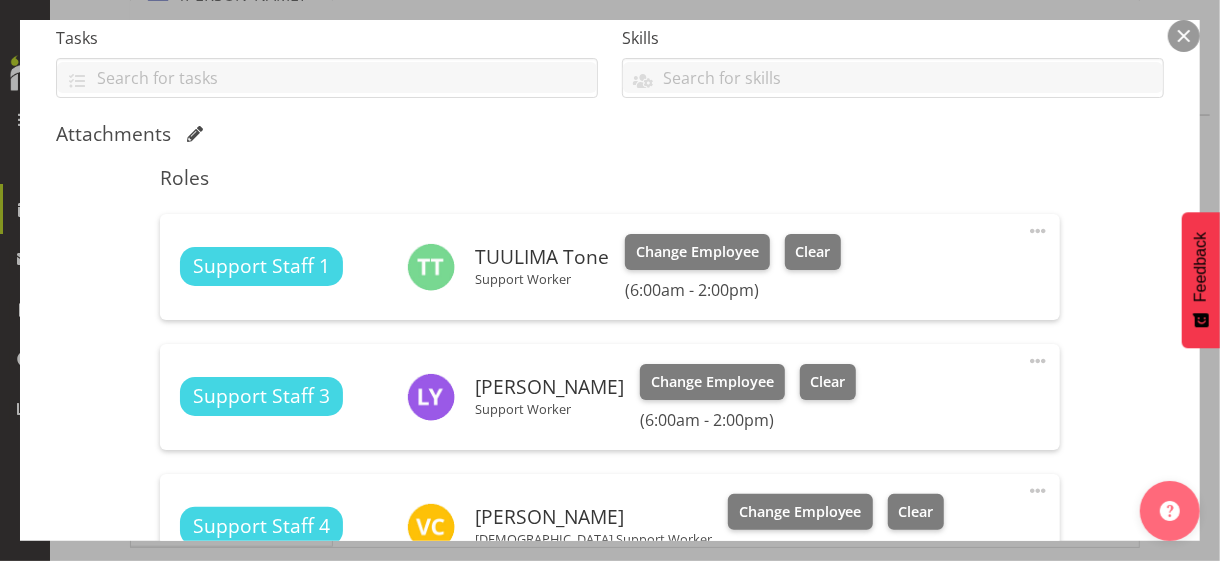 scroll, scrollTop: 600, scrollLeft: 0, axis: vertical 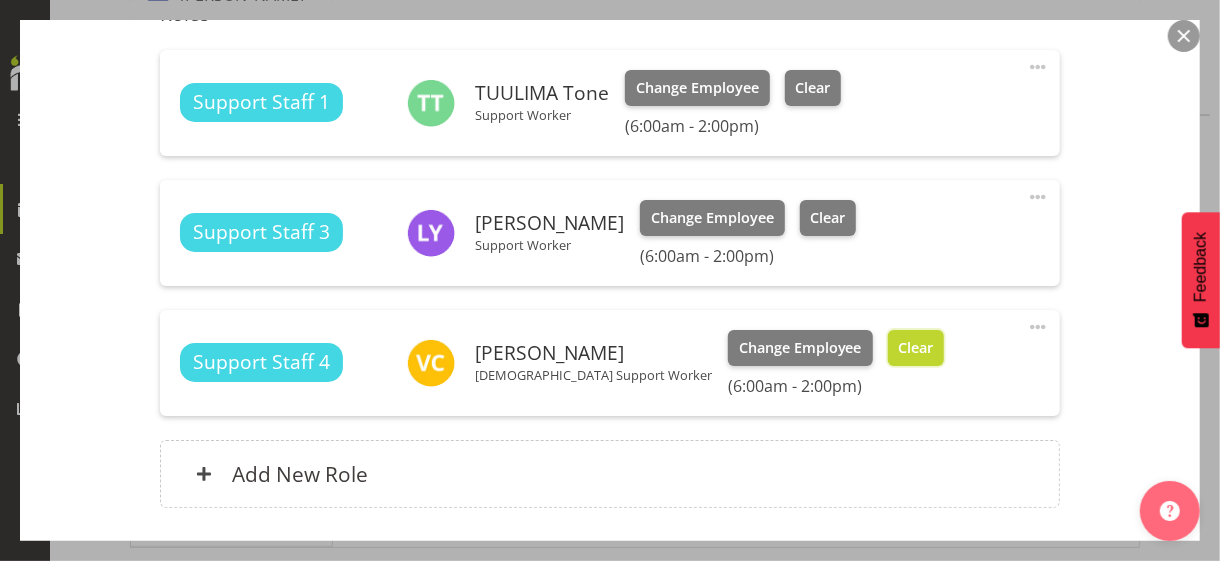 click on "Clear" at bounding box center [915, 348] 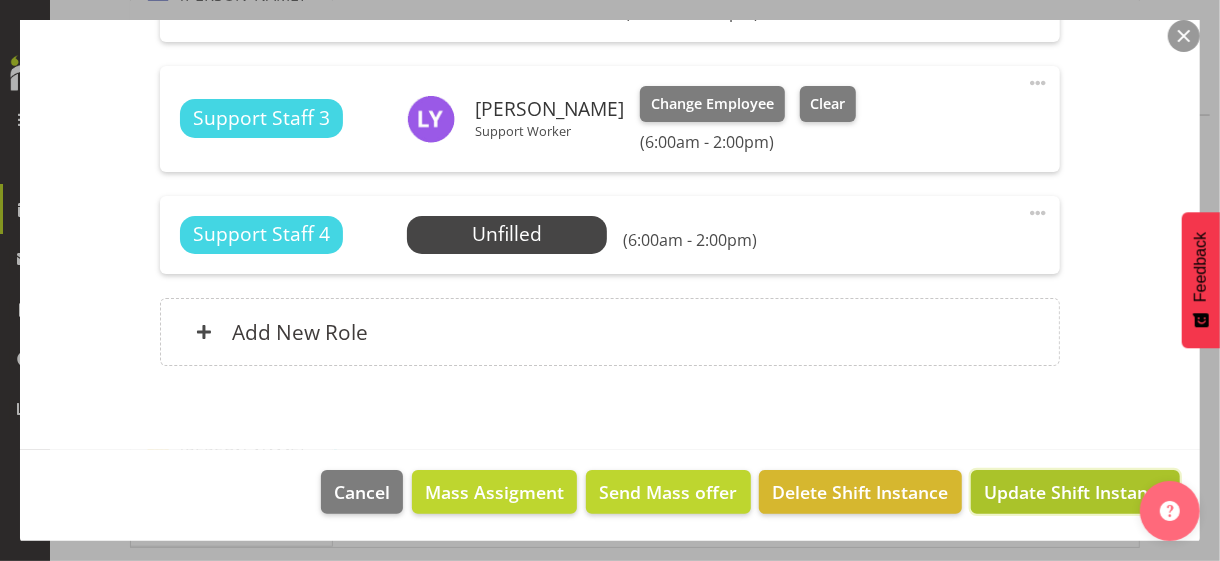 click on "Update Shift Instance" at bounding box center (1075, 492) 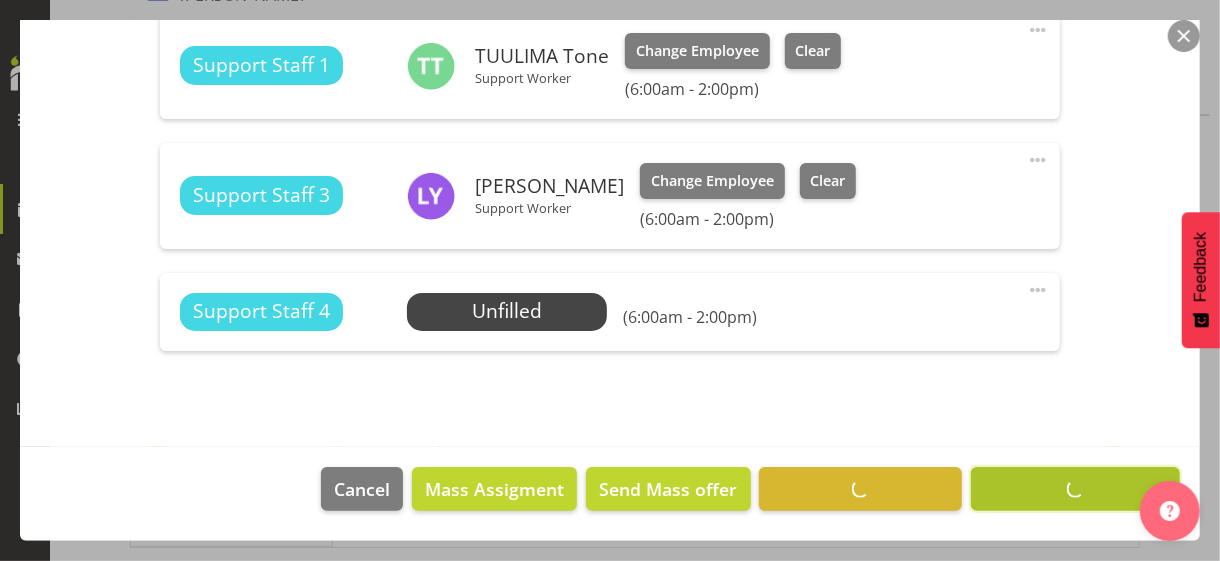 scroll, scrollTop: 634, scrollLeft: 0, axis: vertical 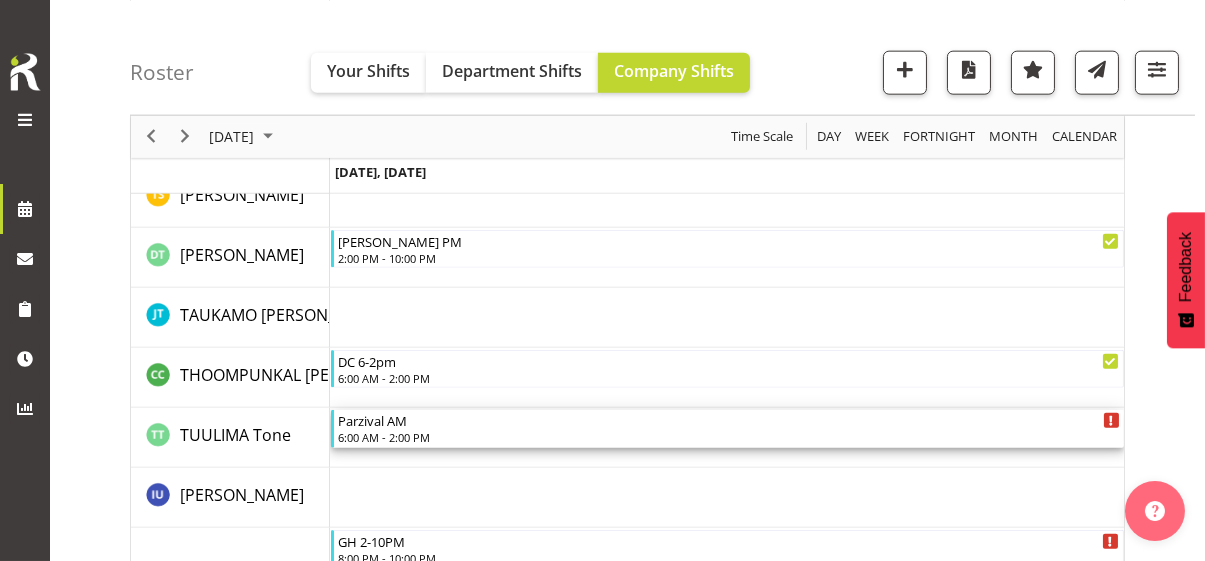 click on "6:00 AM - 2:00 PM" at bounding box center (729, 437) 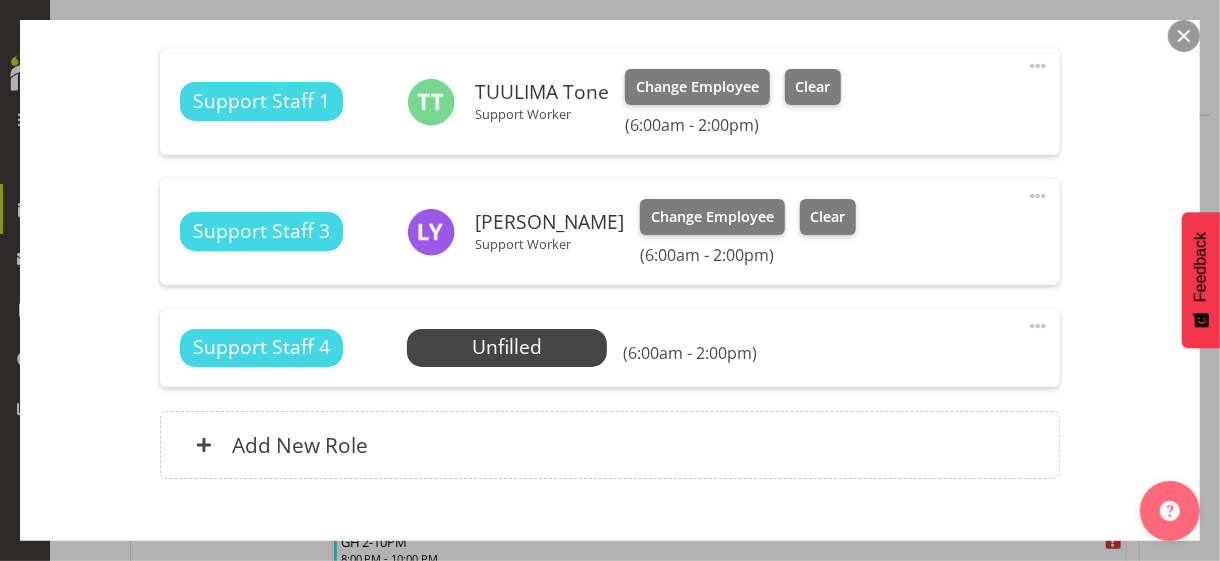 scroll, scrollTop: 700, scrollLeft: 0, axis: vertical 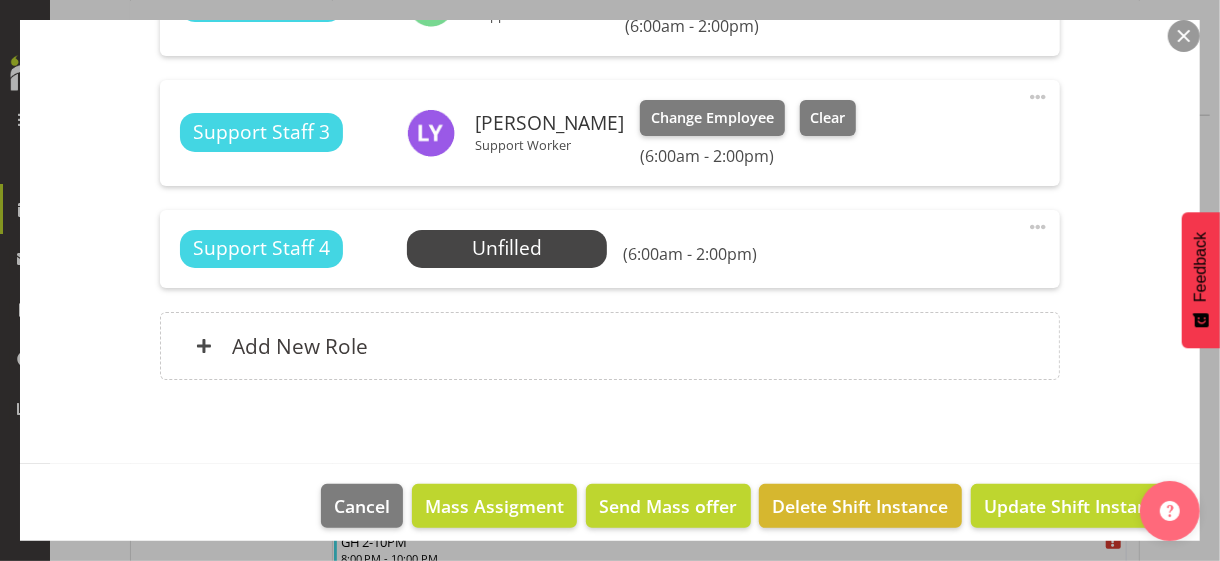 click at bounding box center (1038, 227) 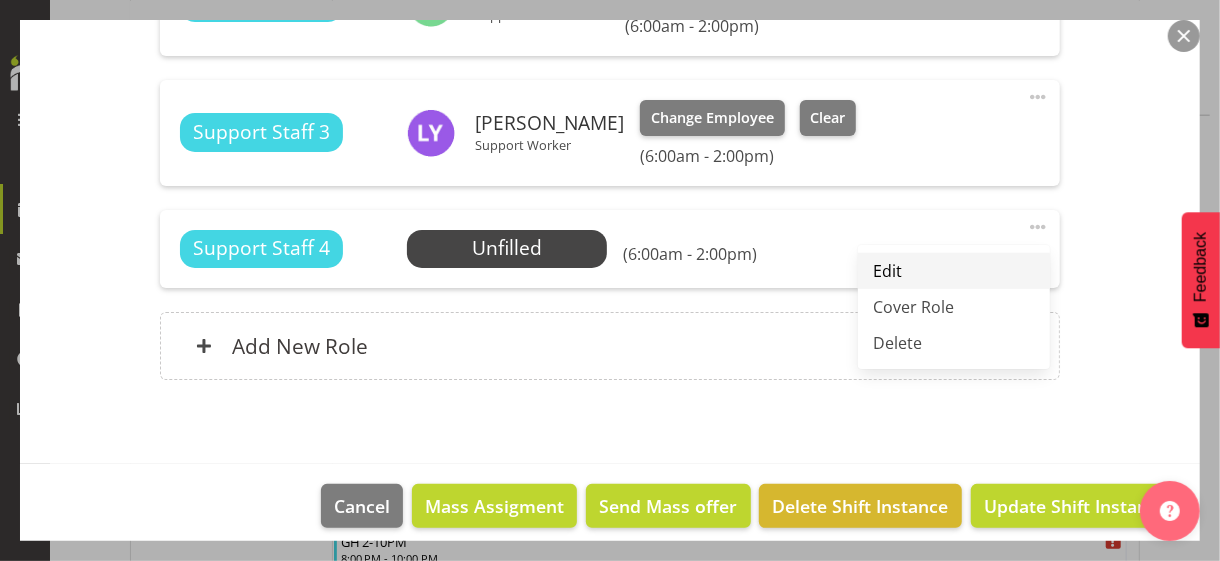 click on "Edit" at bounding box center (954, 271) 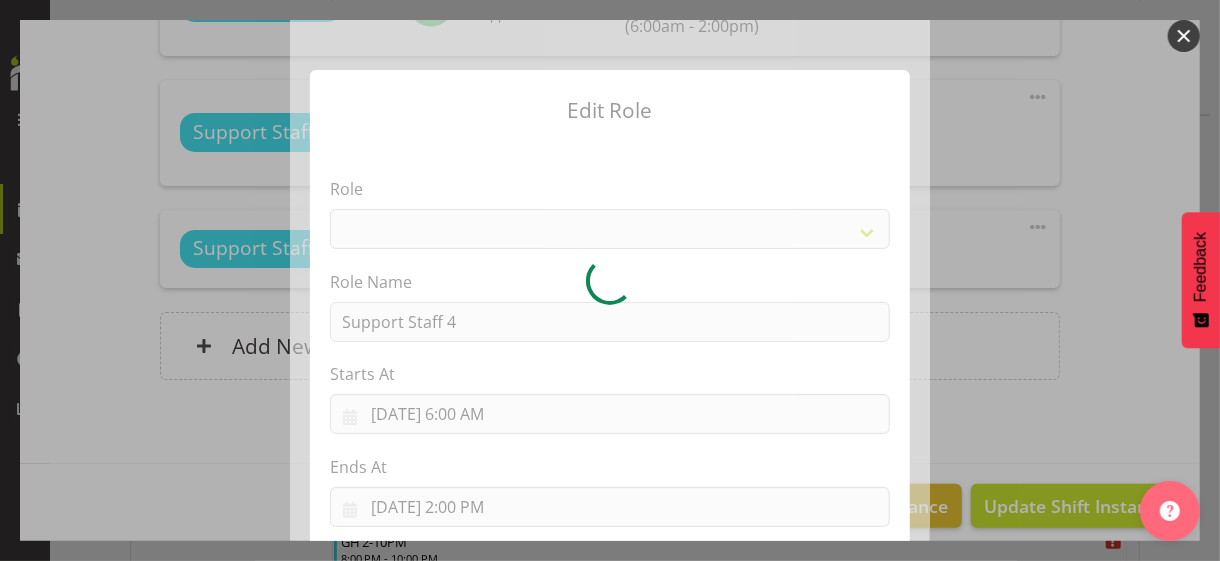 select on "1091" 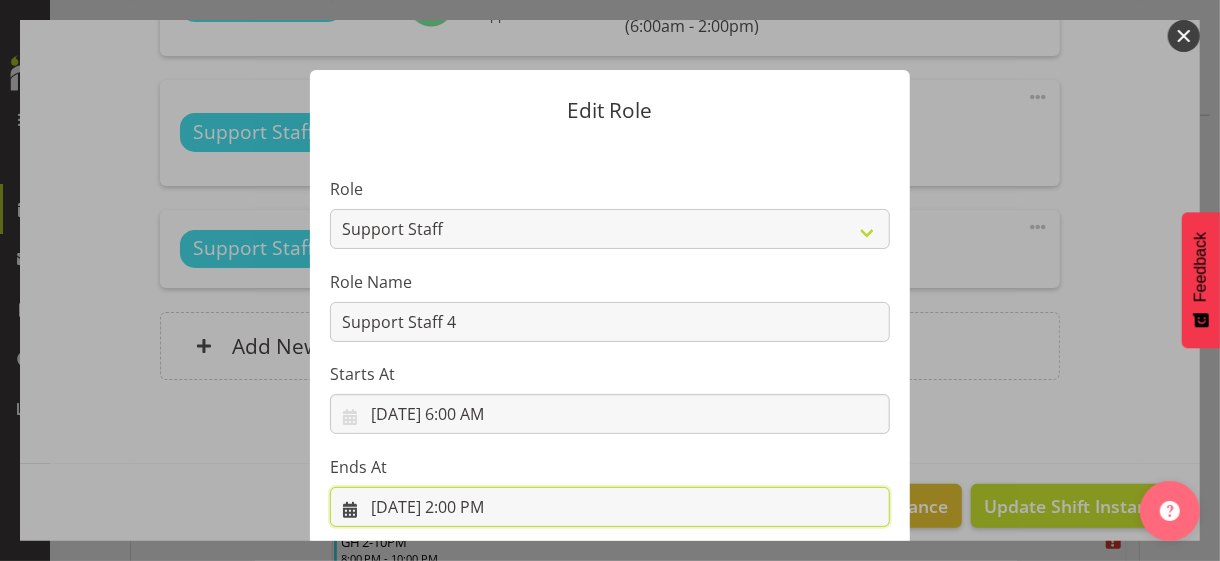 click on "[DATE] 2:00 PM" at bounding box center (610, 507) 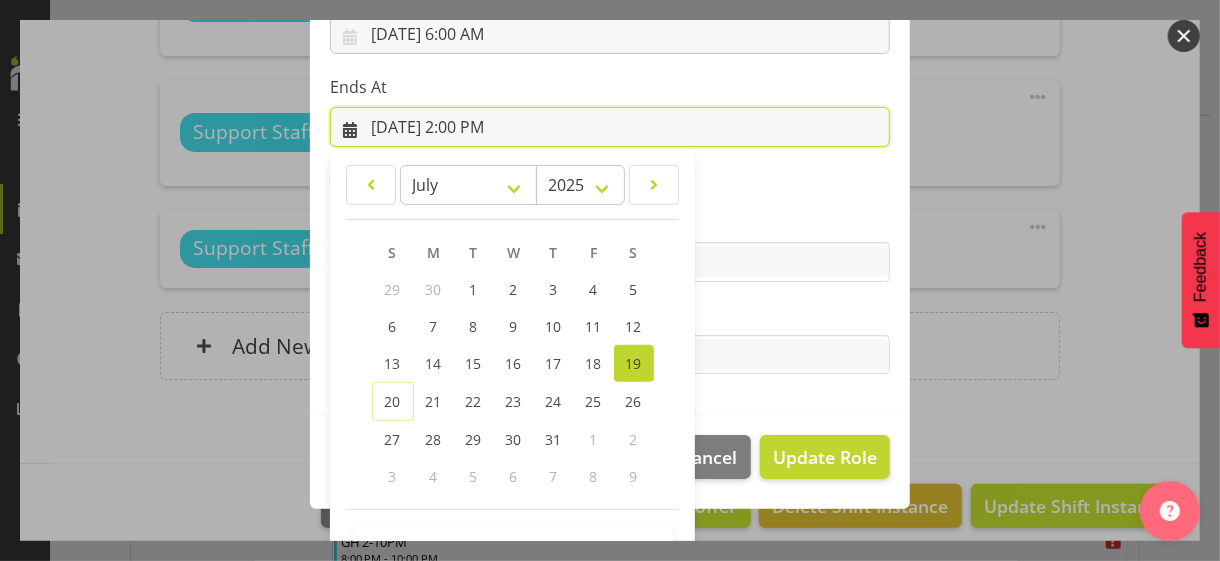 scroll, scrollTop: 441, scrollLeft: 0, axis: vertical 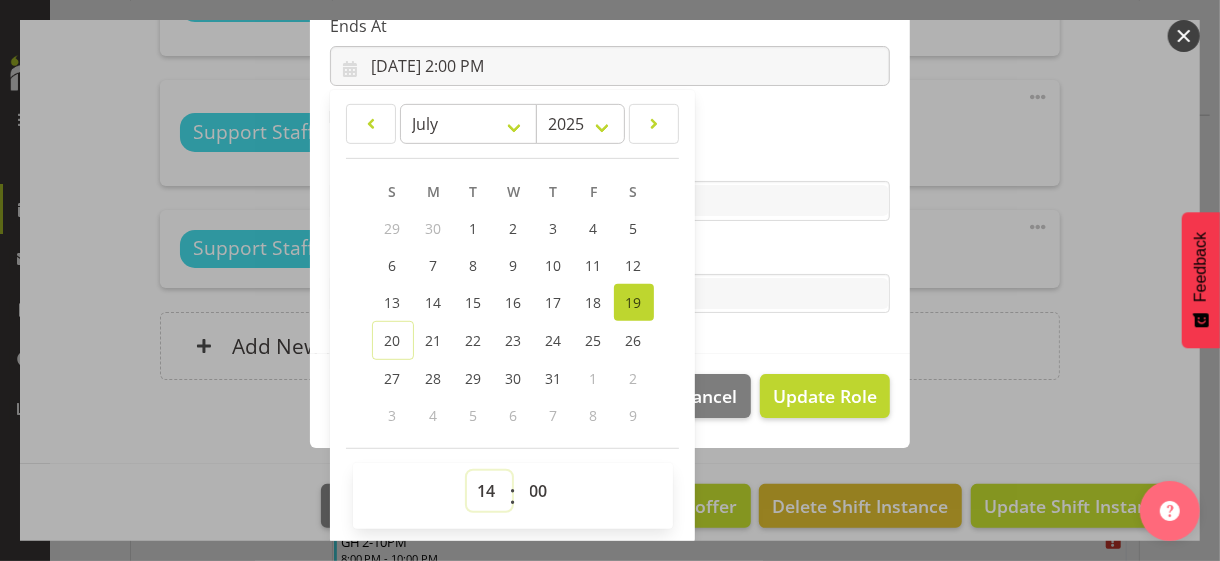 drag, startPoint x: 478, startPoint y: 486, endPoint x: 482, endPoint y: 474, distance: 12.649111 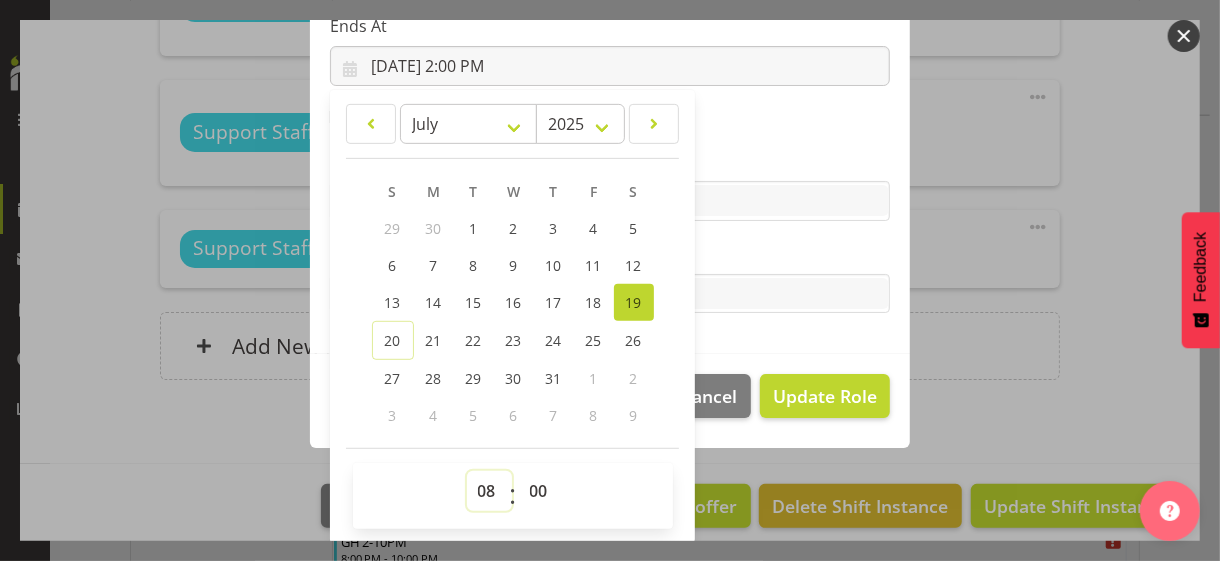 click on "00   01   02   03   04   05   06   07   08   09   10   11   12   13   14   15   16   17   18   19   20   21   22   23" at bounding box center [489, 491] 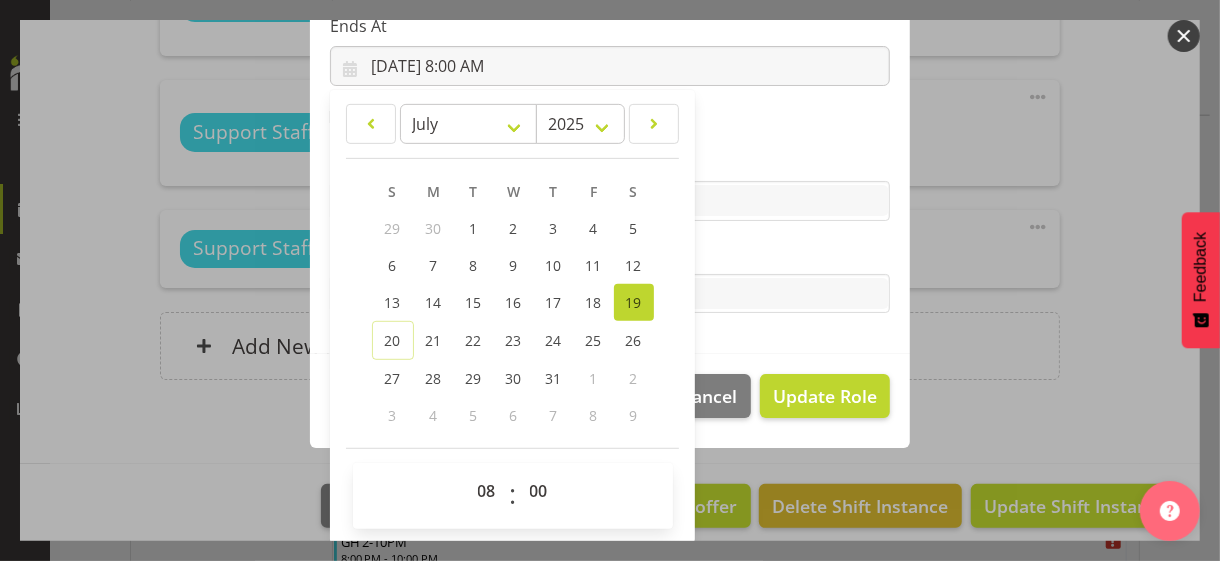 click on "Tasks" at bounding box center [610, 254] 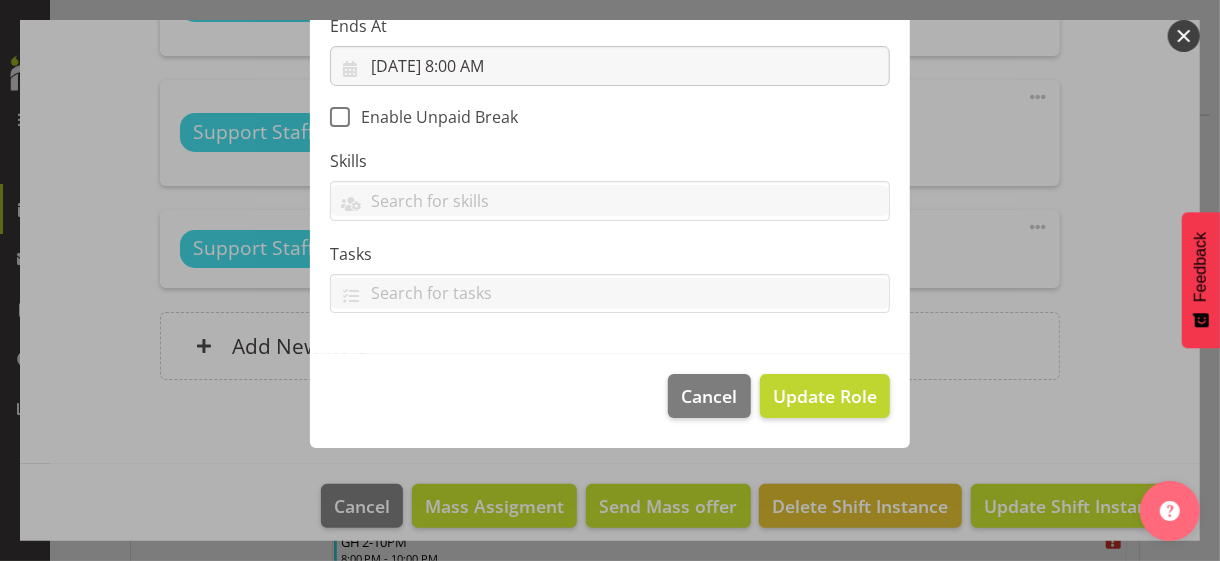 scroll, scrollTop: 346, scrollLeft: 0, axis: vertical 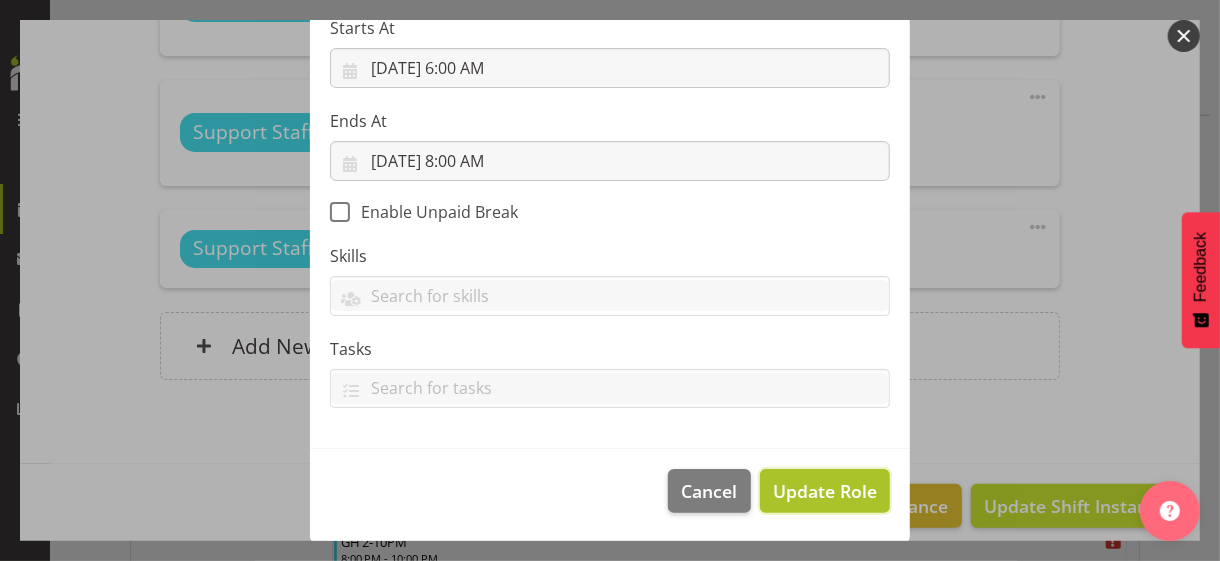 click on "Update Role" at bounding box center (825, 491) 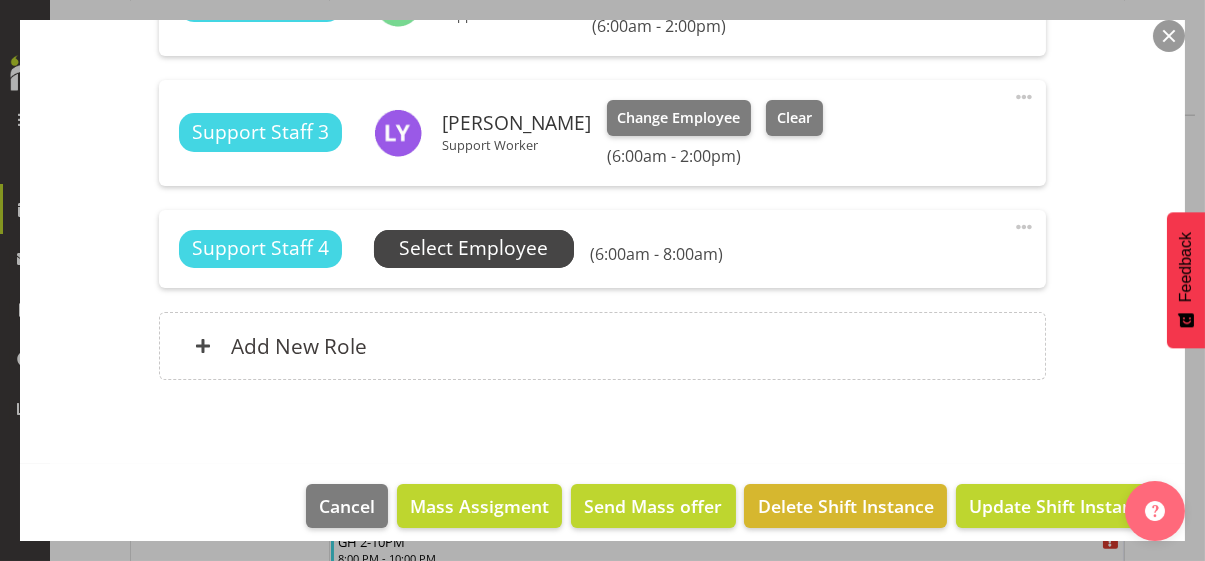 click on "Select Employee" at bounding box center (473, 248) 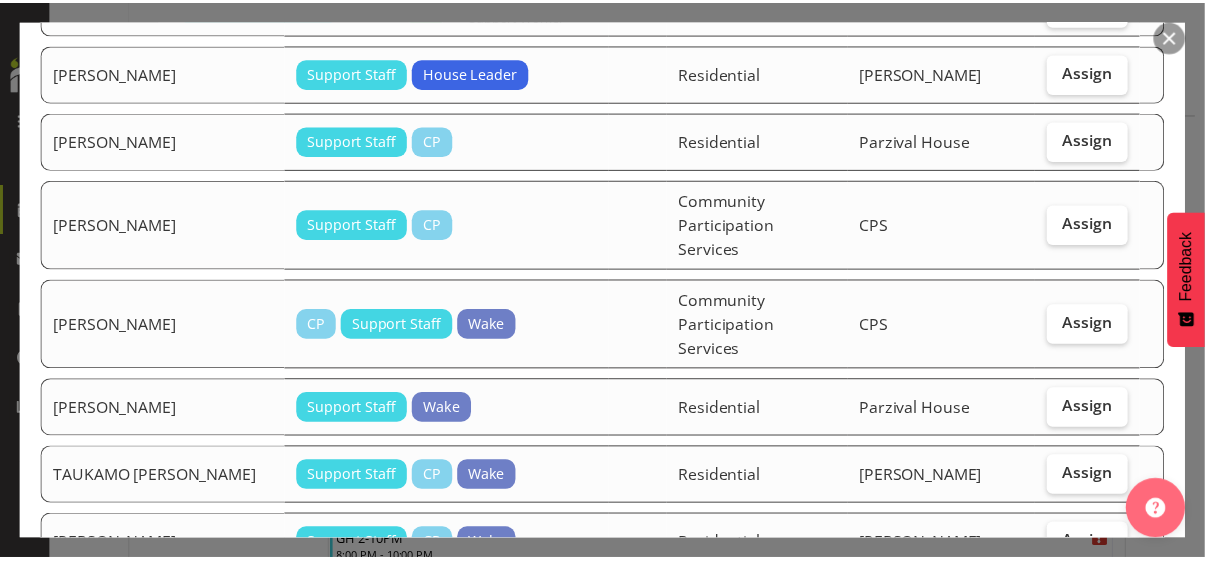 scroll, scrollTop: 3930, scrollLeft: 0, axis: vertical 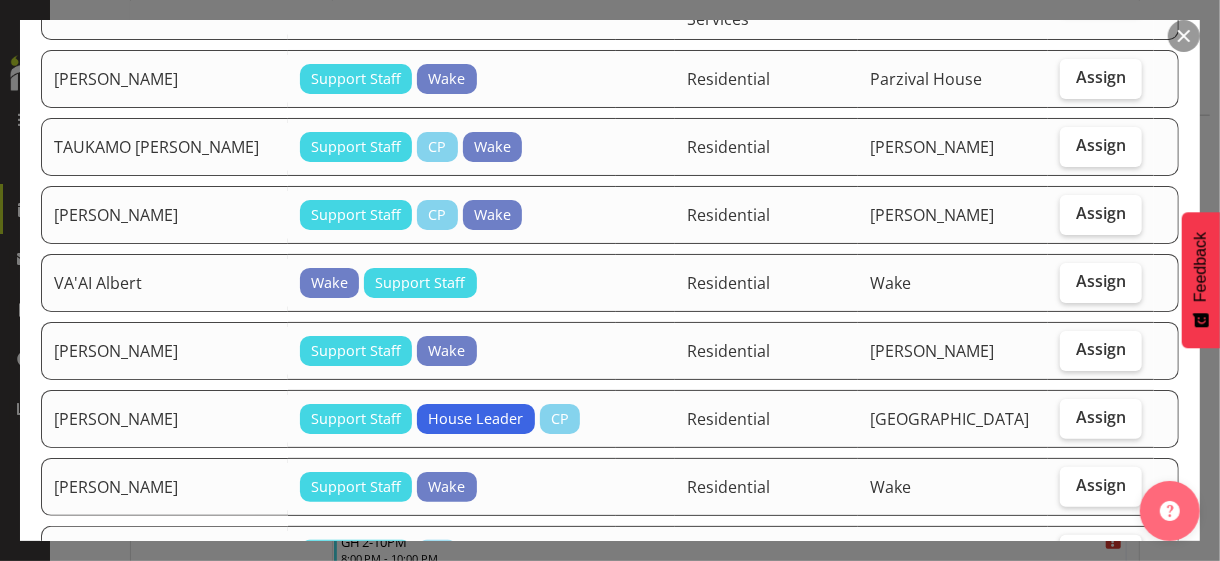 click on "Assign" at bounding box center (1101, 553) 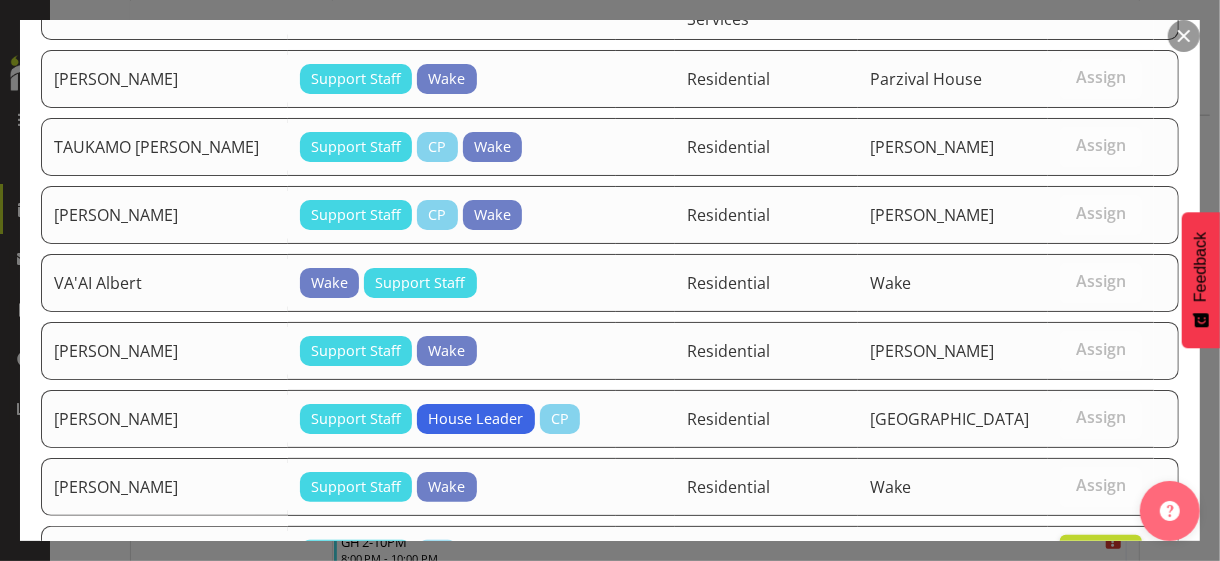 click on "Assign [PERSON_NAME]" at bounding box center [1066, 725] 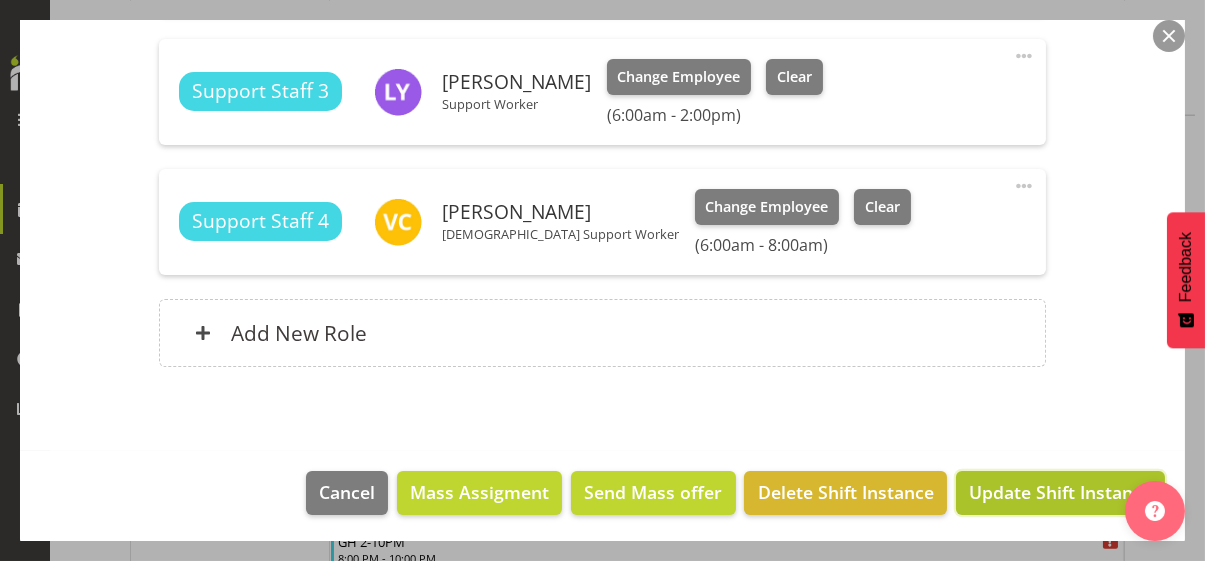 click on "Update Shift Instance" at bounding box center (1060, 492) 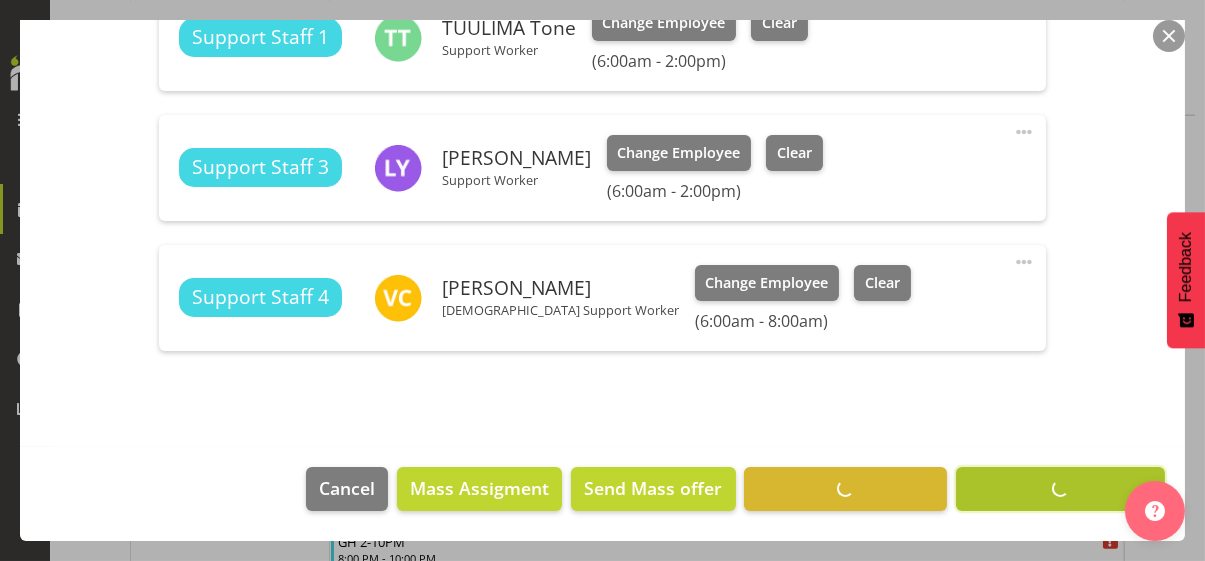 scroll, scrollTop: 662, scrollLeft: 0, axis: vertical 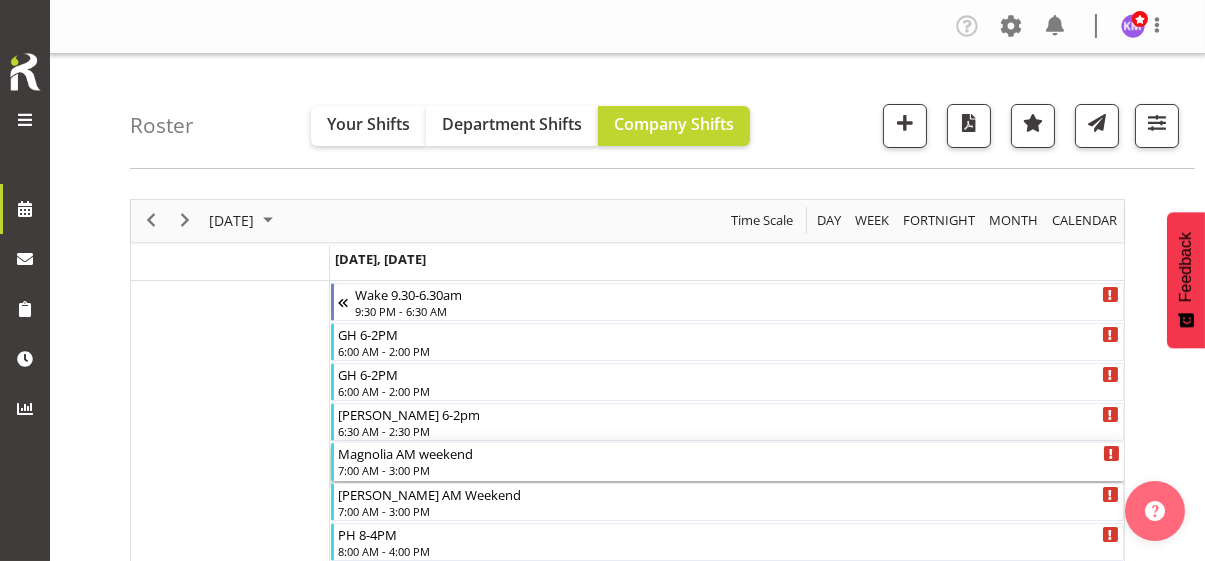 click on "7:00 AM - 3:00 PM" at bounding box center (729, 470) 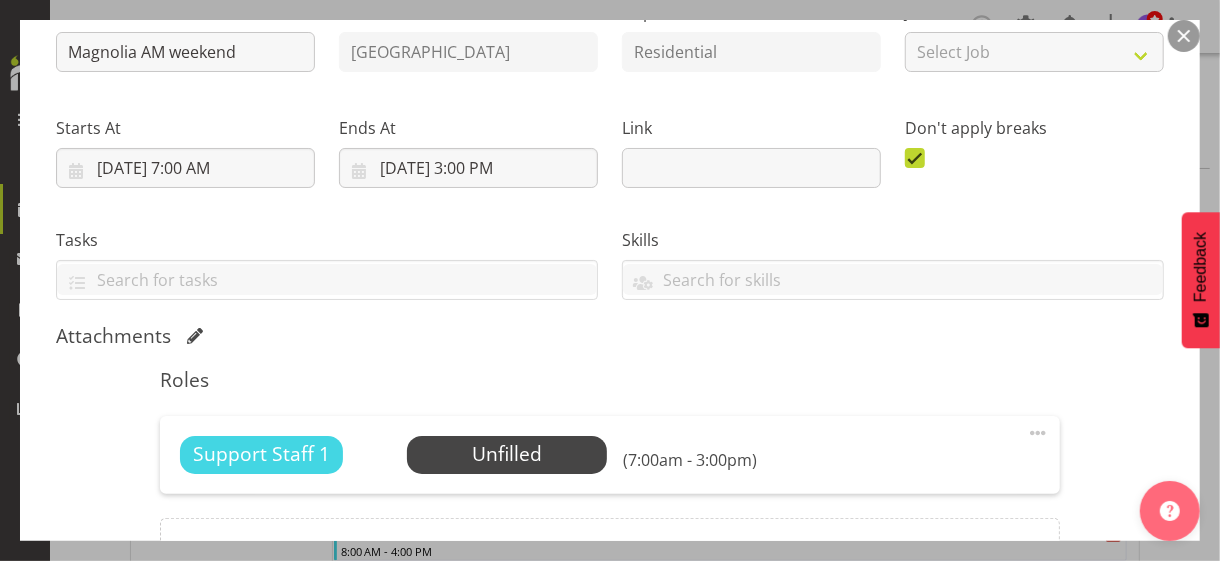 scroll, scrollTop: 400, scrollLeft: 0, axis: vertical 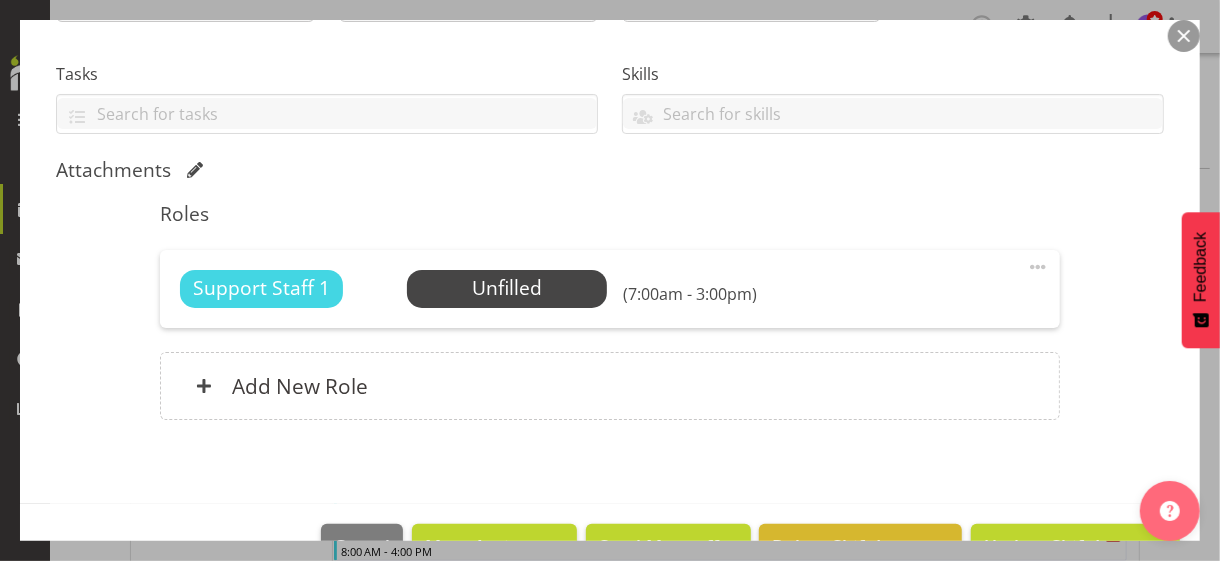 click at bounding box center [1038, 267] 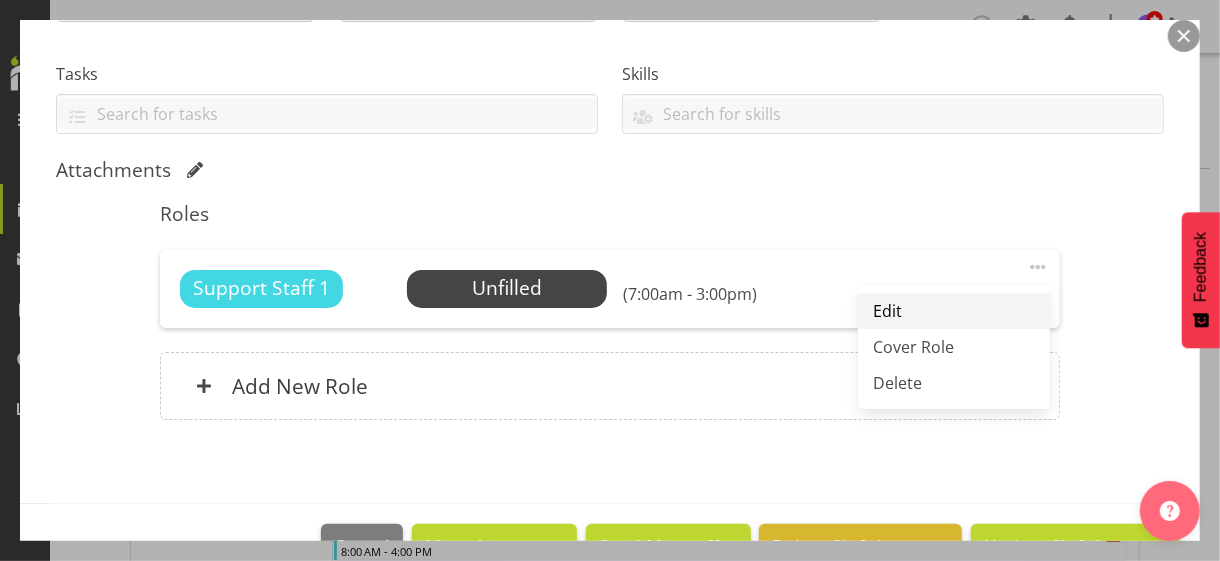 click on "Edit" at bounding box center (954, 311) 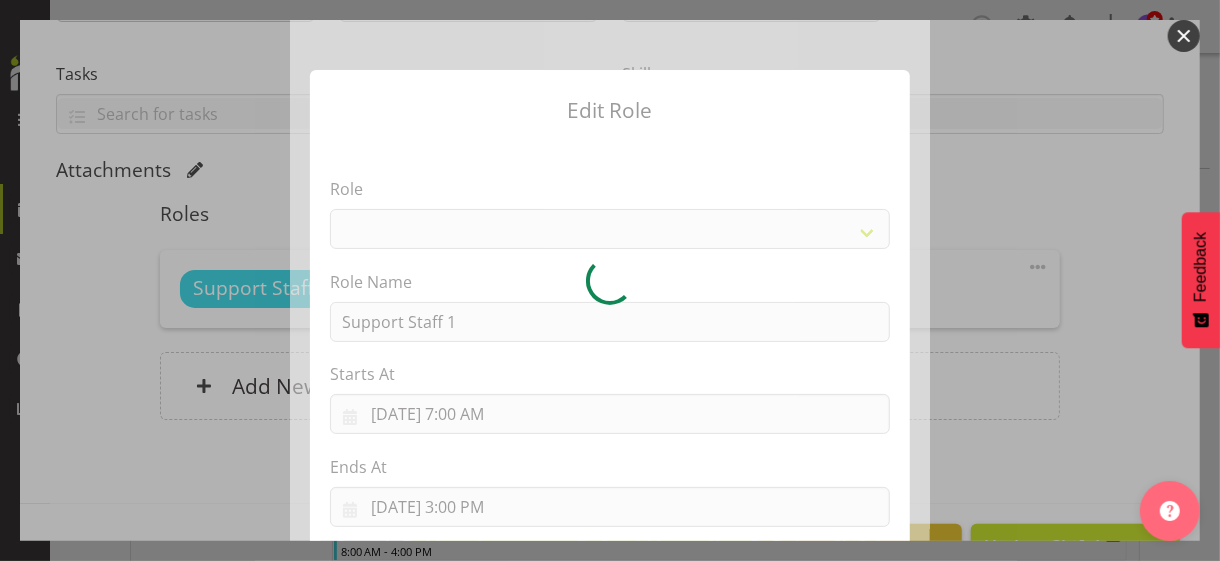 select on "1091" 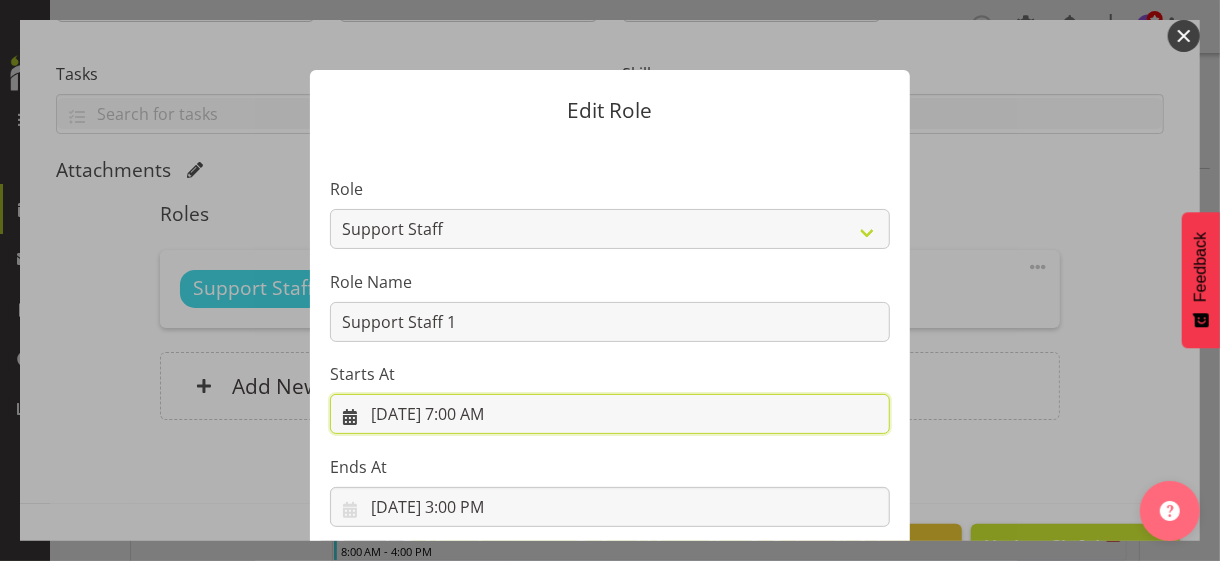 click on "[DATE] 7:00 AM" at bounding box center (610, 414) 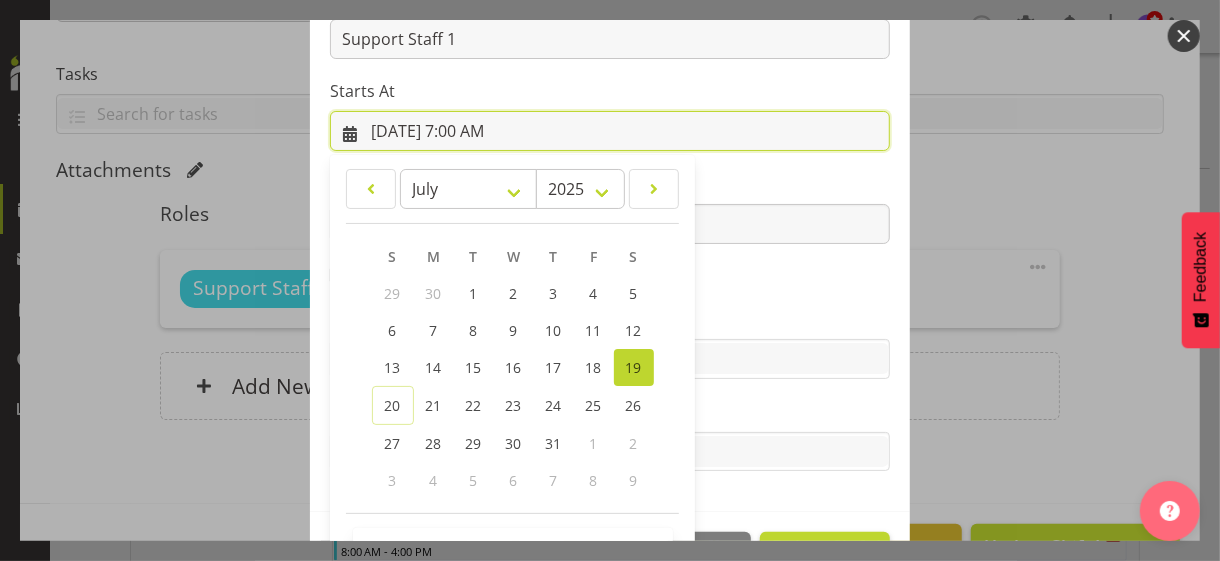 scroll, scrollTop: 347, scrollLeft: 0, axis: vertical 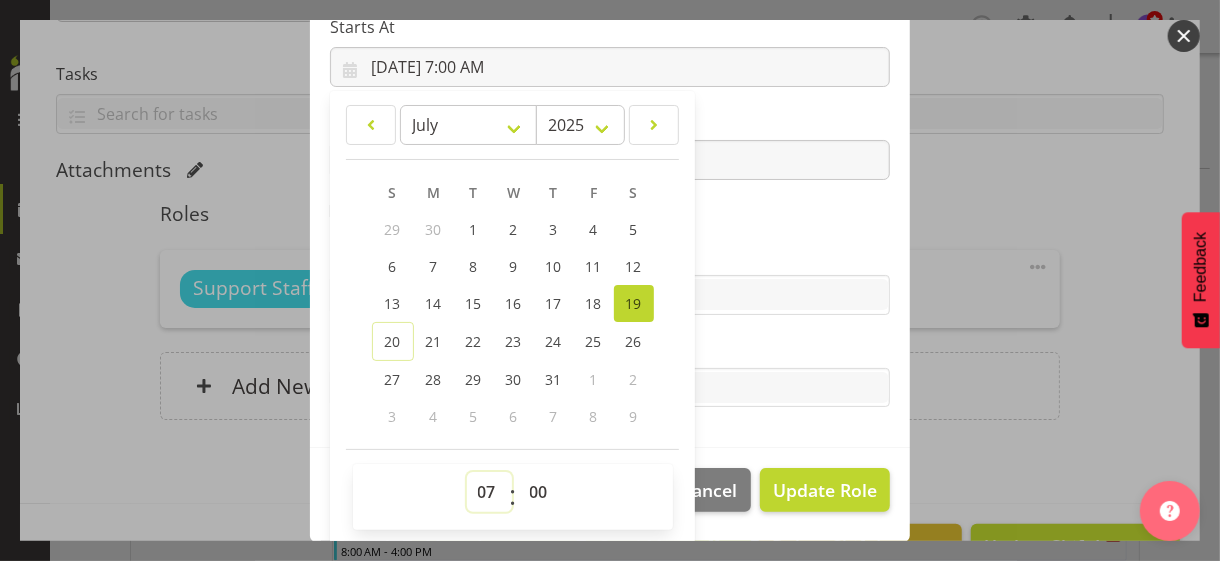 drag, startPoint x: 478, startPoint y: 487, endPoint x: 480, endPoint y: 474, distance: 13.152946 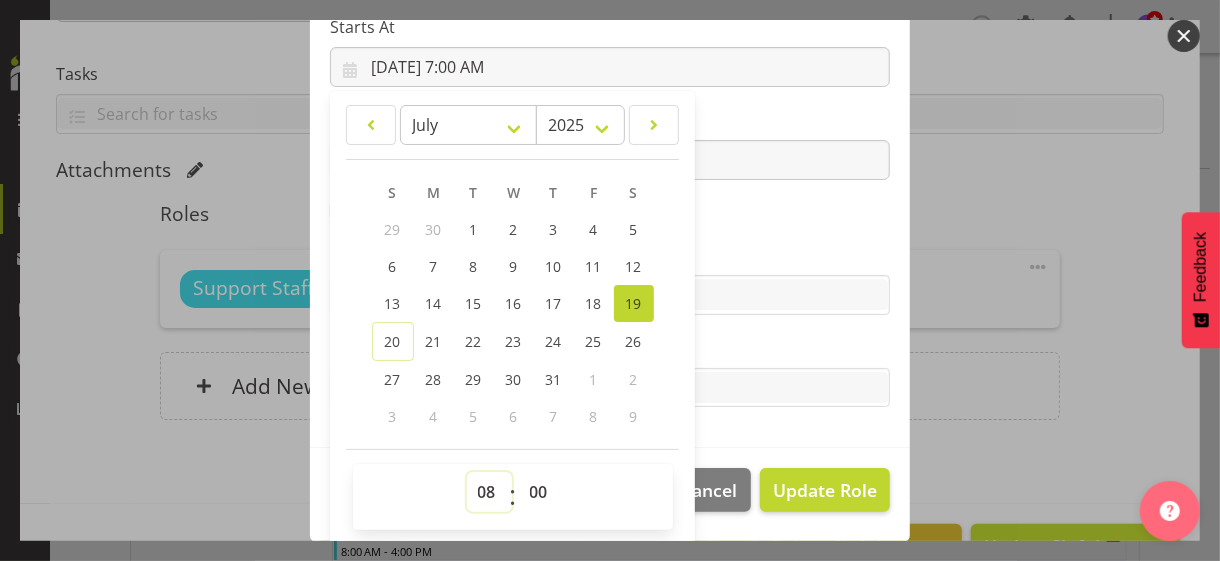 click on "00   01   02   03   04   05   06   07   08   09   10   11   12   13   14   15   16   17   18   19   20   21   22   23" at bounding box center [489, 492] 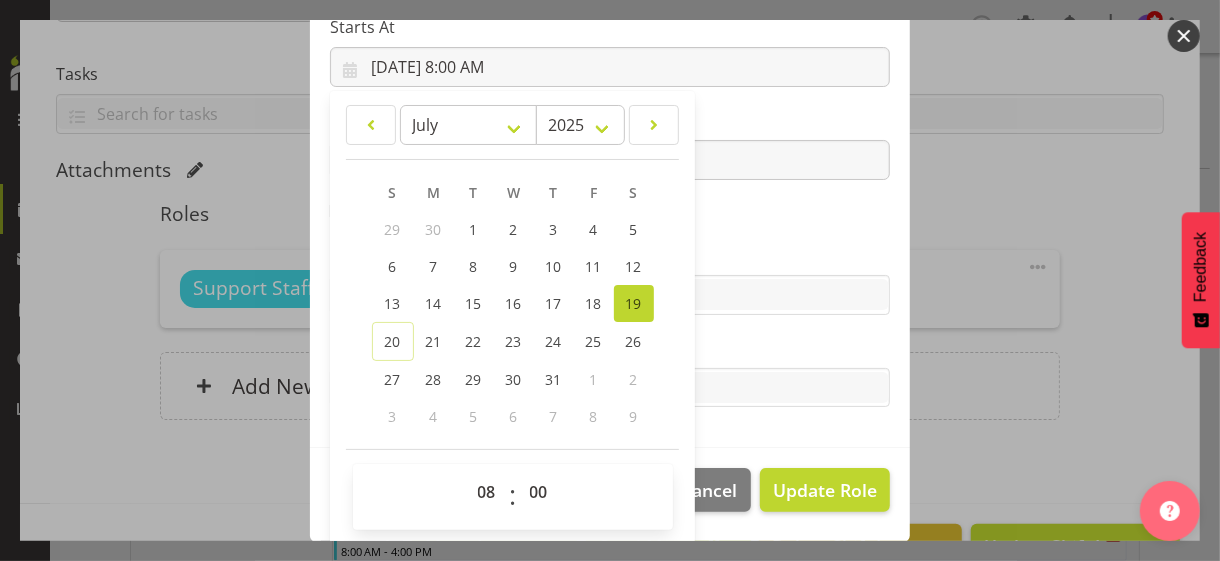 click on "Role CP House Leader Support Staff Wake   Role Name Support Staff 1
Starts At
[DATE] 8:00 AM  January   February   March   April   May   June   July   August   September   October   November   [DATE]   2034   2033   2032   2031   2030   2029   2028   2027   2026   2025   2024   2023   2022   2021   2020   2019   2018   2017   2016   2015   2014   2013   2012   2011   2010   2009   2008   2007   2006   2005   2004   2003   2002   2001   2000   1999   1998   1997   1996   1995   1994   1993   1992   1991   1990   1989   1988   1987   1986   1985   1984   1983   1982   1981   1980   1979   1978   1977   1976   1975   1974   1973   1972   1971   1970   1969   1968   1967   1966   1965   1964   1963   1962   1961   1960   1959   1958   1957   1956   1955   1954   1953   1952   1951   1950   1949   1948   1947   1946   1945   1944   1943   1942   1941   1940   1939   1938   1937   1936   1935   1934   1933   1932   1931   1930   1929   1928   1927   1926   1925  S M T W T F S 29 1" at bounding box center (610, 121) 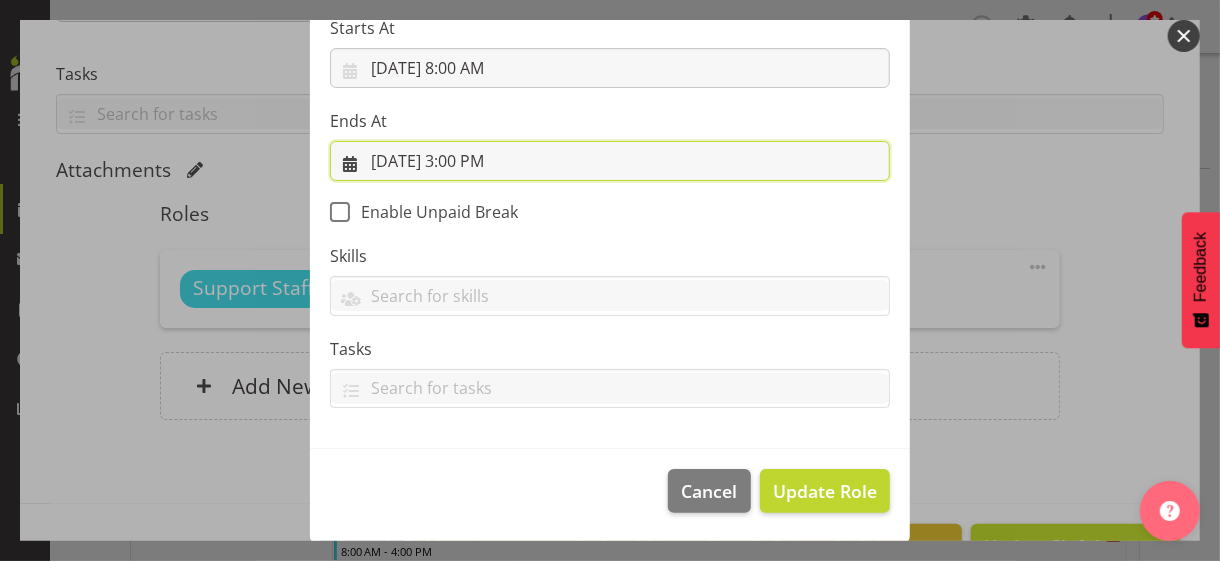 click on "[DATE] 3:00 PM" at bounding box center (610, 161) 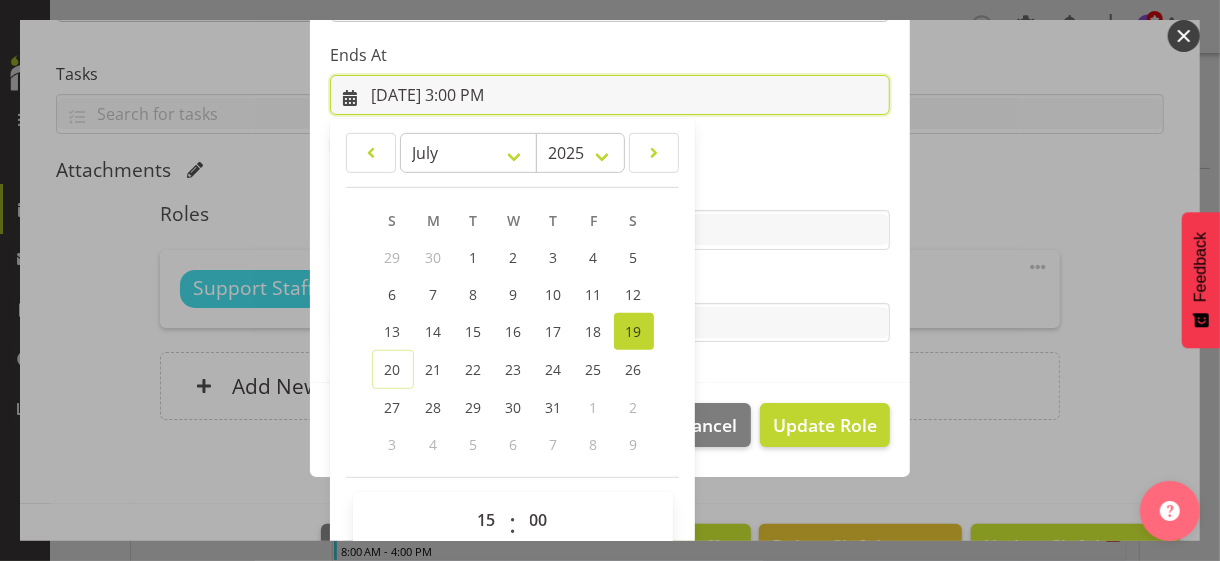 scroll, scrollTop: 441, scrollLeft: 0, axis: vertical 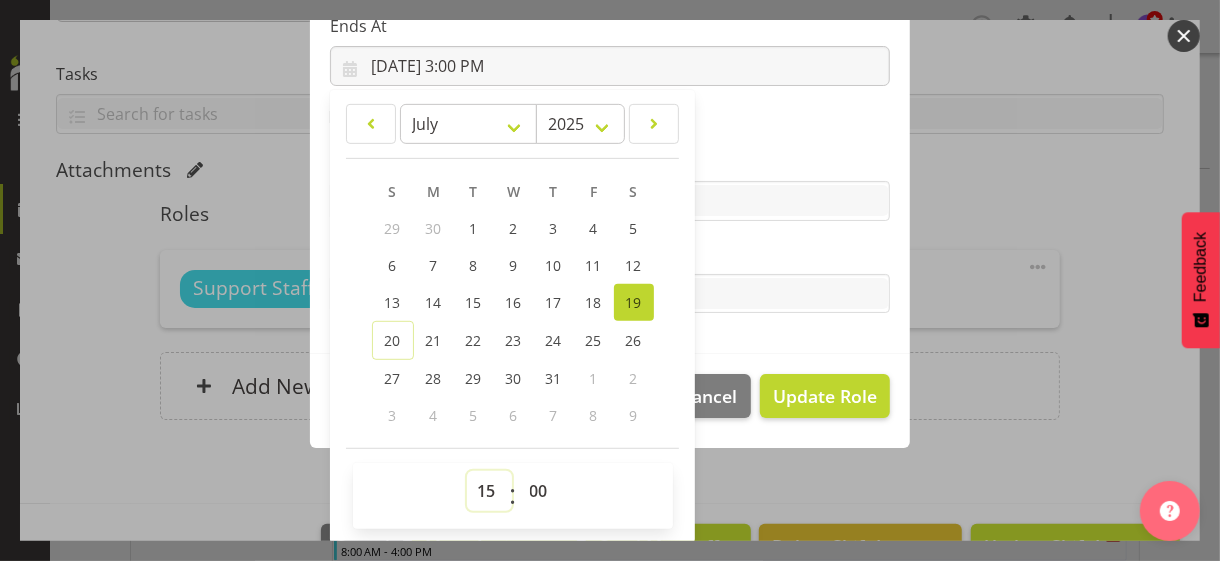 click on "00   01   02   03   04   05   06   07   08   09   10   11   12   13   14   15   16   17   18   19   20   21   22   23" at bounding box center (489, 491) 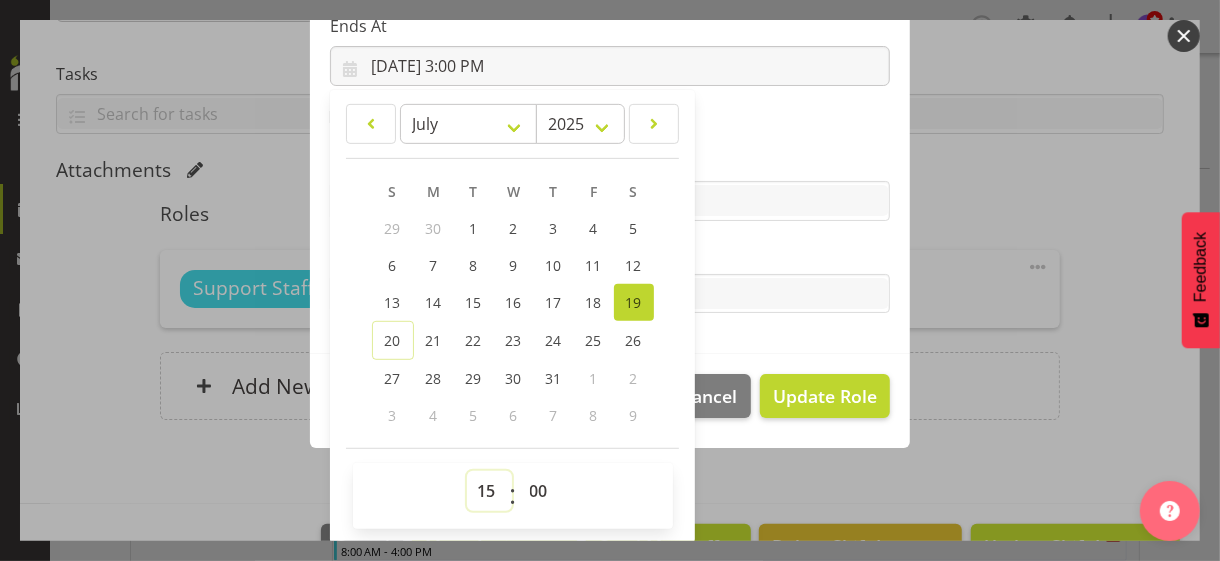 select on "14" 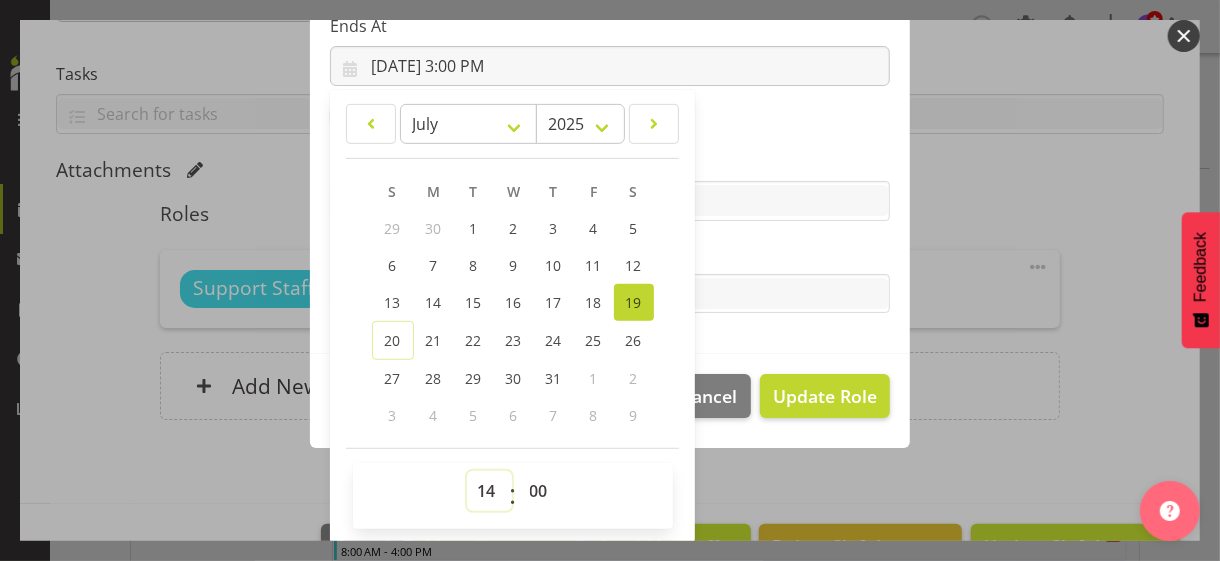click on "00   01   02   03   04   05   06   07   08   09   10   11   12   13   14   15   16   17   18   19   20   21   22   23" at bounding box center [489, 491] 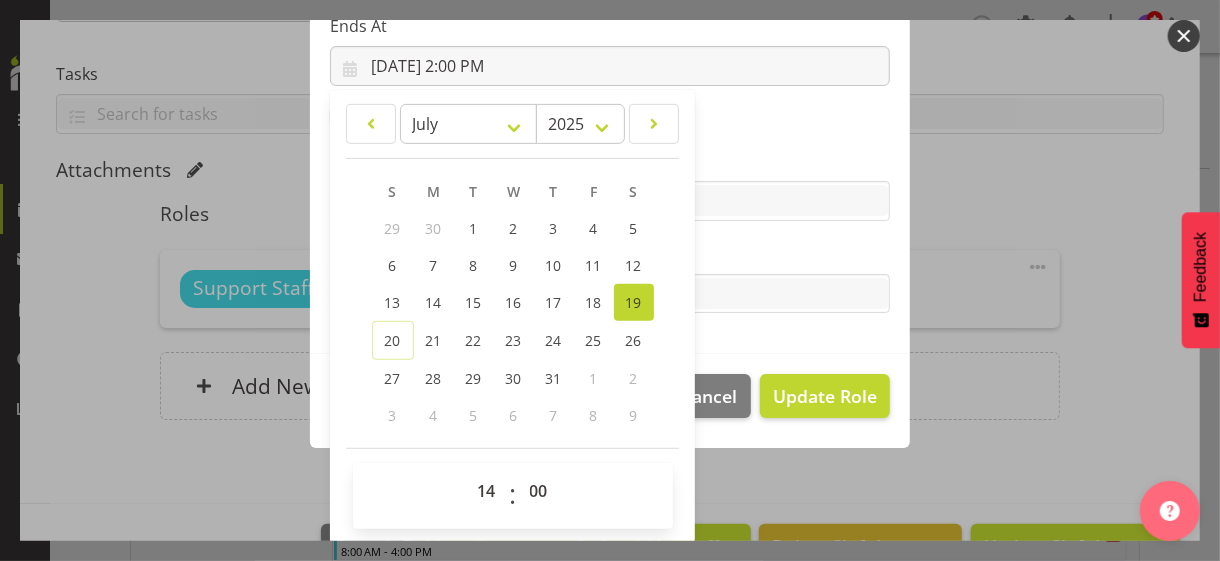click on "Tasks" at bounding box center [610, 254] 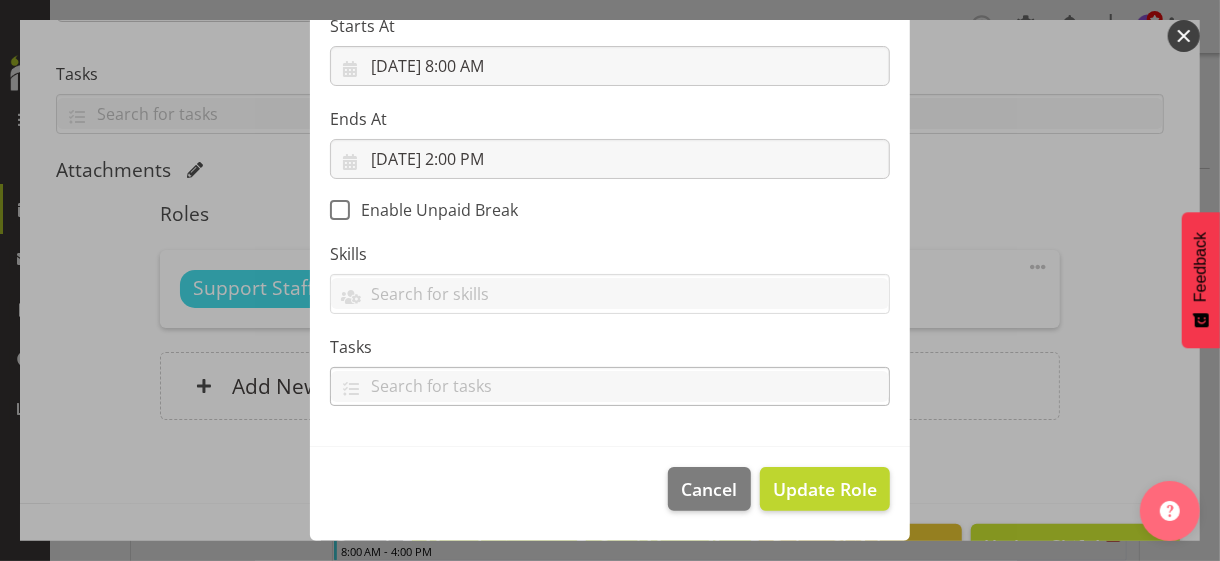 scroll, scrollTop: 346, scrollLeft: 0, axis: vertical 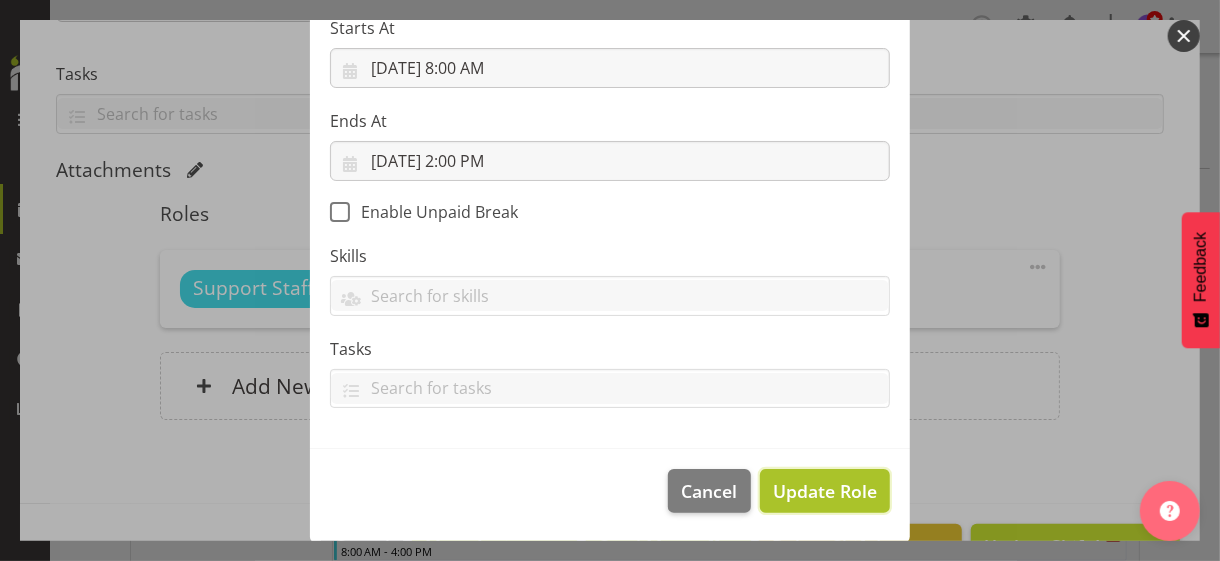 click on "Update Role" at bounding box center (825, 491) 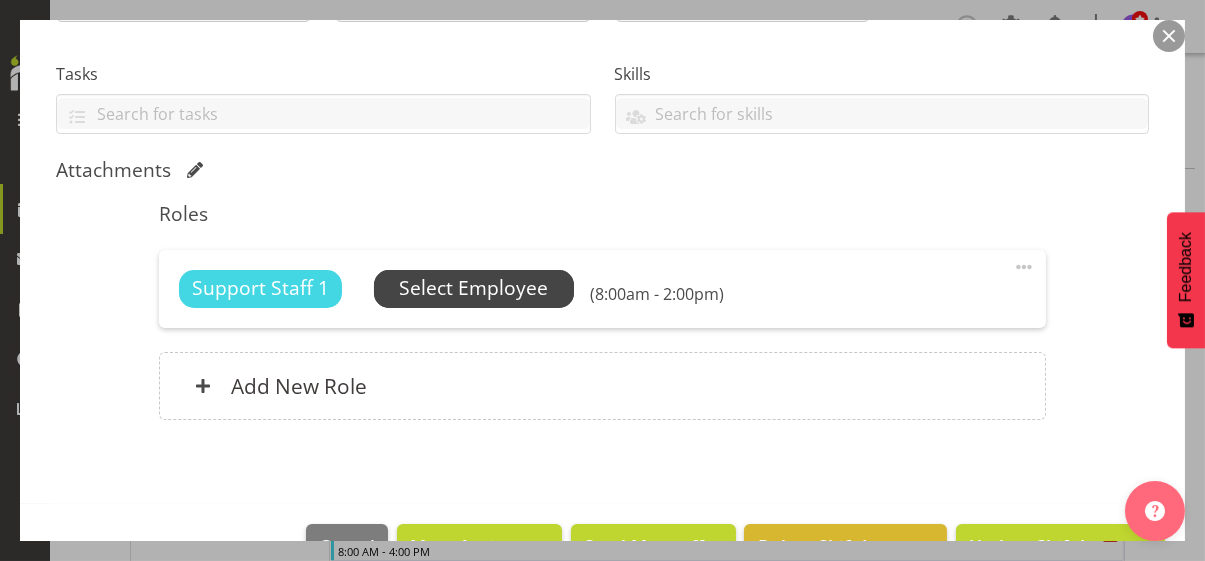 click on "Select Employee" at bounding box center [473, 288] 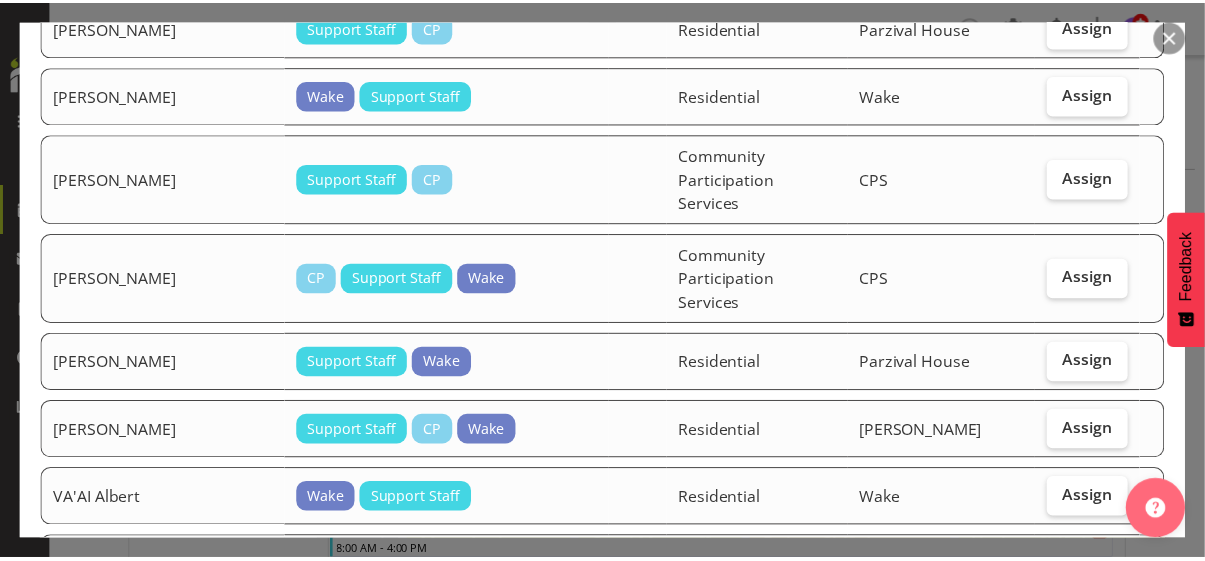 scroll, scrollTop: 3431, scrollLeft: 0, axis: vertical 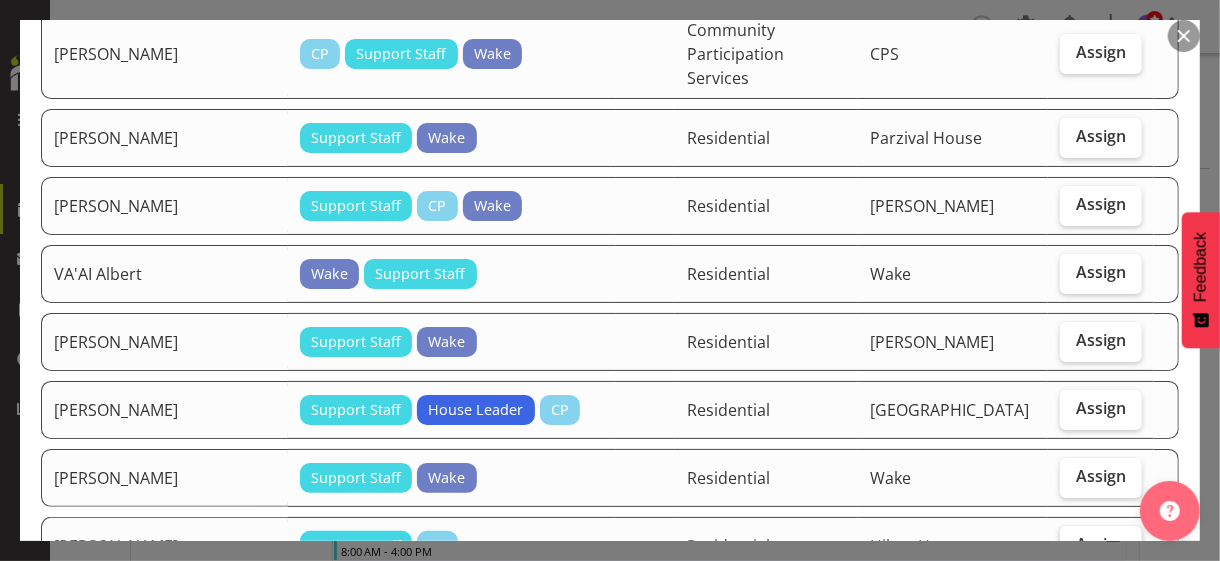 click on "Assign" at bounding box center [1101, 544] 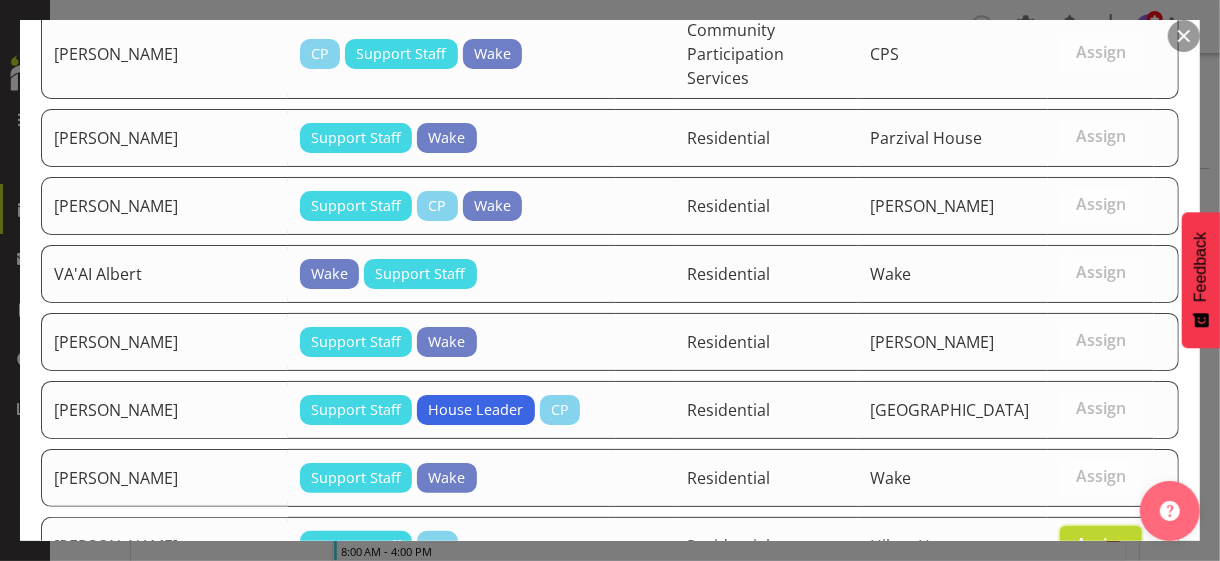 click on "Assign [PERSON_NAME]" at bounding box center (1066, 716) 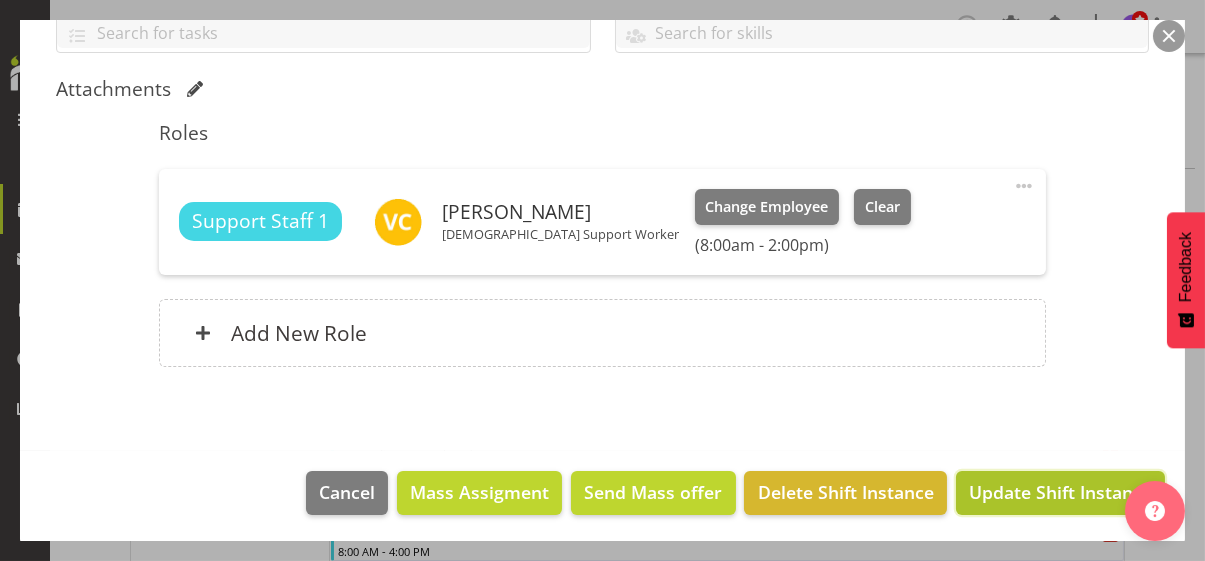 click on "Update Shift Instance" at bounding box center (1060, 492) 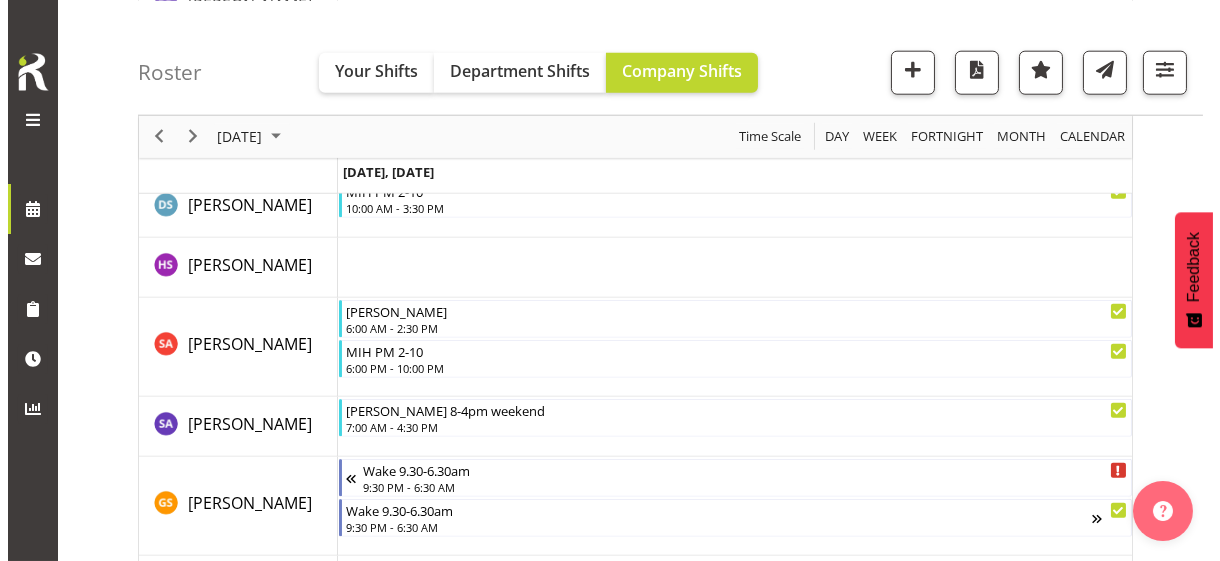 scroll, scrollTop: 4600, scrollLeft: 0, axis: vertical 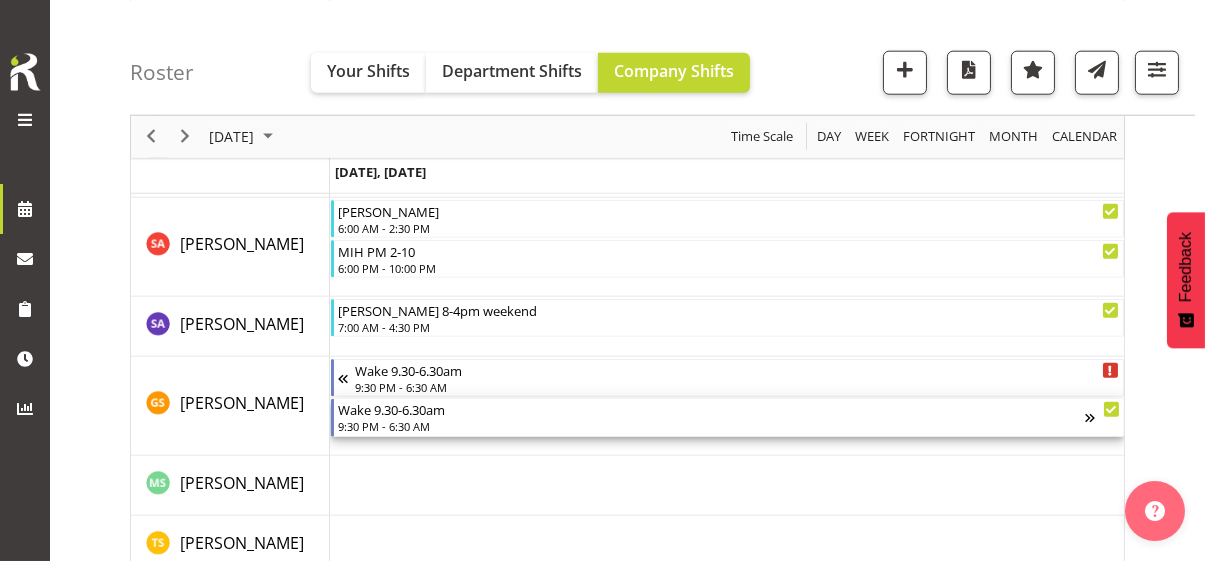 click on "9:30 PM - 6:30 AM" at bounding box center [711, 426] 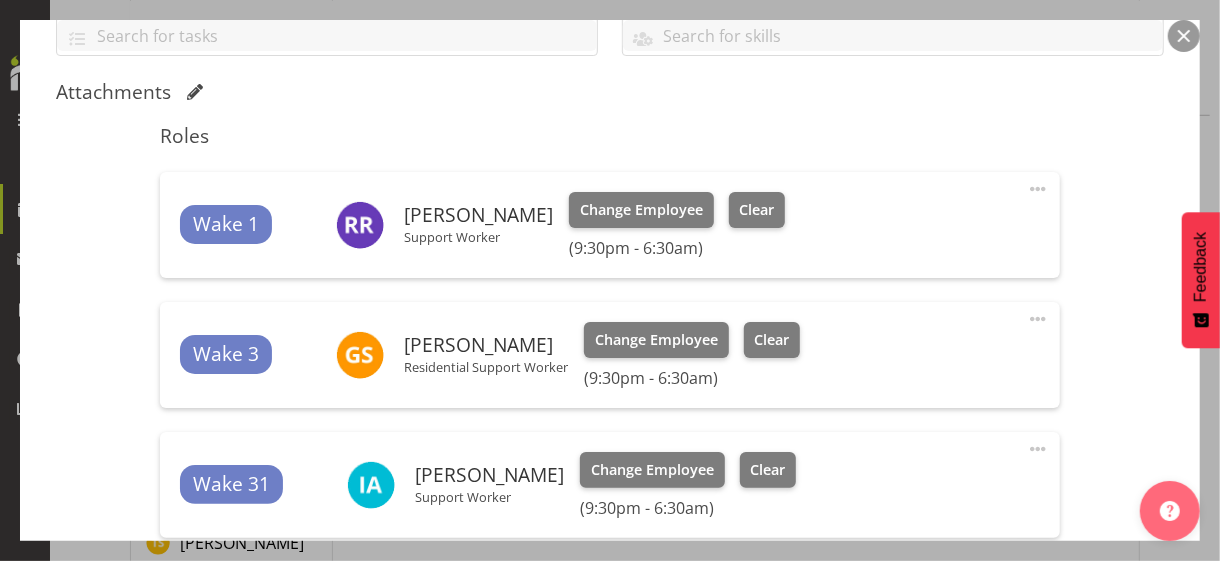 scroll, scrollTop: 500, scrollLeft: 0, axis: vertical 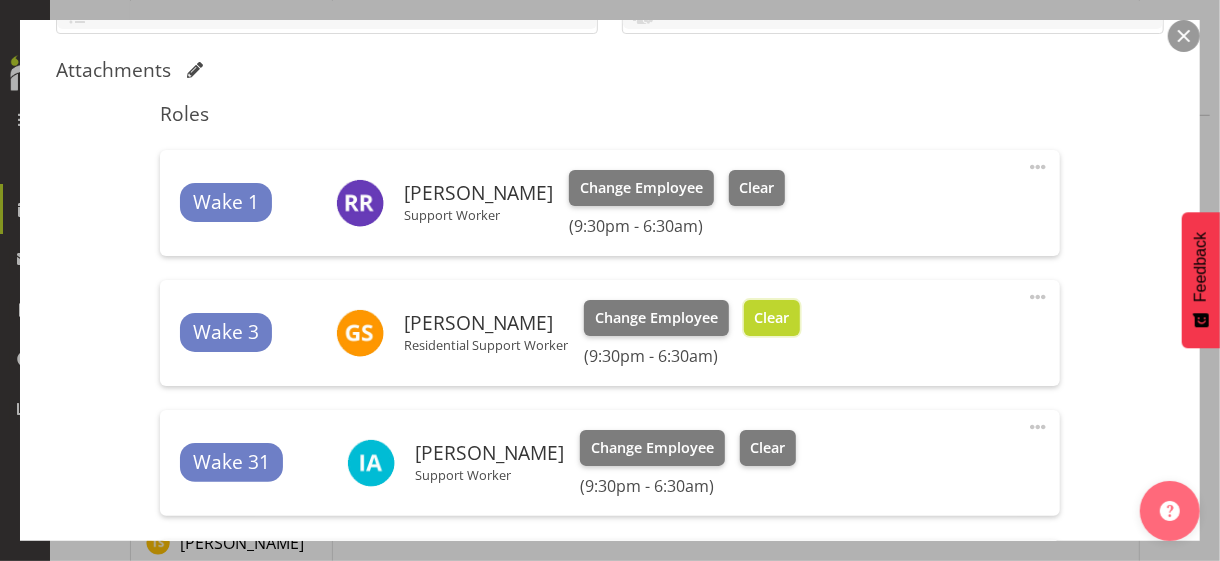 click on "Clear" at bounding box center (771, 318) 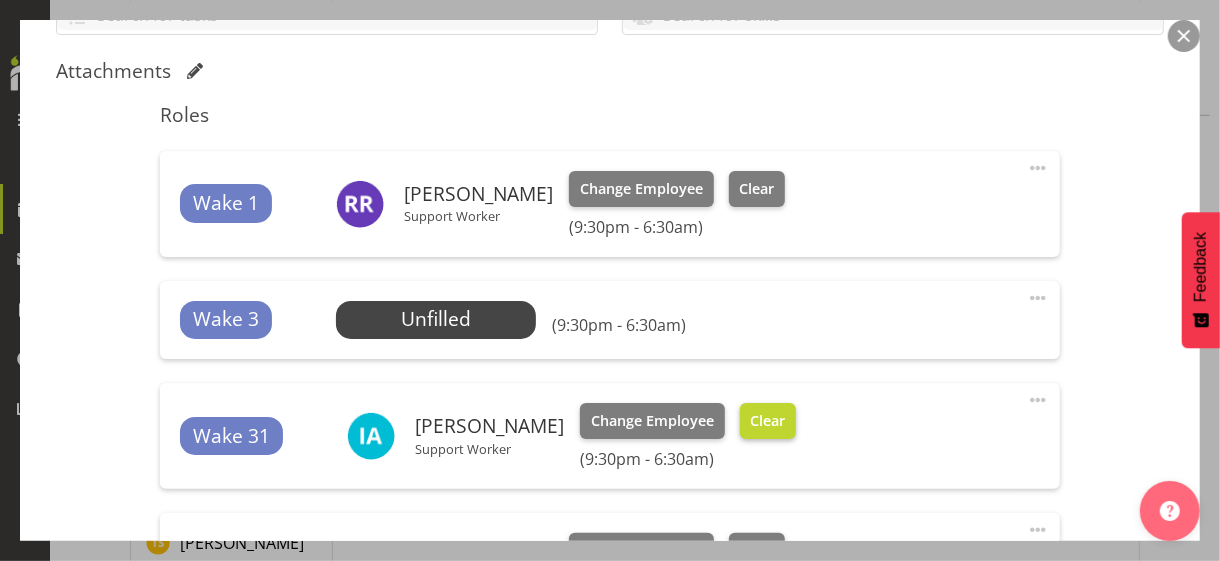 scroll, scrollTop: 843, scrollLeft: 0, axis: vertical 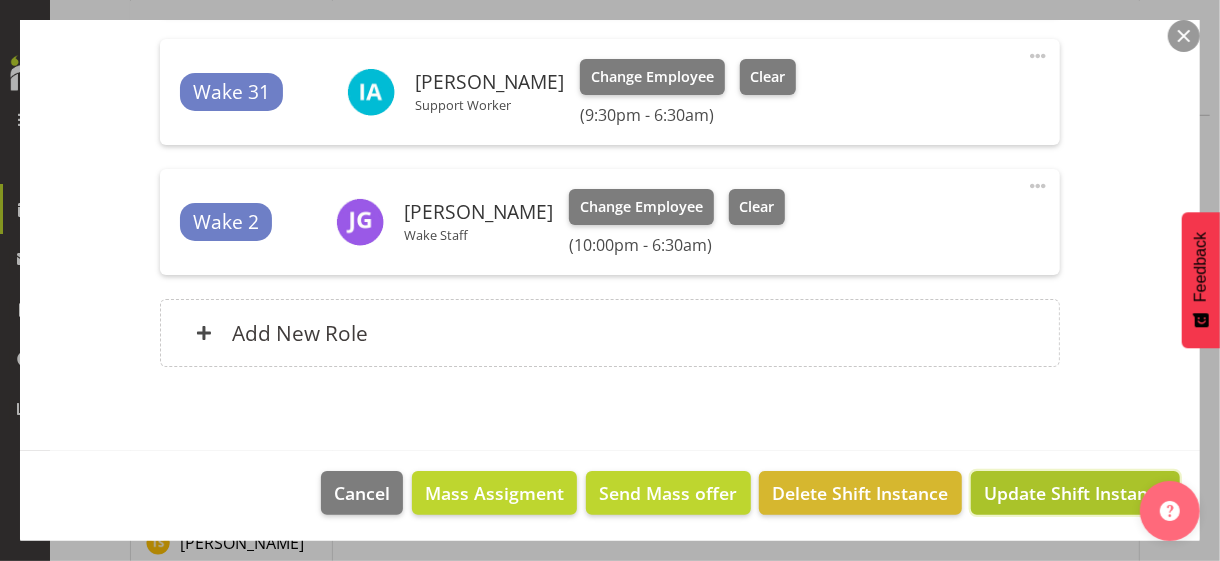 click on "Update Shift Instance" at bounding box center [1075, 493] 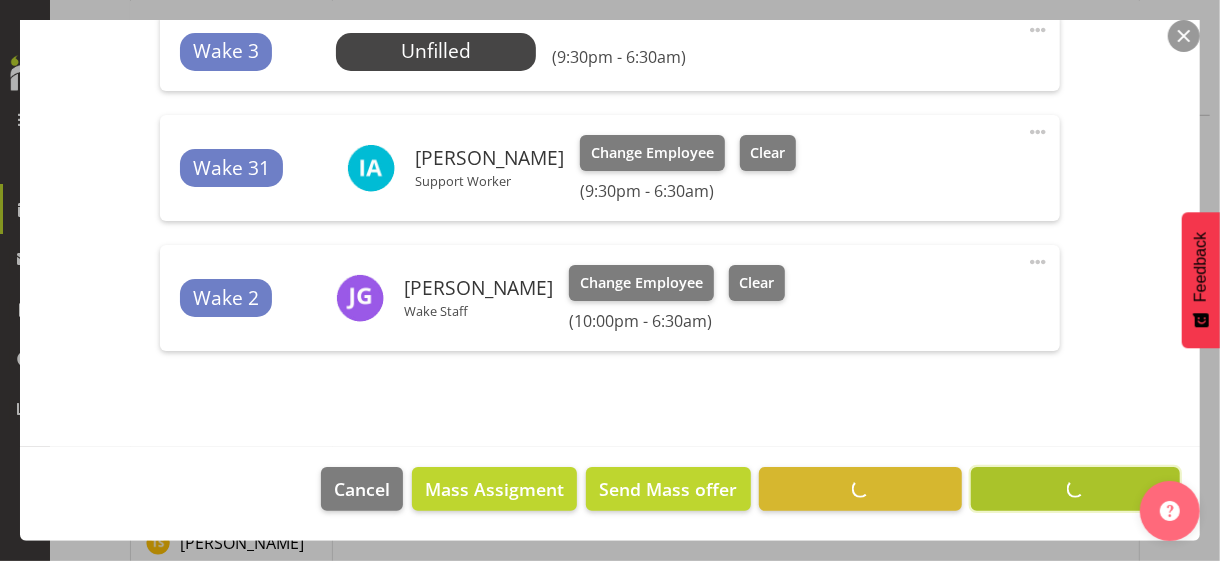 scroll, scrollTop: 765, scrollLeft: 0, axis: vertical 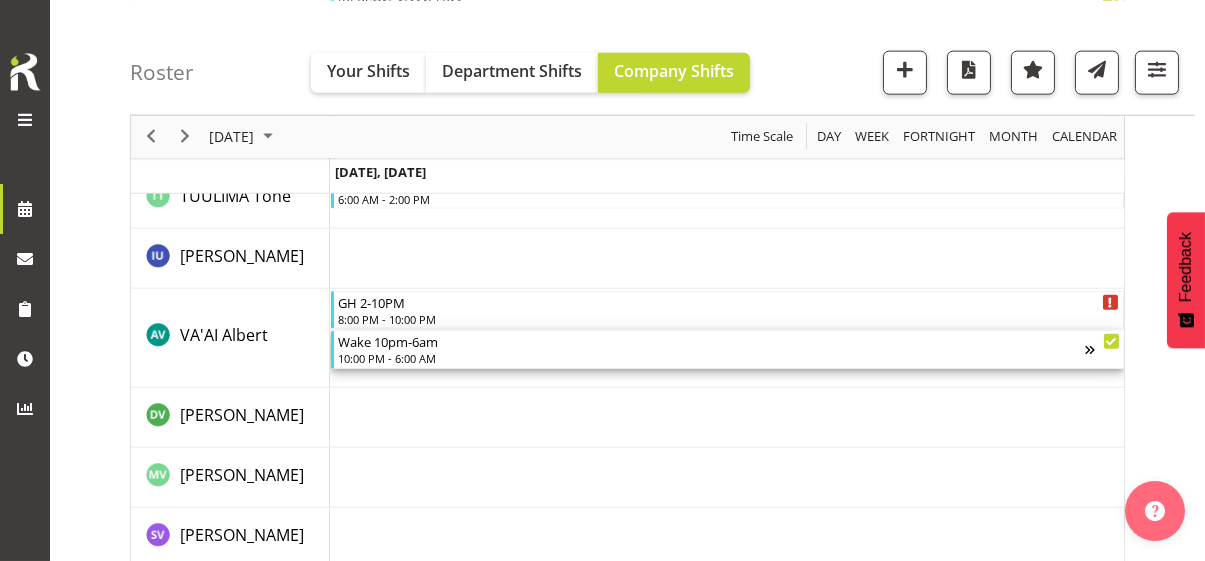 click on "10:00 PM - 6:00 AM" at bounding box center (711, 358) 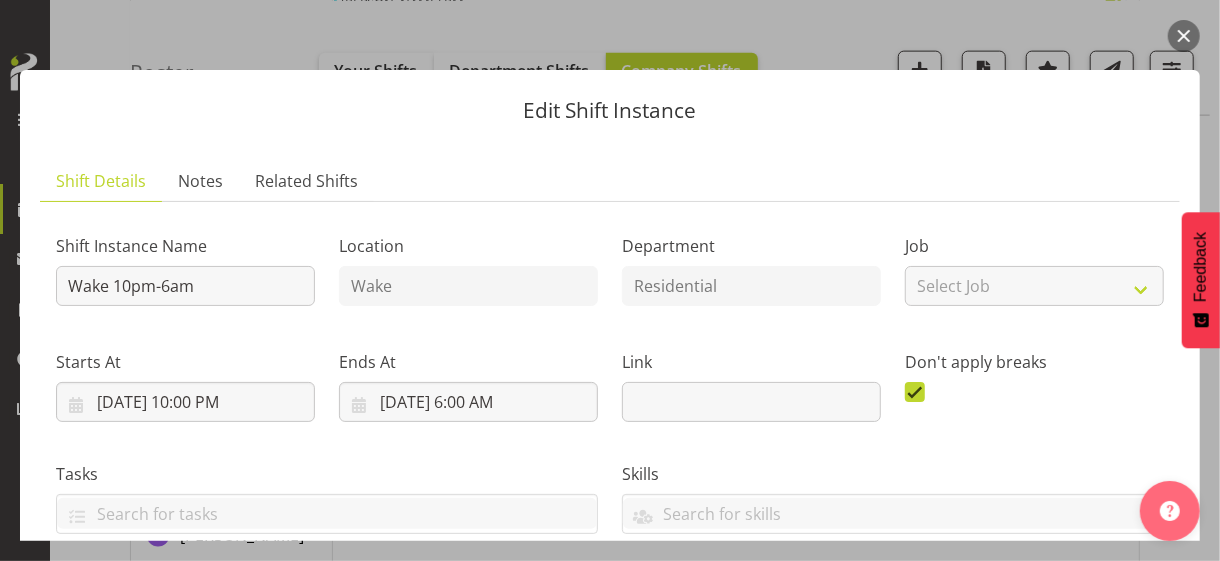scroll, scrollTop: 500, scrollLeft: 0, axis: vertical 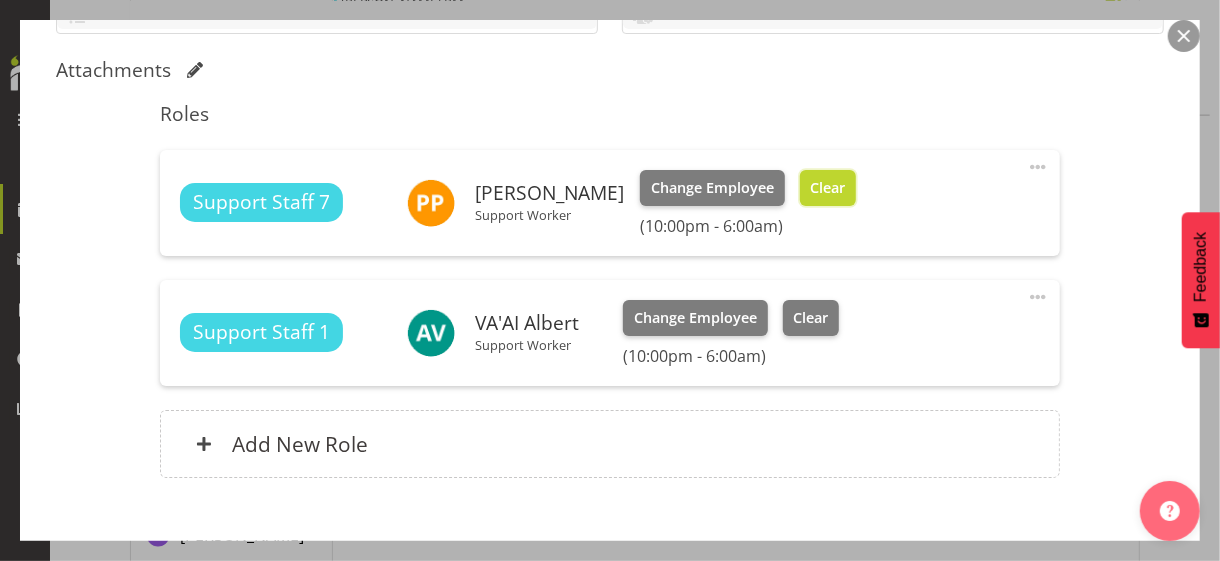 click on "Clear" at bounding box center (827, 188) 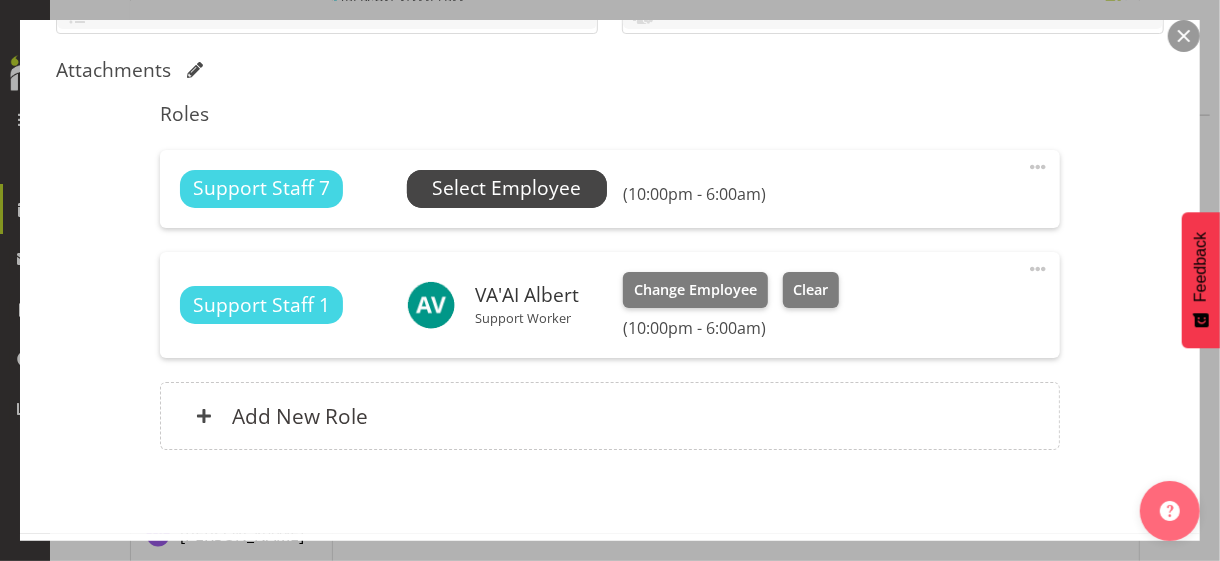 click on "Select Employee" at bounding box center [506, 188] 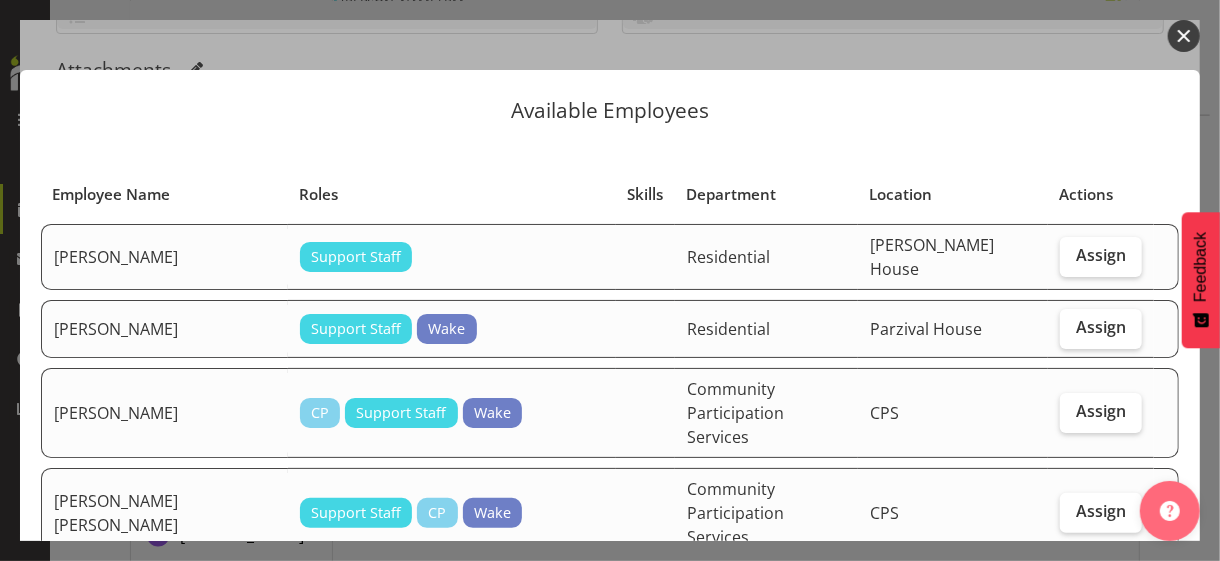 scroll, scrollTop: 100, scrollLeft: 0, axis: vertical 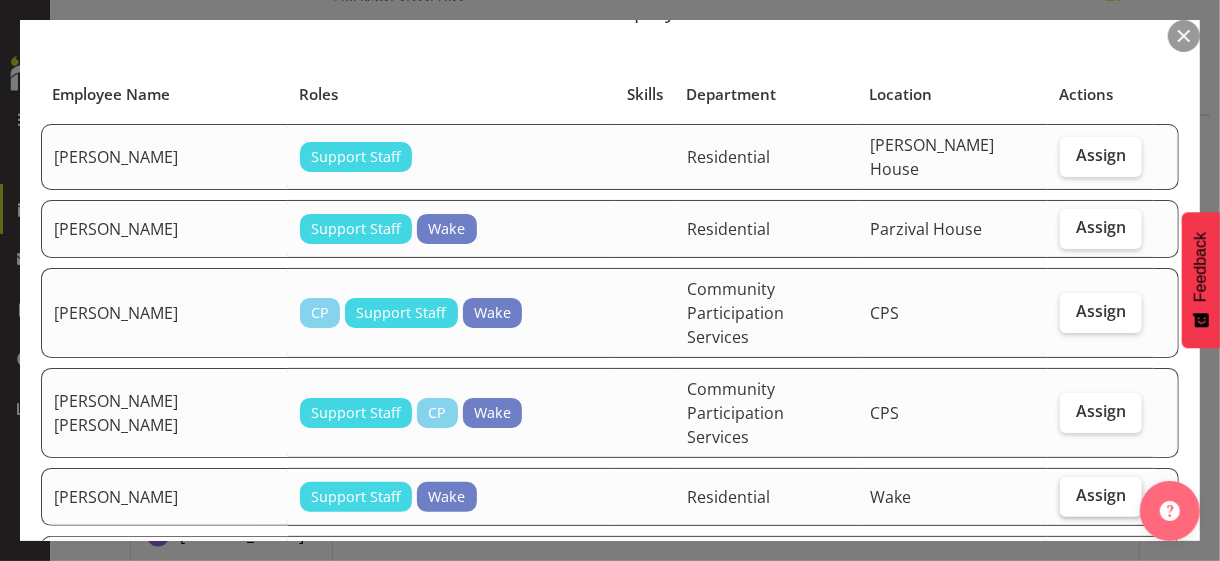click on "Assign" at bounding box center [1101, 495] 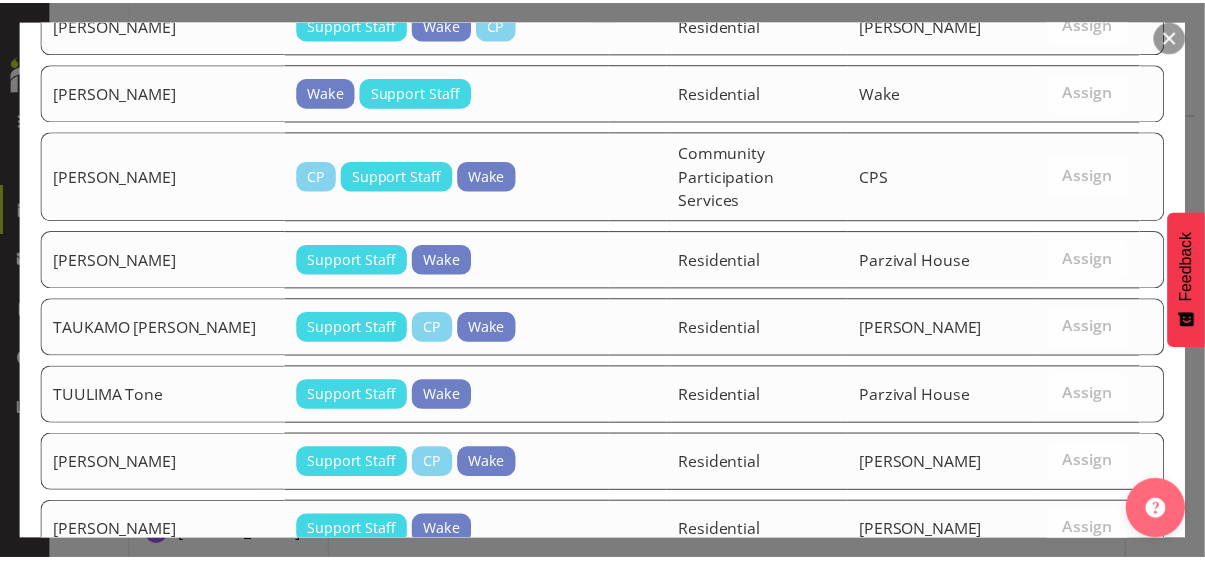 scroll, scrollTop: 3388, scrollLeft: 0, axis: vertical 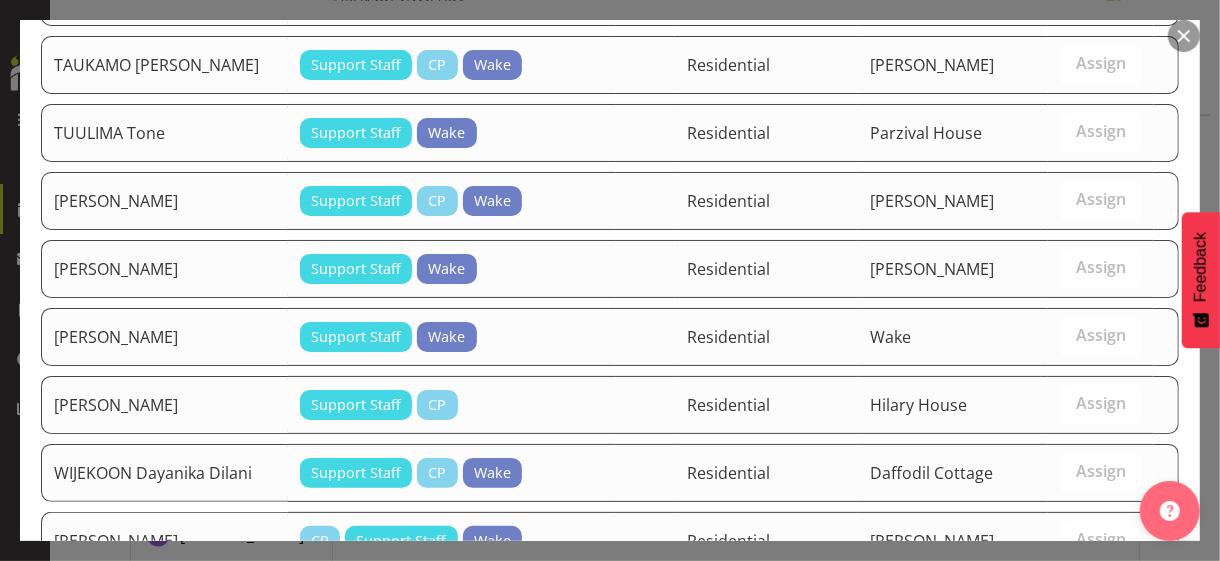 click on "Assign [PERSON_NAME]" at bounding box center [1066, 643] 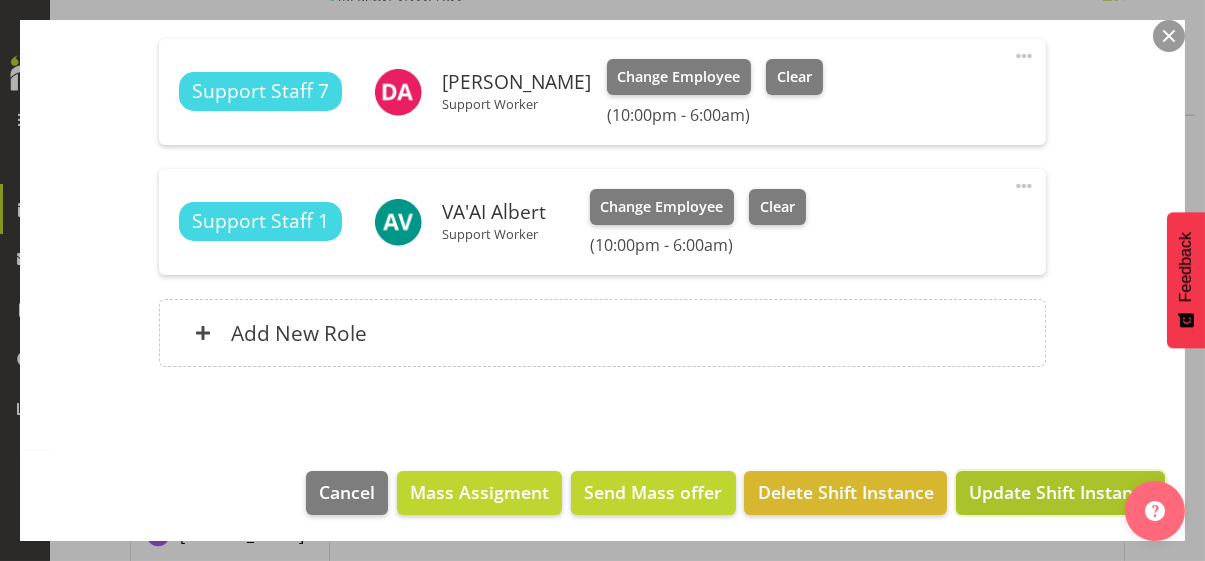 click on "Update Shift Instance" at bounding box center (1060, 492) 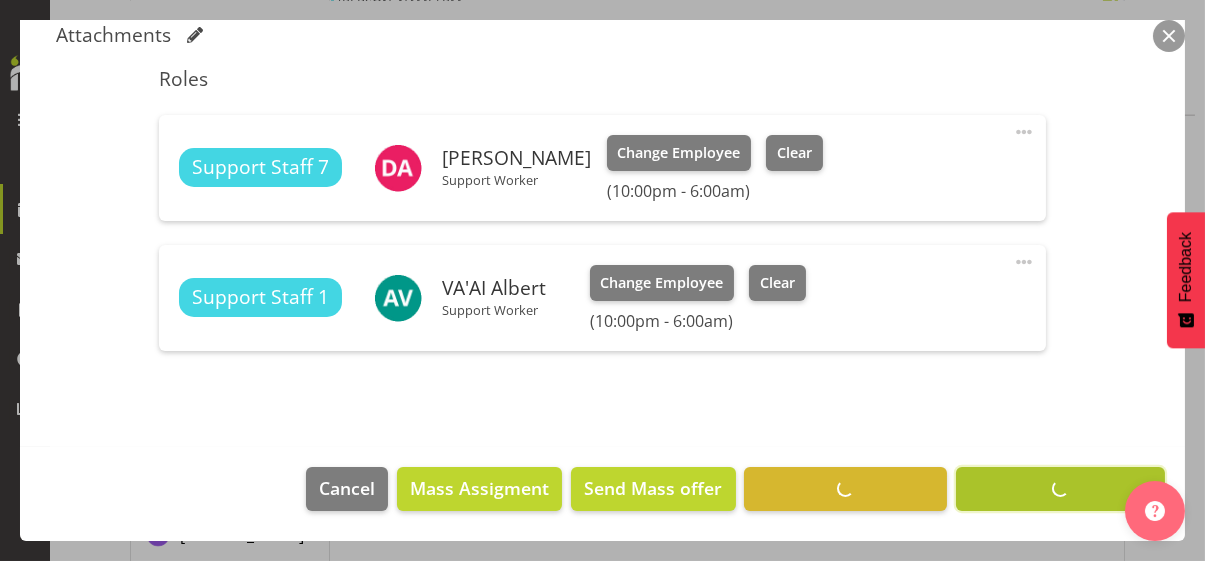 scroll, scrollTop: 532, scrollLeft: 0, axis: vertical 